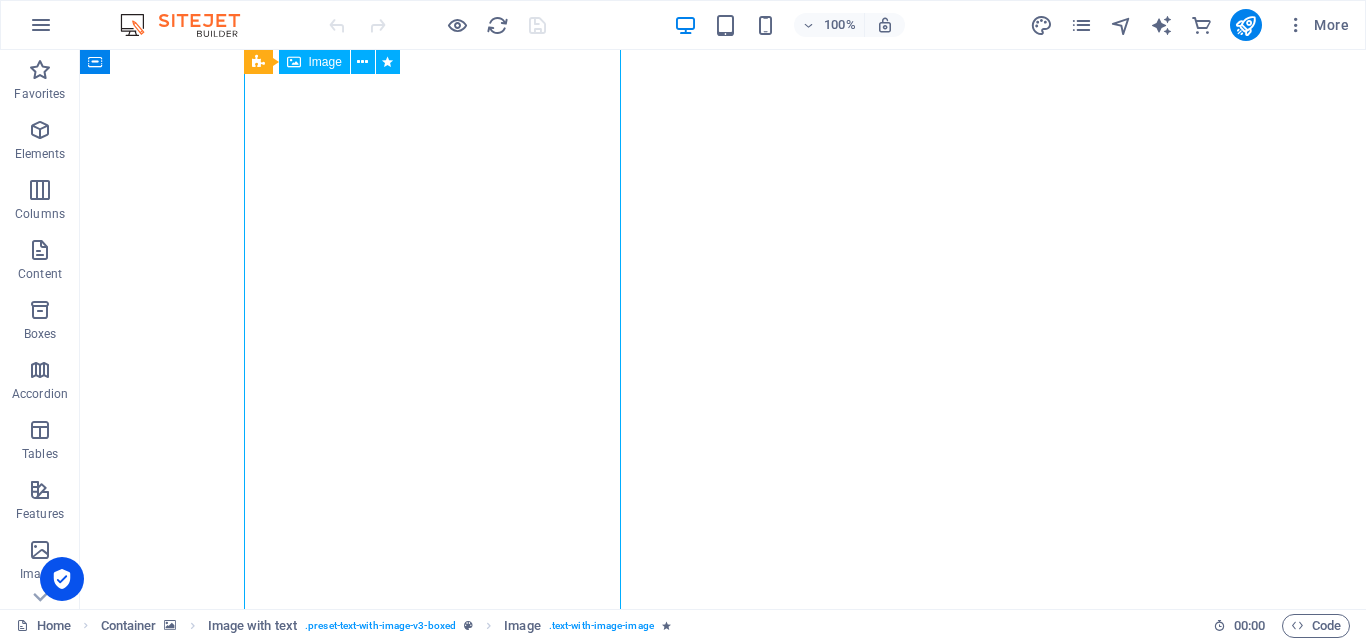 scroll, scrollTop: 0, scrollLeft: 0, axis: both 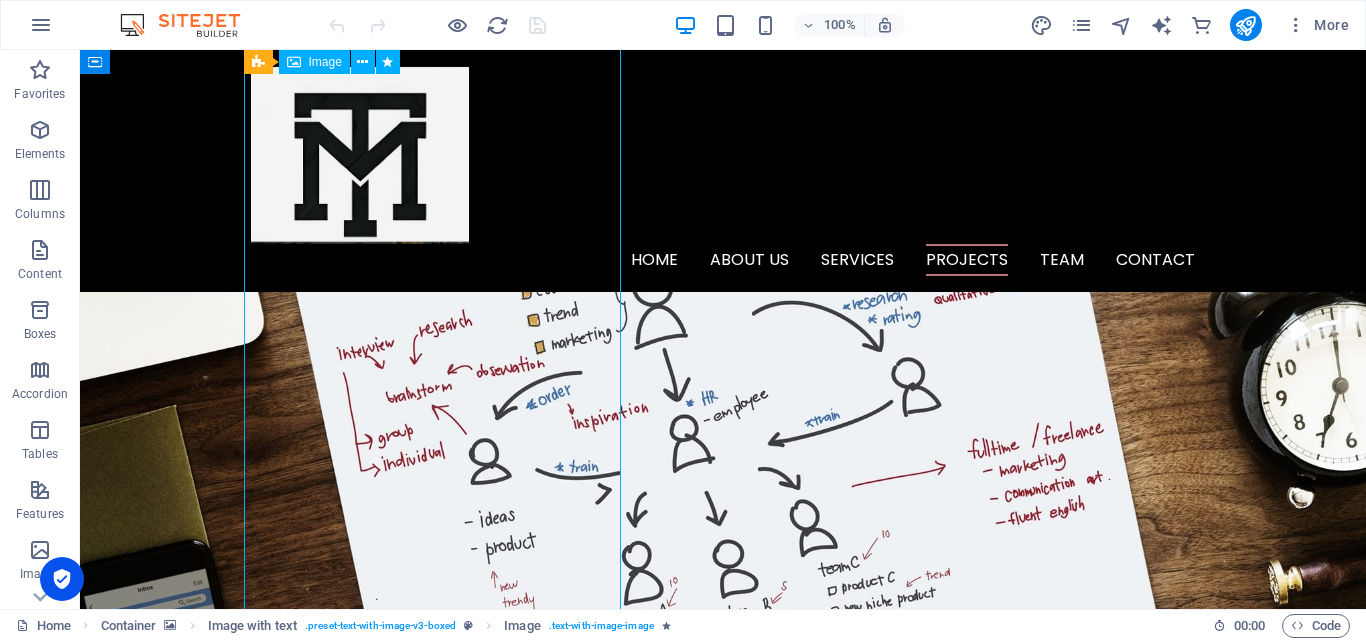 click on "Home About us Services Projects Team Contact M odern  A pproach to  N ext-Gen  I nnovations in  A utomation &  S ystems We are a visionary team of tech enthusiasts and engineering experts. We are a dynamic team of creative people, marketing experts, and technology innovators. At [GEOGRAPHIC_DATA], we specialize in [GEOGRAPHIC_DATA], Raspberry Pi, software, website development, online marketing, social media marketing, and review & statistics. We also manufacture our own drones, including FPV drones, and are committed to pushing the boundaries of technology. O ur Services Analytics Data-driven insights shape our strategies, maximizing efficiency. Accuracy, growth! Strategies Smart solutions enhance efficiency, transforming industries. Vision, execution! Great Results Innovative solutions drive excellence, delivering great results. Success, guaranteed! O ur Products FPv [PERSON_NAME] 🔥  Key Features: 💨 Top Speed:  180 km/h – Ultra-fast performance for dynamic applications 📦 Payload Capacity: 📡 Long Range: ," at bounding box center (723, 6661) 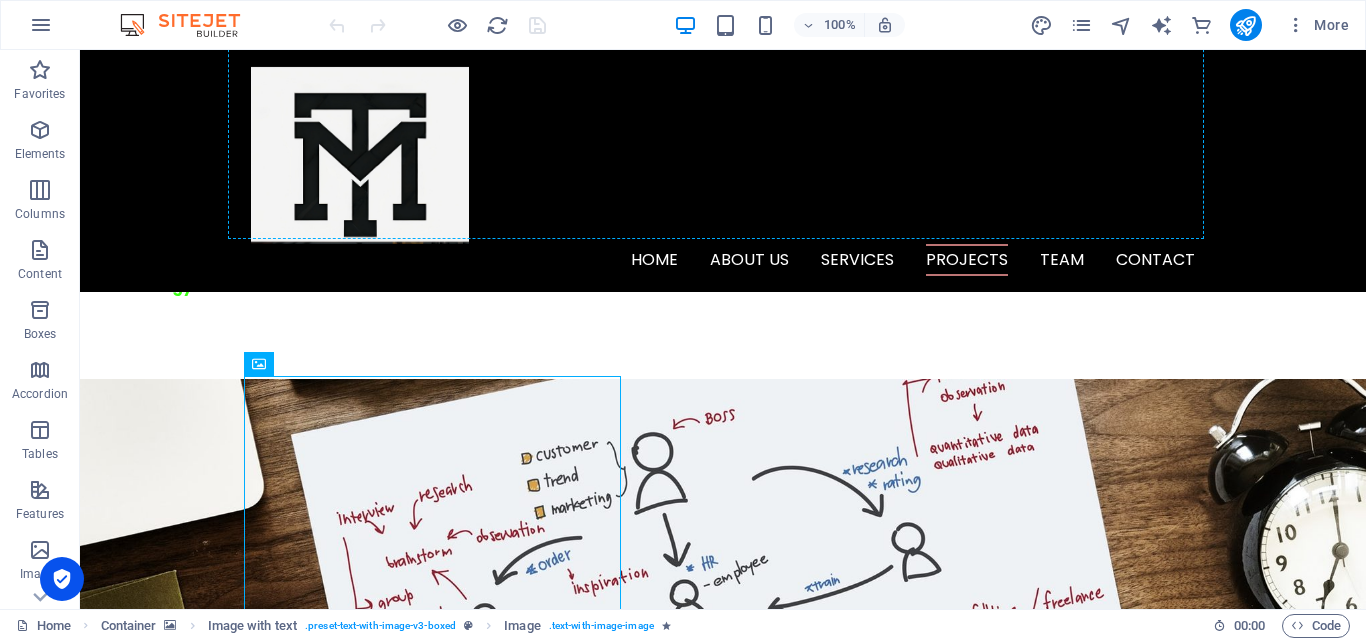 scroll, scrollTop: 1453, scrollLeft: 0, axis: vertical 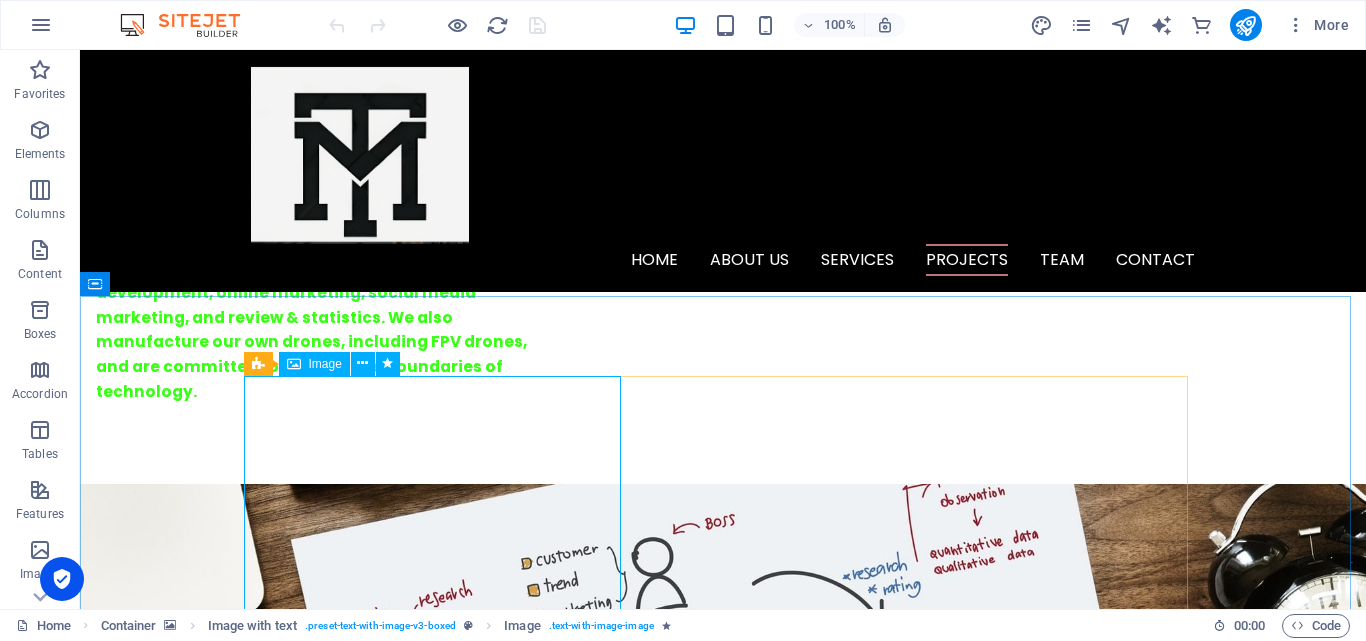 click on "Image" at bounding box center [325, 364] 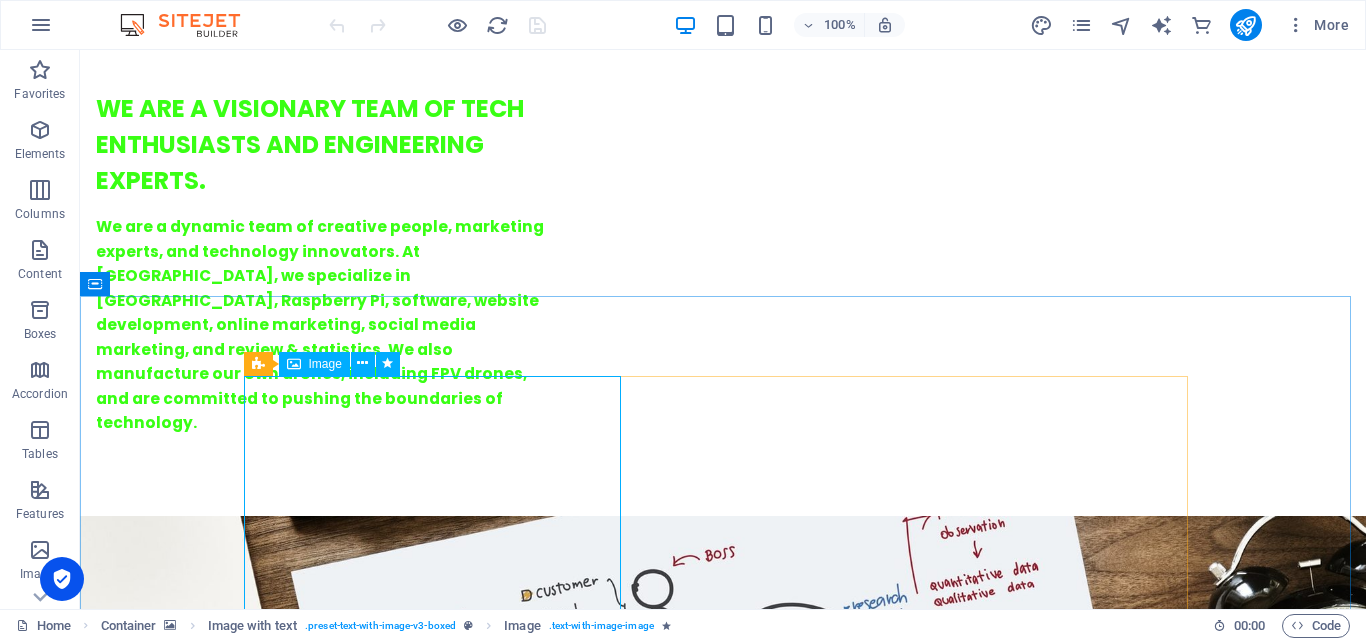 select on "%" 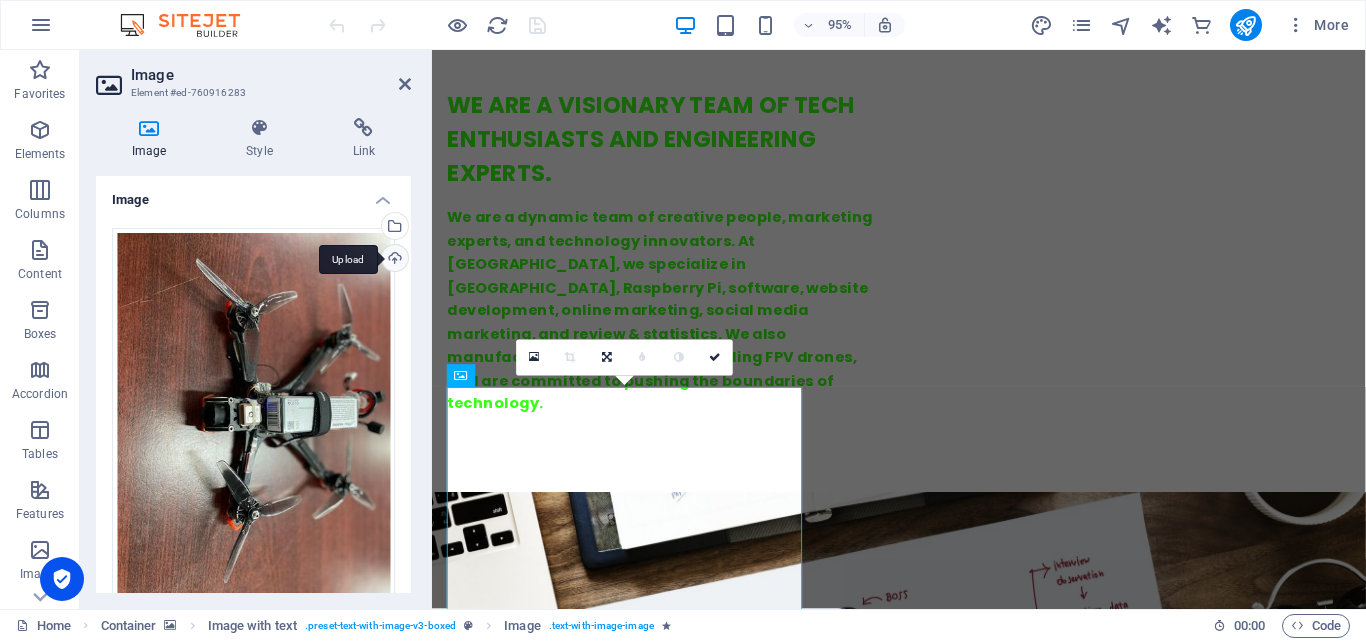 click on "Upload" at bounding box center (393, 260) 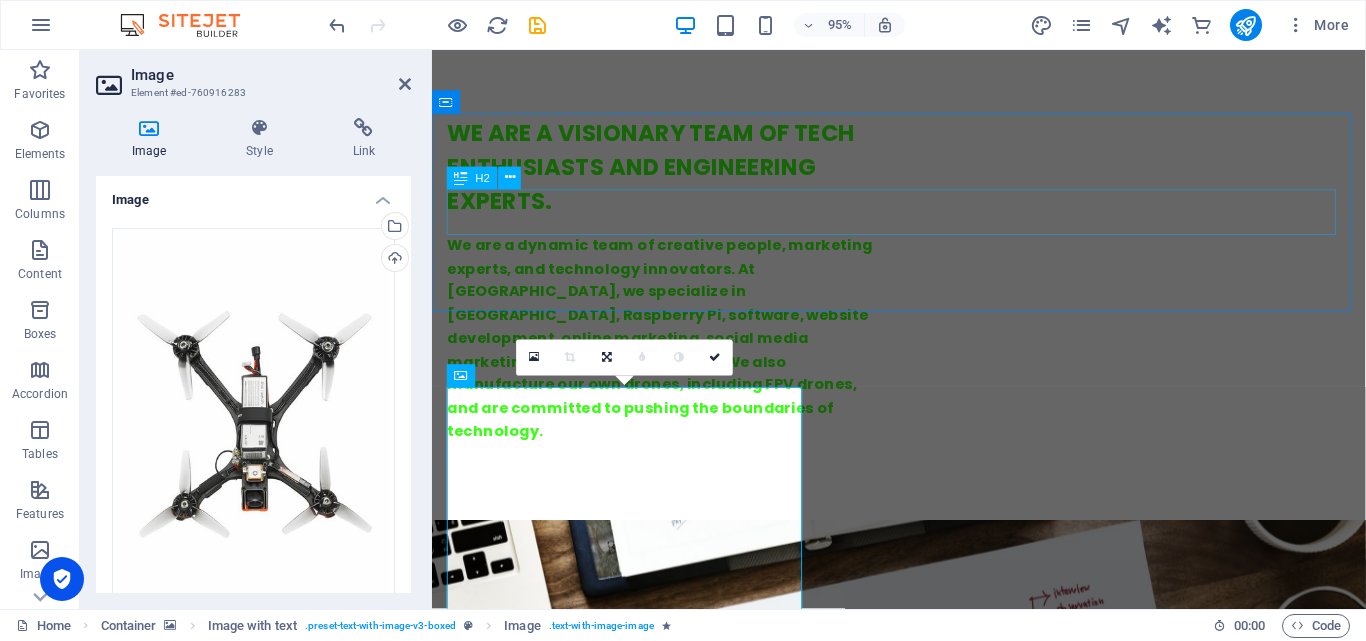 click on "O ur Products" at bounding box center (924, 2964) 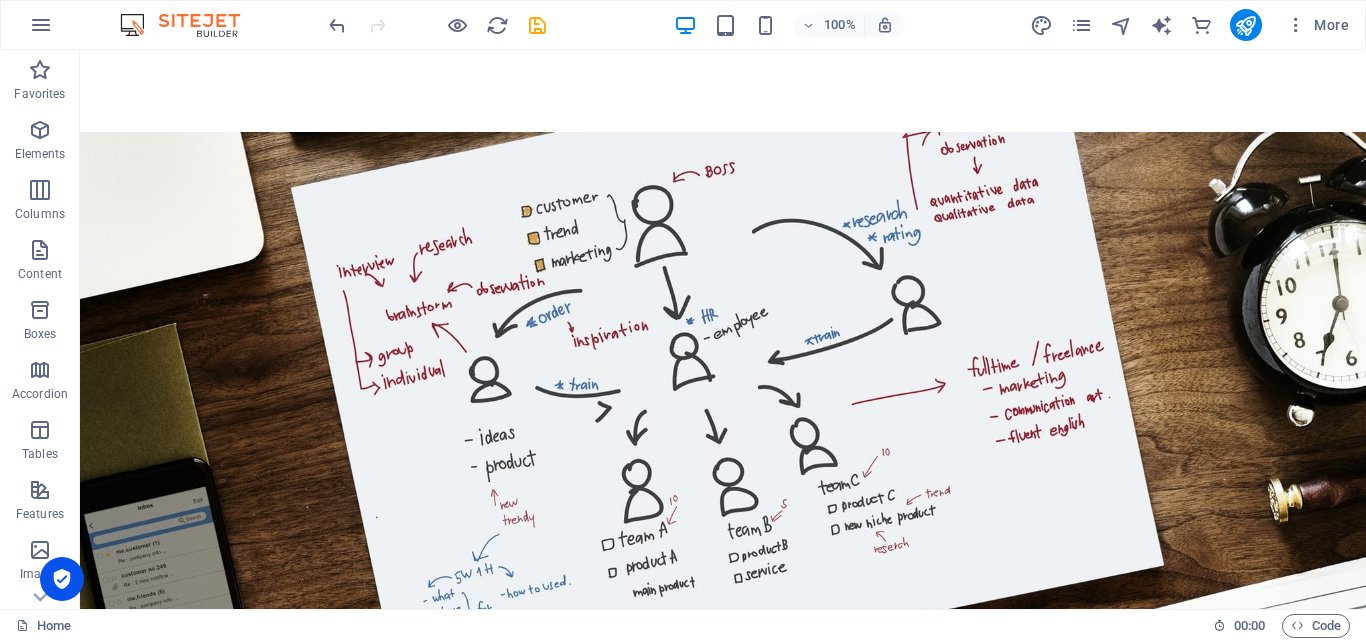 scroll, scrollTop: 1852, scrollLeft: 0, axis: vertical 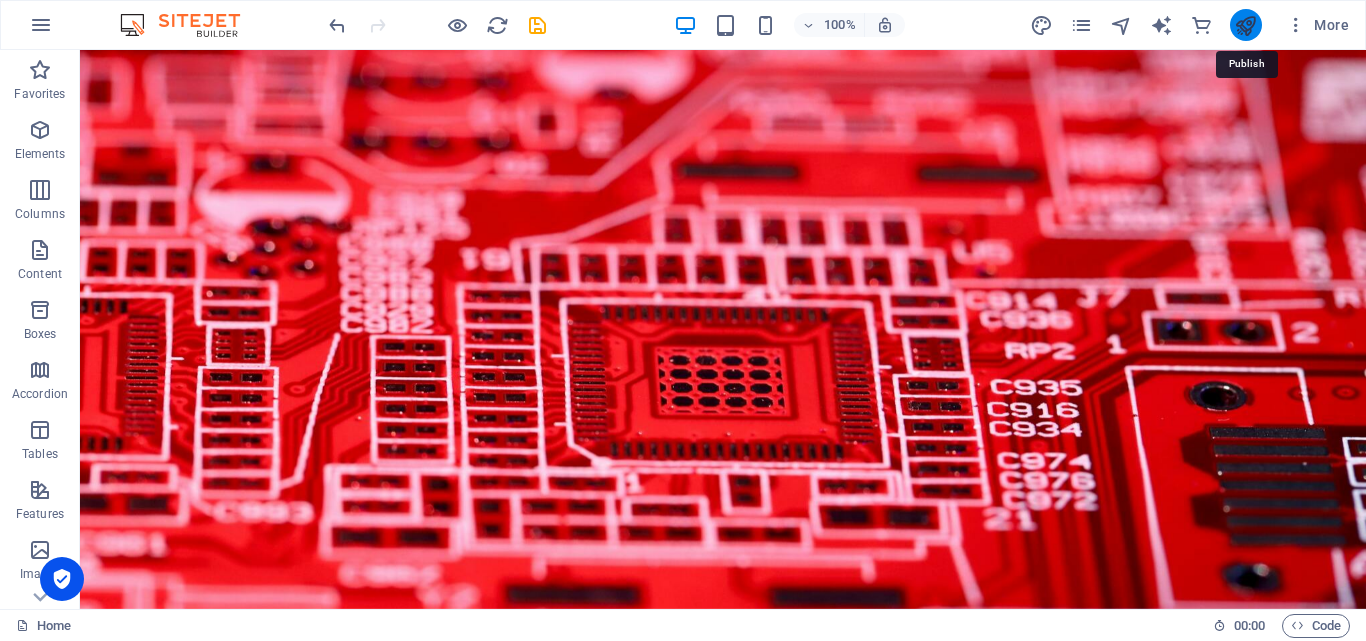 click at bounding box center [1245, 25] 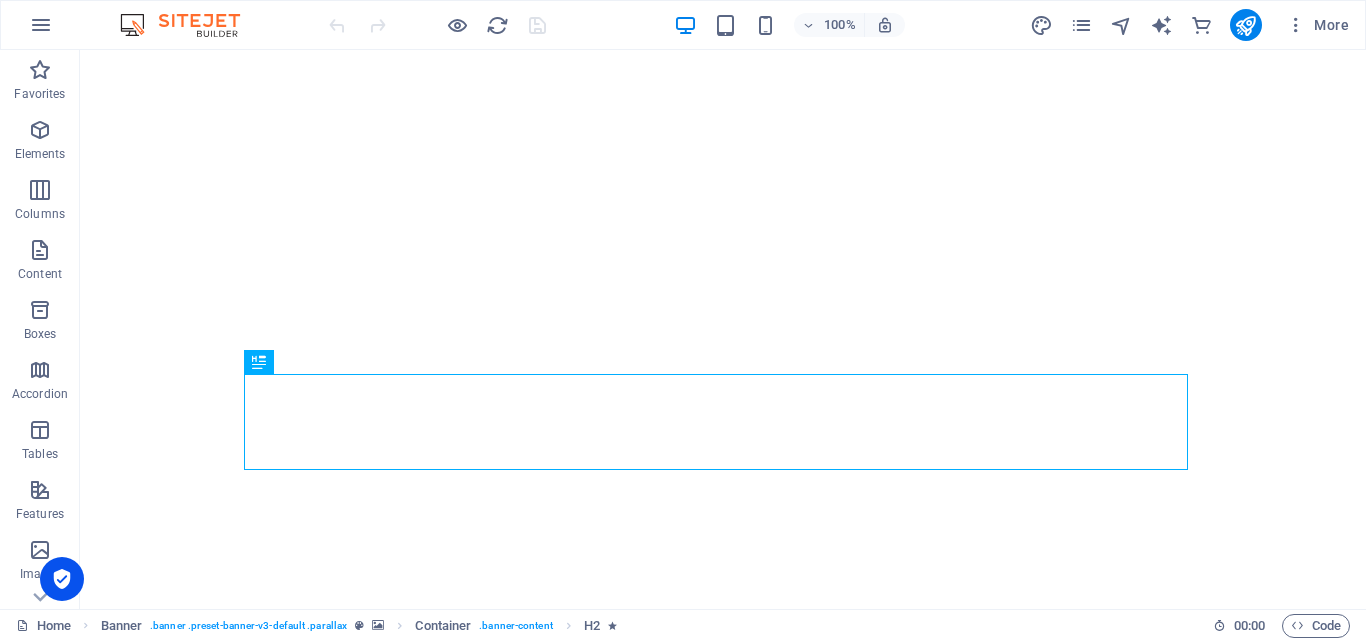 scroll, scrollTop: 0, scrollLeft: 0, axis: both 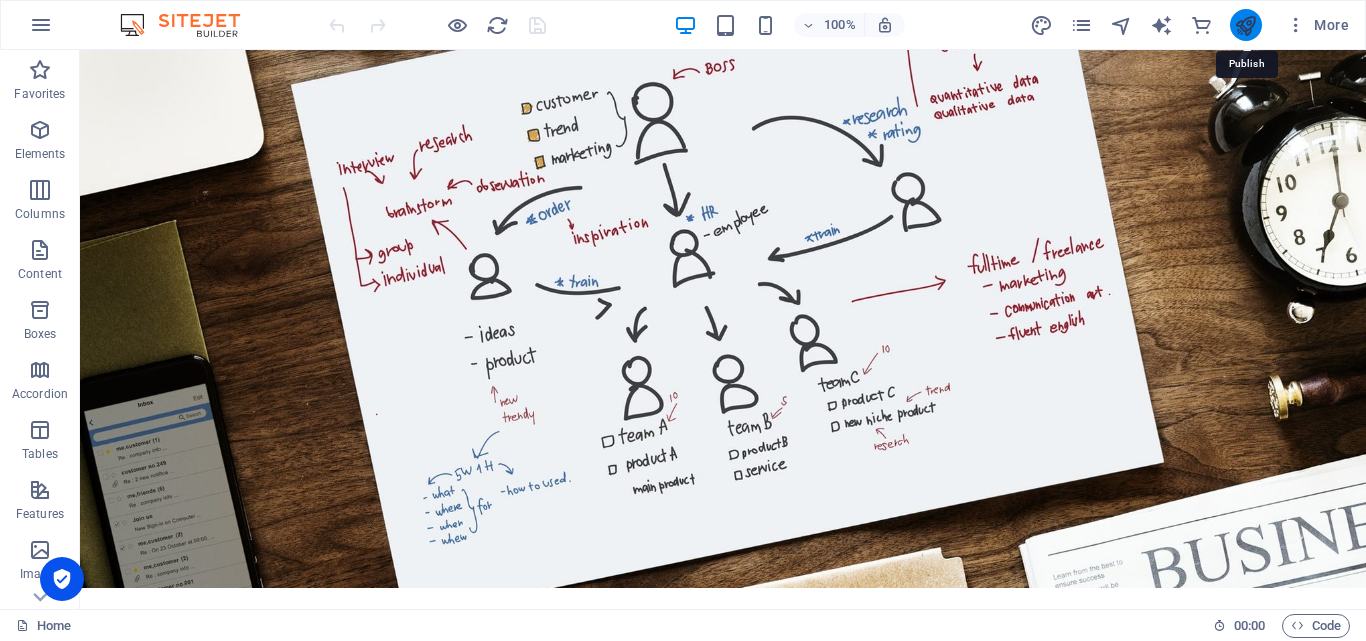 click at bounding box center [1245, 25] 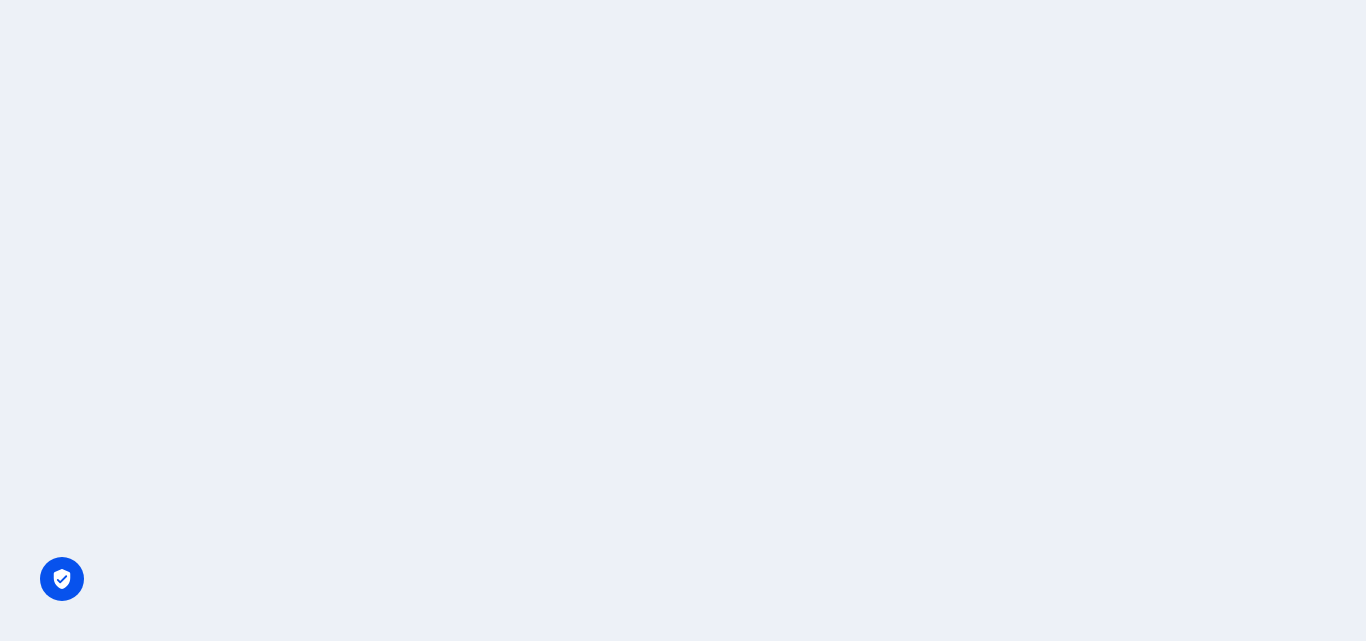 scroll, scrollTop: 0, scrollLeft: 0, axis: both 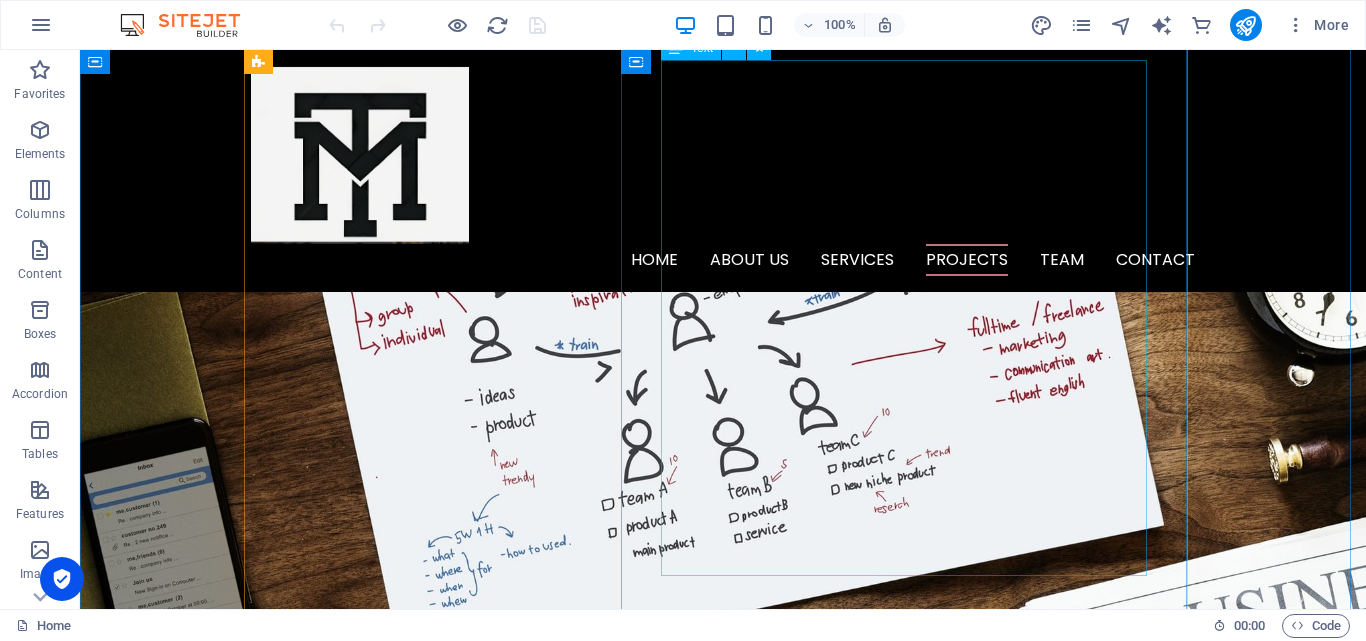 click on "🔥  Key Features: 💨 Top Speed:  180 km/h – Ultra-fast performance for dynamic applications 📦 Payload Capacity:  Up to 500 grams – Ideal for lightweight deliveries or tactical missions 📡 Long Range:  15 km control distance – Extended range with stable connection 🎥 Live Video Transmission:  Real-time FPV streaming for accurate navigation and situational awareness ⚙️ Use Case: Used as a  Kamikaze Drone  by the Indian Army during  Operation Sindhoor Time Perfect for  defense ,  reconnaissance , and  high-speed racing" at bounding box center (723, 5683) 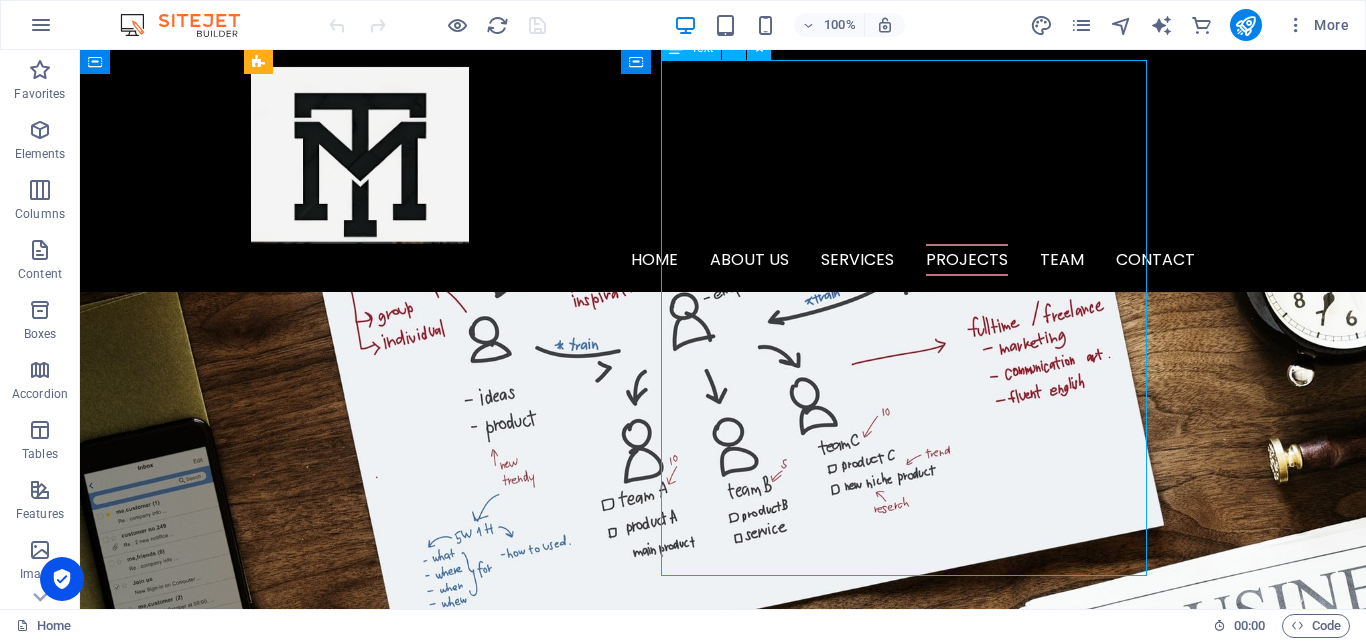 click on "🔥  Key Features: 💨 Top Speed:  180 km/h – Ultra-fast performance for dynamic applications 📦 Payload Capacity:  Up to 500 grams – Ideal for lightweight deliveries or tactical missions 📡 Long Range:  15 km control distance – Extended range with stable connection 🎥 Live Video Transmission:  Real-time FPV streaming for accurate navigation and situational awareness ⚙️ Use Case: Used as a  Kamikaze Drone  by the Indian Army during  Operation Sindhoor Time Perfect for  defense ,  reconnaissance , and  high-speed racing" at bounding box center (723, 5683) 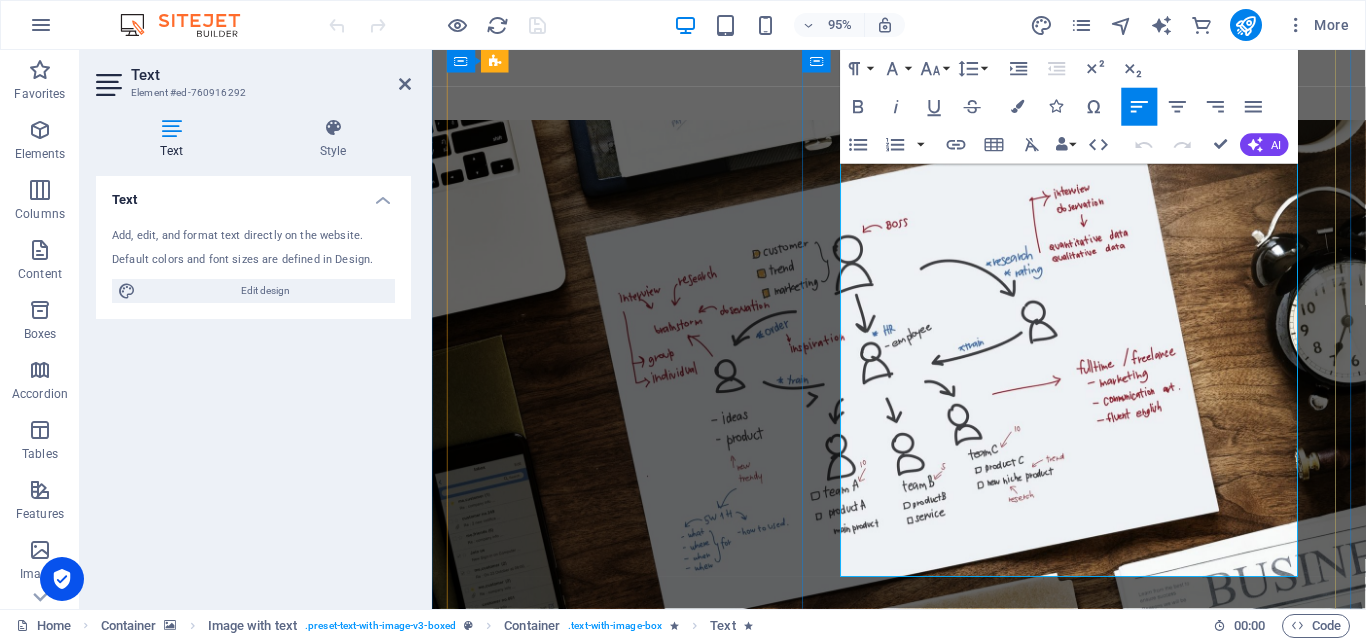 click on "🎥 Live Video Transmission:  Real-time FPV streaming for accurate navigation and situational awareness" at bounding box center [932, 5727] 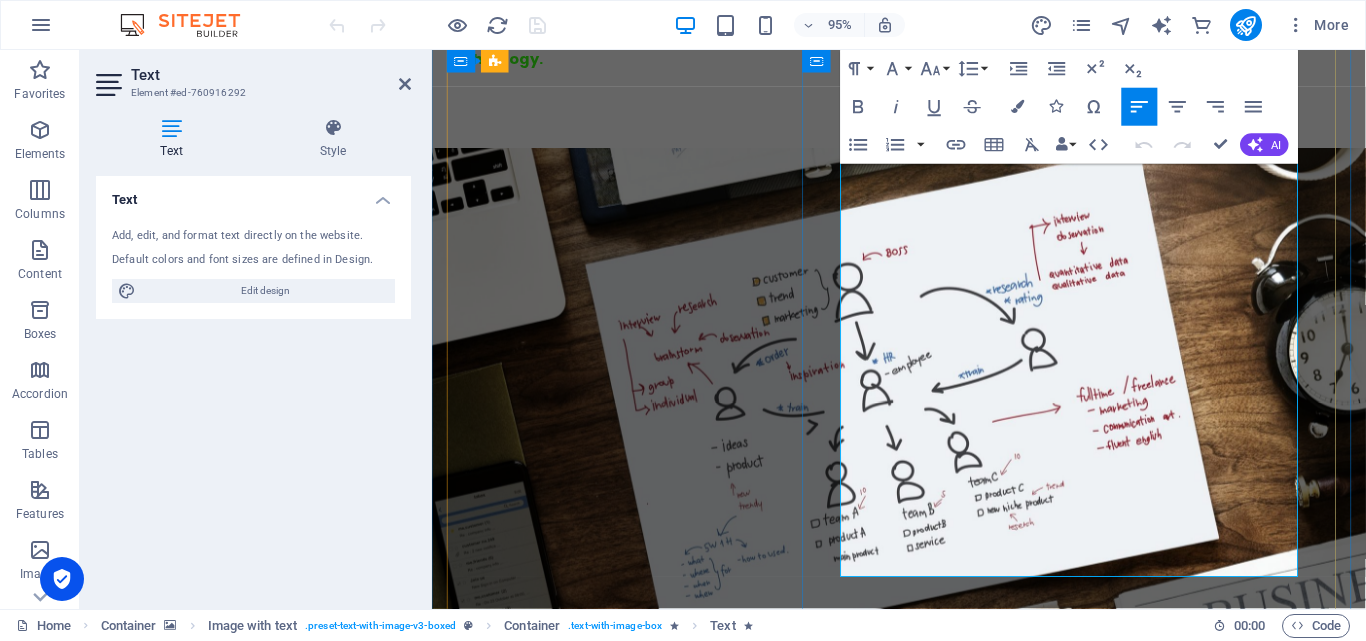 copy on "🔥  Key Features: 💨 Top Speed:  180 km/h – Ultra-fast performance for dynamic applications 📦 Payload Capacity:  Up to 500 grams – Ideal for lightweight deliveries or tactical missions 📡 Long Range:  15 km control distance – Extended range with stable connection 🎥 Live Video Transmission:  Real-time FPV streaming for accurate navigation and situational awareness ⚙️ Use Case: Used as a  Kamikaze Drone  by the Indian Army during  Operation Sindhoor Time Perfect for  defense ,  reconnaissance , and  high-speed racing" 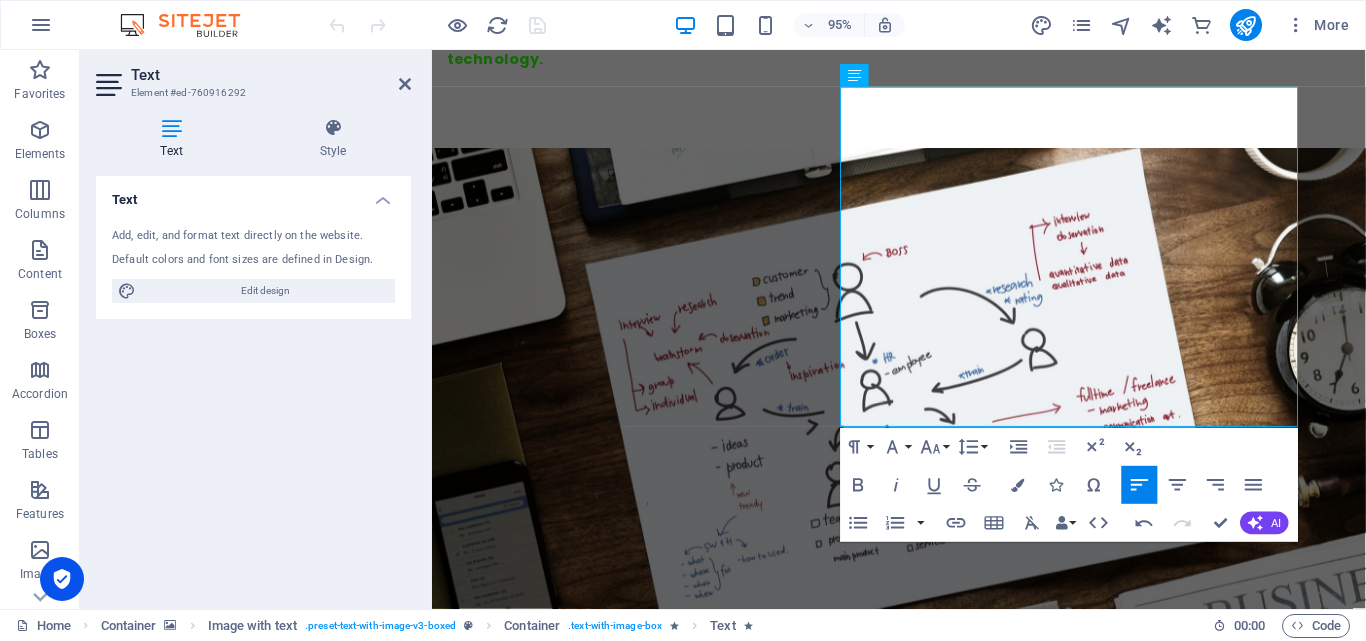 click at bounding box center (923, 3786) 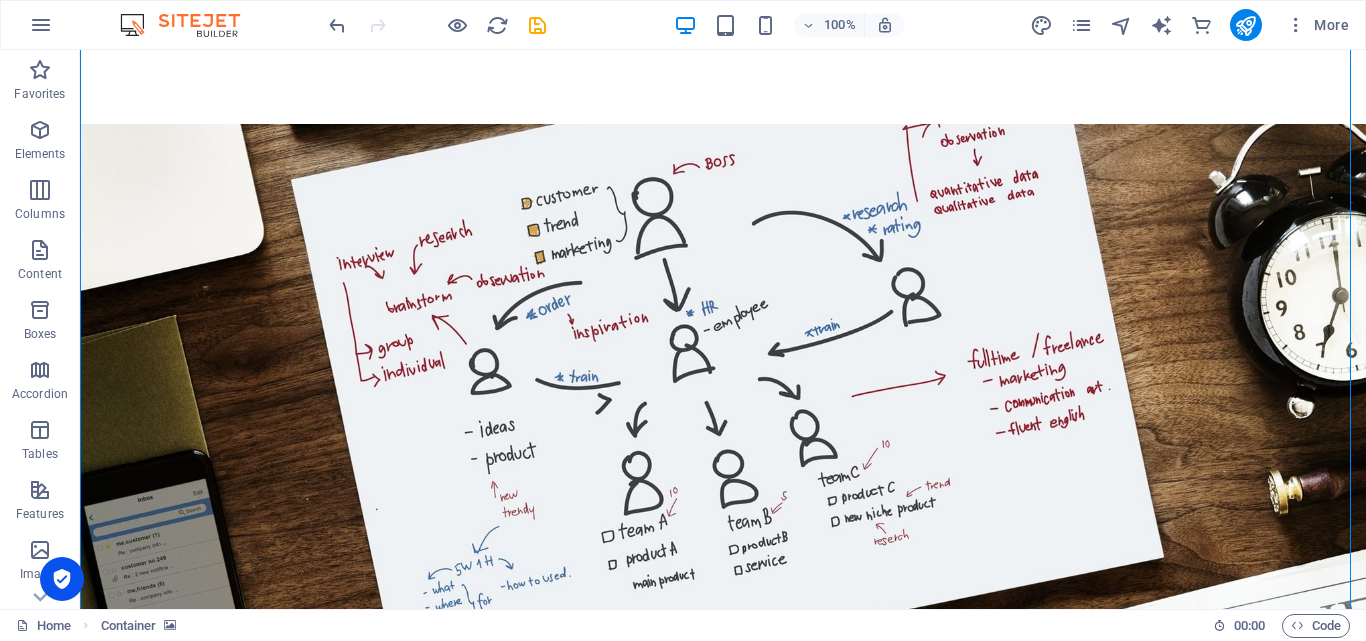 click at bounding box center (723, 3765) 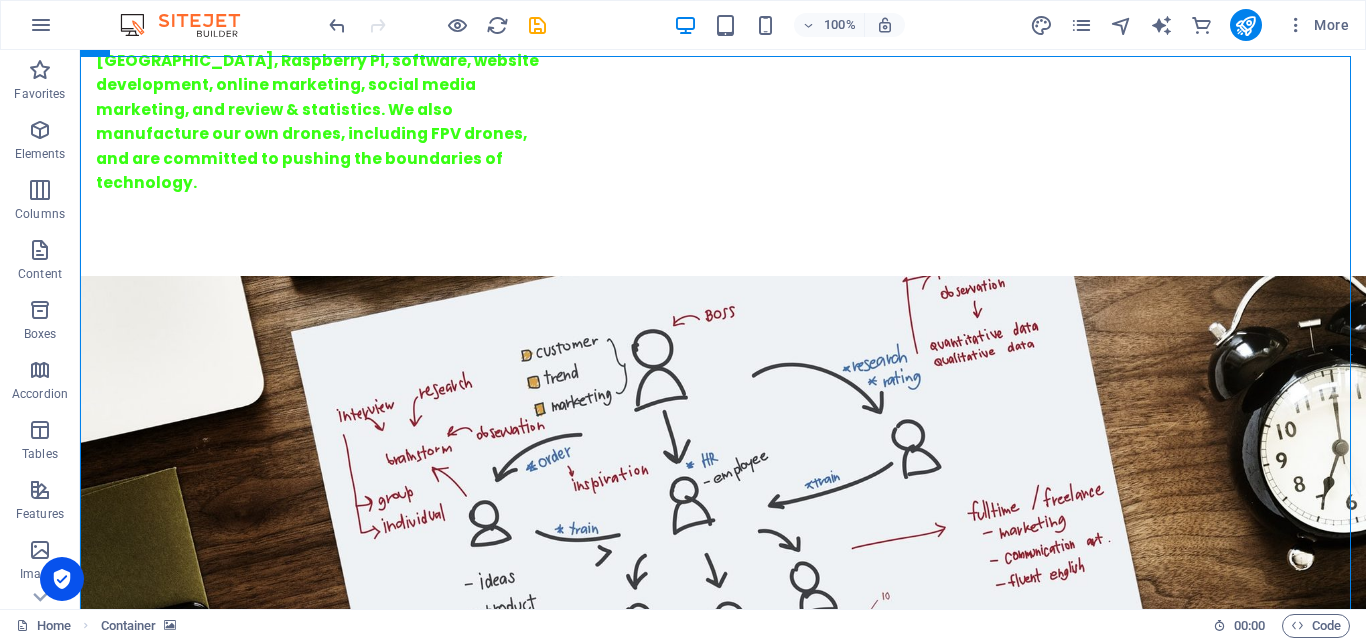 scroll, scrollTop: 1707, scrollLeft: 0, axis: vertical 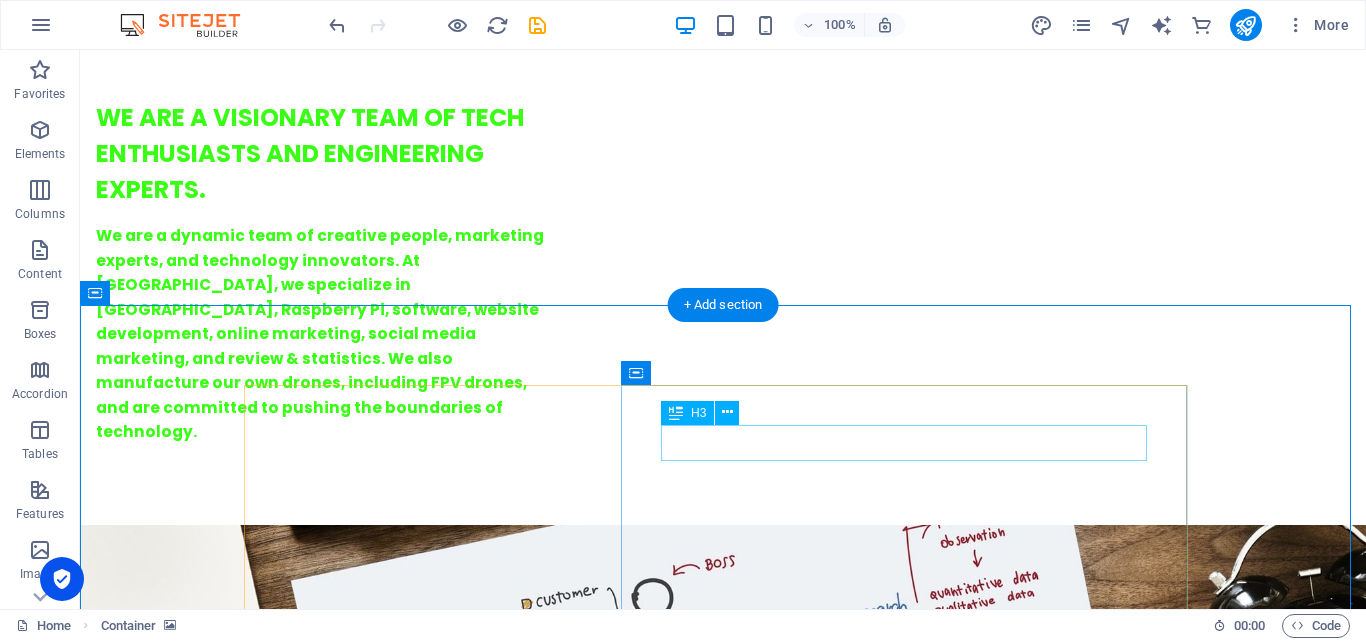 click on "FPv D rone" at bounding box center [723, 5848] 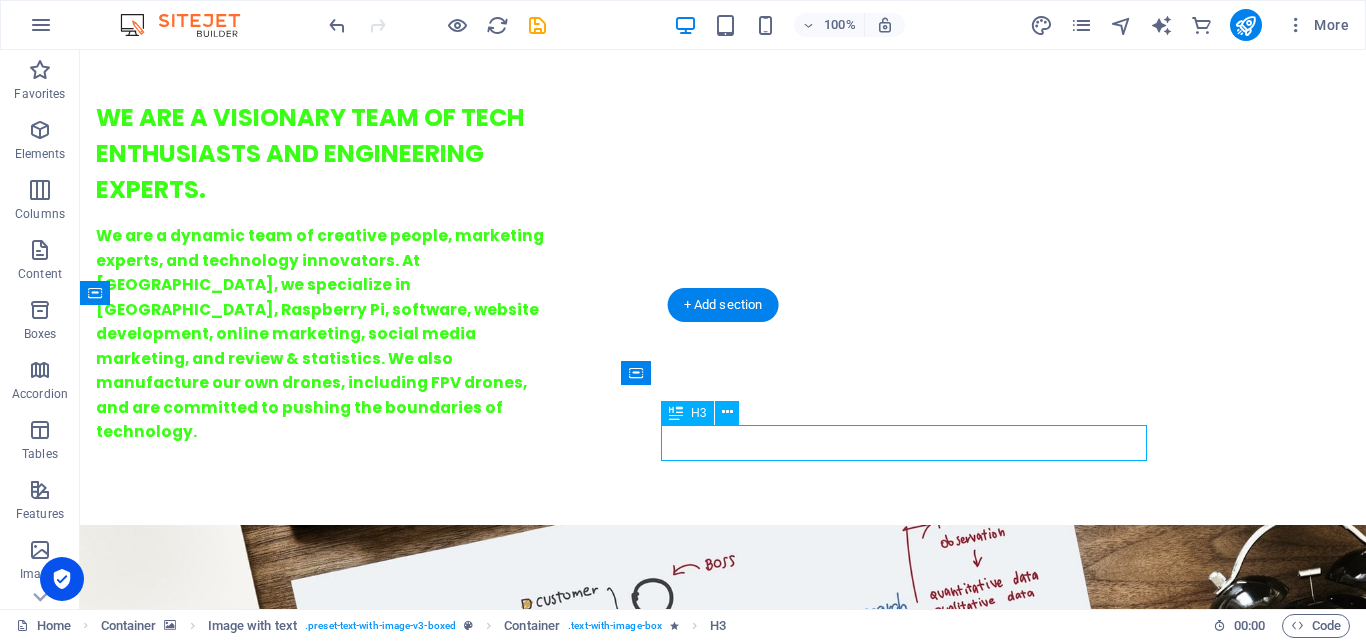 click on "FPv D rone" at bounding box center [723, 5848] 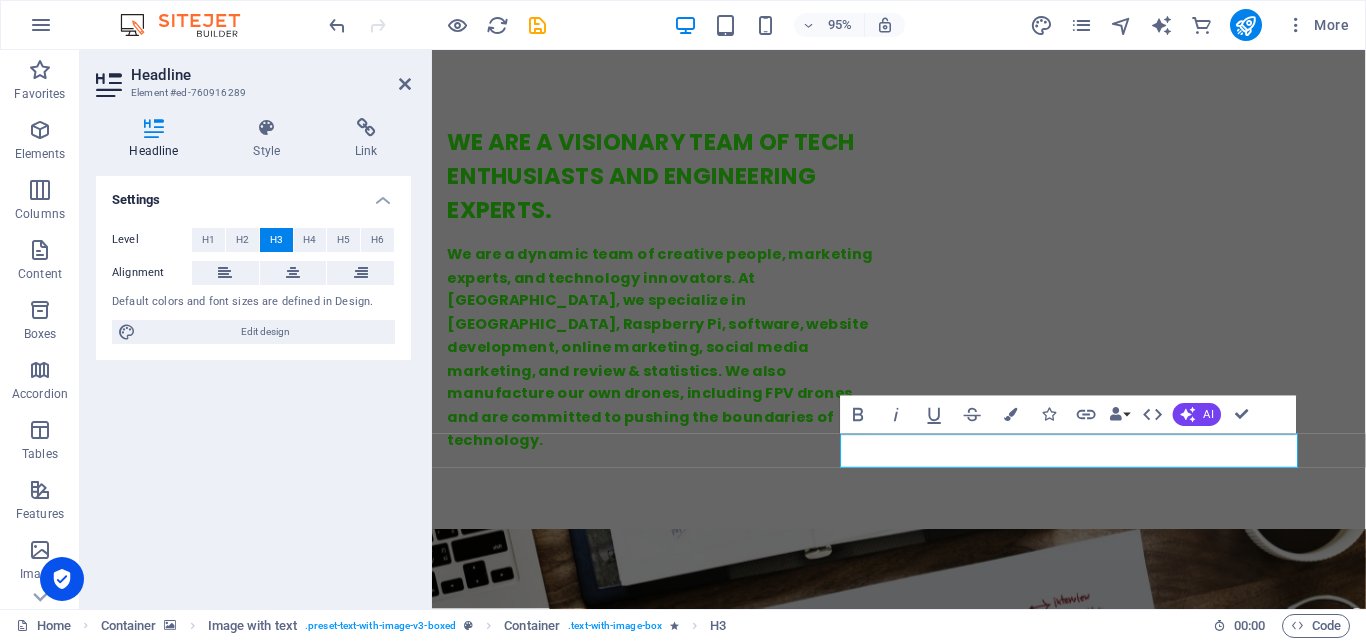 type 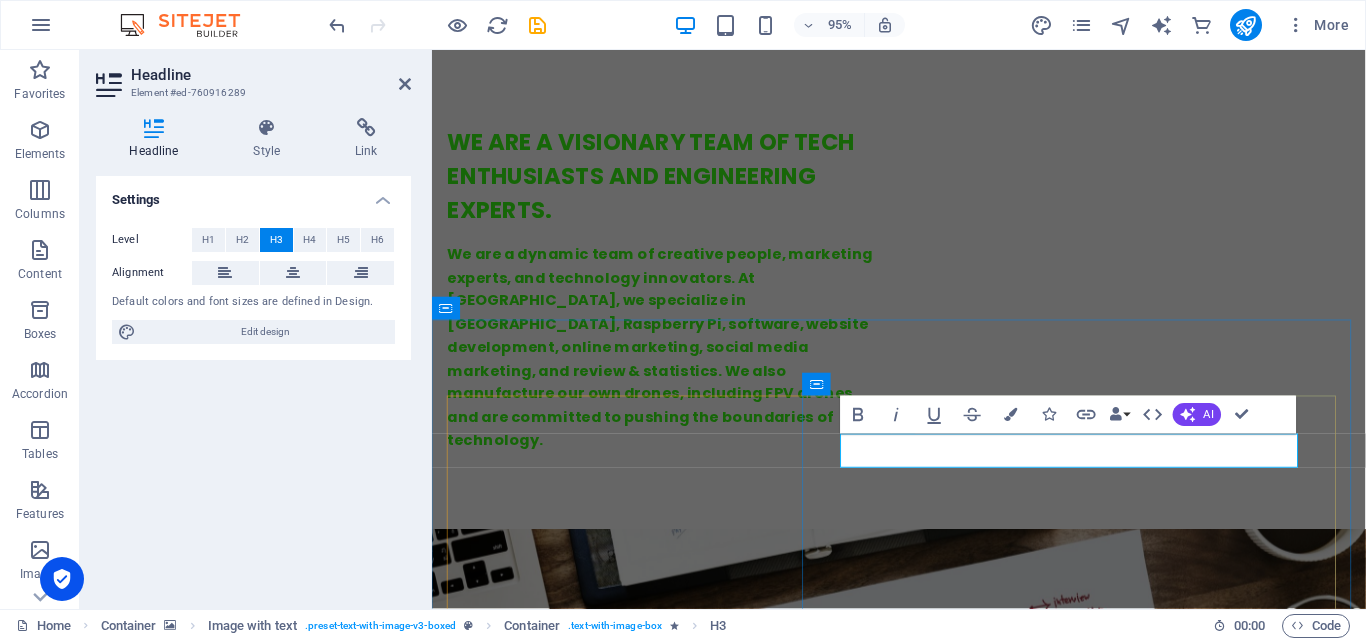 drag, startPoint x: 880, startPoint y: 468, endPoint x: 864, endPoint y: 468, distance: 16 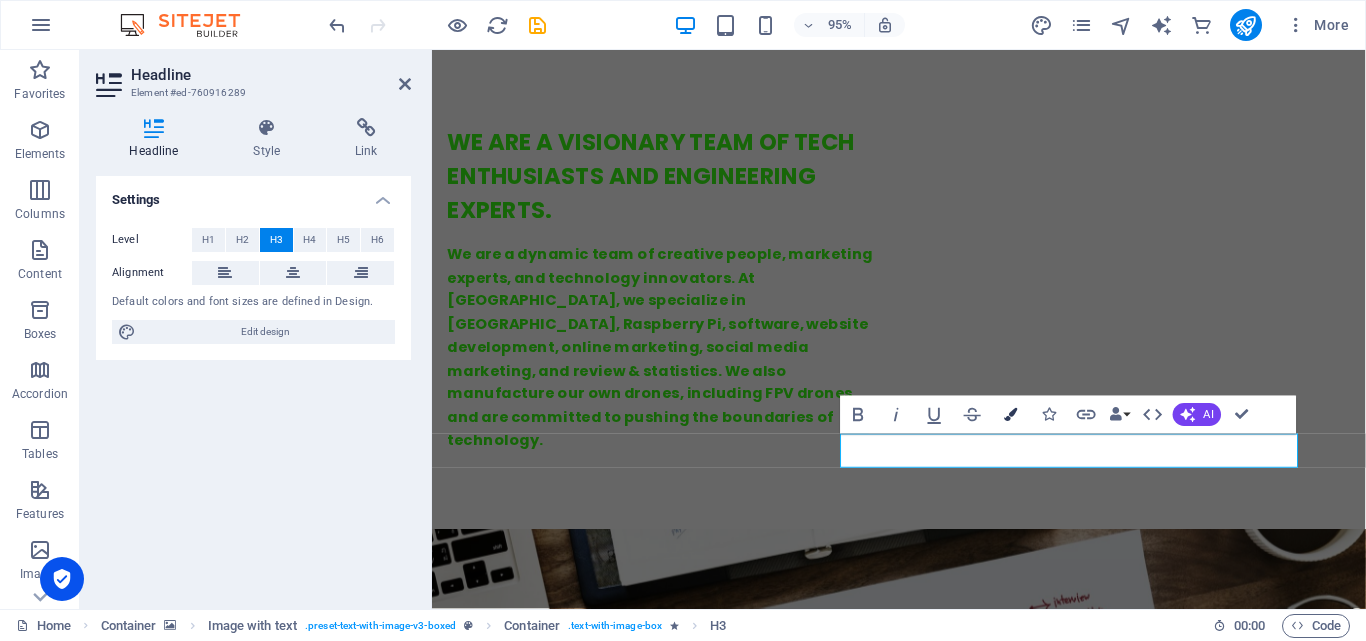 click on "Colors" at bounding box center (1011, 414) 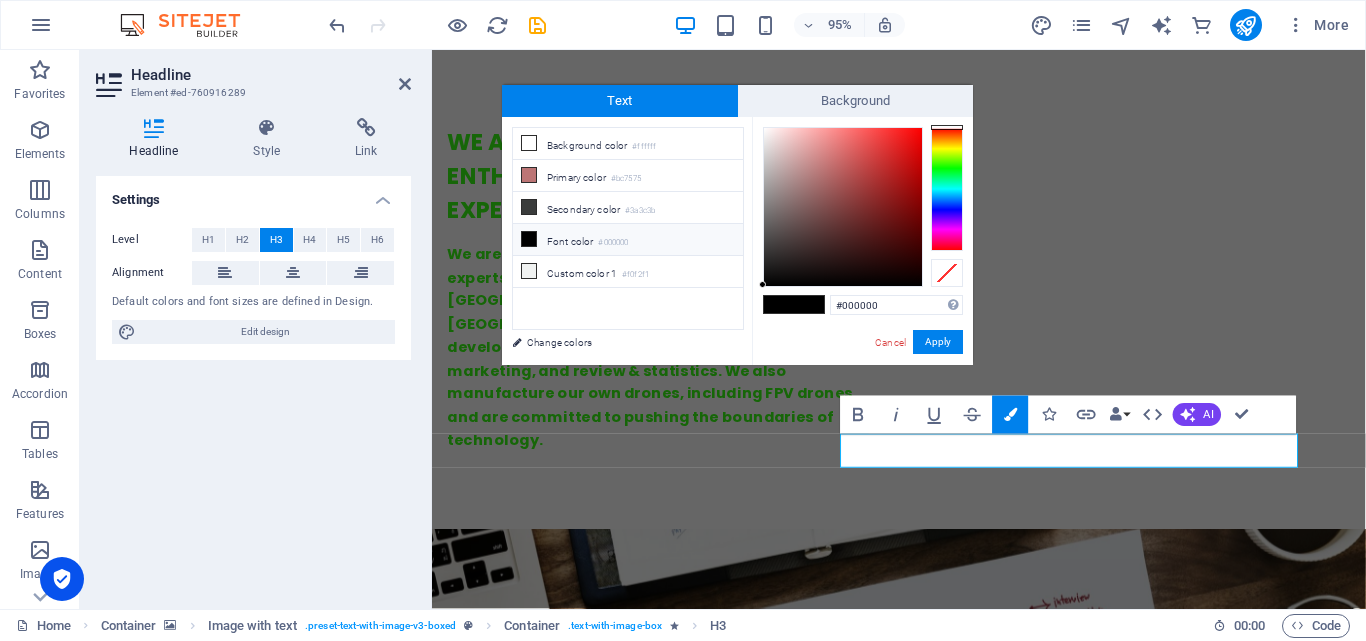 type on "#f81414" 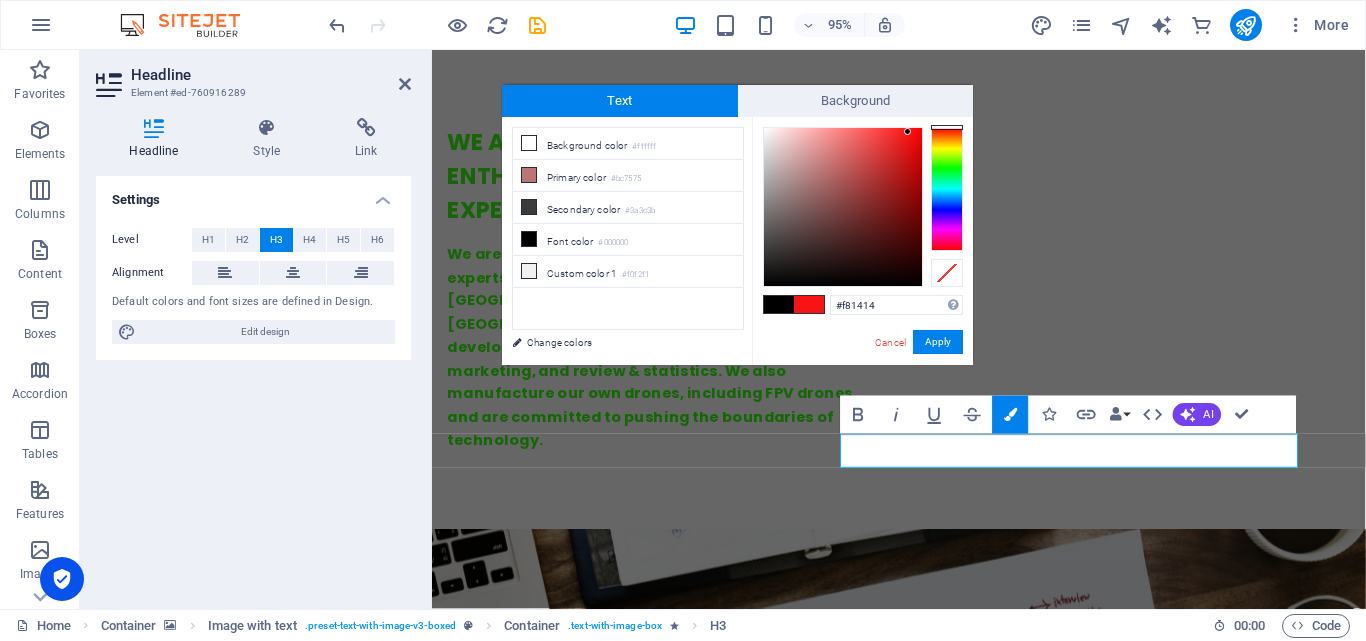 click at bounding box center (843, 207) 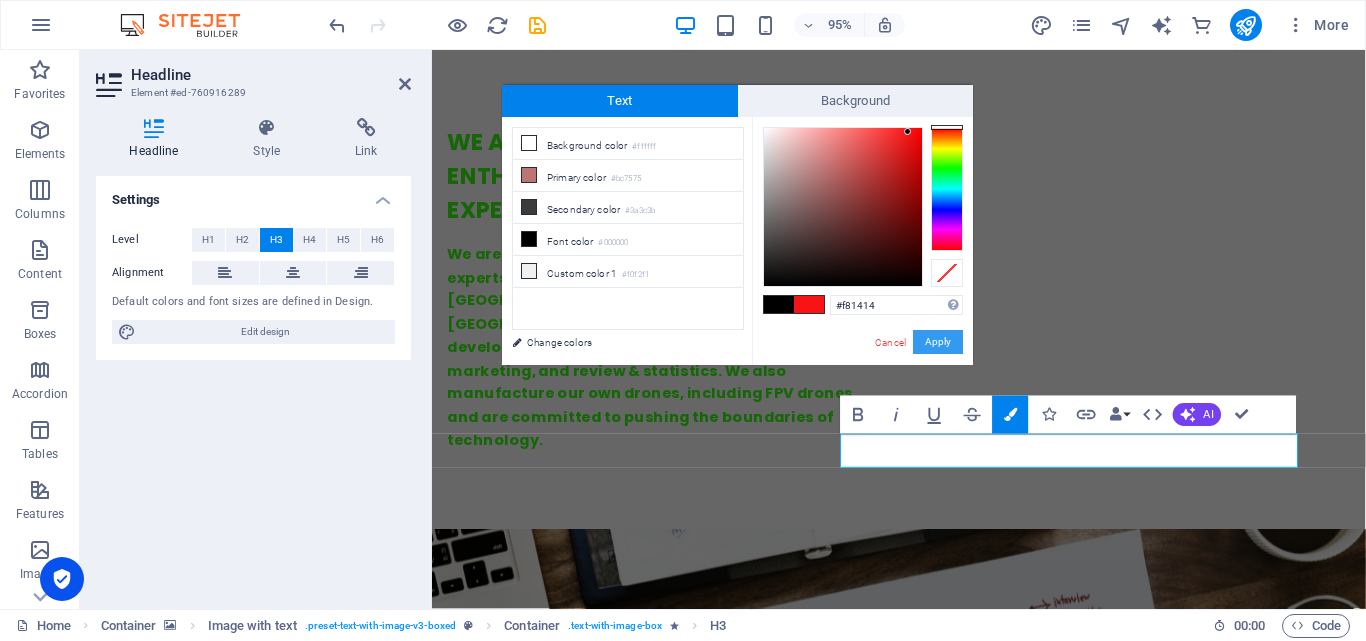 click on "Apply" at bounding box center (938, 342) 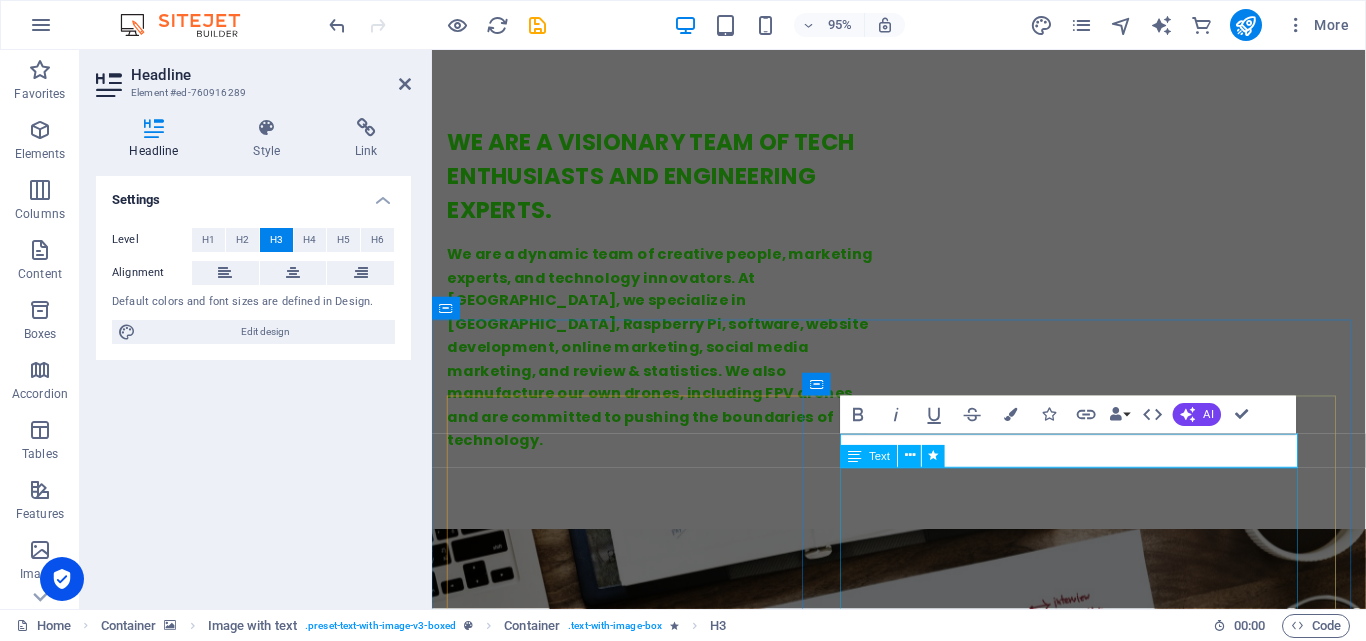 click on "🔧  Specifications: Feature Details Max Speed 💨 Up to 180 km/h Payload Capacity 📦 Up to 500 grams Control Range 📡 15 km Live FPV Transmission 🎥 Real-time 5.8GHz streaming Frame Material 🛠️ Aerospace-grade Carbon Fiber Use Case Proven 🛡️ Used in  Operation Sindhoor Time GPS & Telemetry ✅ Supported Failsafe & Return-to-Home ✅ Enabled" at bounding box center (924, 6015) 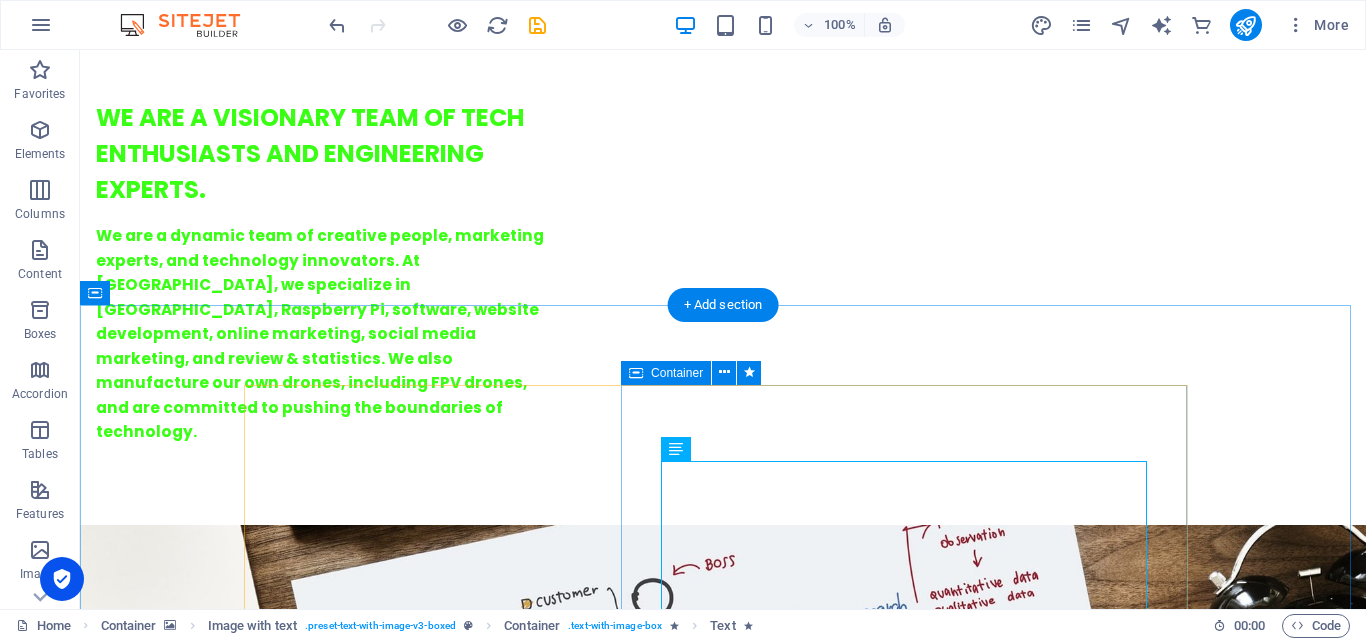 click on "V eloxon drone 🔧  Specifications: Feature Details Max Speed 💨 Up to 180 km/h Payload Capacity 📦 Up to 500 grams Control Range 📡 15 km Live FPV Transmission 🎥 Real-time 5.8GHz streaming Frame Material 🛠️ Aerospace-grade Carbon Fiber Use Case Proven 🛡️ Used in  Operation Sindhoor Time GPS & Telemetry ✅ Supported Failsafe & Return-to-Home ✅ Enabled" at bounding box center [723, 5985] 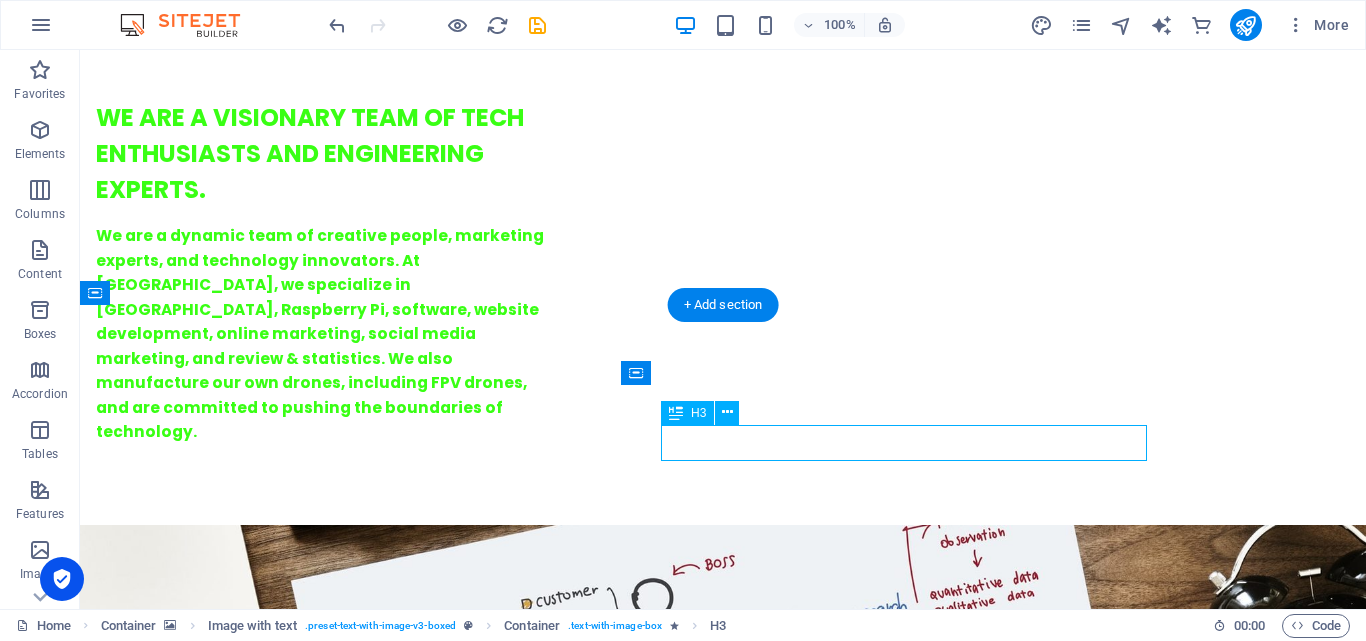 drag, startPoint x: 874, startPoint y: 439, endPoint x: 712, endPoint y: 444, distance: 162.07715 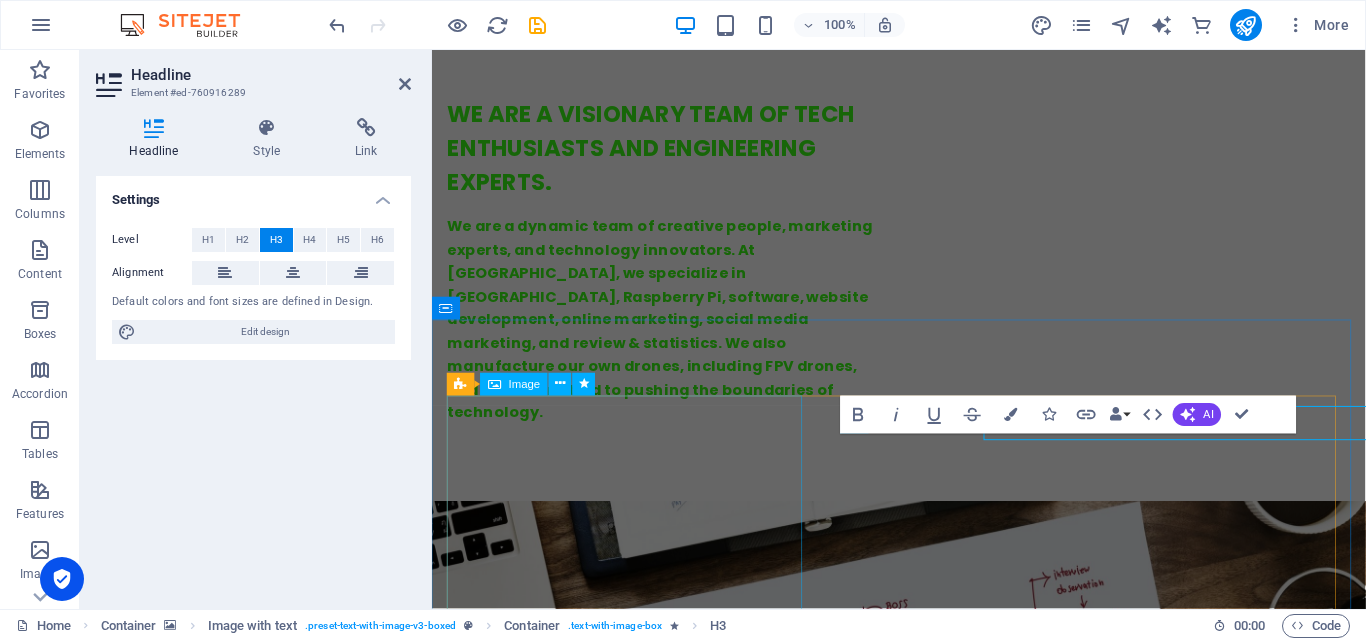 drag, startPoint x: 1064, startPoint y: 444, endPoint x: 726, endPoint y: 464, distance: 338.5912 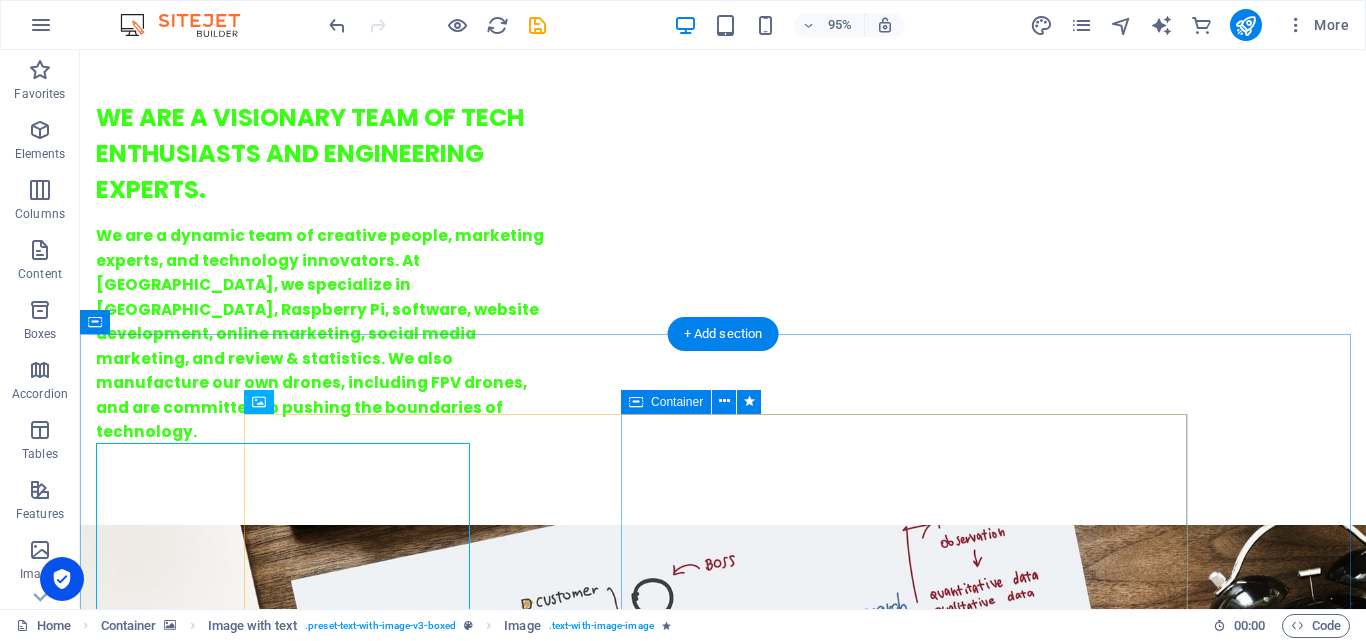 scroll, scrollTop: 1415, scrollLeft: 0, axis: vertical 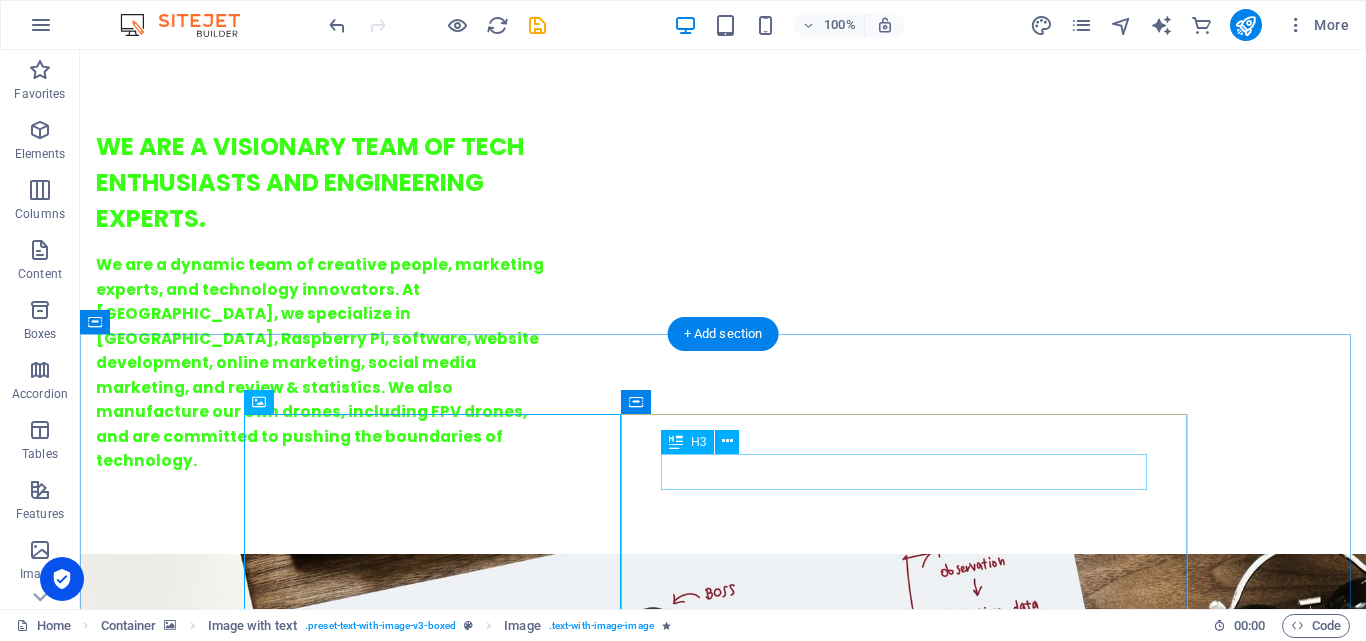 click on "V eloxon drone" at bounding box center [723, 5877] 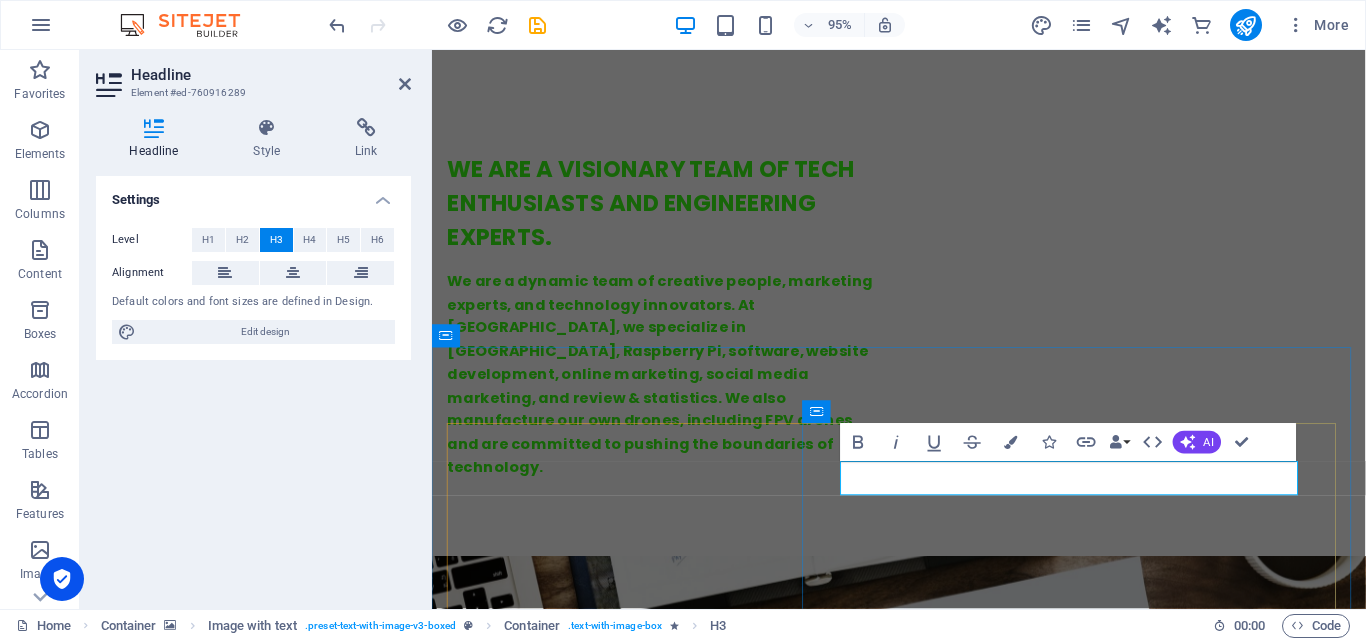 drag, startPoint x: 1017, startPoint y: 500, endPoint x: 907, endPoint y: 514, distance: 110.88733 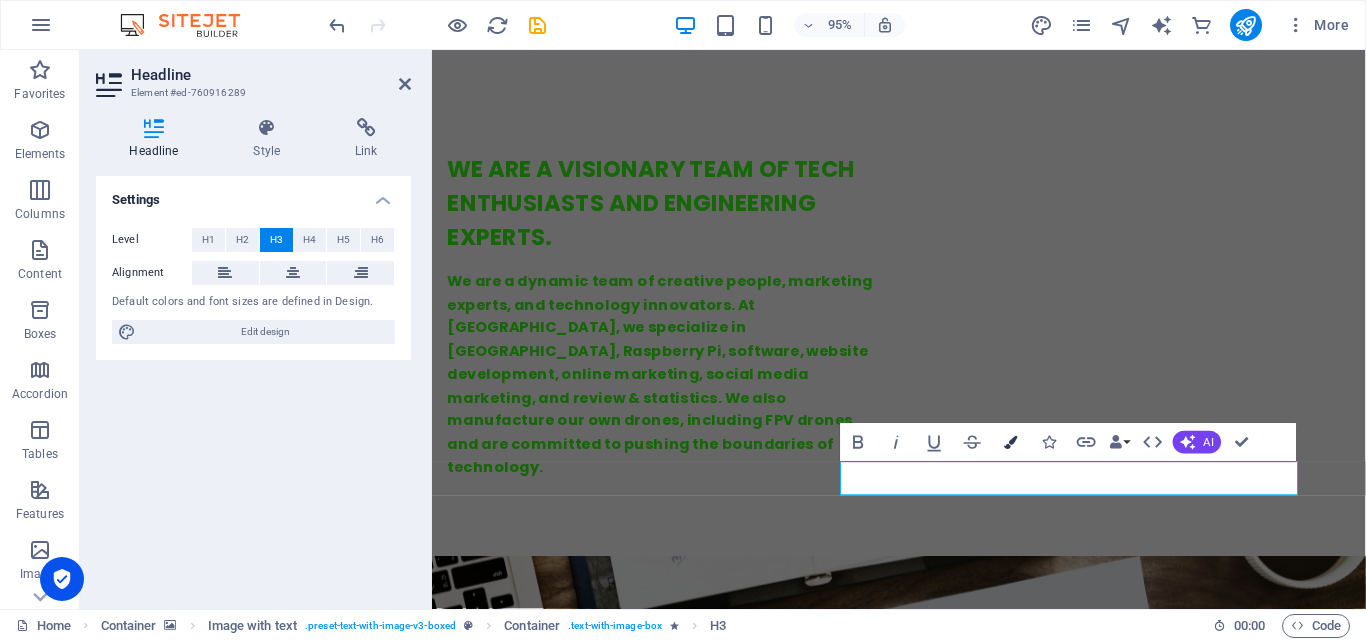click at bounding box center (1010, 441) 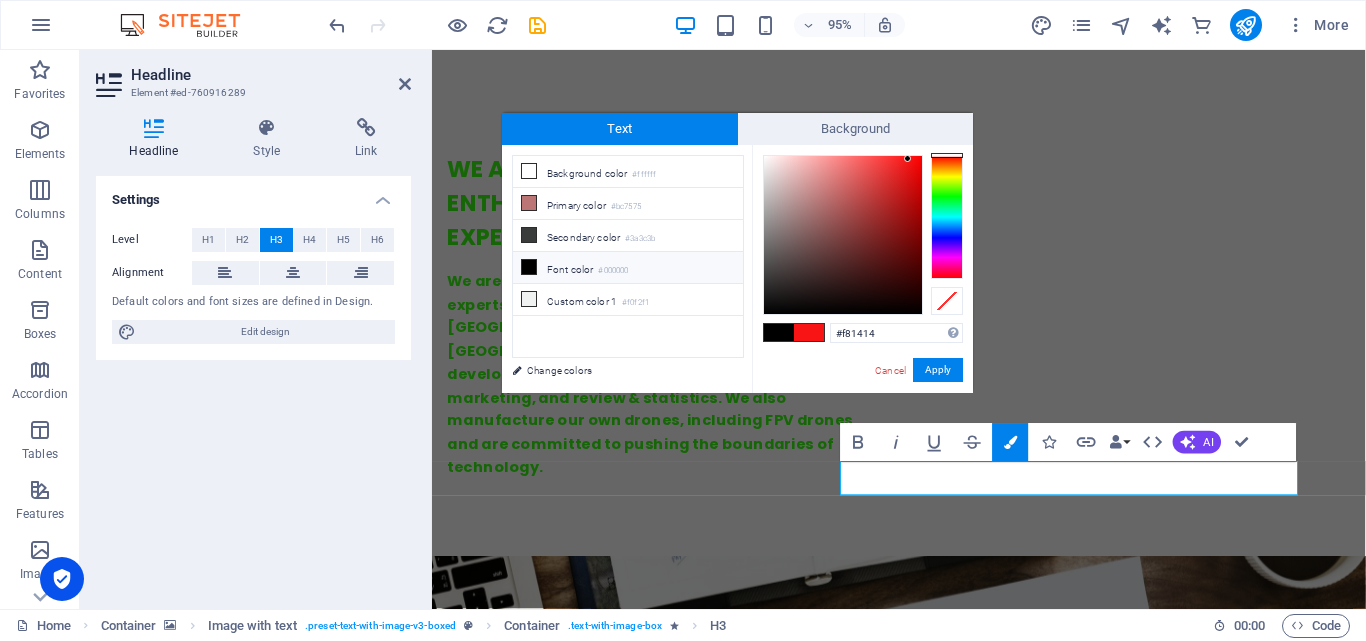 click at bounding box center (779, 332) 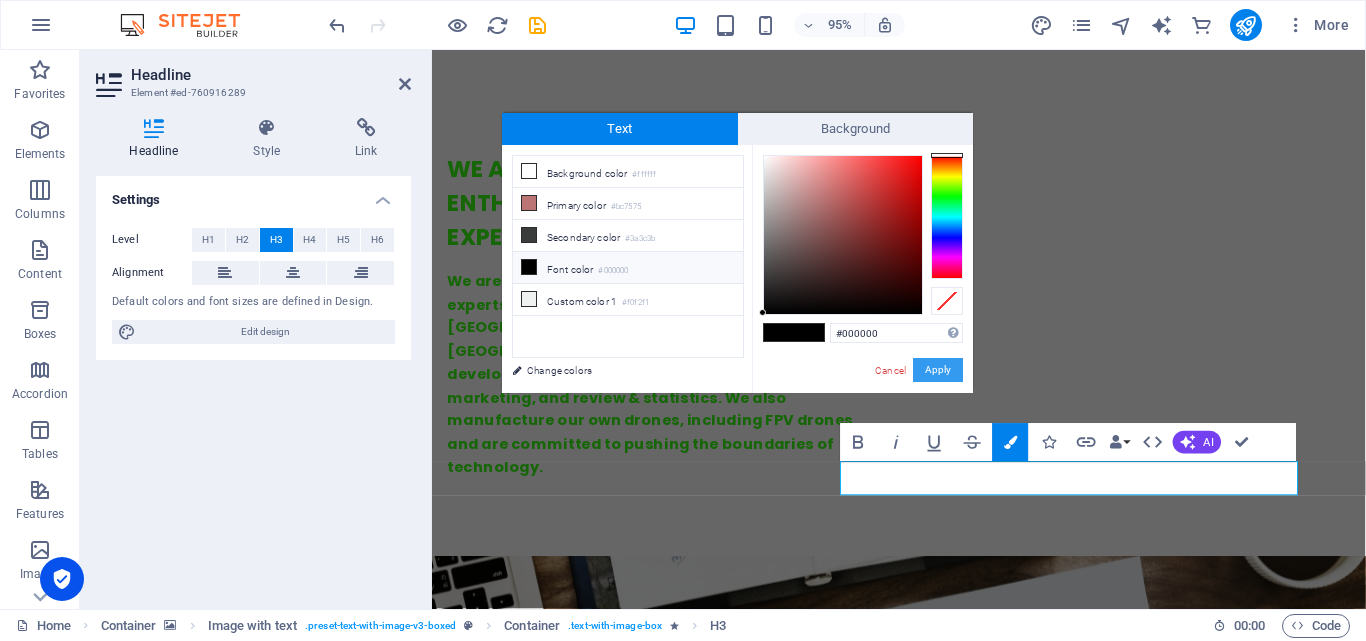 click on "#000000 Supported formats #0852ed rgb(8, 82, 237) rgba(8, 82, 237, 90%) hsv(221,97,93) hsl(221, 93%, 48%) Cancel Apply" at bounding box center (862, 414) 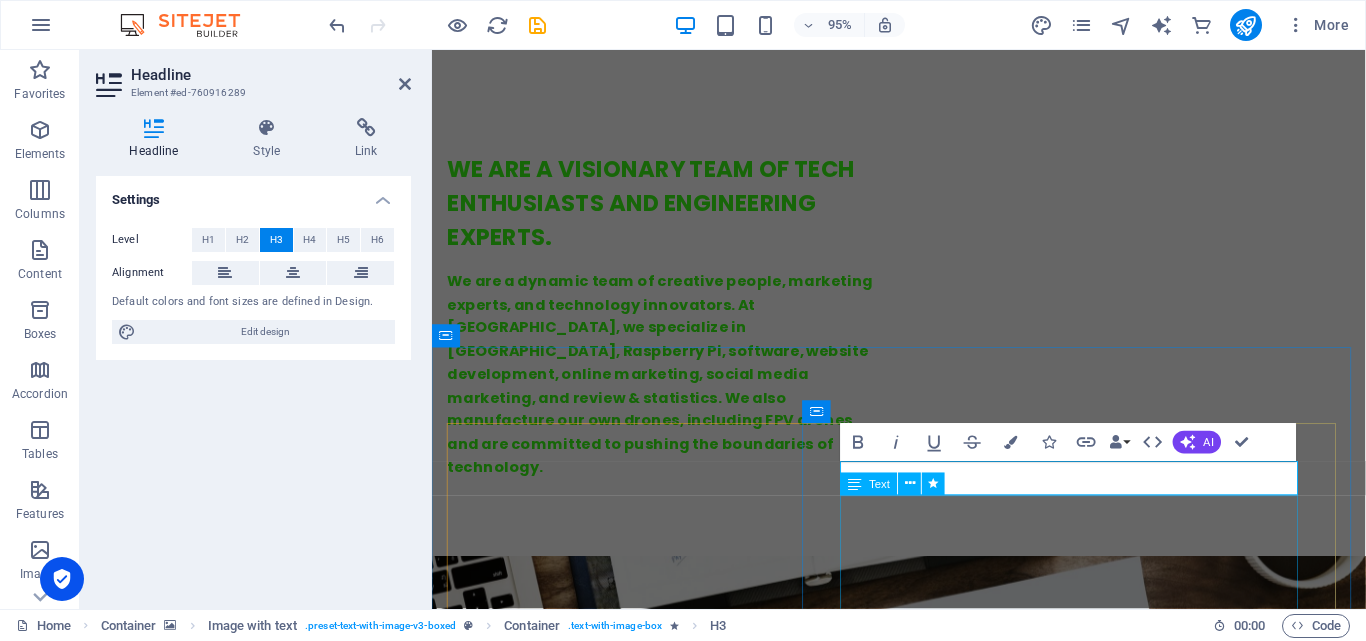 click on "🔧  Specifications: Feature Details Max Speed 💨 Up to 180 km/h Payload Capacity 📦 Up to 500 grams Control Range 📡 15 km Live FPV Transmission 🎥 Real-time 5.8GHz streaming Frame Material 🛠️ Aerospace-grade Carbon Fiber Use Case Proven 🛡️ Used in  Operation Sindhoor Time GPS & Telemetry ✅ Supported Failsafe & Return-to-Home ✅ Enabled" at bounding box center [924, 6044] 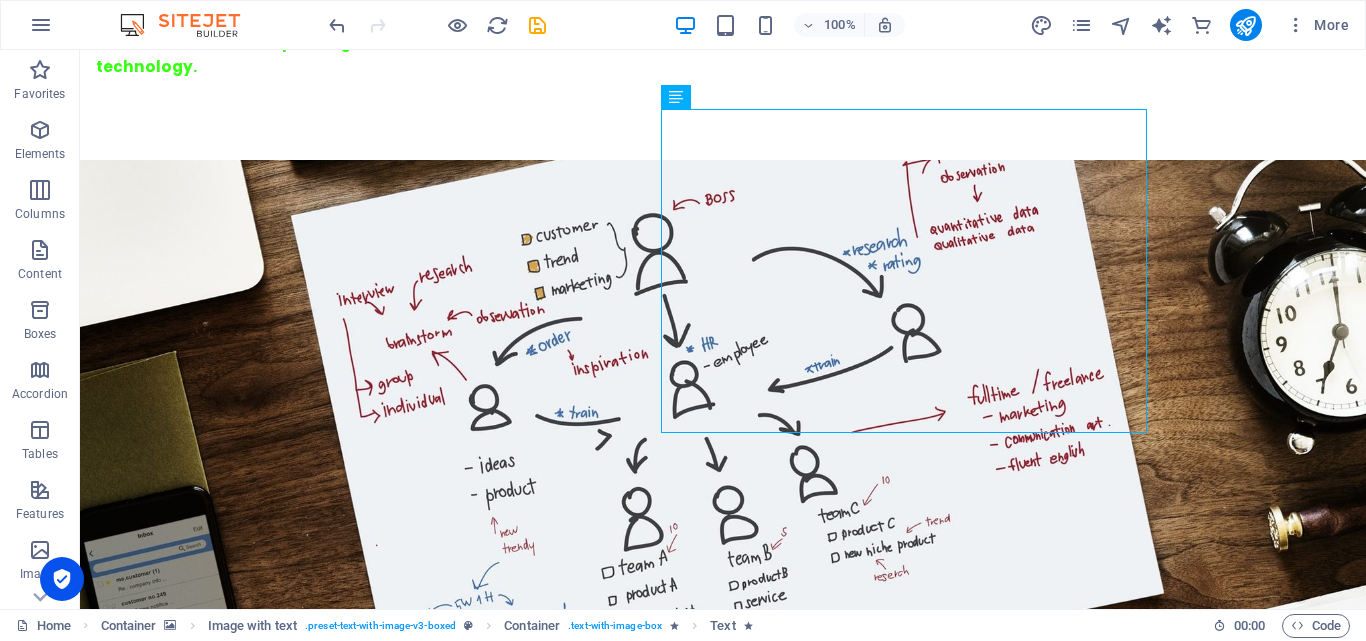 scroll, scrollTop: 1823, scrollLeft: 0, axis: vertical 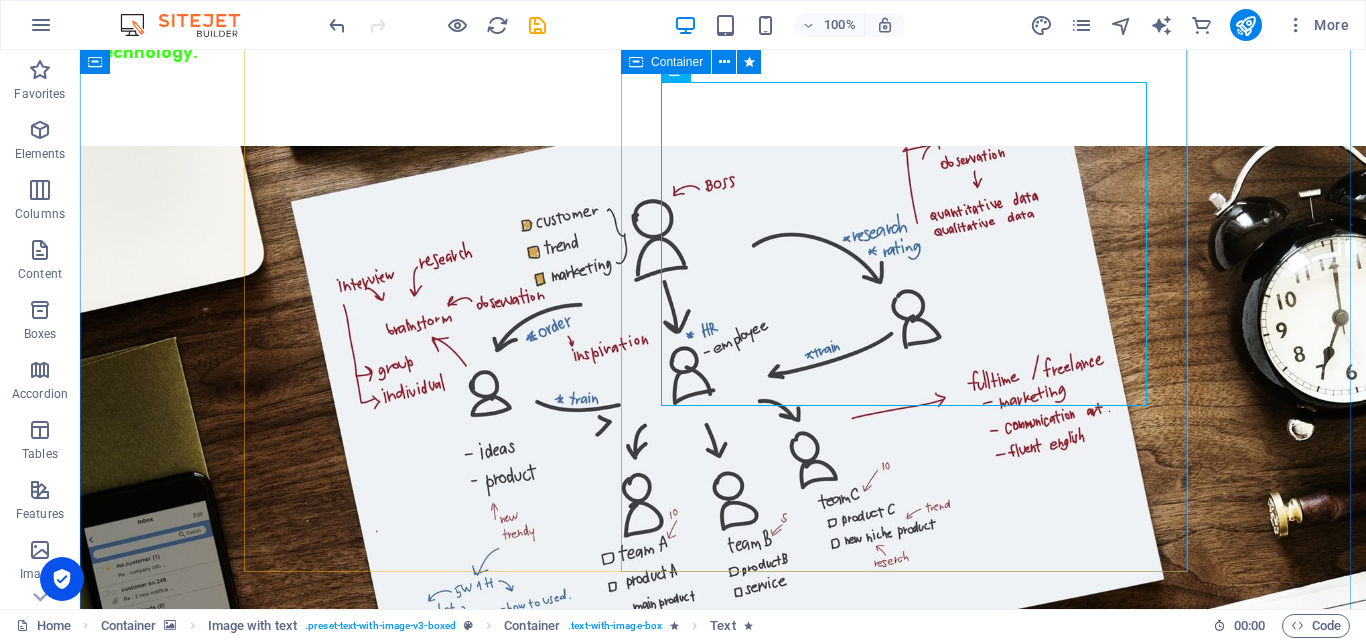 click on "🚀 K ruzer X 🔧  Specifications: Feature Details Max Speed 💨 Up to 180 km/h Payload Capacity 📦 Up to 500 grams Control Range 📡 15 km Live FPV Transmission 🎥 Real-time 5.8GHz streaming Frame Material 🛠️ Aerospace-grade Carbon Fiber Use Case Proven 🛡️ Used in  Operation Sindhoor Time GPS & Telemetry ✅ Supported Failsafe & Return-to-Home ✅ Enabled" at bounding box center [723, 5606] 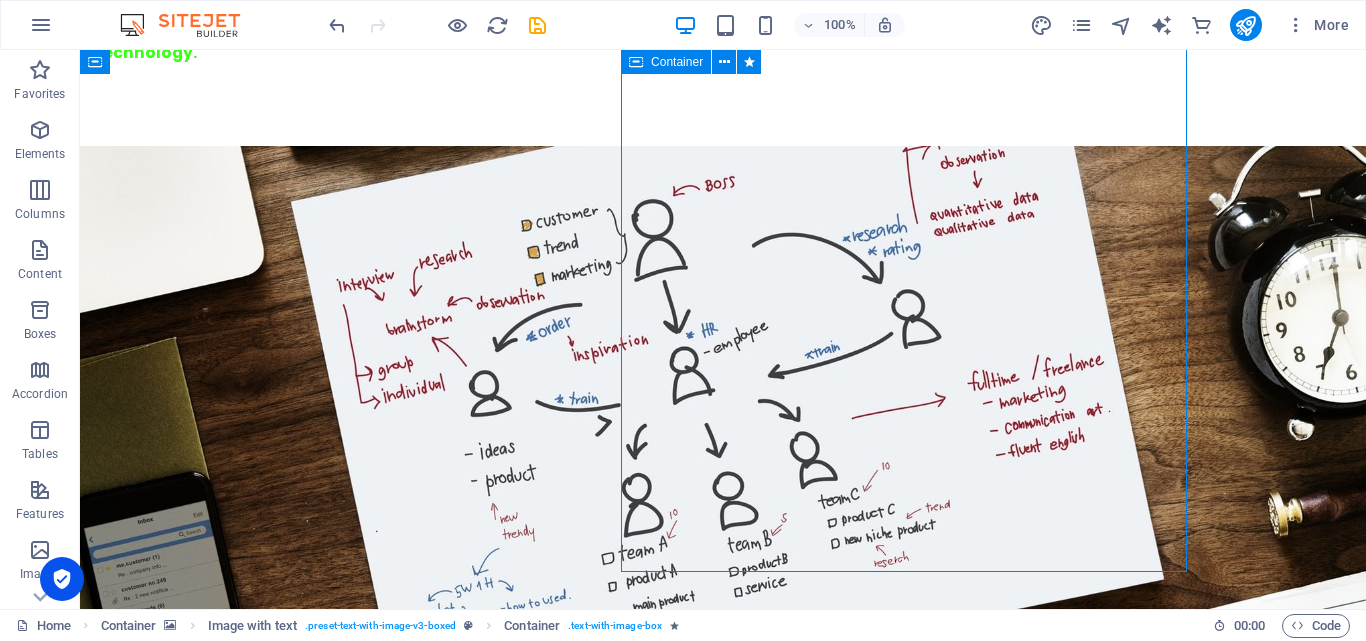 click on "🚀 K ruzer X 🔧  Specifications: Feature Details Max Speed 💨 Up to 180 km/h Payload Capacity 📦 Up to 500 grams Control Range 📡 15 km Live FPV Transmission 🎥 Real-time 5.8GHz streaming Frame Material 🛠️ Aerospace-grade Carbon Fiber Use Case Proven 🛡️ Used in  Operation Sindhoor Time GPS & Telemetry ✅ Supported Failsafe & Return-to-Home ✅ Enabled" at bounding box center (723, 5606) 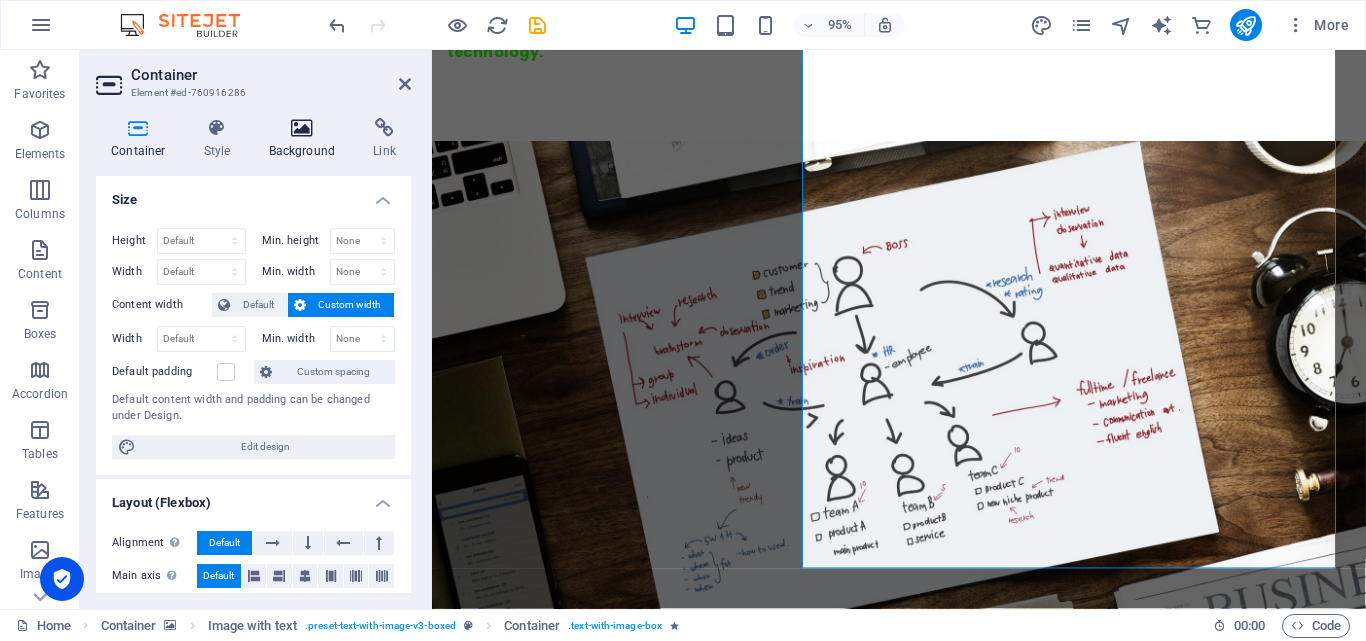 click at bounding box center [302, 128] 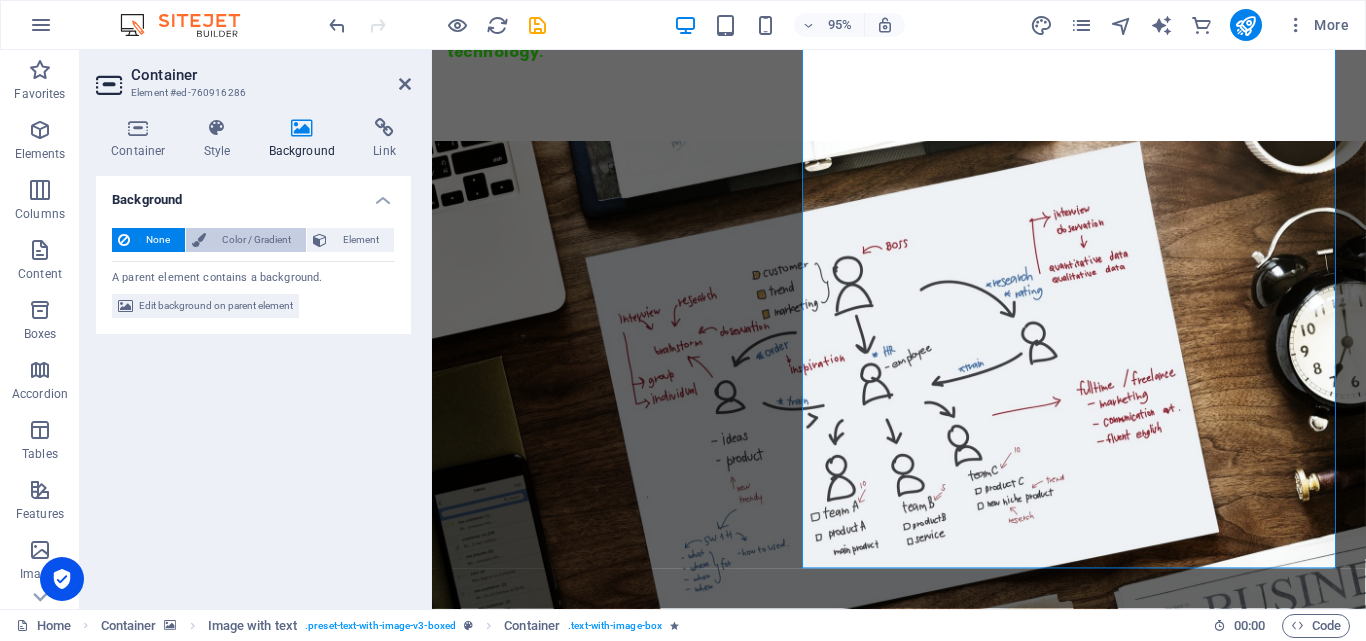 click on "Color / Gradient" at bounding box center [256, 240] 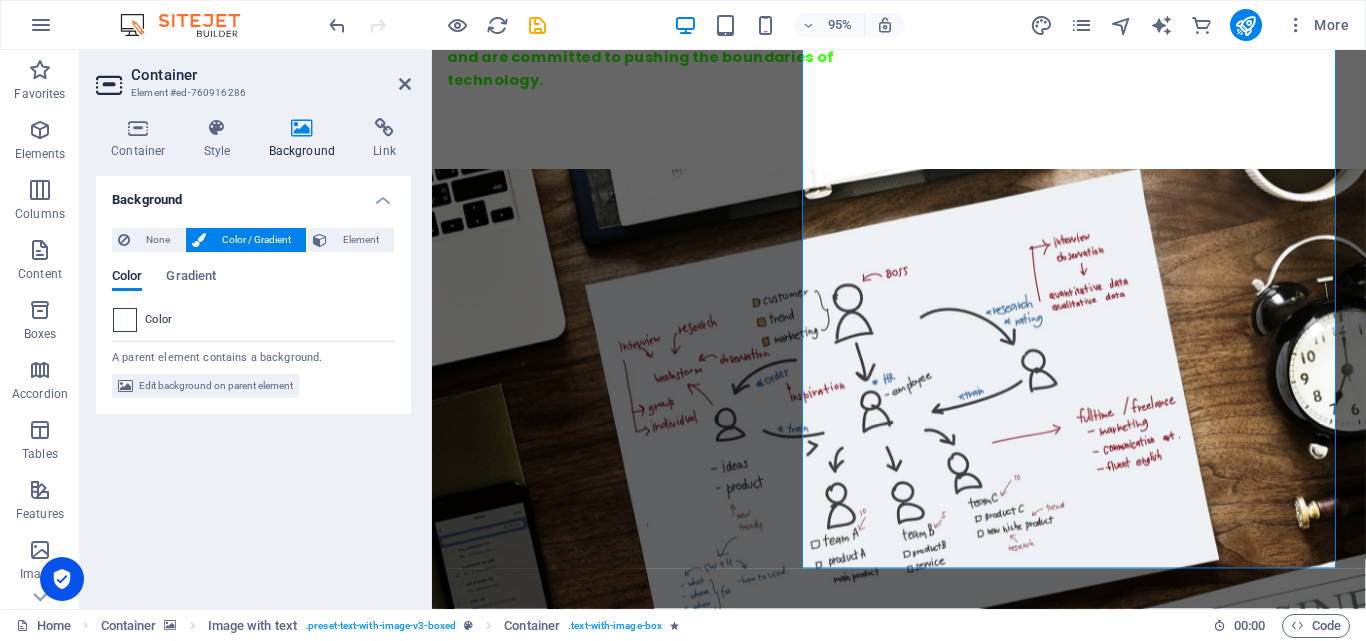 click at bounding box center [125, 320] 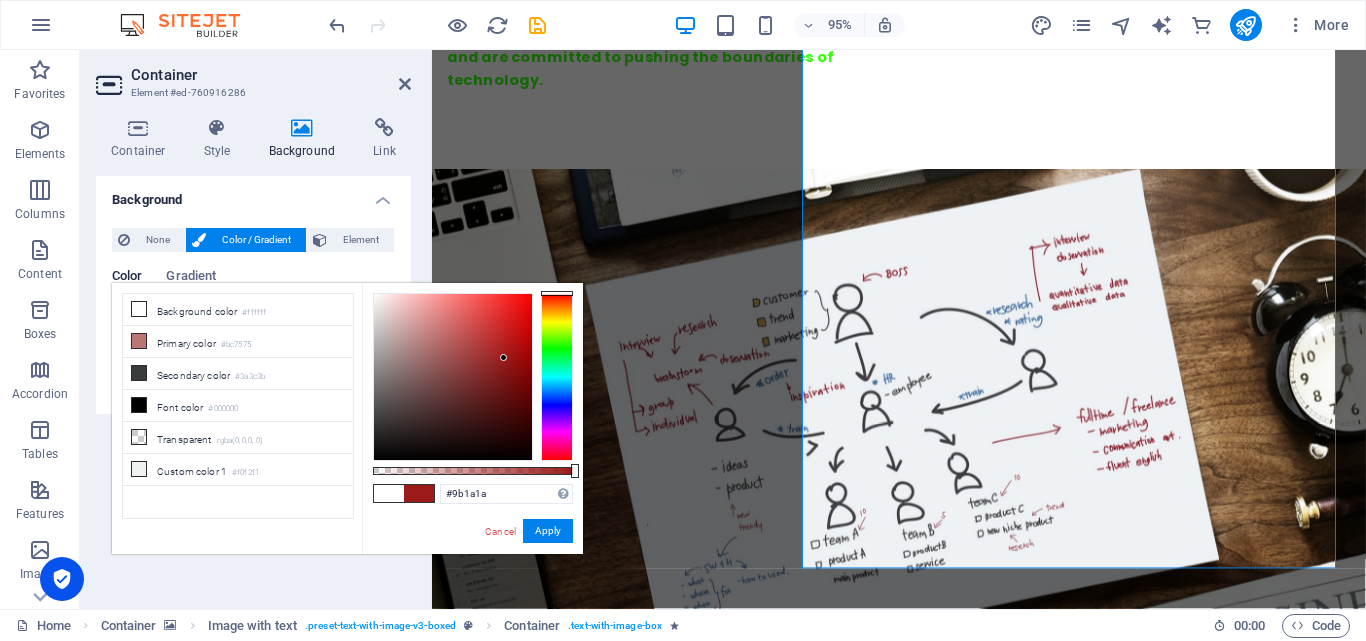 click at bounding box center (453, 377) 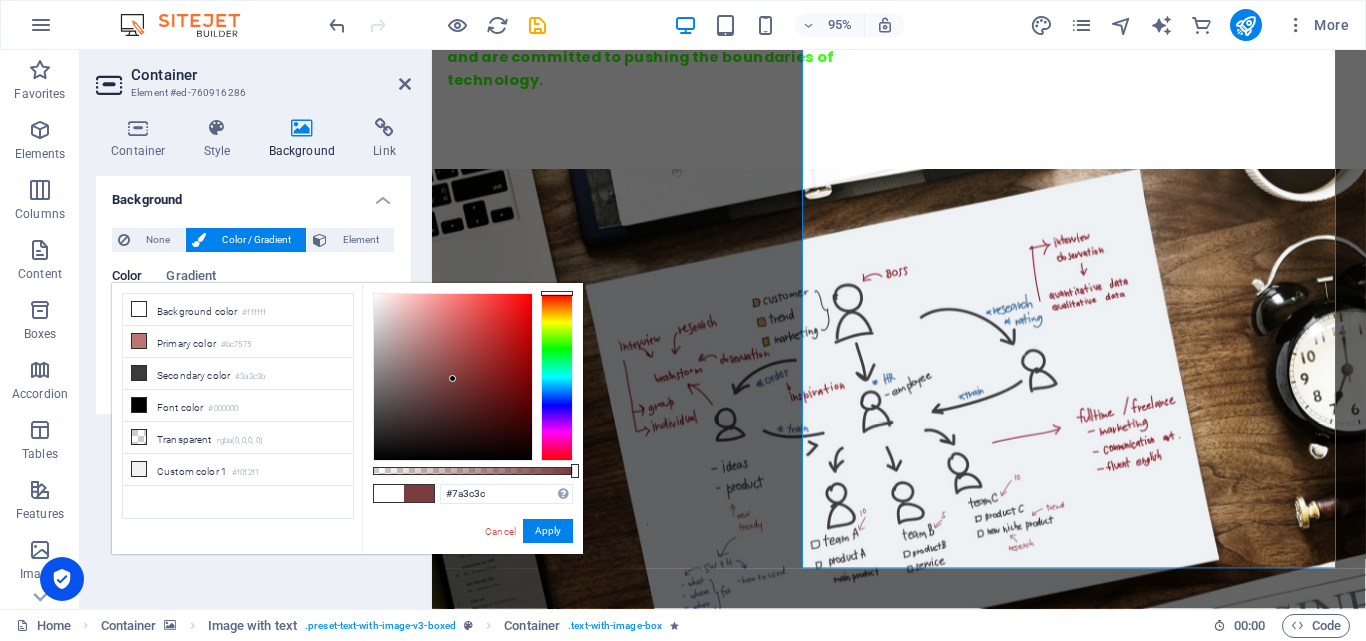 click at bounding box center (453, 377) 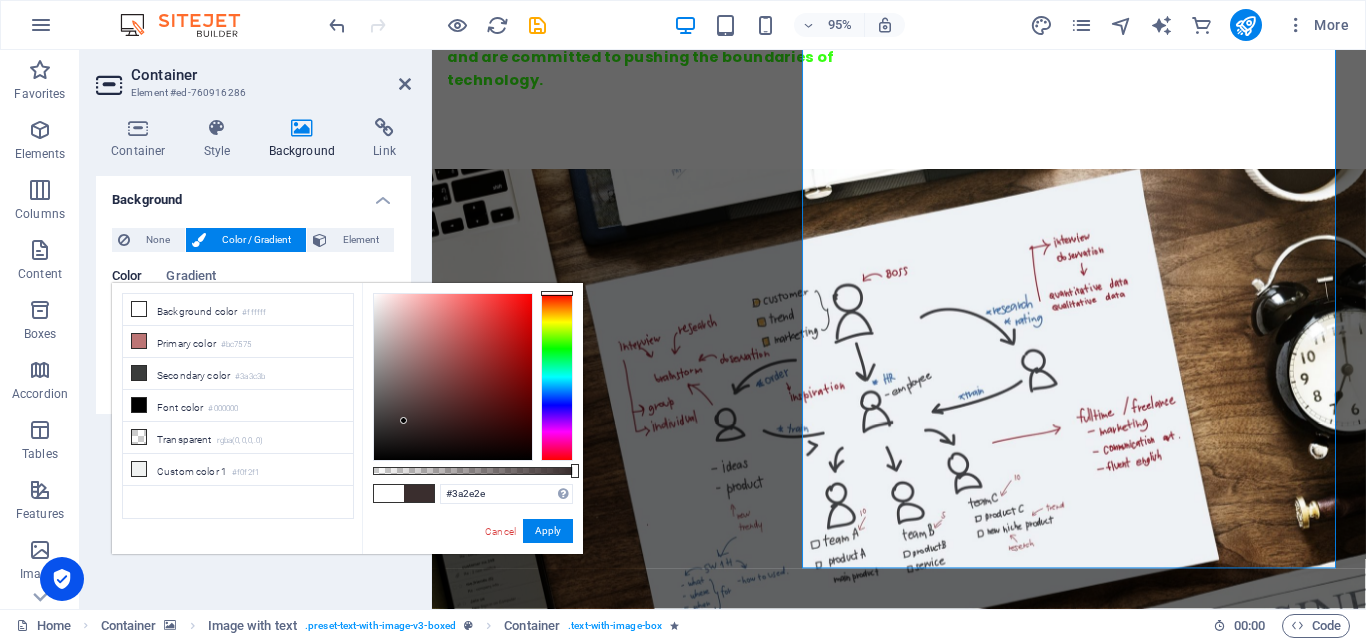 click at bounding box center (453, 377) 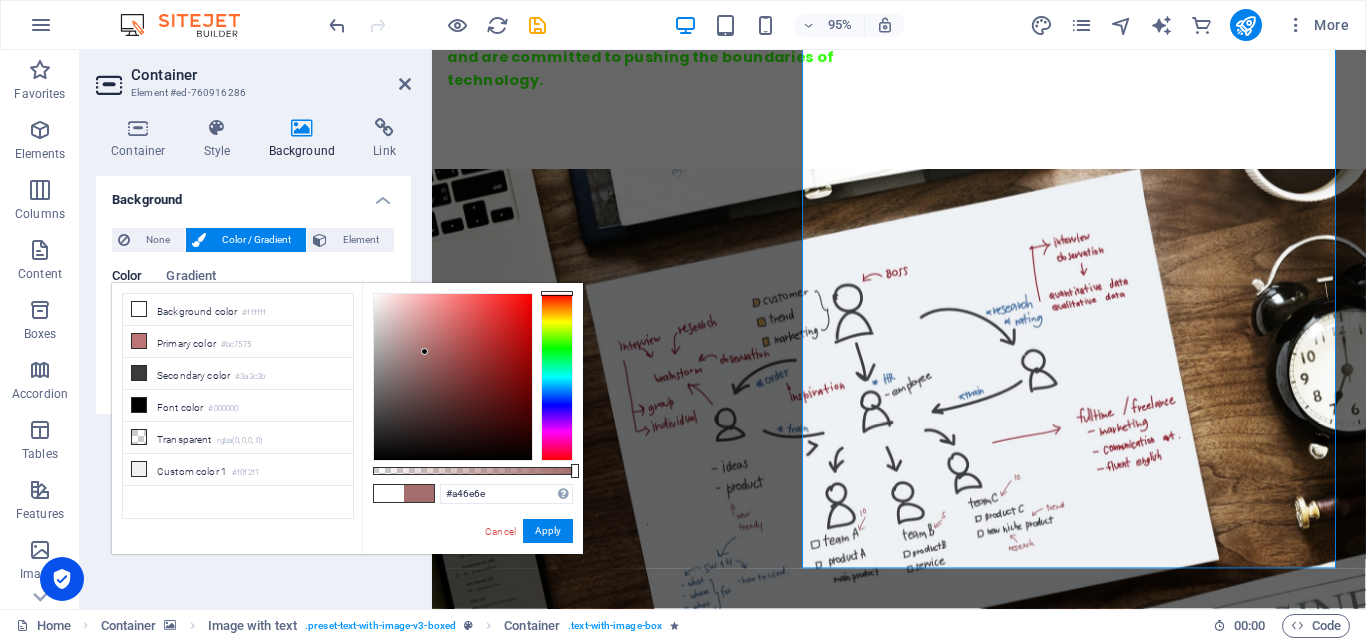 click at bounding box center [453, 377] 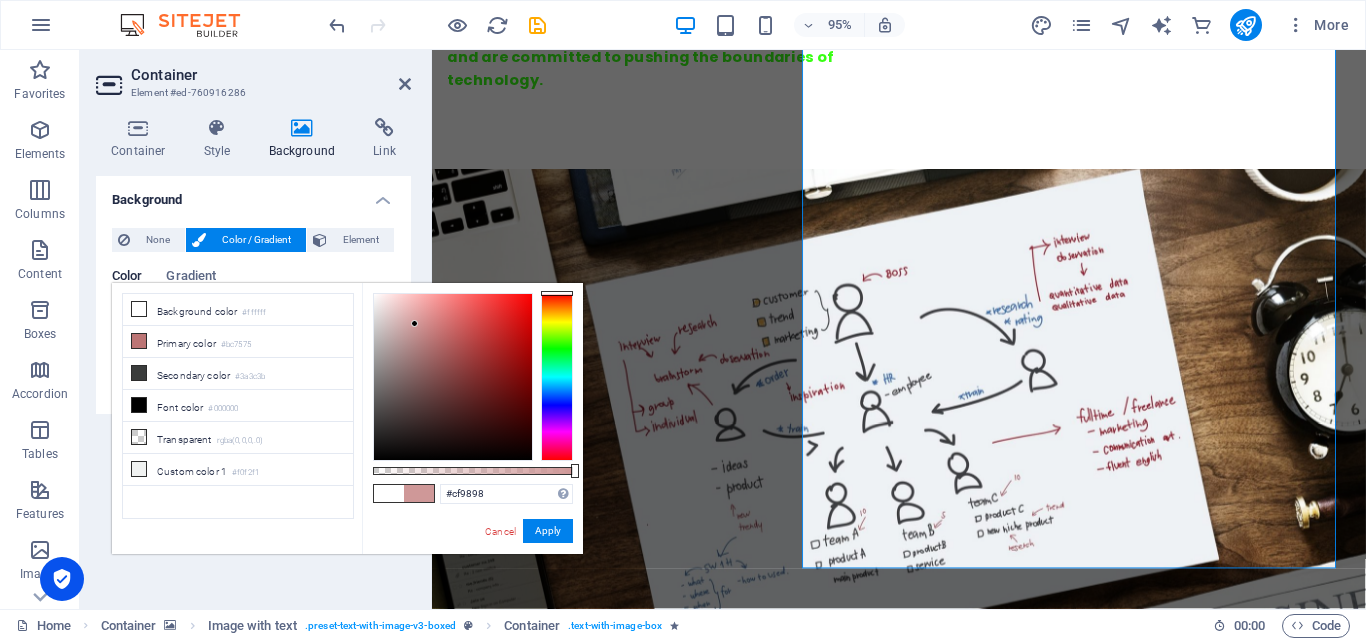 click at bounding box center (453, 377) 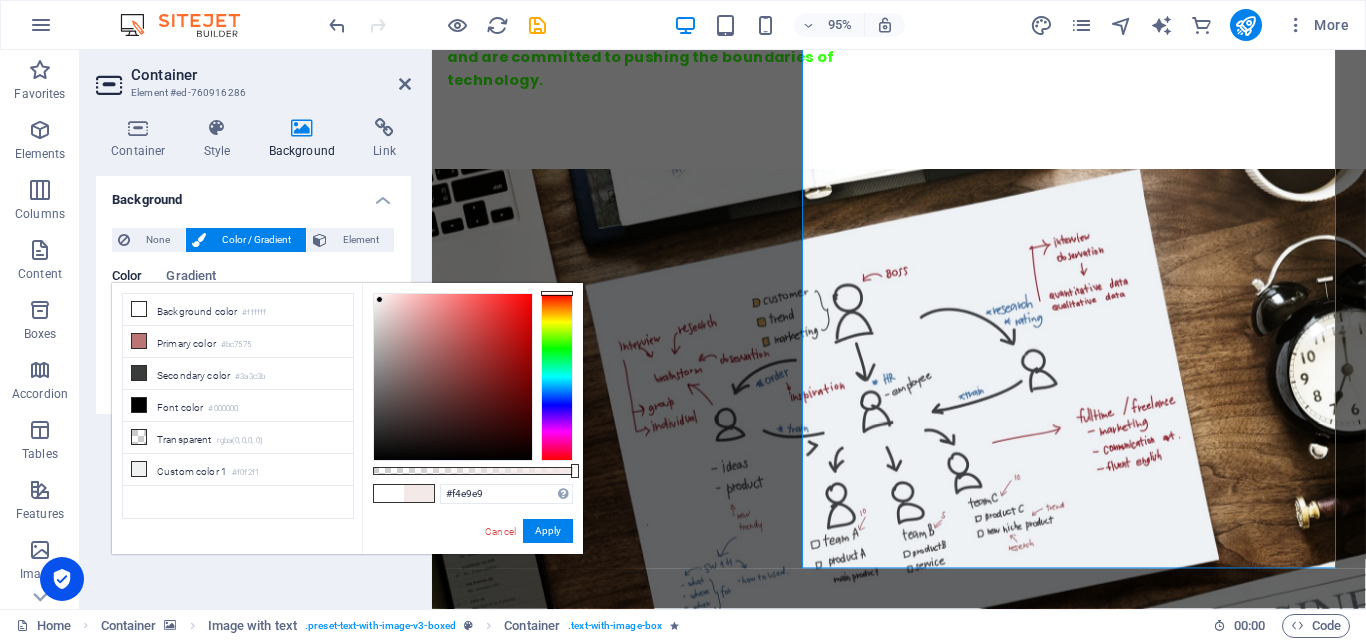 click at bounding box center [453, 377] 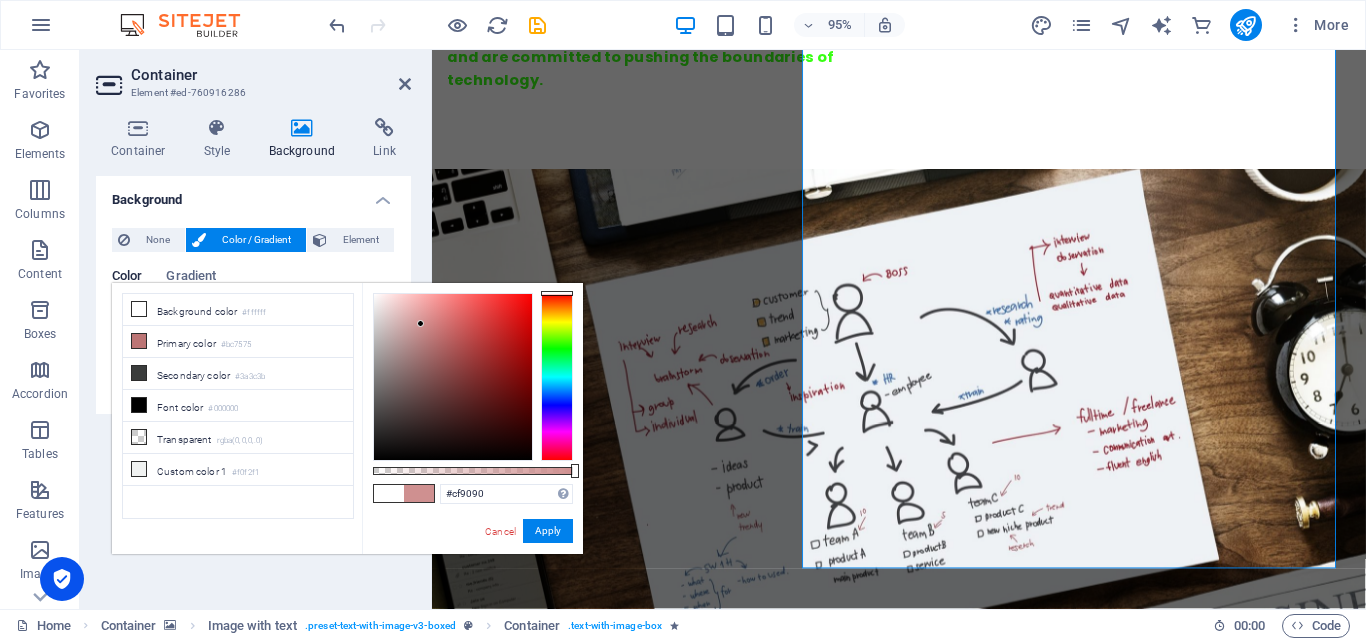 click at bounding box center (453, 377) 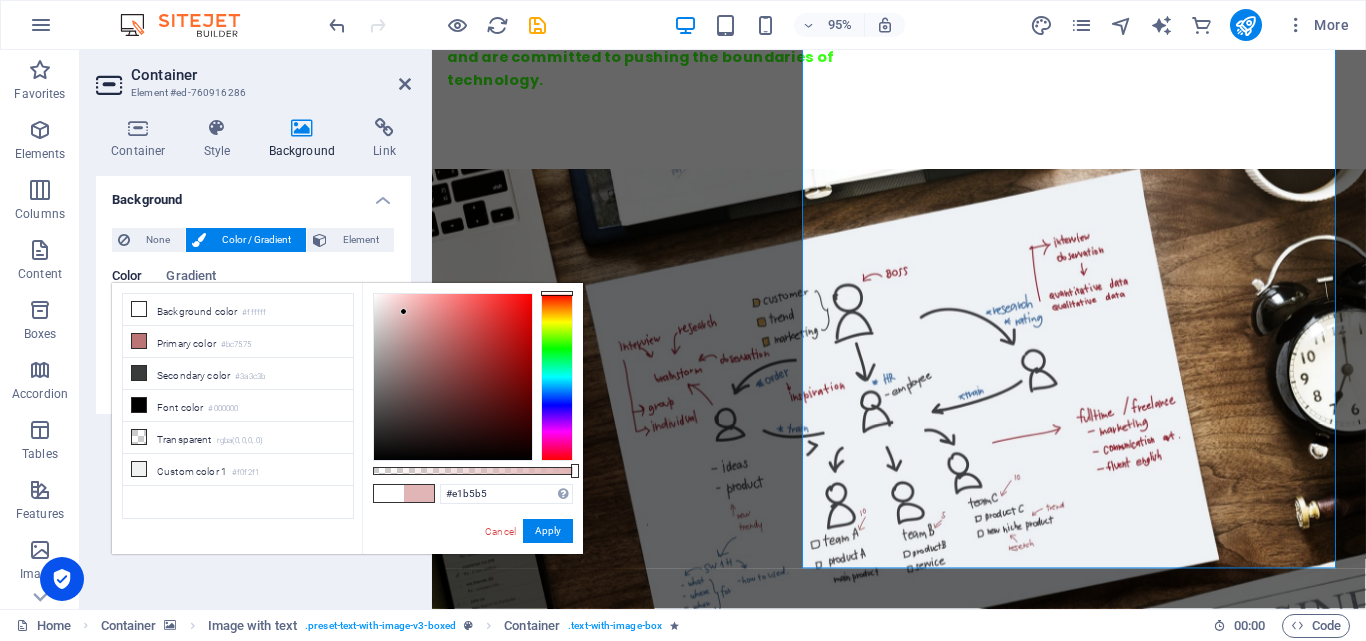 click at bounding box center (453, 377) 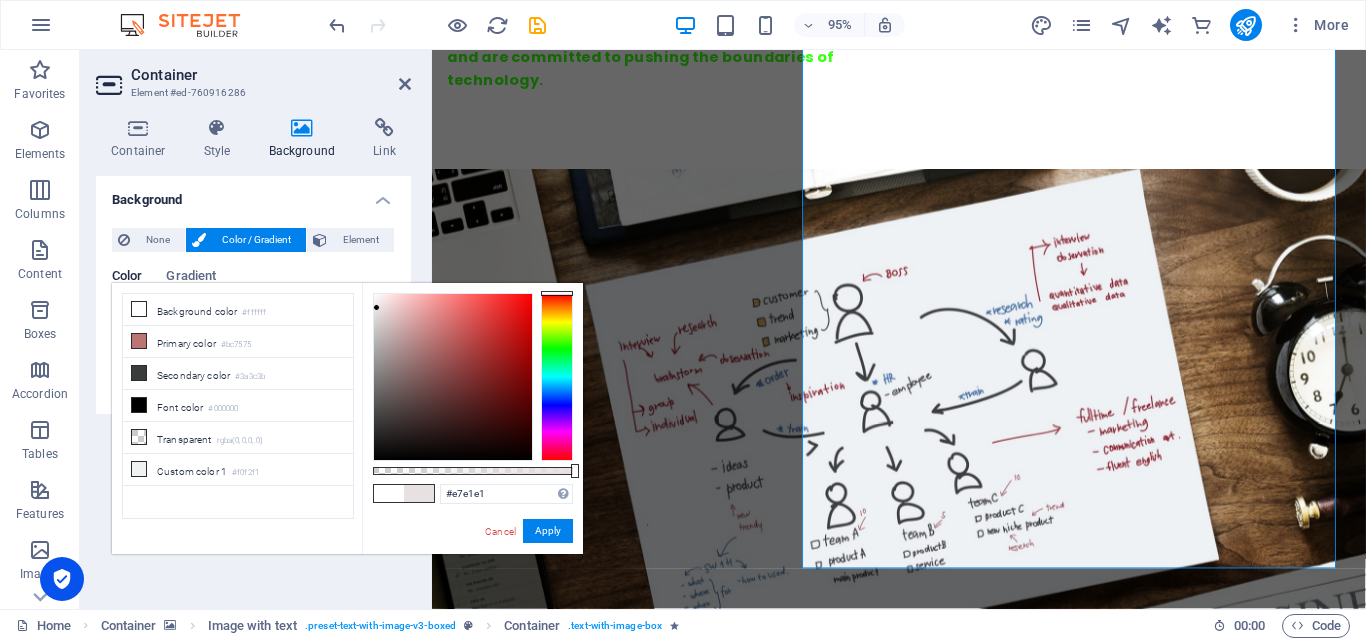 click at bounding box center [453, 377] 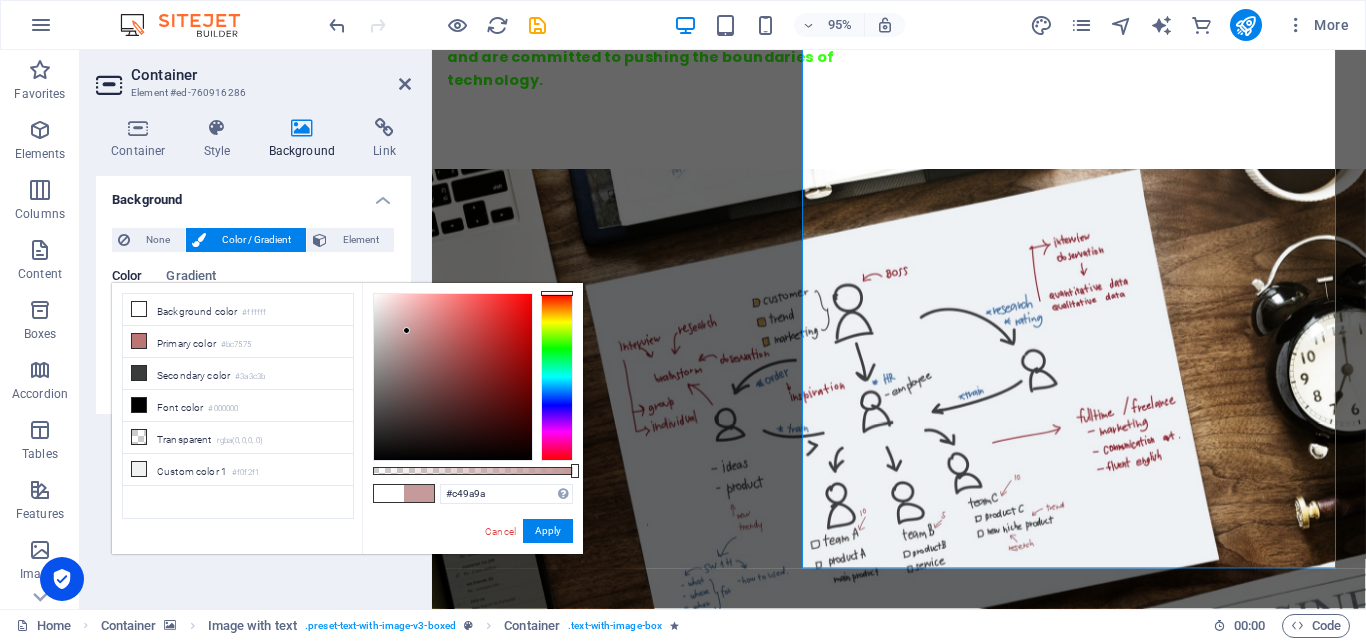 click at bounding box center [453, 377] 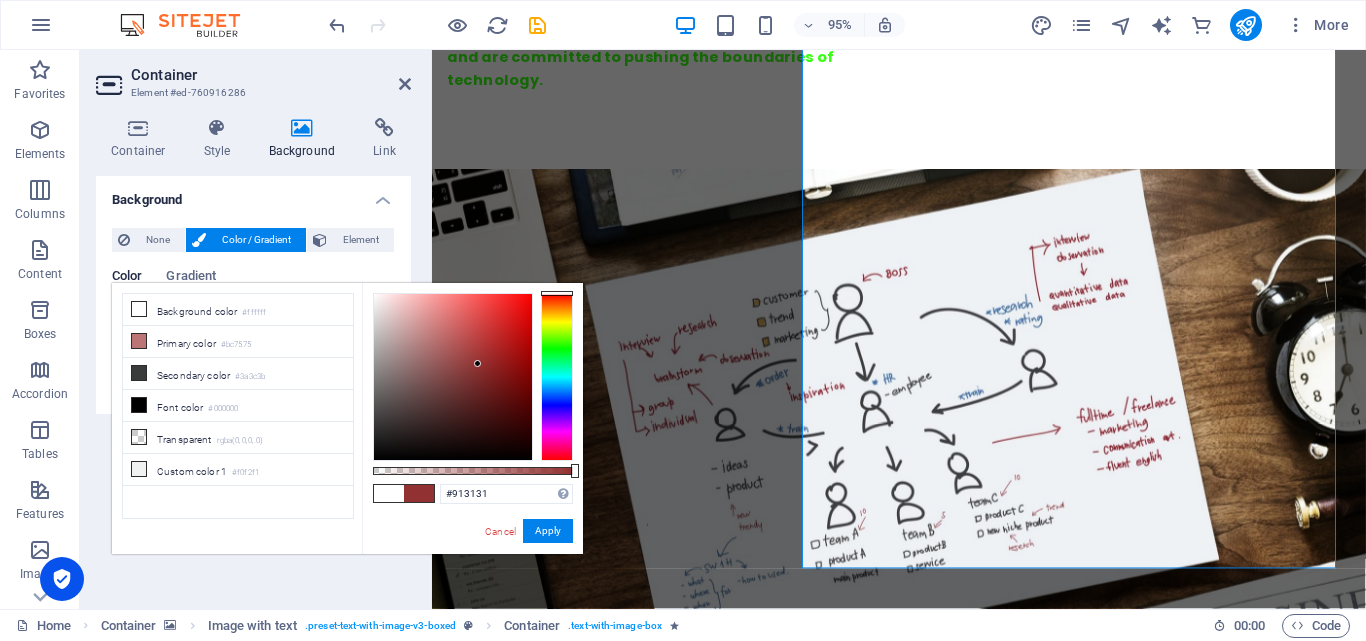 click at bounding box center (453, 377) 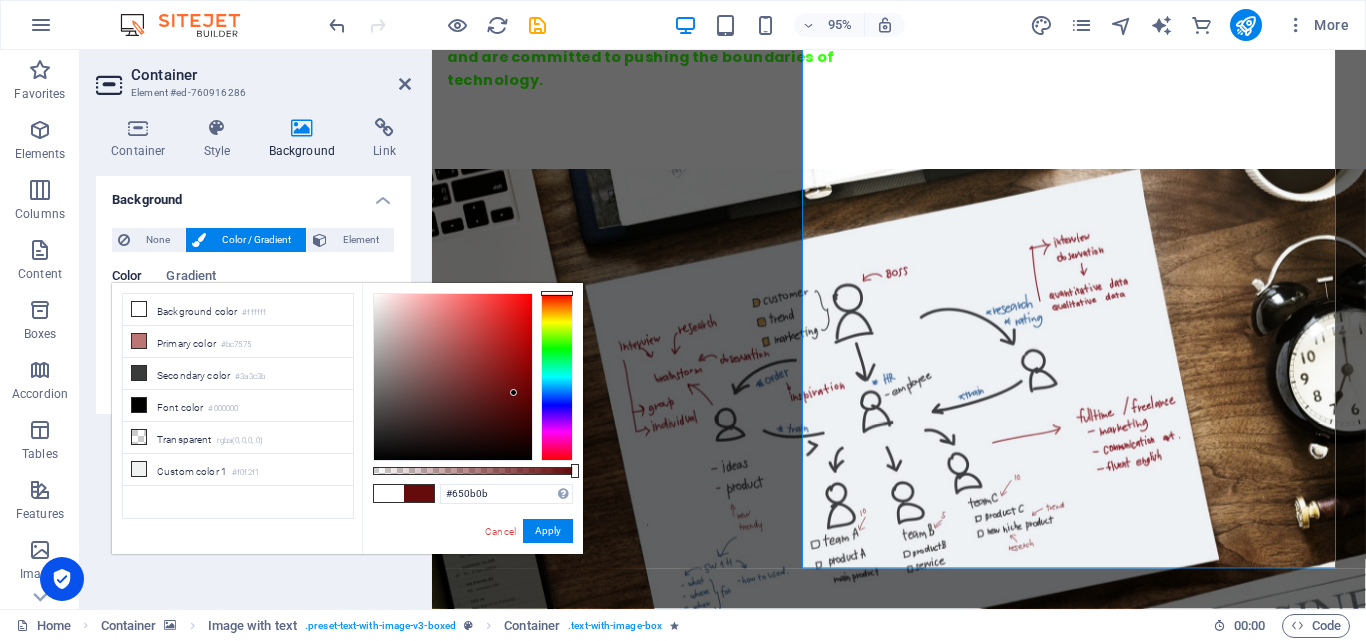 click at bounding box center (453, 377) 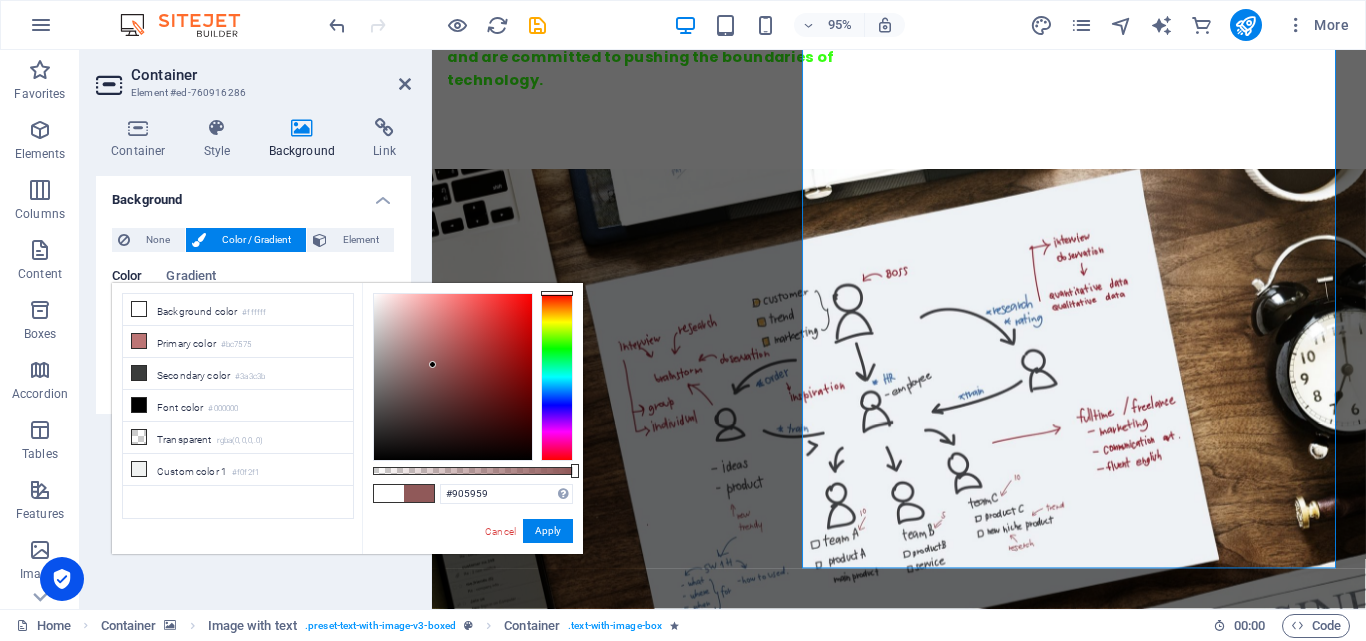 click at bounding box center (453, 377) 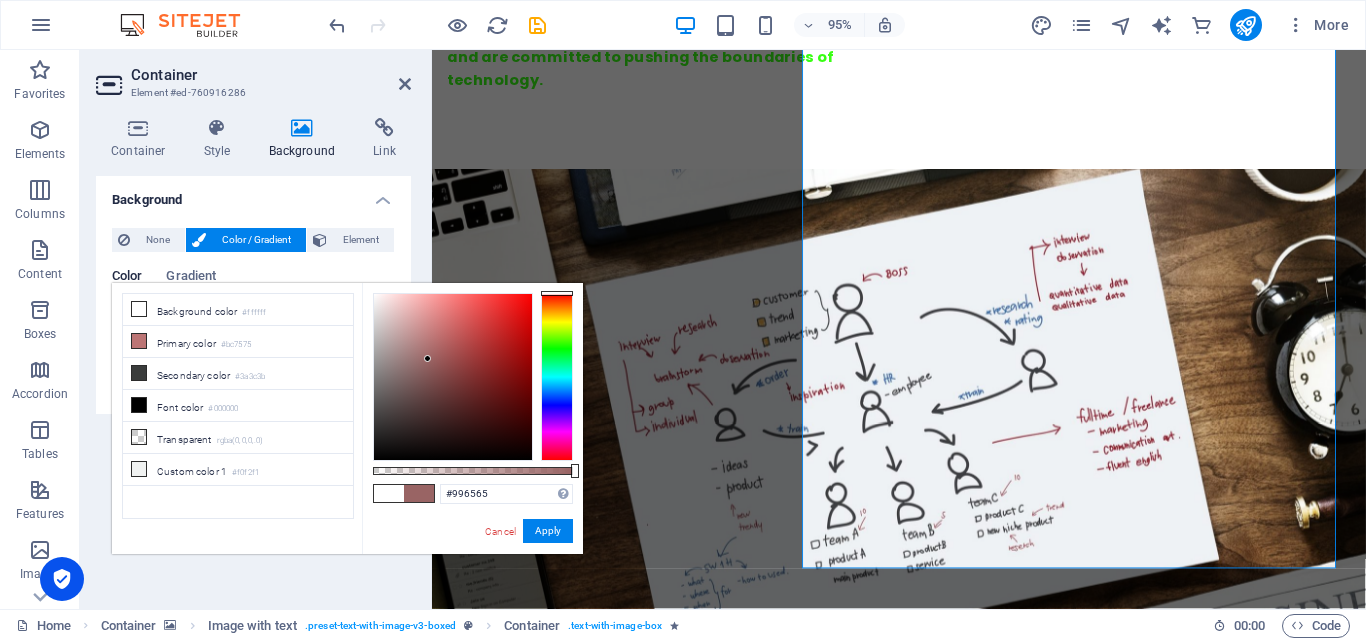 click at bounding box center [427, 358] 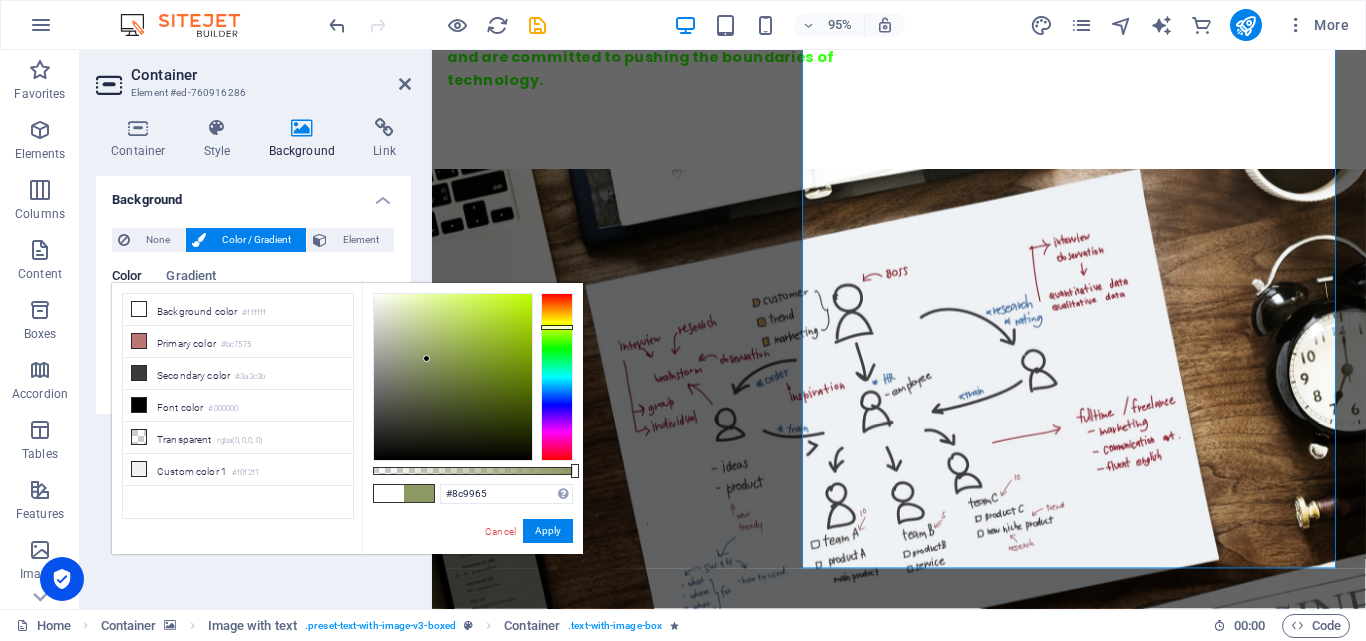 click at bounding box center [557, 377] 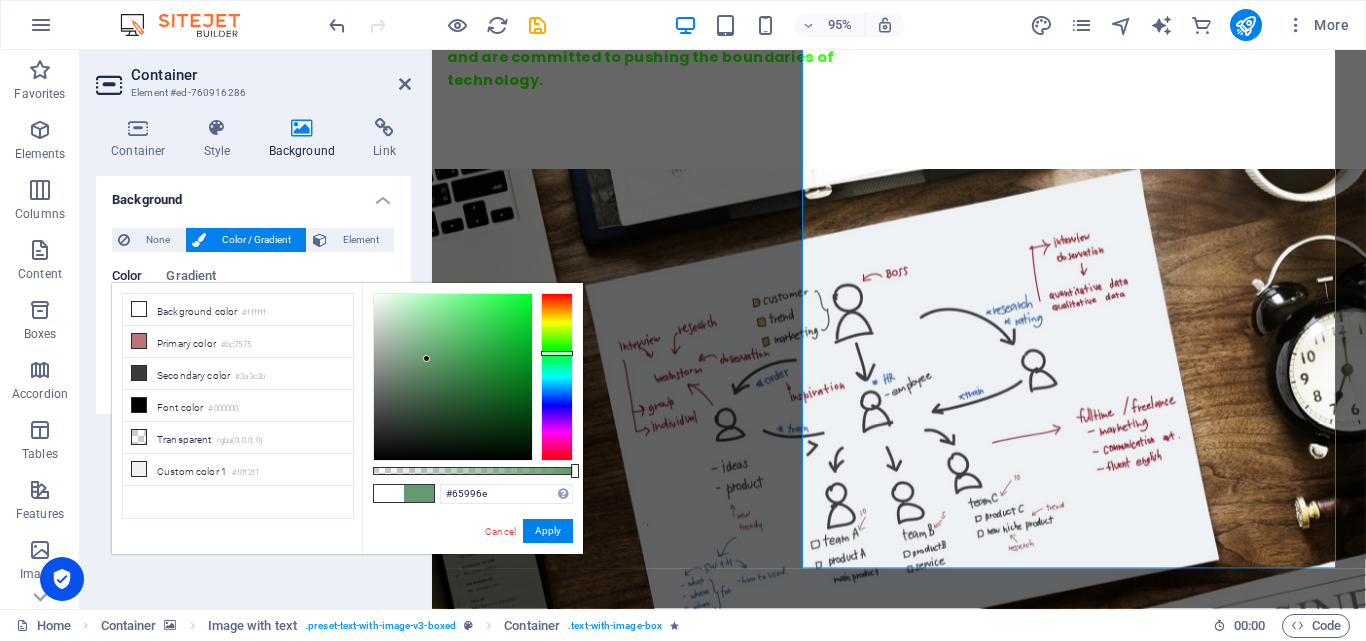 click at bounding box center (557, 377) 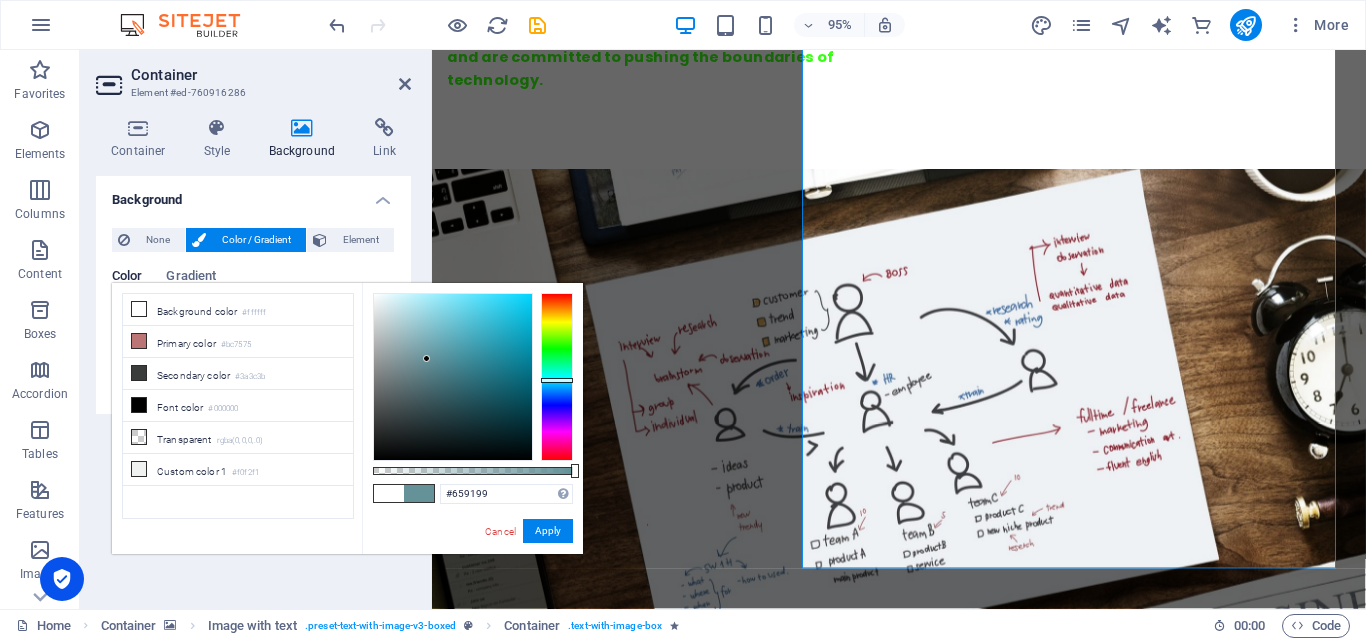 click at bounding box center (557, 377) 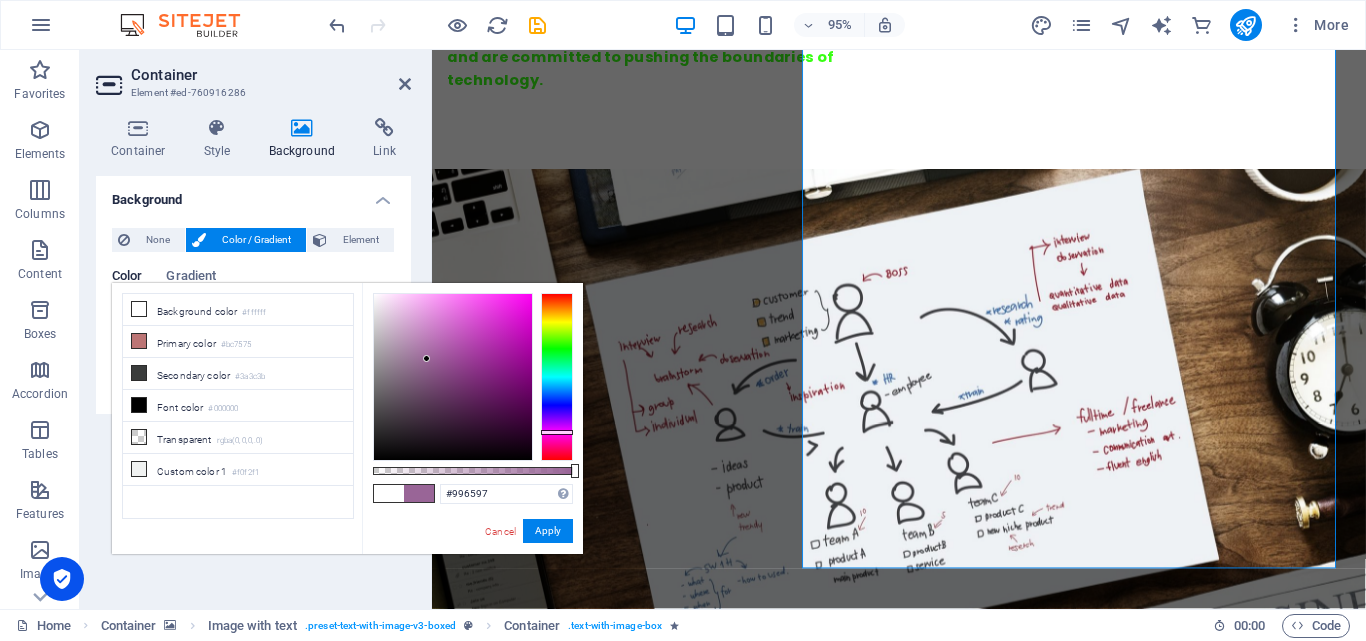 click at bounding box center [557, 377] 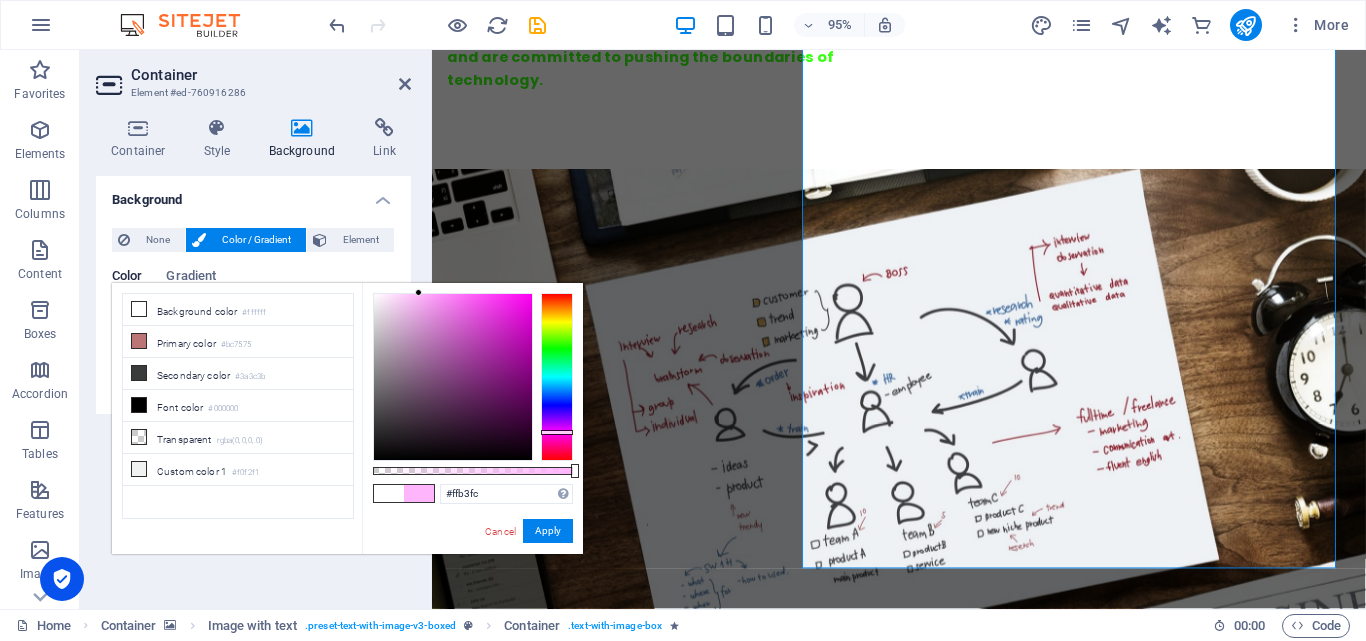 drag, startPoint x: 429, startPoint y: 358, endPoint x: 421, endPoint y: -87, distance: 445.0719 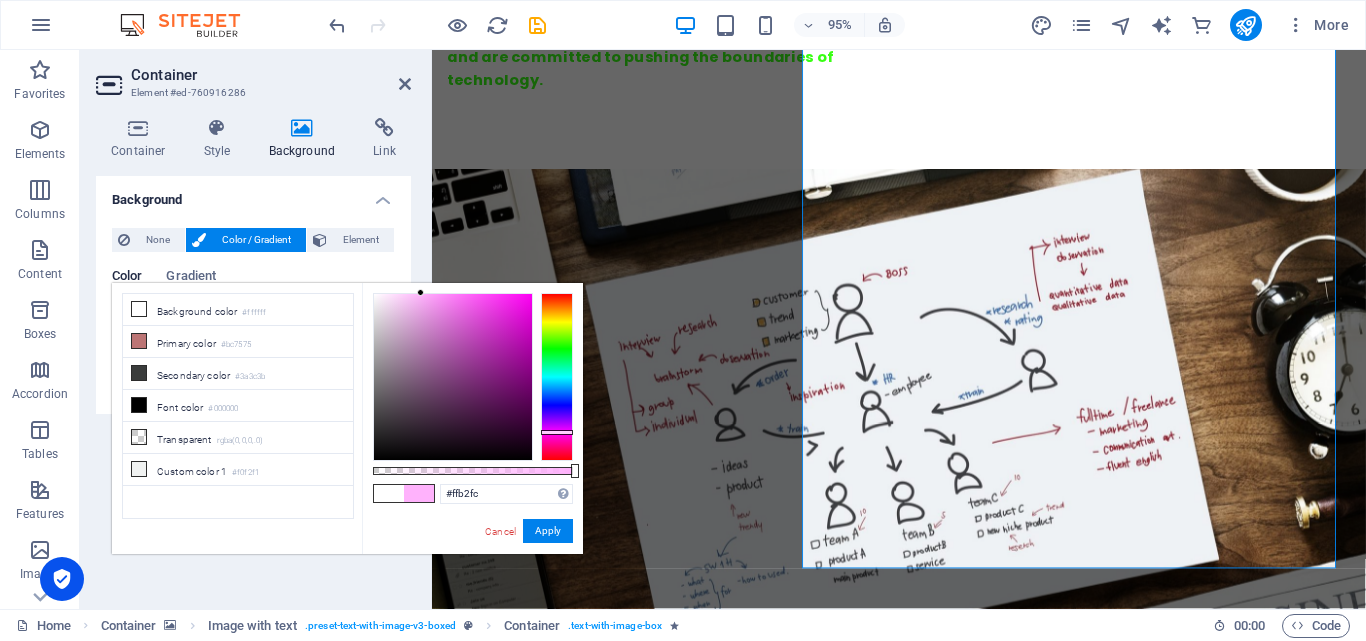 click on "Background color
#ffffff
Primary color
#bc7575
Secondary color
#3a3c3b
Font color
#000000" at bounding box center [238, 406] 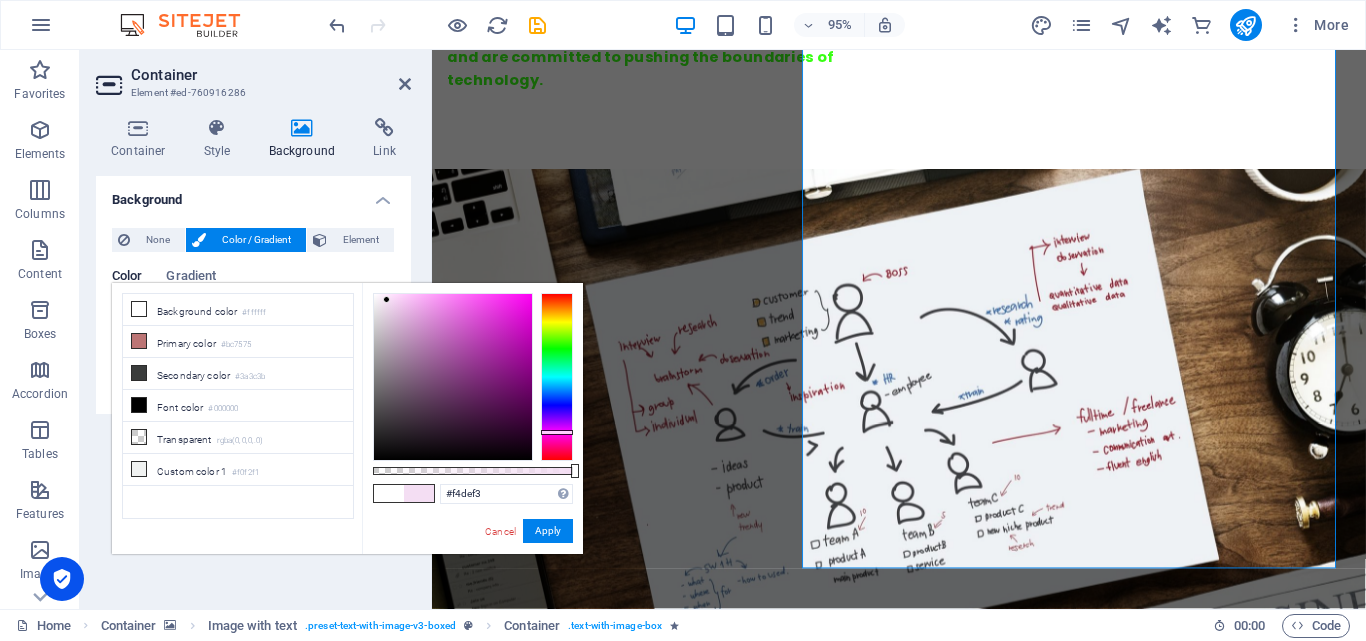 click at bounding box center (453, 377) 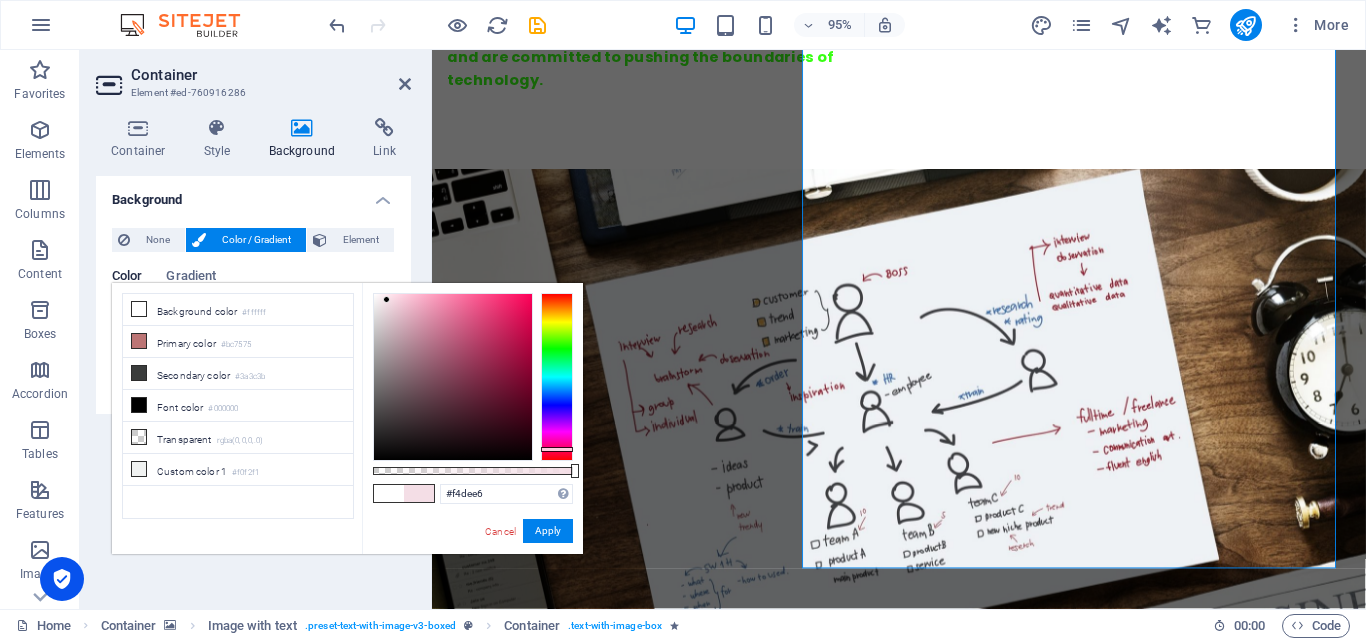 click at bounding box center (557, 377) 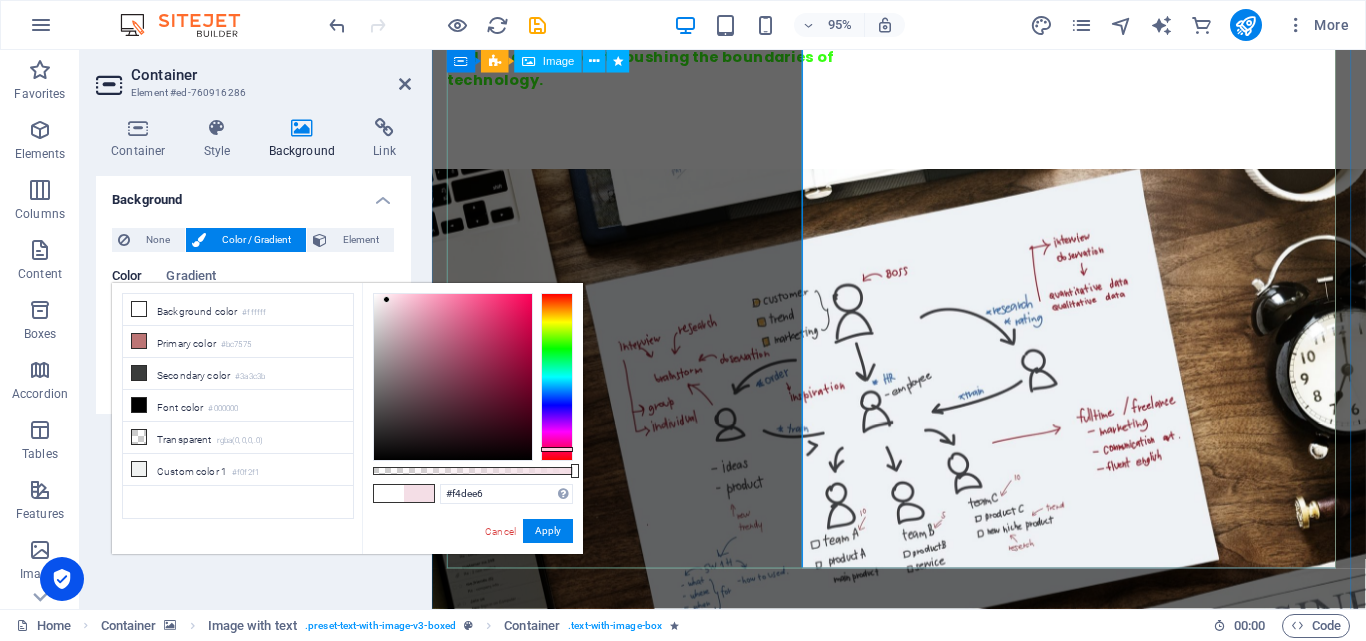 click at bounding box center (593, 5210) 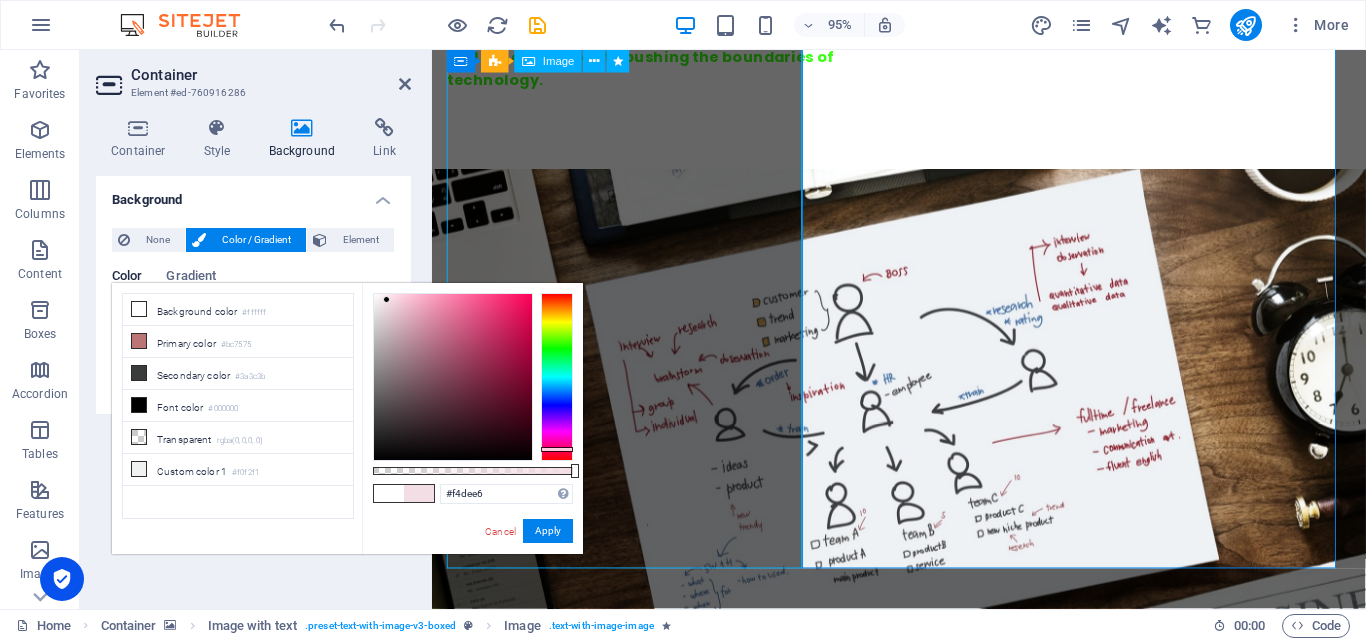 click at bounding box center [593, 5210] 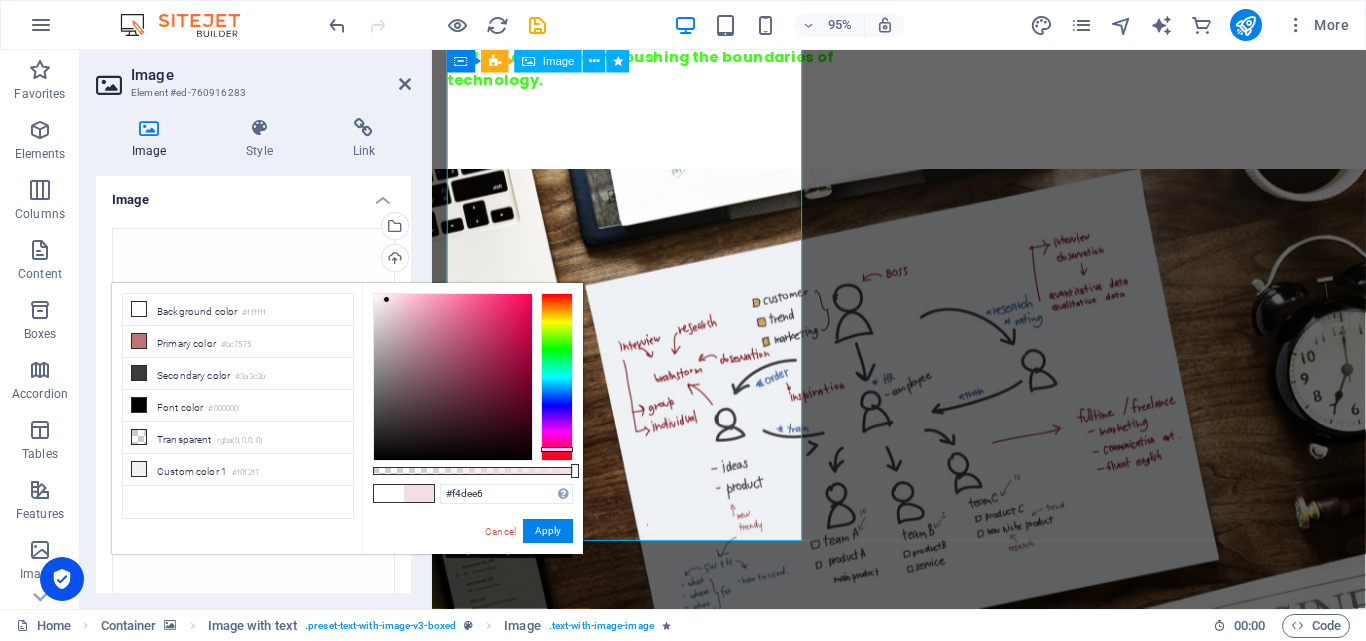 scroll, scrollTop: 1852, scrollLeft: 0, axis: vertical 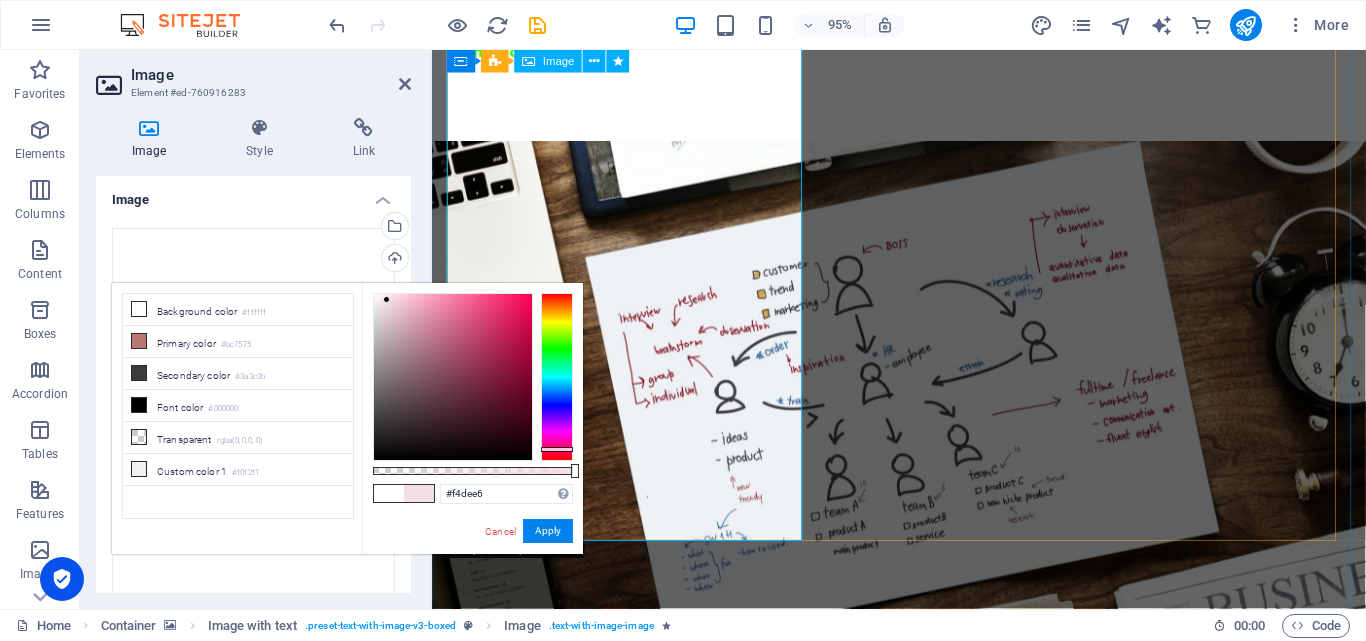 click at bounding box center (593, 5181) 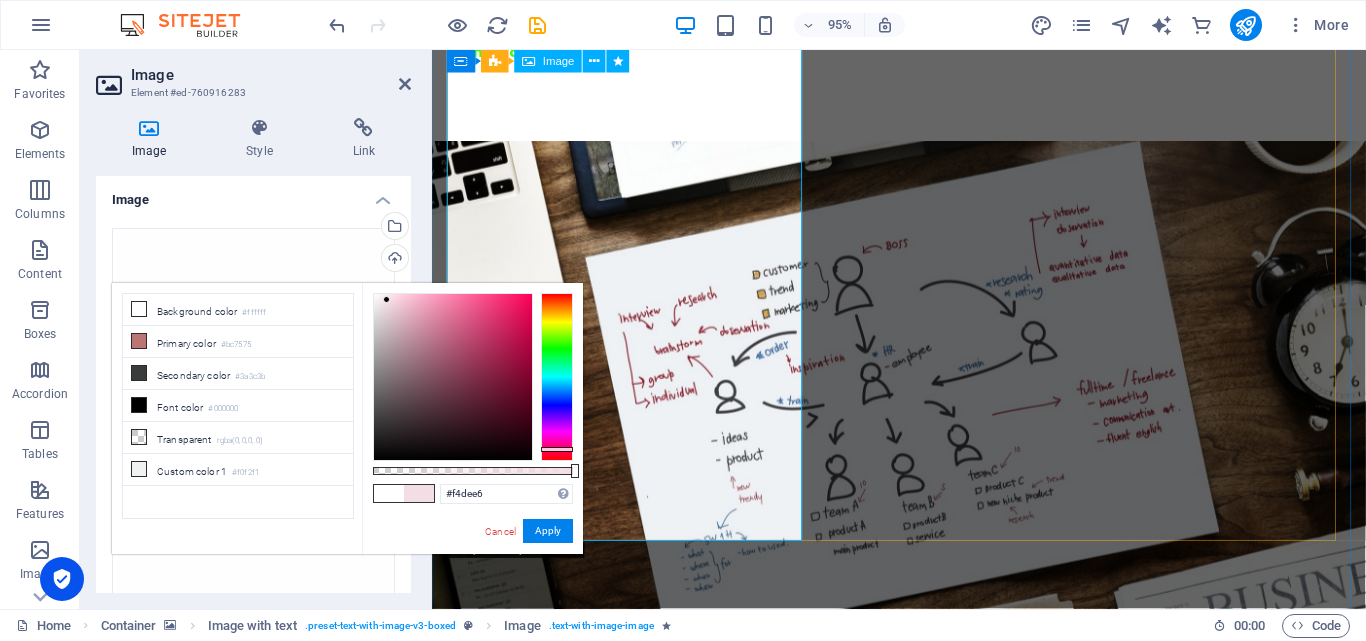 click at bounding box center (593, 5181) 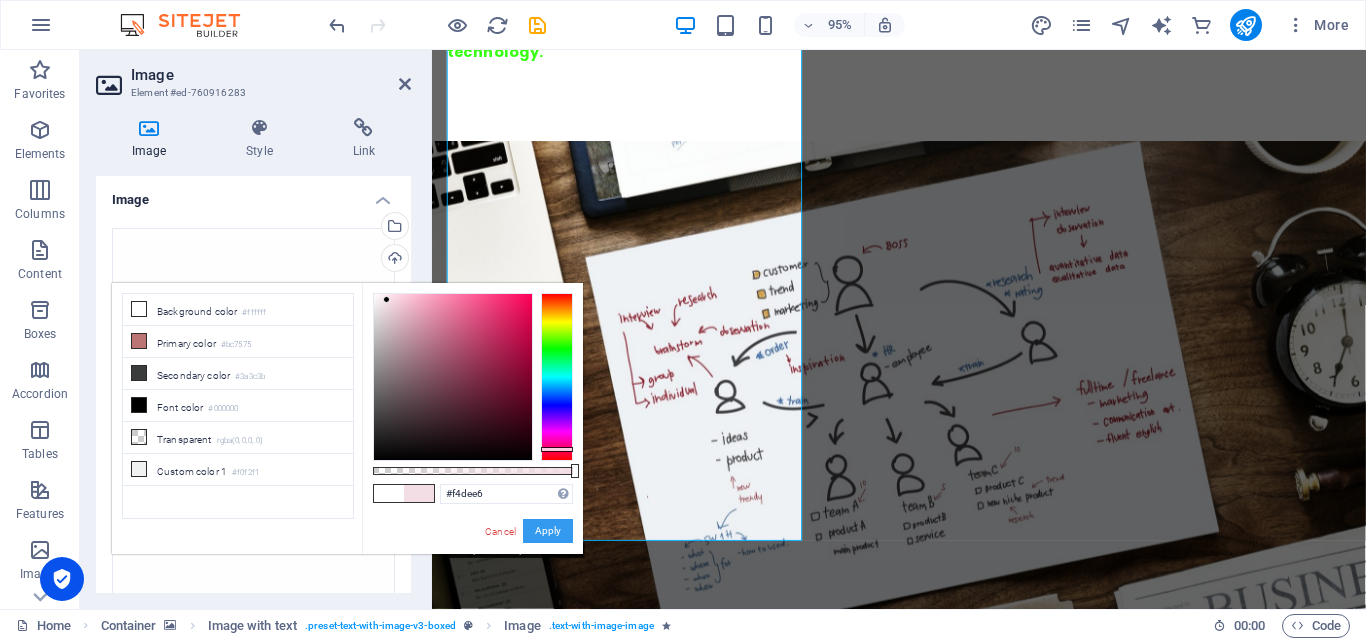 click on "Apply" at bounding box center (548, 531) 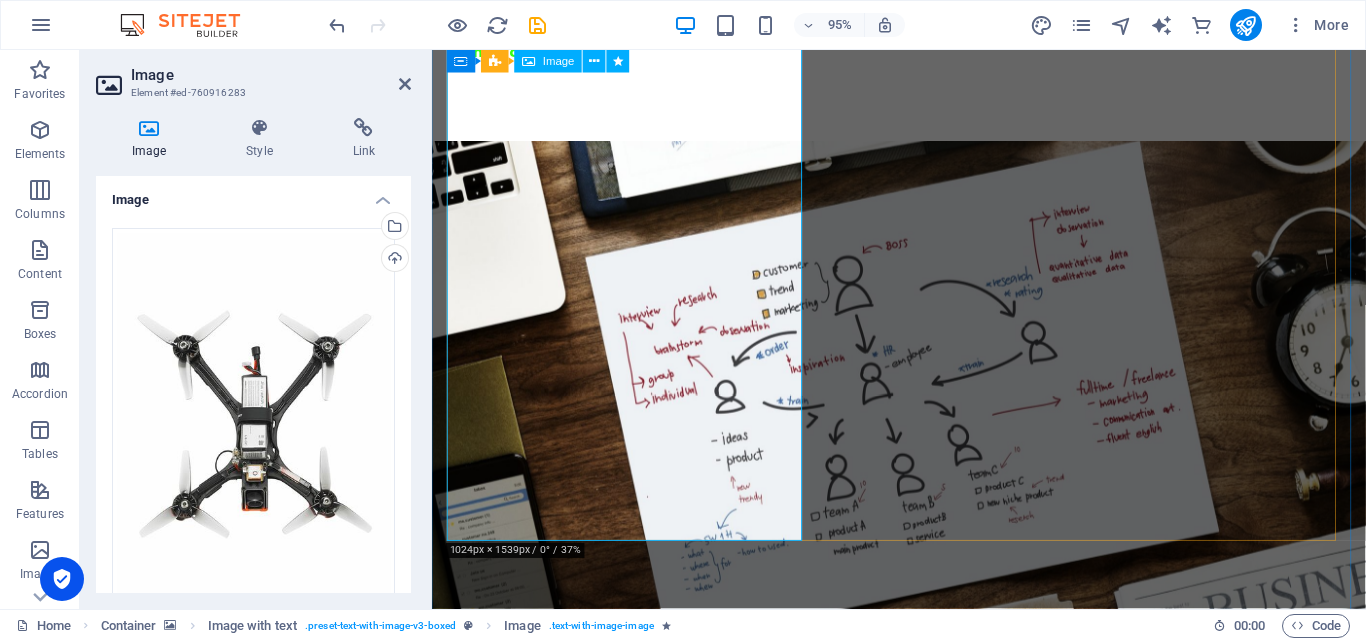 click at bounding box center (593, 5181) 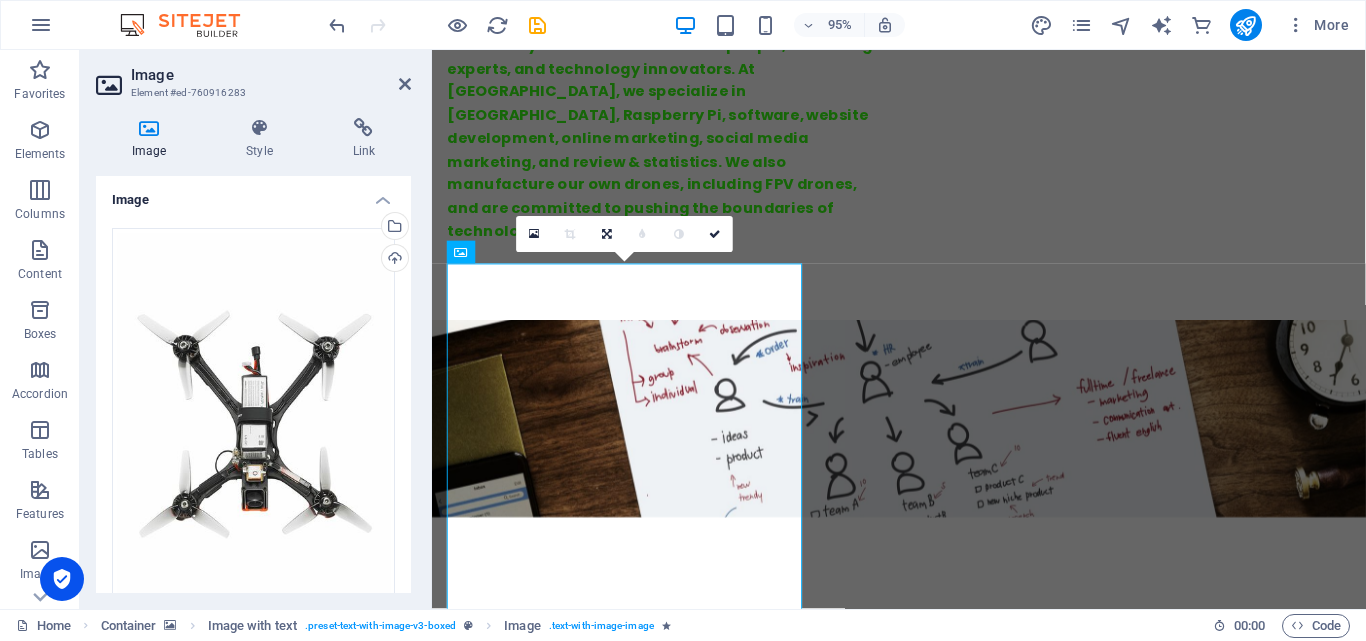 scroll, scrollTop: 1677, scrollLeft: 0, axis: vertical 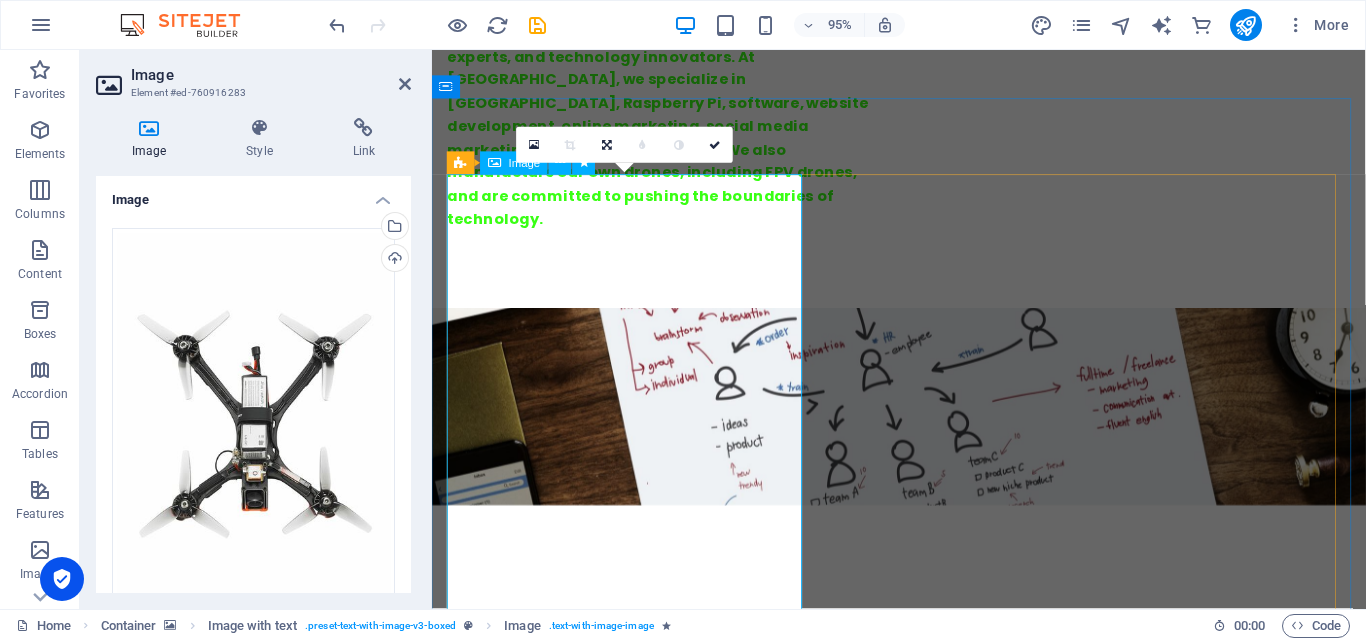 click at bounding box center [593, 5356] 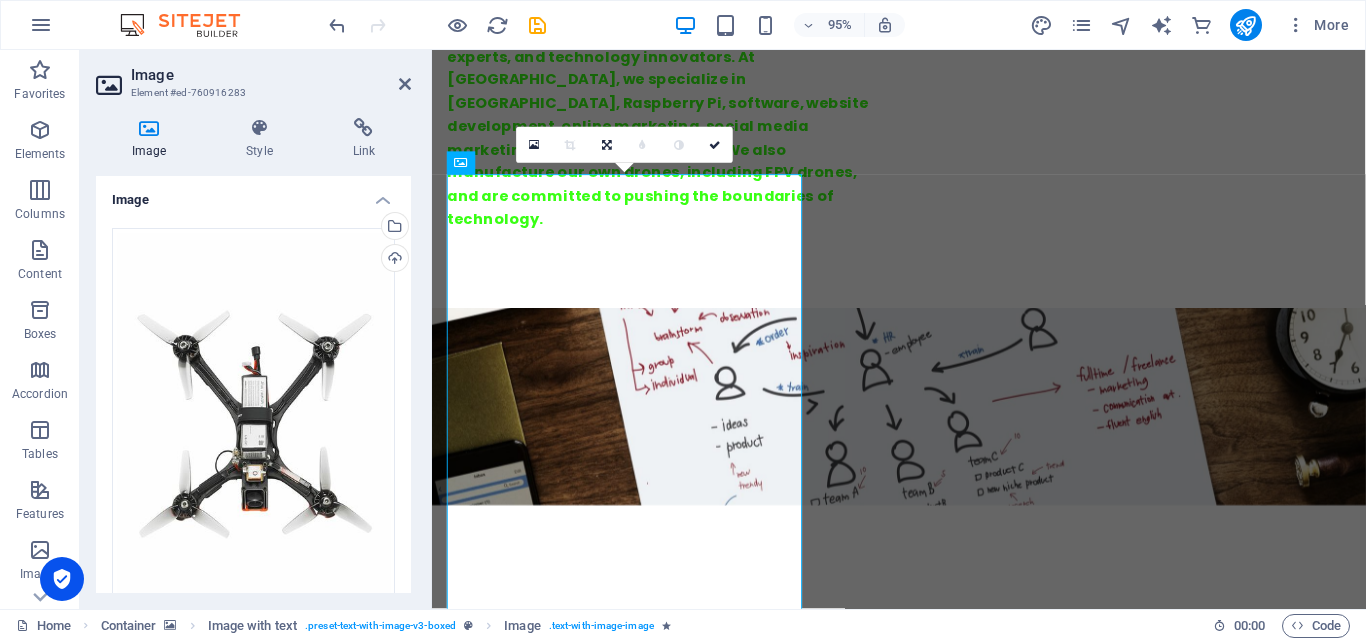 click at bounding box center (923, 3954) 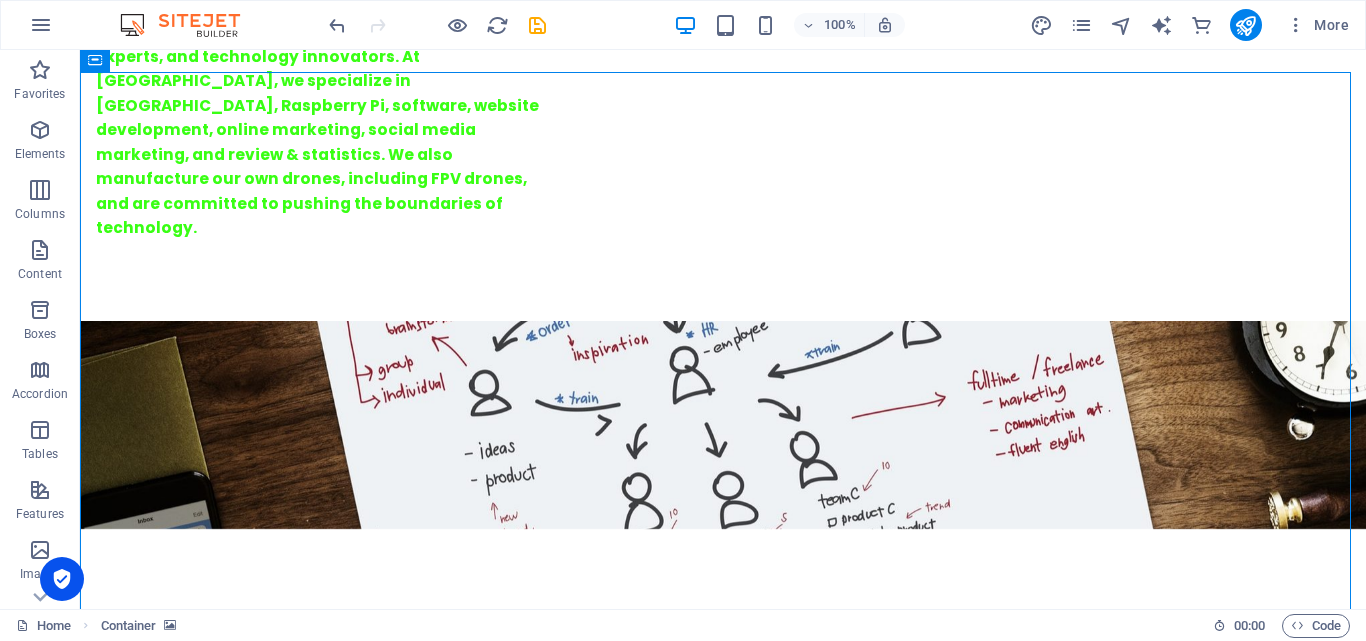 drag, startPoint x: 623, startPoint y: 147, endPoint x: 948, endPoint y: 143, distance: 325.02463 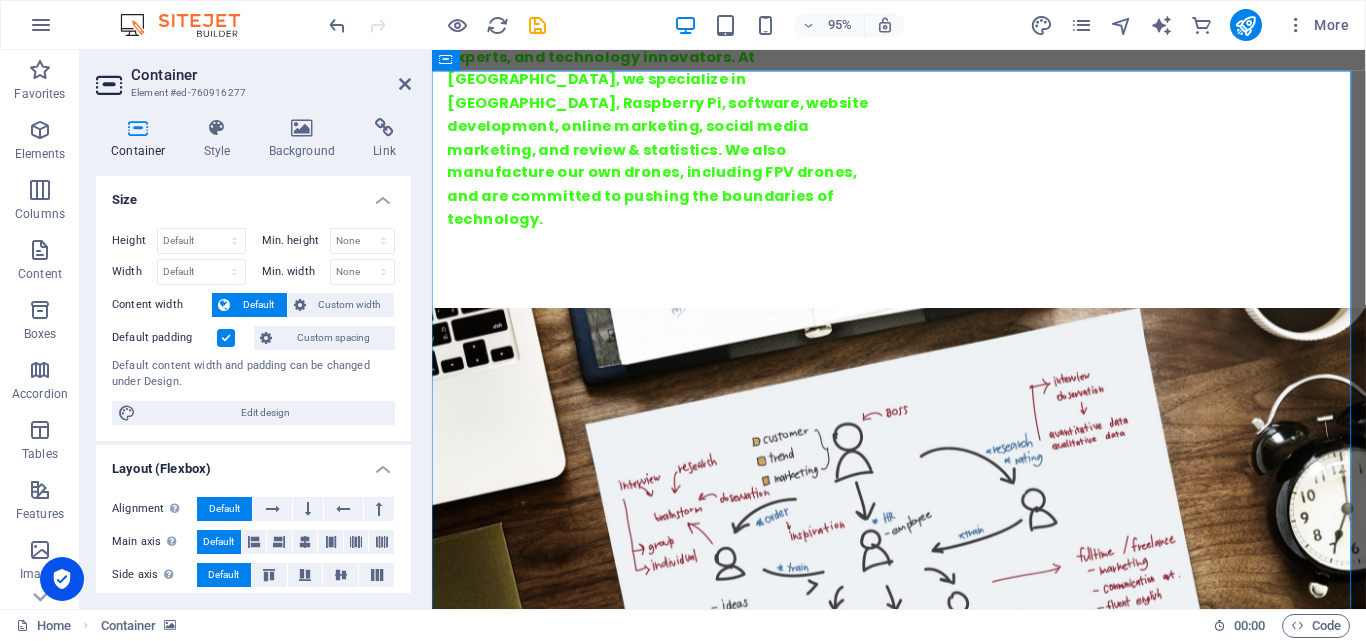 scroll, scrollTop: 1706, scrollLeft: 0, axis: vertical 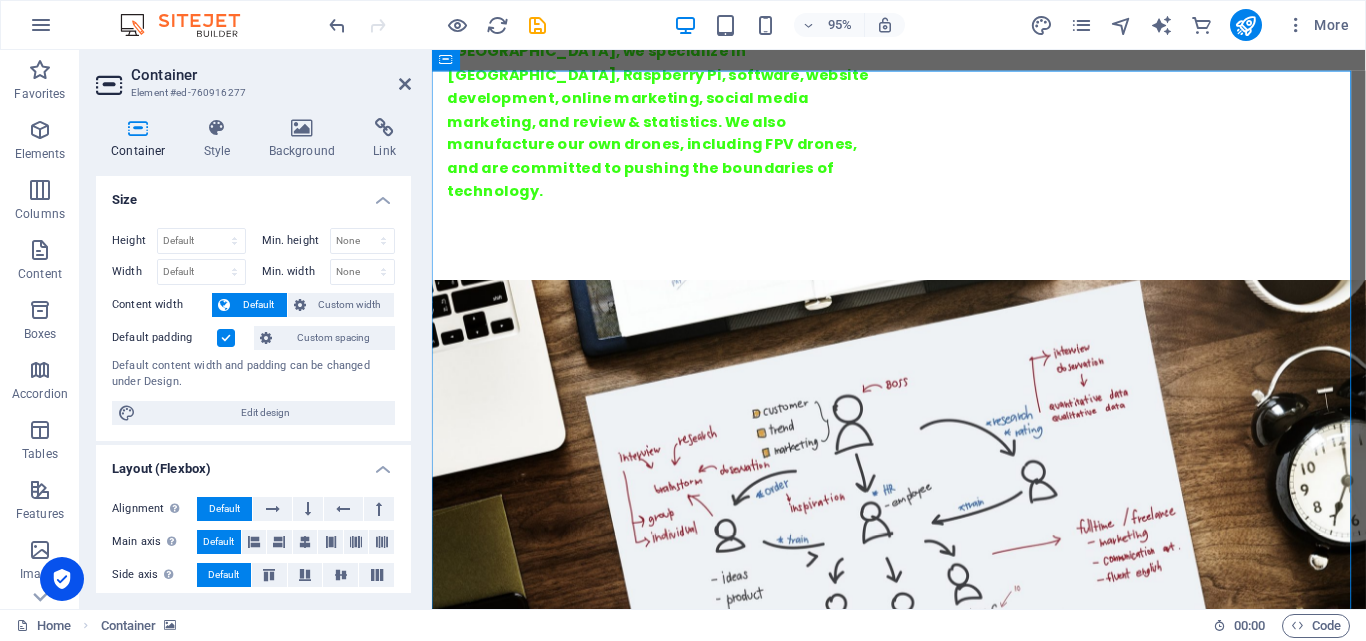 click at bounding box center [923, 3925] 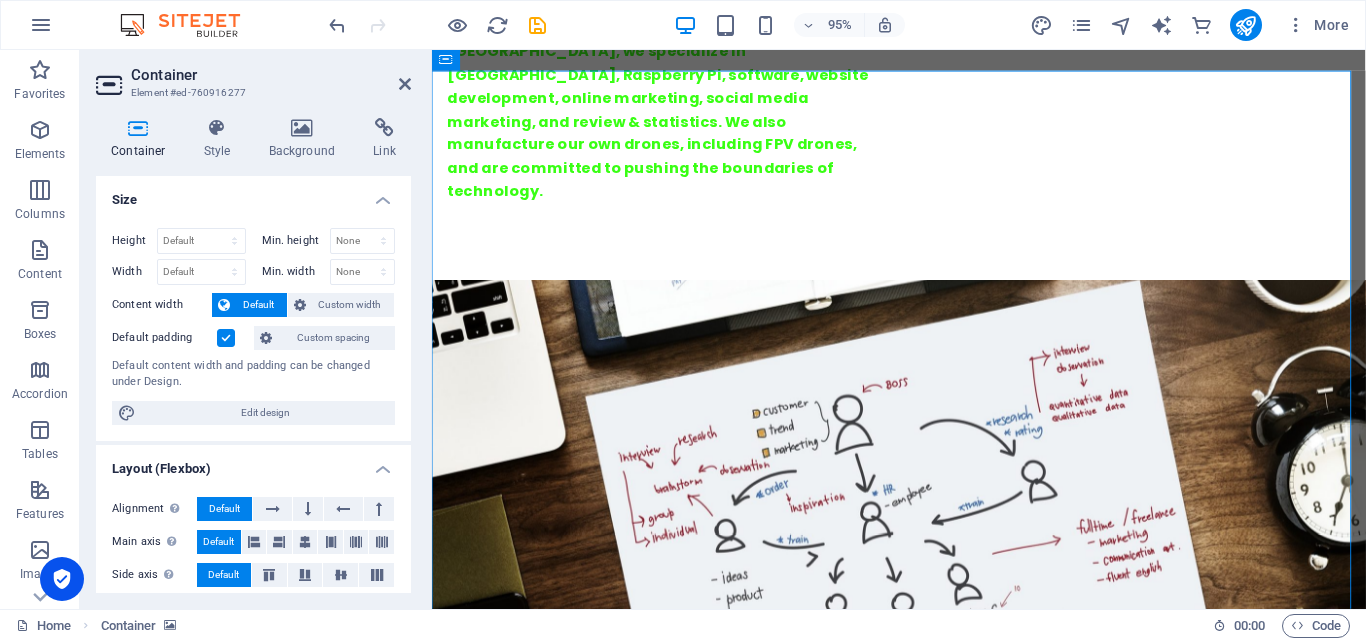 click at bounding box center (923, 3925) 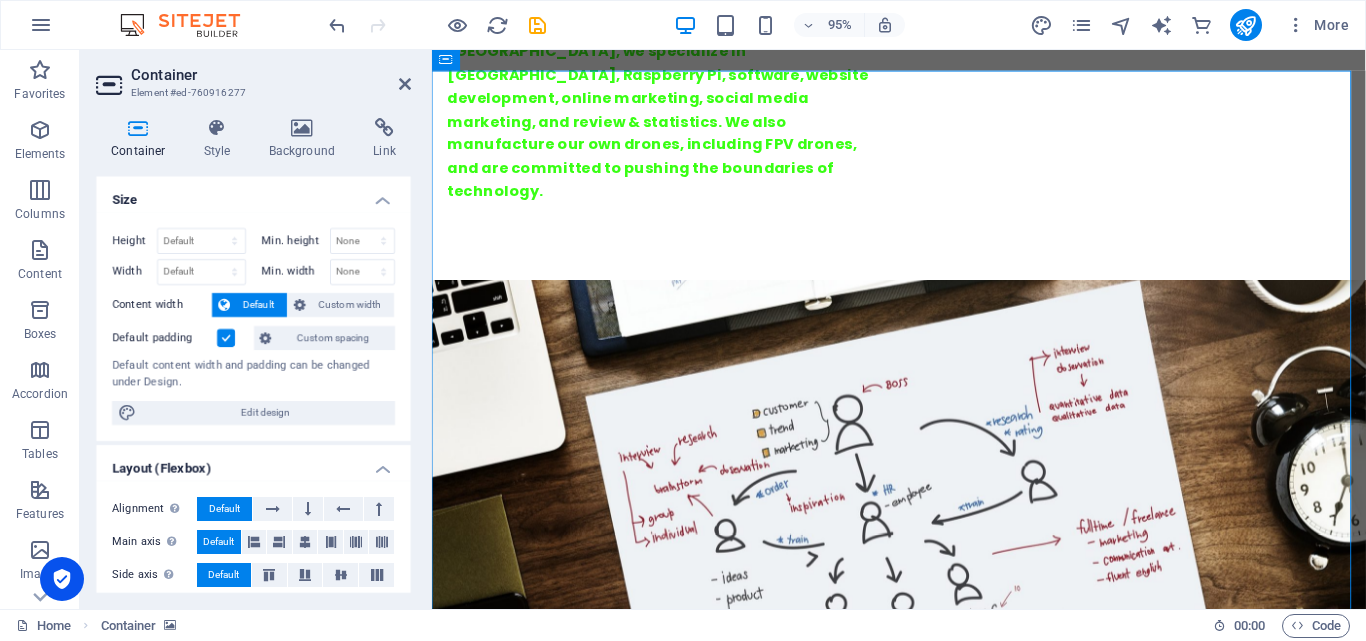 click at bounding box center (923, 3925) 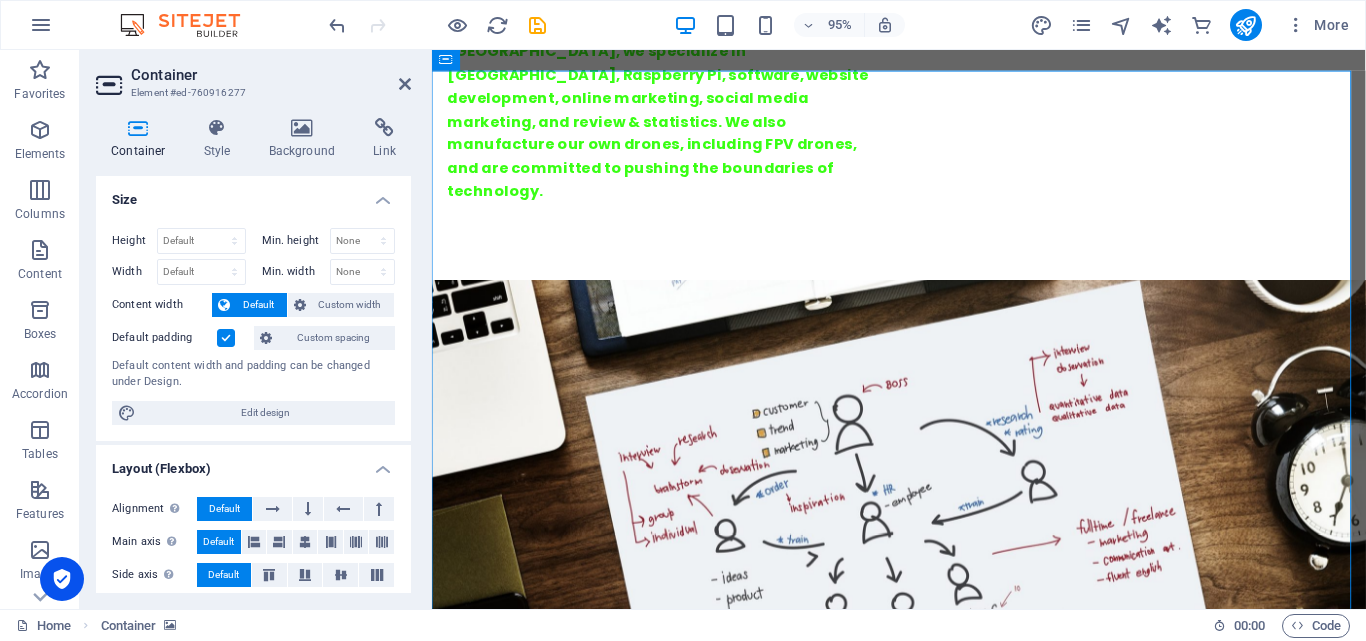 click at bounding box center [923, 3925] 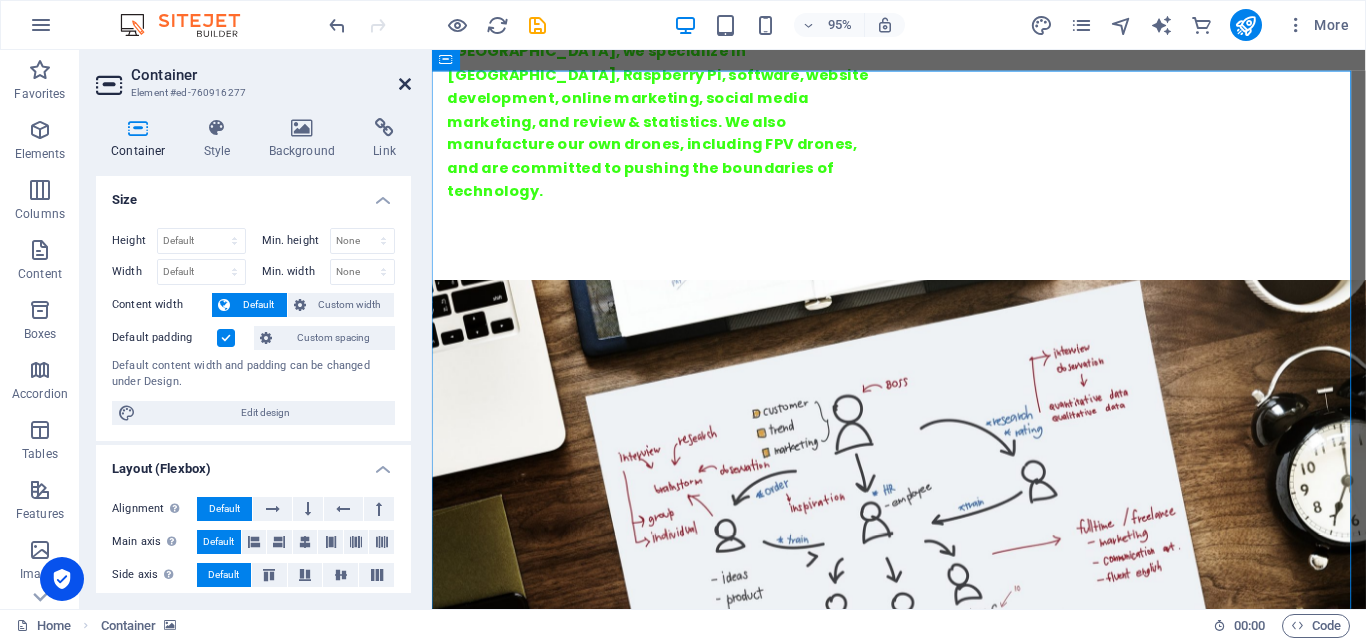 click at bounding box center [405, 84] 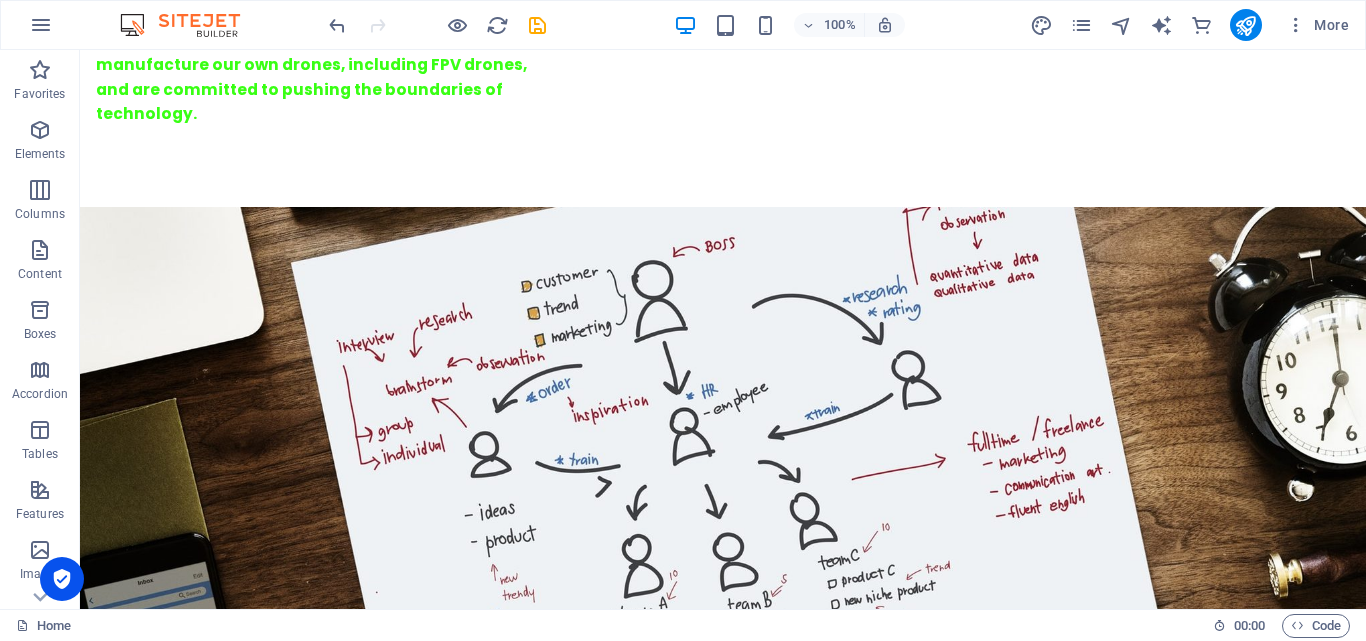 scroll, scrollTop: 1803, scrollLeft: 0, axis: vertical 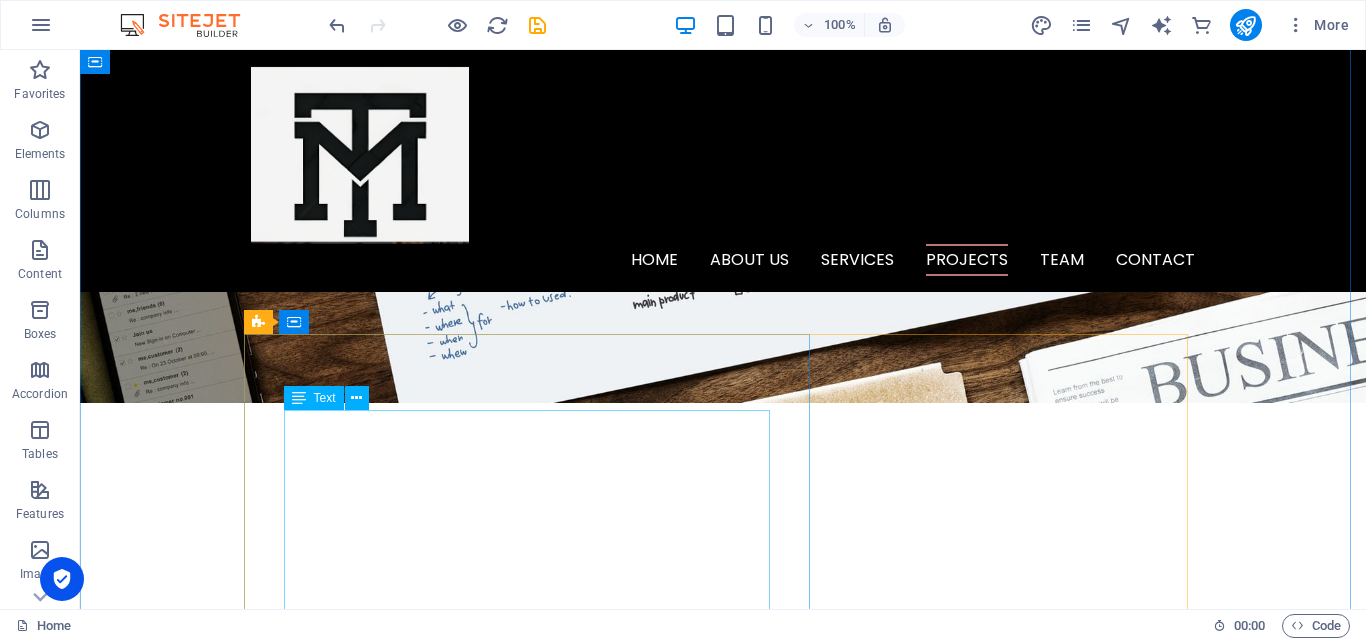 click on "🔥  Key Features: 🔋  Flight Time:  45 minutes 📦  Payload Capacity:  Up to 25 kg 🔧  Motors:  8 high-torque brushless 🌐  Stability:  Octa-rotor redundancy 🛠️  Build:  Full Carbon Fibre 🇮🇳  100% Made in India ⚙️  Use Cases: Agricultural spraying Industrial payload delivery Search and rescue logistics Large-sensor or camera deployment" at bounding box center (723, 5816) 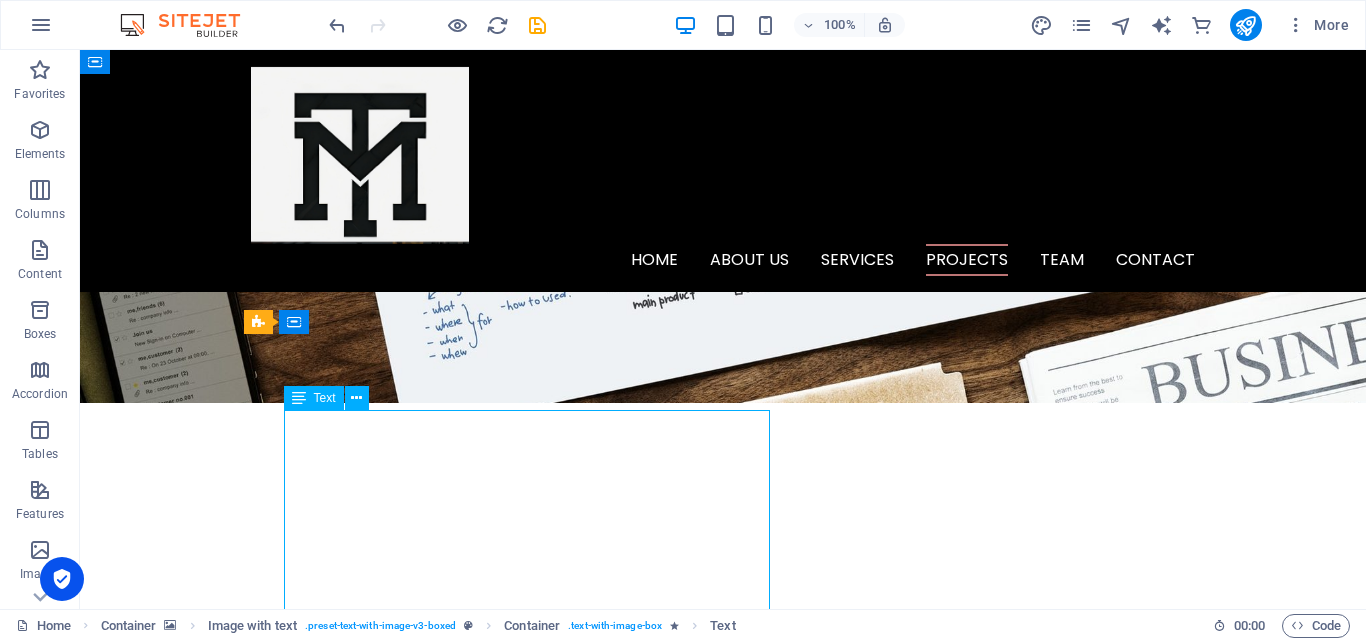 click on "🔥  Key Features: 🔋  Flight Time:  45 minutes 📦  Payload Capacity:  Up to 25 kg 🔧  Motors:  8 high-torque brushless 🌐  Stability:  Octa-rotor redundancy 🛠️  Build:  Full Carbon Fibre 🇮🇳  100% Made in India ⚙️  Use Cases: Agricultural spraying Industrial payload delivery Search and rescue logistics Large-sensor or camera deployment" at bounding box center [723, 5816] 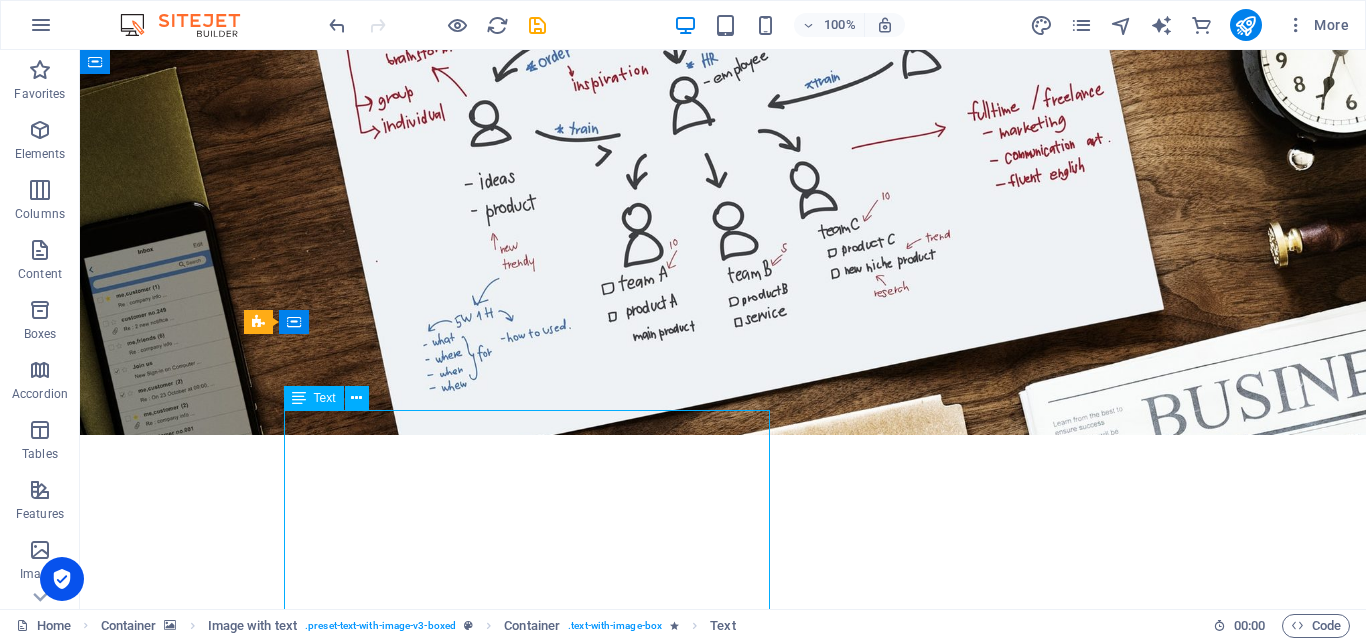 drag, startPoint x: 468, startPoint y: 526, endPoint x: 117, endPoint y: 551, distance: 351.8892 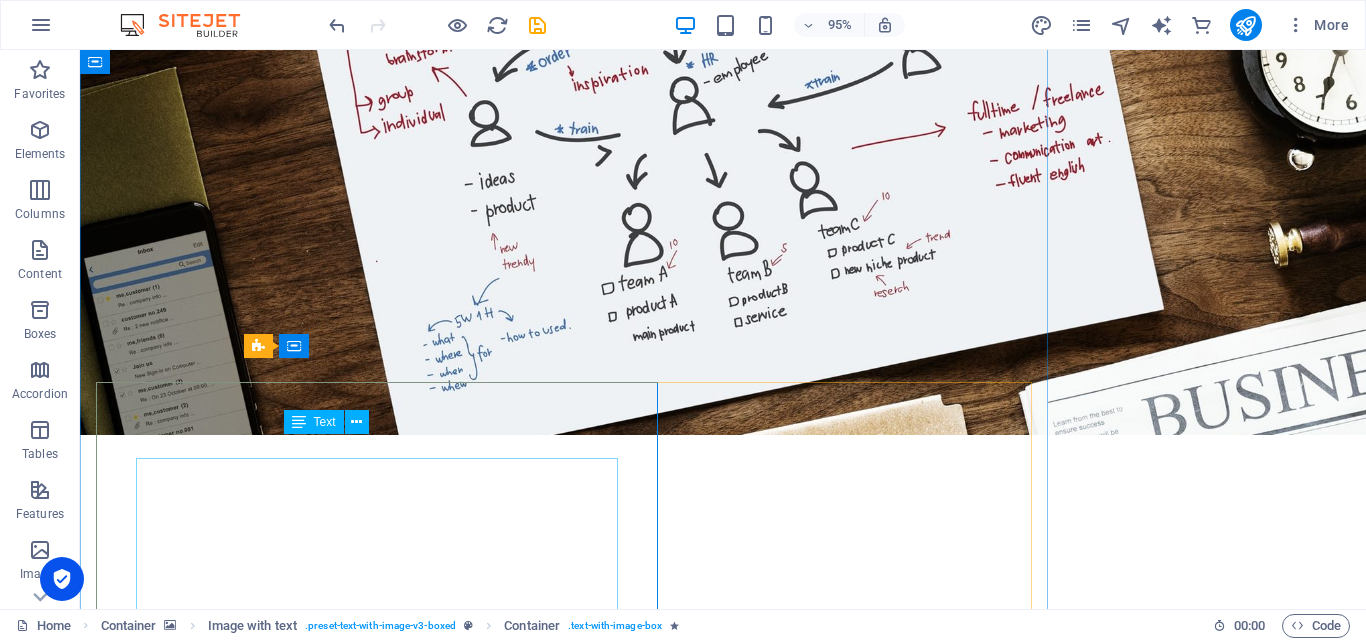 scroll, scrollTop: 2069, scrollLeft: 0, axis: vertical 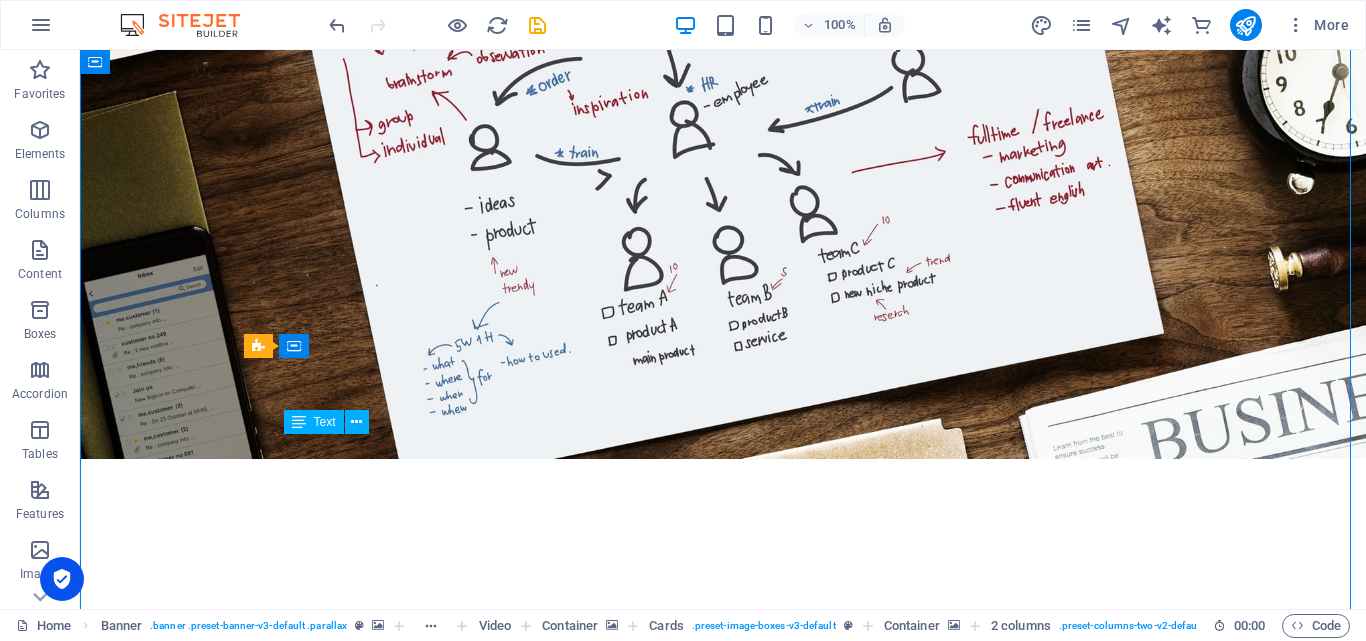 click on "🔥  Key Features: 🔋  Flight Time:  45 minutes 📦  Payload Capacity:  Up to 25 kg 🔧  Motors:  8 high-torque brushless 🌐  Stability:  Octa-rotor redundancy 🛠️  Build:  Full Carbon Fibre 🇮🇳  100% Made in India ⚙️  Use Cases: Agricultural spraying Industrial payload delivery Search and rescue logistics Large-sensor or camera deployment" at bounding box center (723, 5872) 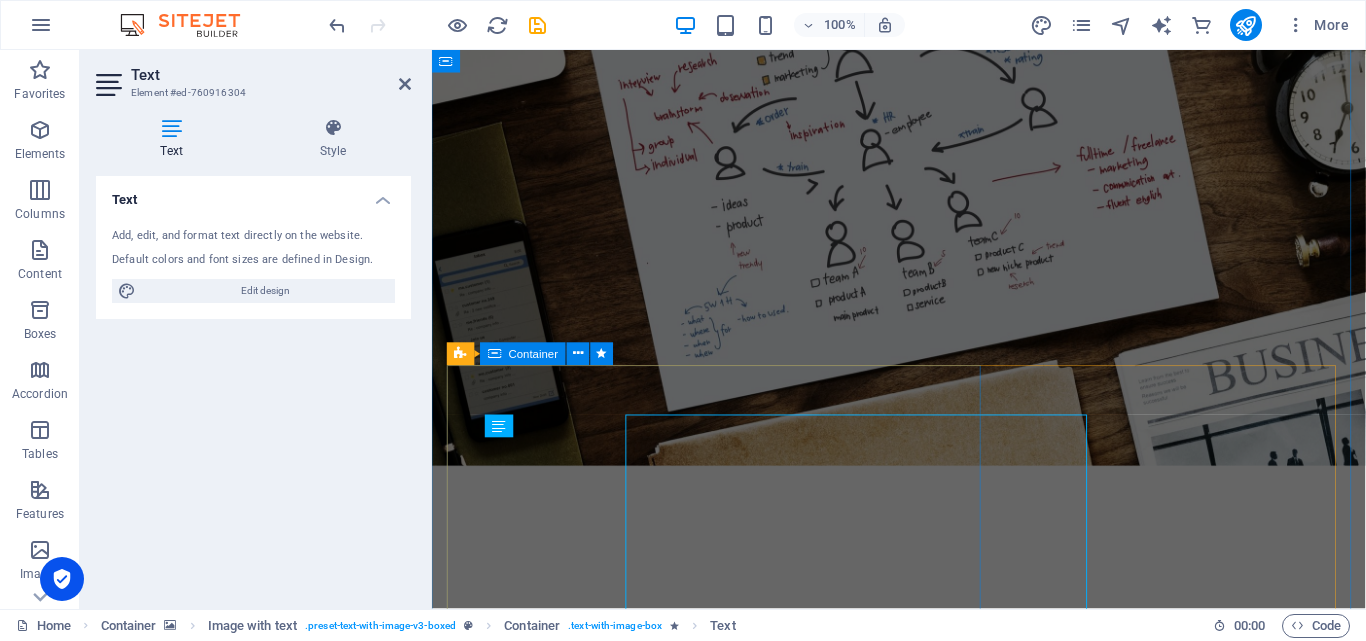 click on "C argo drone 🔥  Key Features: 🔋  Flight Time:  45 minutes 📦  Payload Capacity:  Up to 25 kg 🔧  Motors:  8 high-torque brushless 🌐  Stability:  Octa-rotor redundancy 🛠️  Build:  Full Carbon Fibre 🇮🇳  100% Made in India ⚙️  Use Cases: Agricultural spraying Industrial payload delivery Search and rescue logistics Large-sensor or camera deployment" at bounding box center (924, 5854) 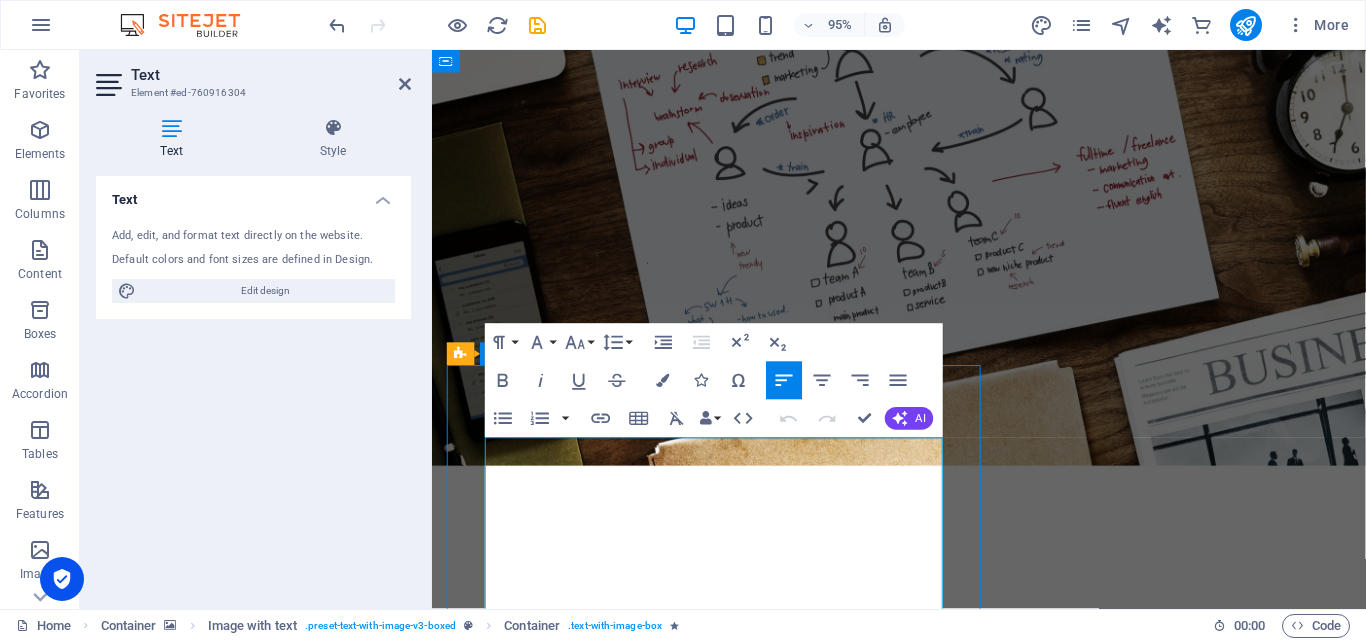 drag, startPoint x: 943, startPoint y: 537, endPoint x: 599, endPoint y: 562, distance: 344.90723 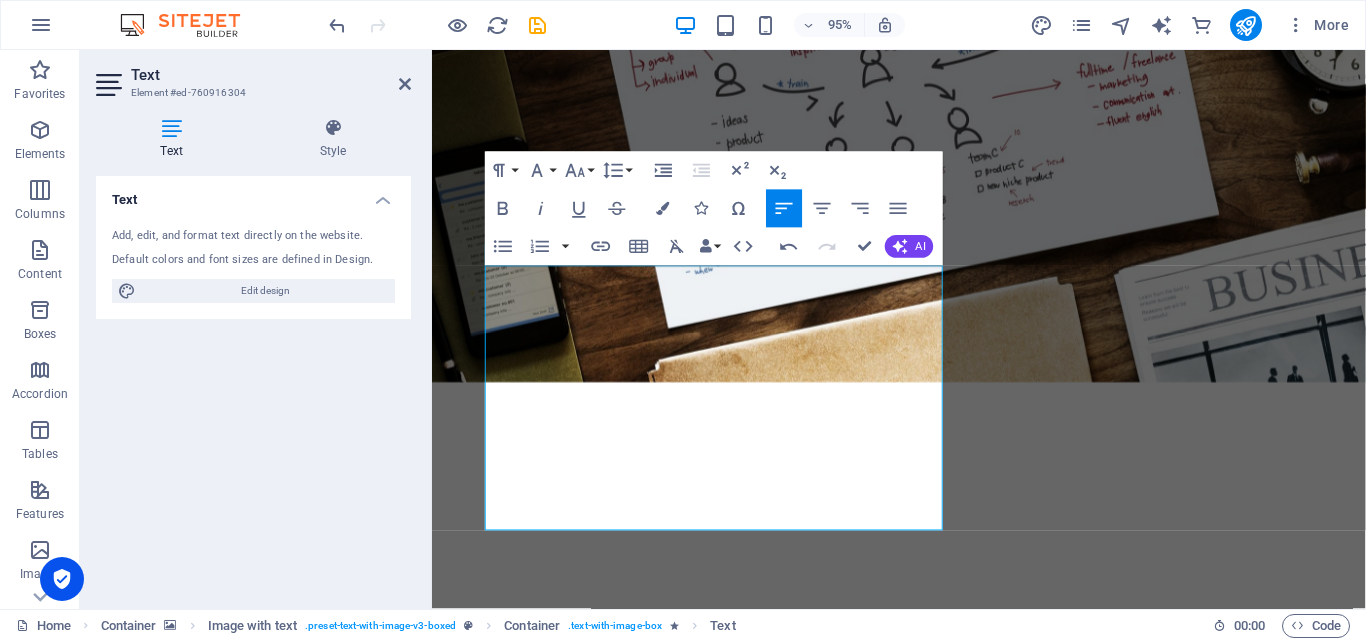 scroll, scrollTop: 2250, scrollLeft: 0, axis: vertical 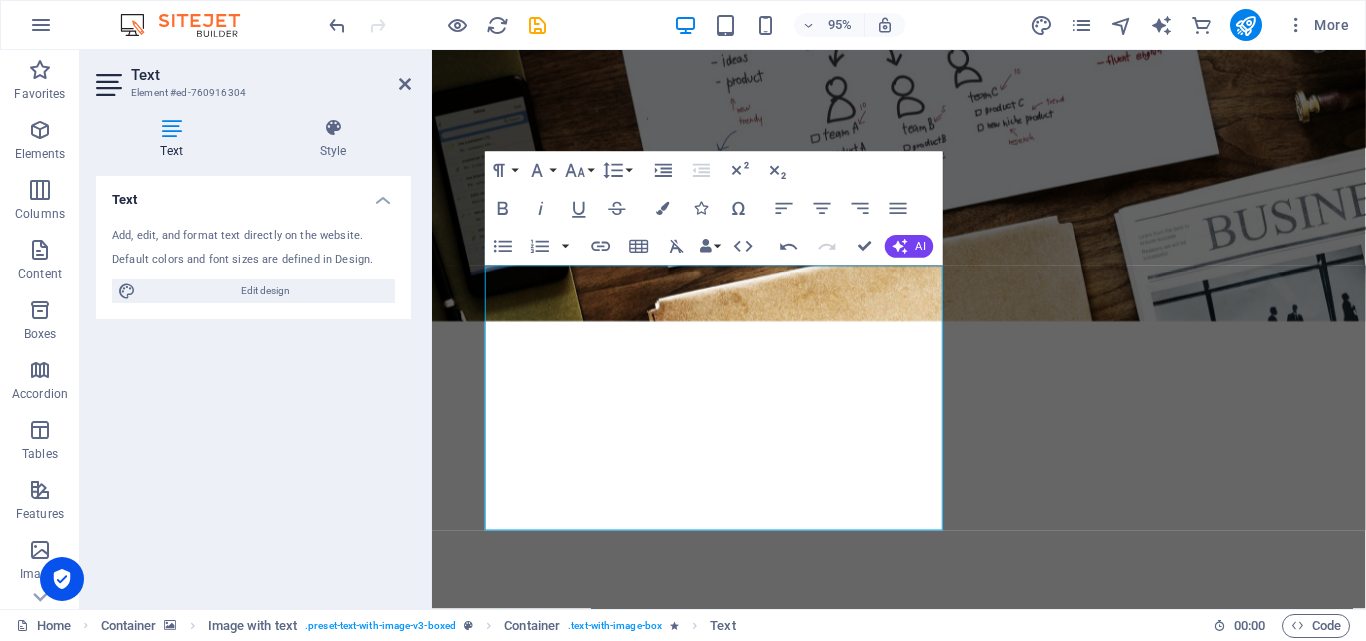 click at bounding box center (923, 3381) 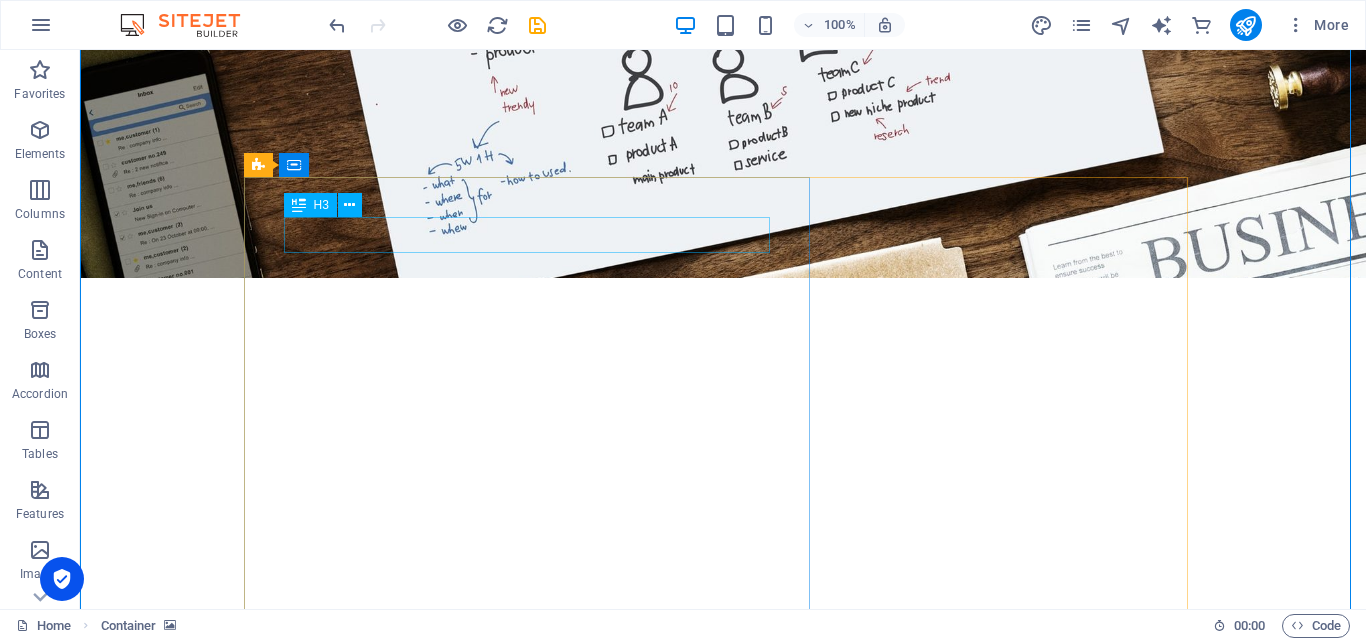 click on "C argo drone" at bounding box center [723, 5465] 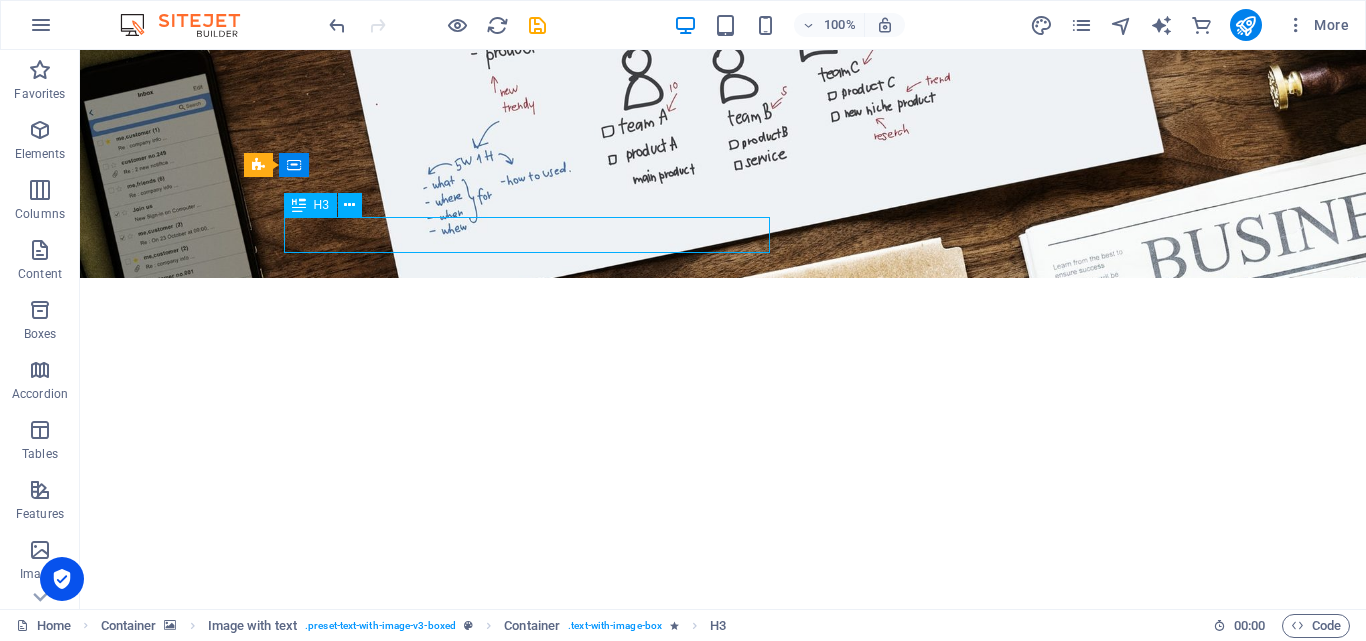 click on "C argo drone" at bounding box center [723, 5465] 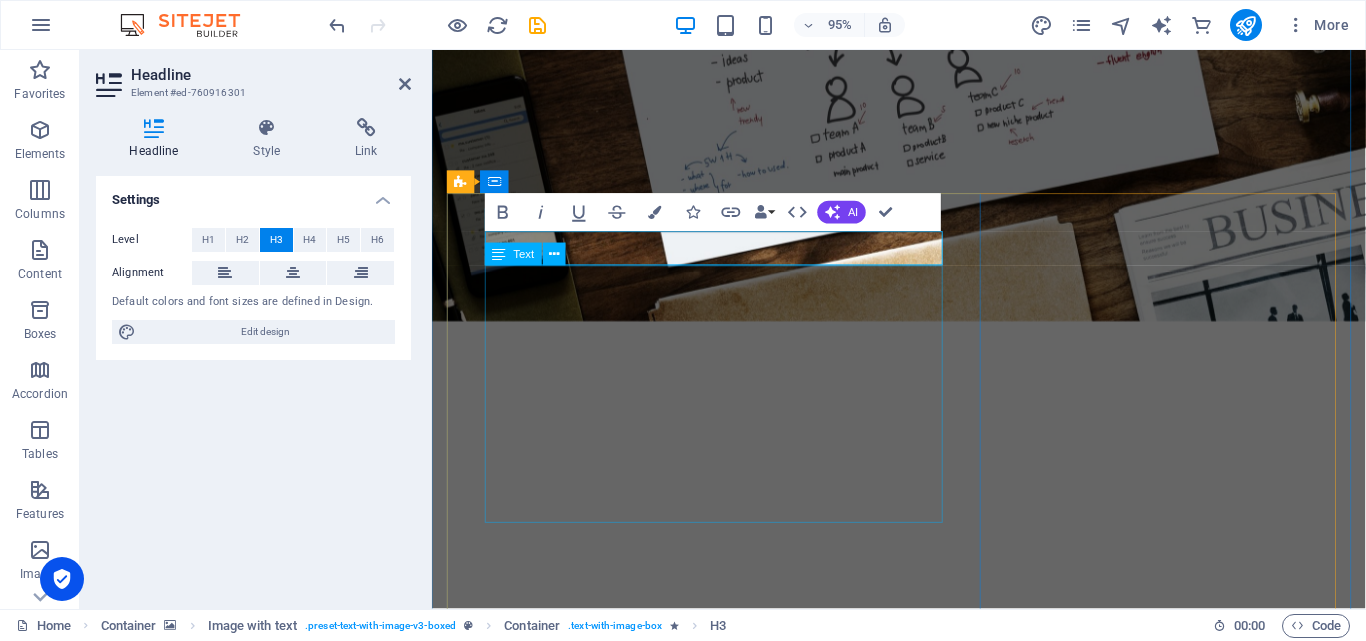 click on "🔧  Specifications: Feature Description Flight Time 🔋 Up to 45 minutes (based on payload) Payload Capacity 📦 Up to 25 kg Motors 🔧 8x High-Torque Brushless Motors Flight Stability 🌐 Octa-Rotor Redundancy (Failsafe Operation) Build 🛠️ Full Carbon Fibre Frame Origin 🇮🇳 100% Designed & Manufactured in India" at bounding box center [924, 5606] 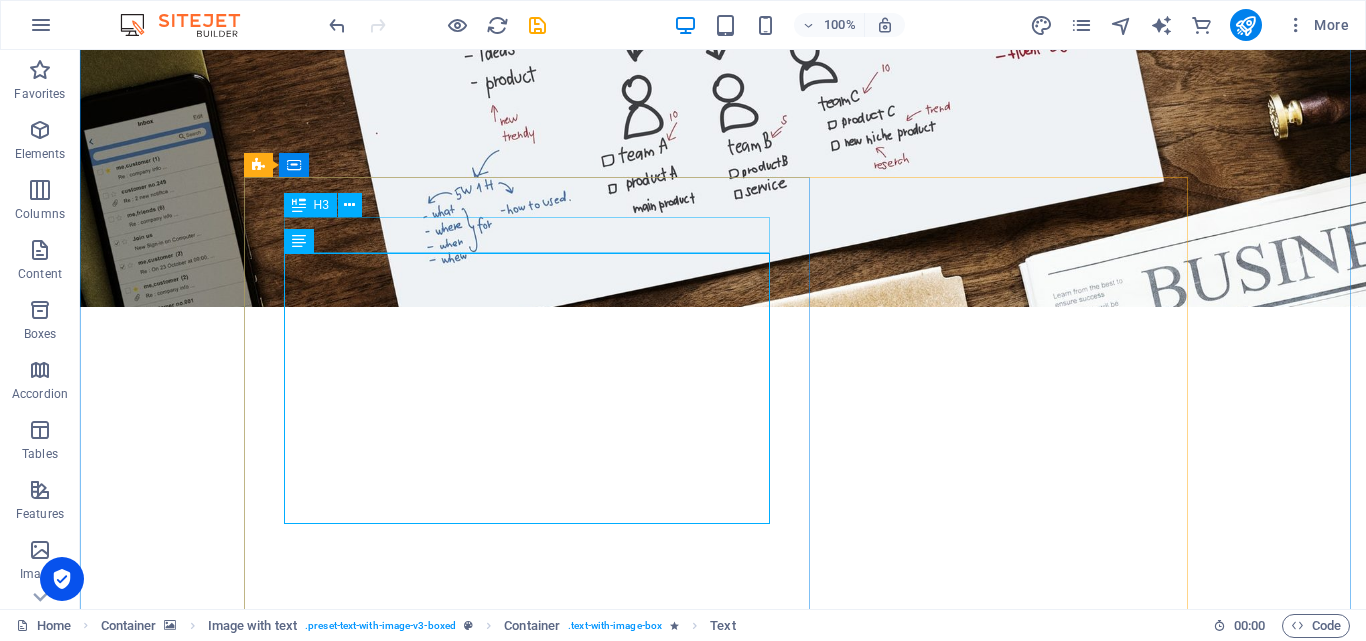 click on "C argo drone" at bounding box center (723, 5477) 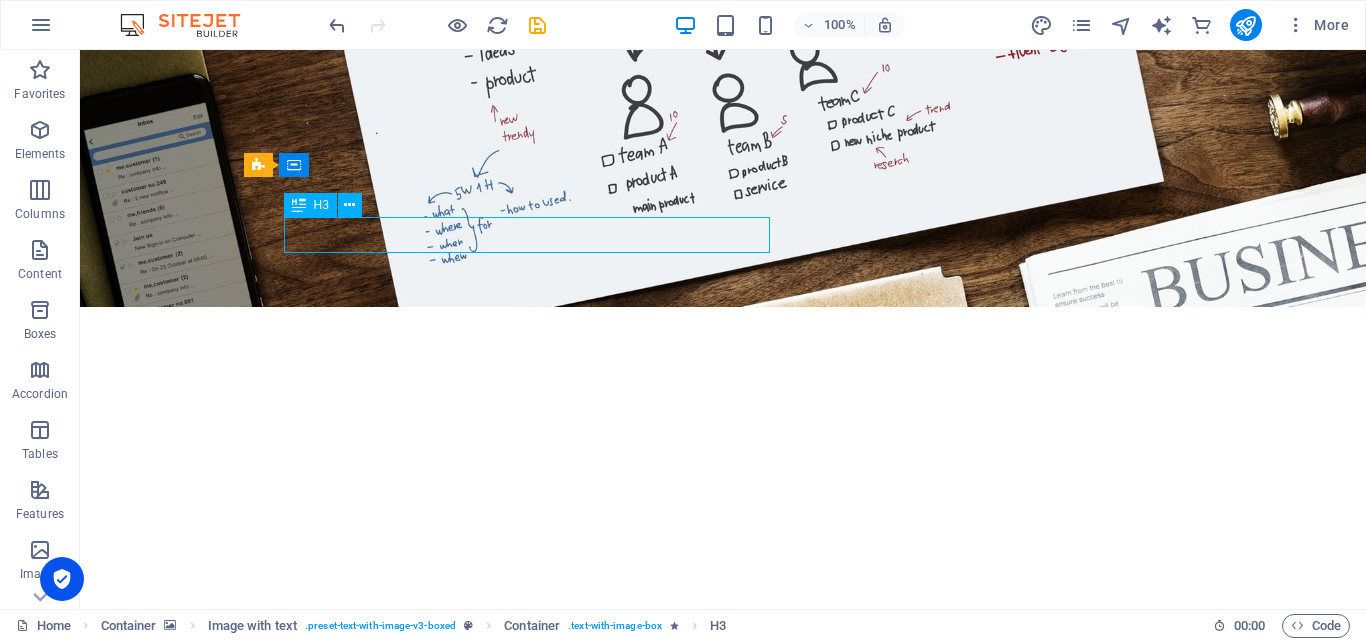 click on "C argo drone" at bounding box center [723, 5477] 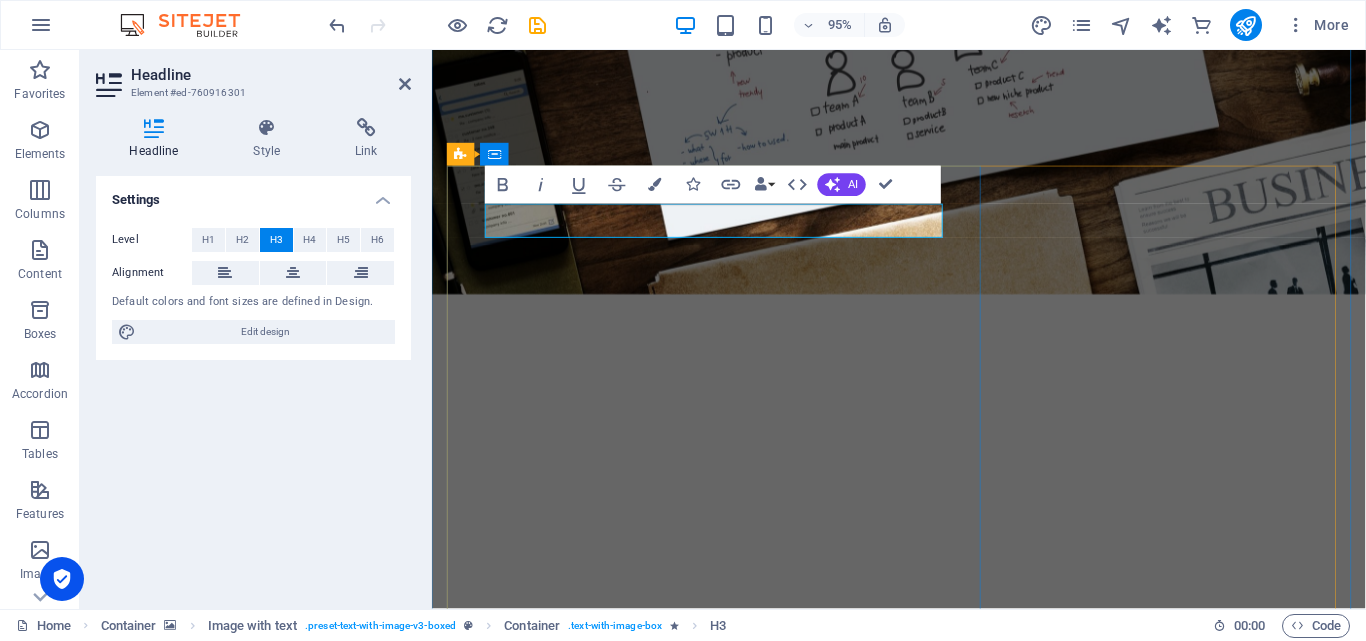 drag, startPoint x: 715, startPoint y: 227, endPoint x: 542, endPoint y: 243, distance: 173.73831 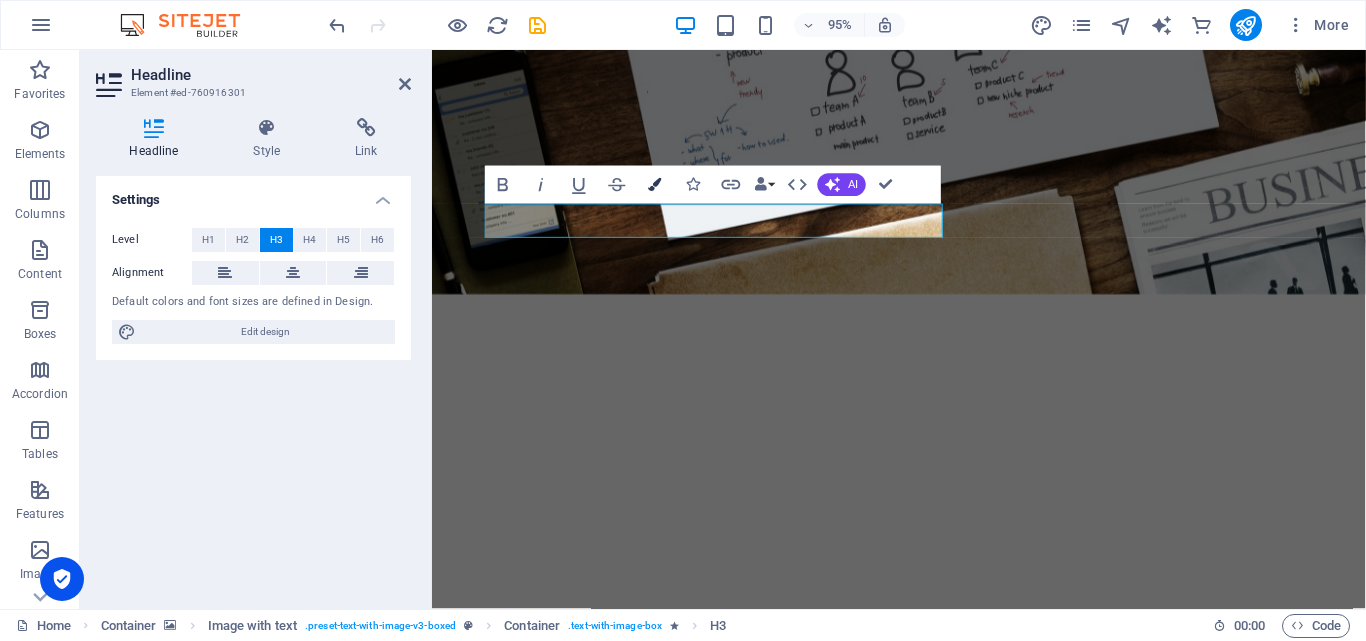 click at bounding box center [655, 184] 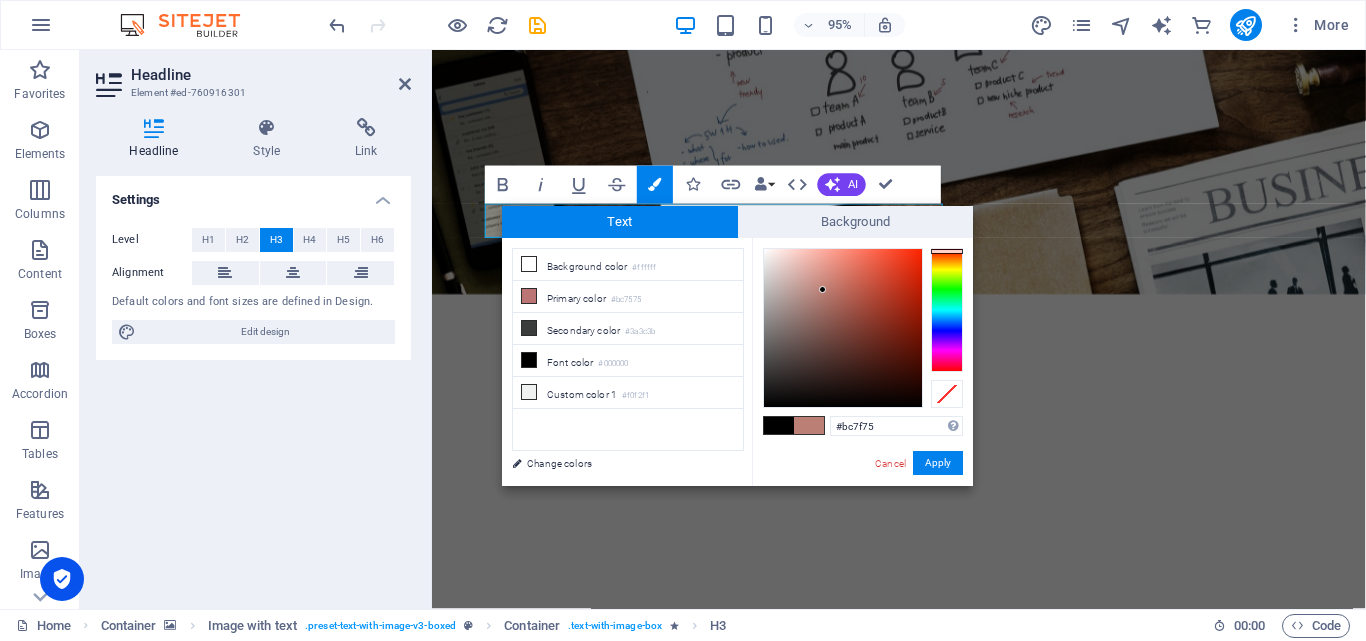 click at bounding box center (947, 251) 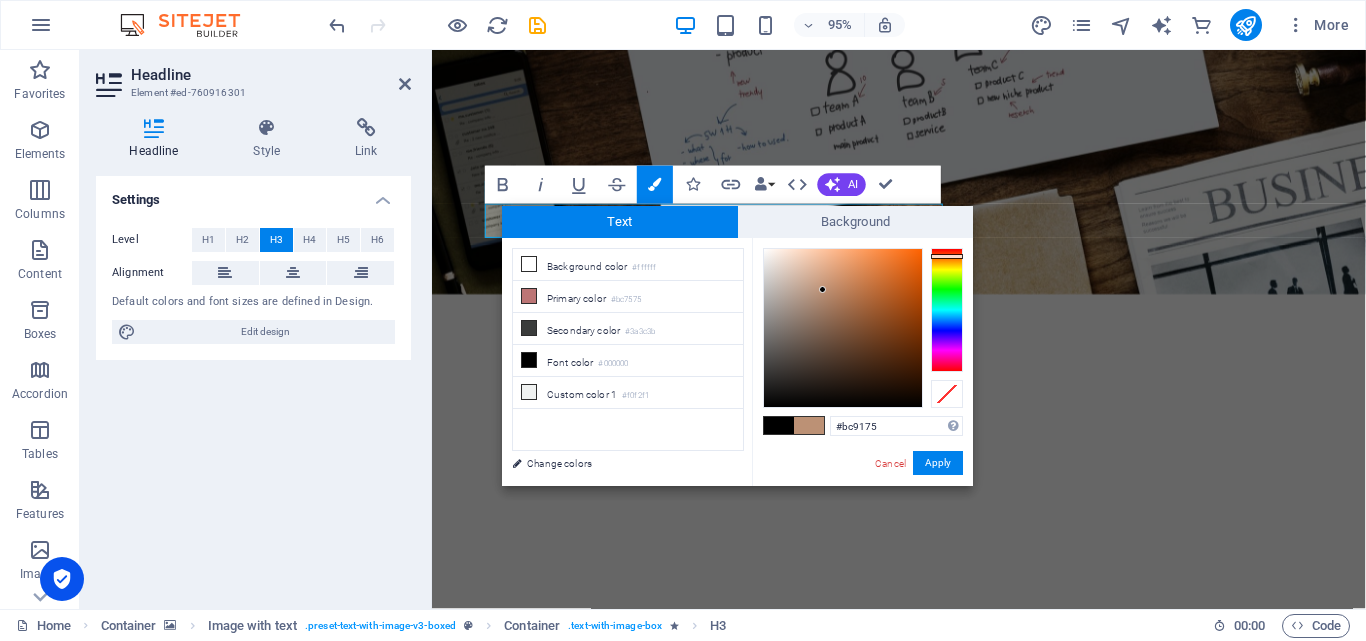 click at bounding box center (947, 310) 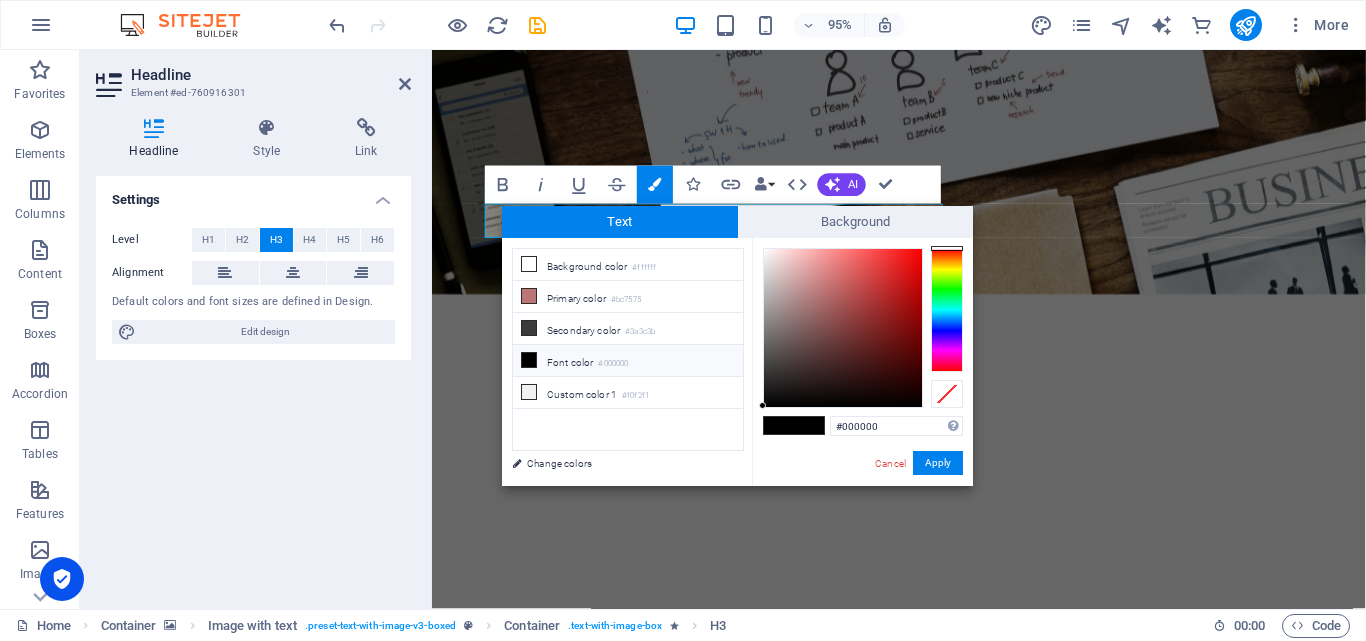 click at bounding box center (779, 425) 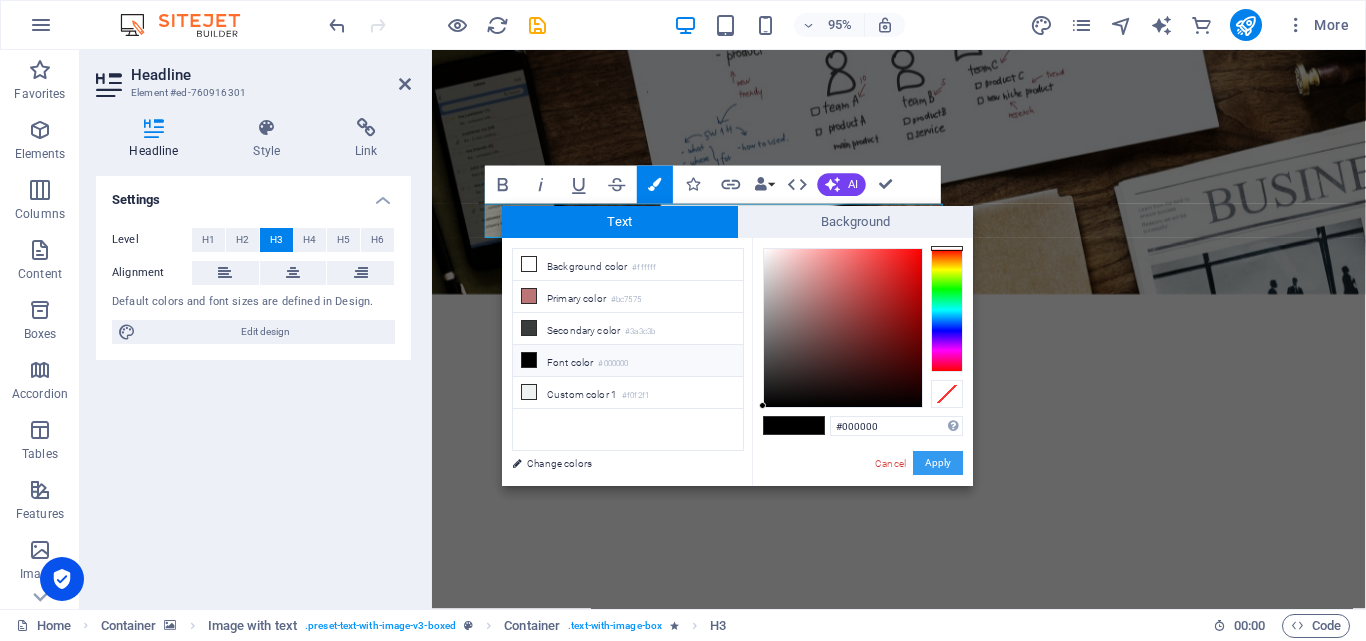 click on "Apply" at bounding box center [938, 463] 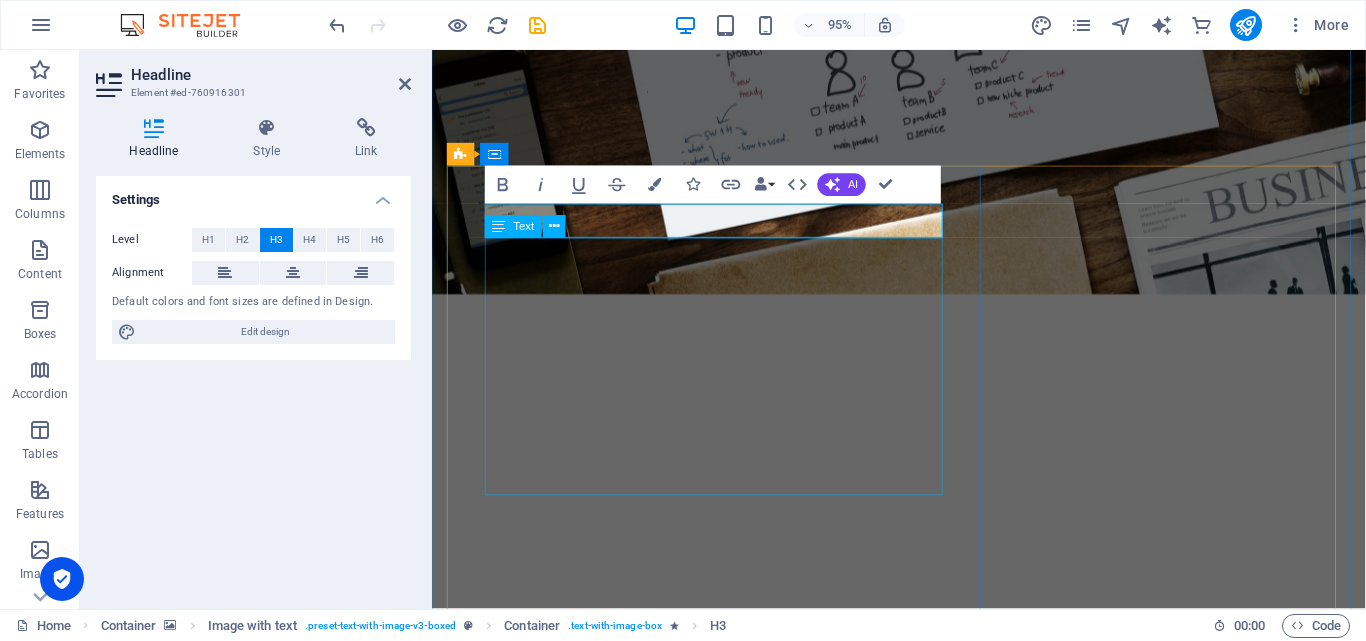 click on "🔧  Specifications: Feature Description Flight Time 🔋 Up to 45 minutes (based on payload) Payload Capacity 📦 Up to 25 kg Motors 🔧 8x High-Torque Brushless Motors Flight Stability 🌐 Octa-Rotor Redundancy (Failsafe Operation) Build 🛠️ Full Carbon Fibre Frame Origin 🇮🇳 100% Designed & Manufactured in India" at bounding box center (924, 5577) 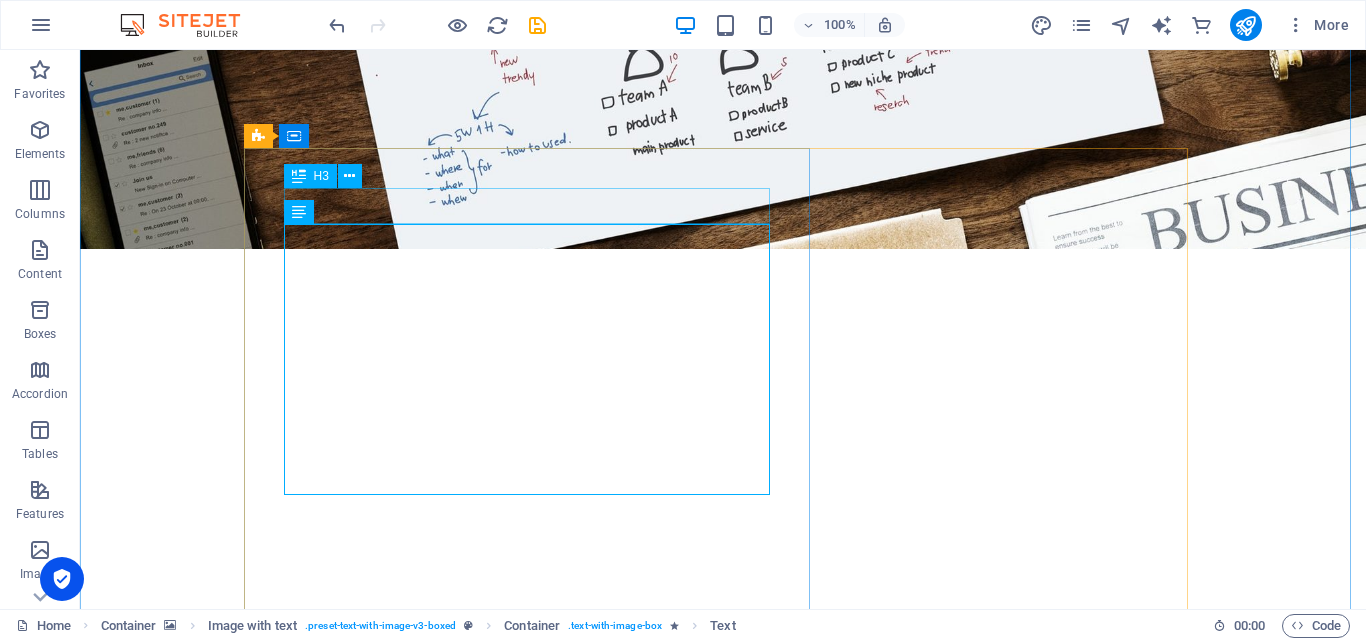 click on "⚡ K ruzer IndraX" at bounding box center [723, 5436] 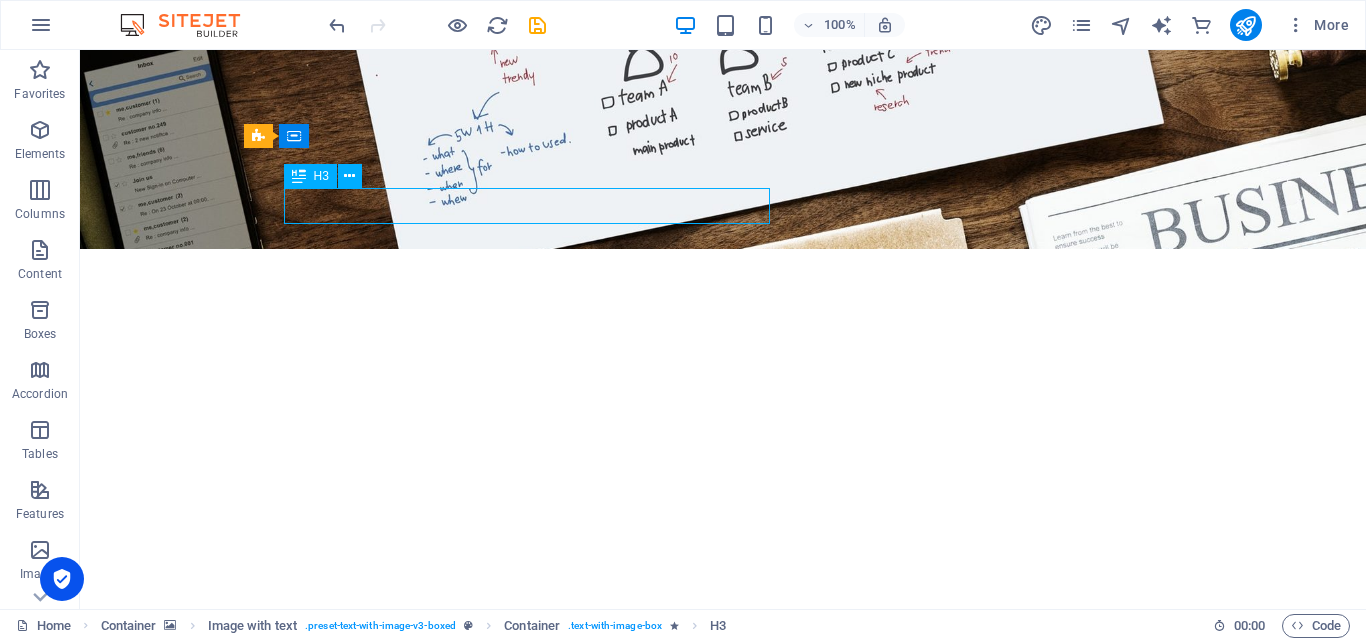click on "⚡ K ruzer IndraX" at bounding box center (723, 5436) 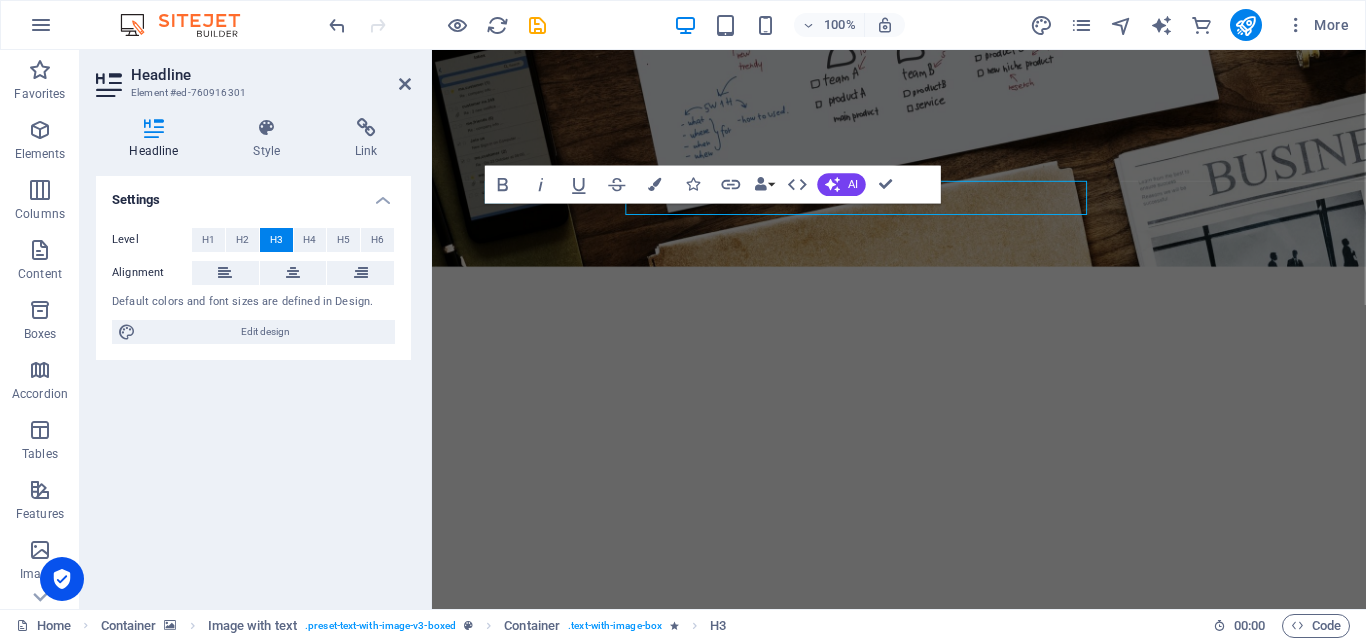 click on "Settings" at bounding box center [253, 194] 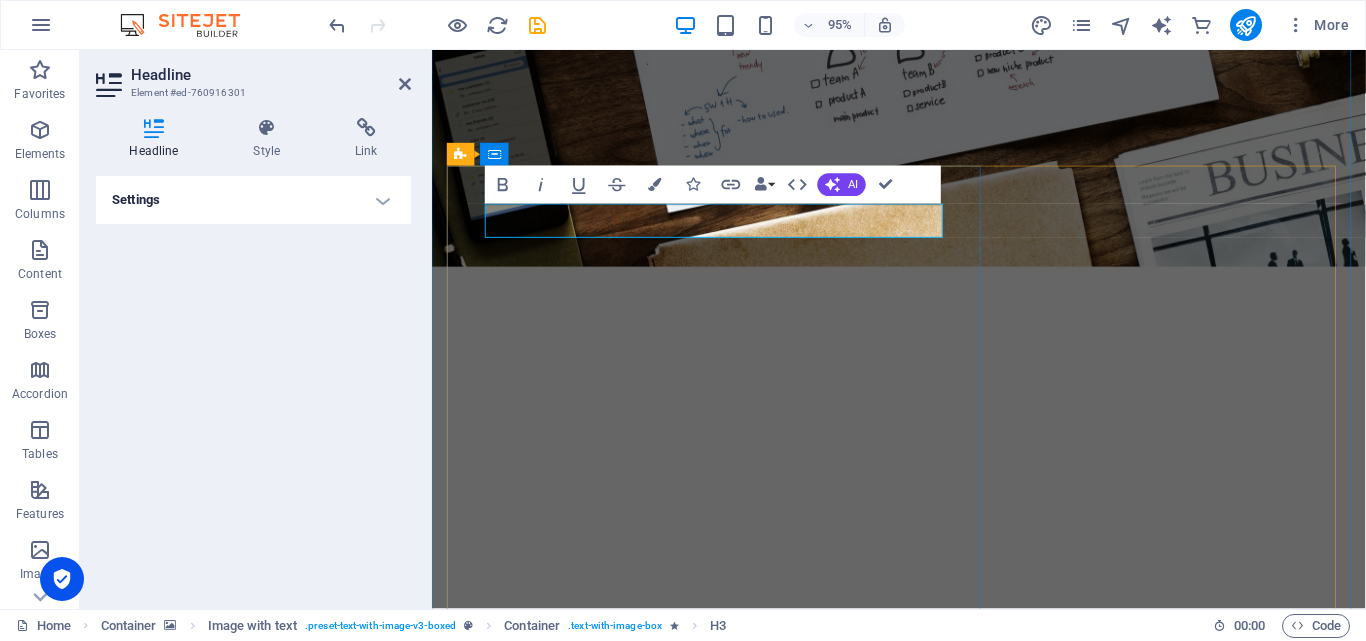 click on "ruzer IndraX" at bounding box center (628, 5435) 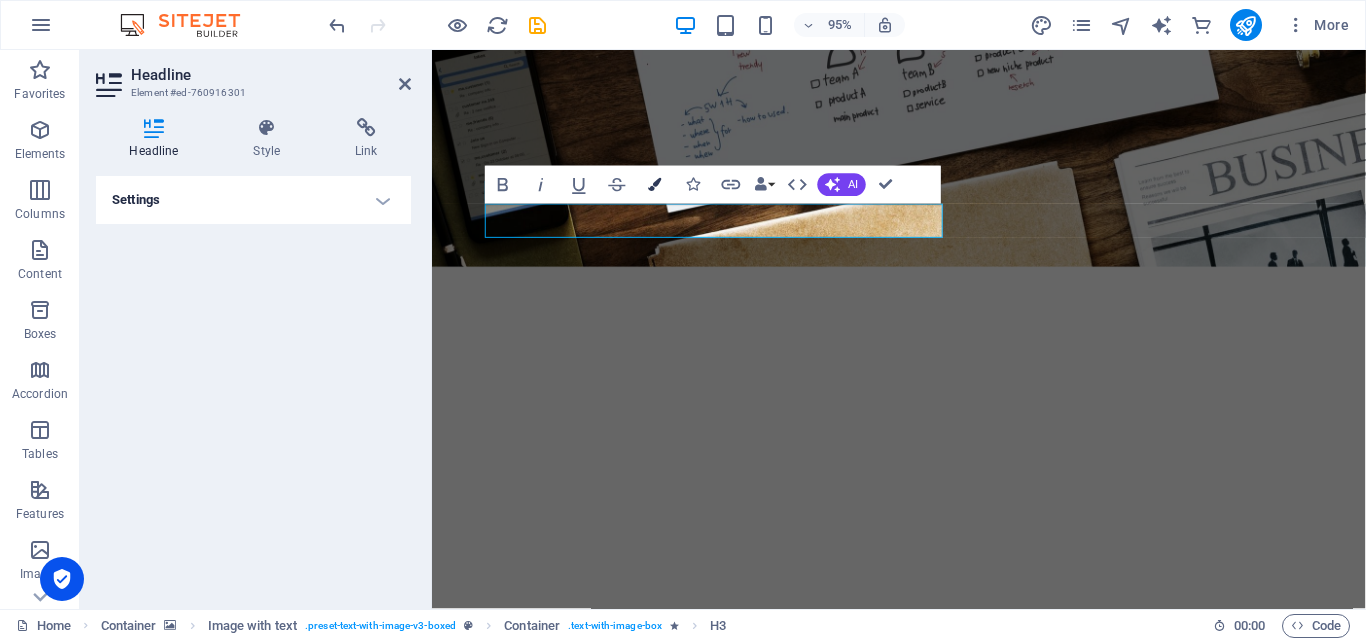 click at bounding box center (655, 184) 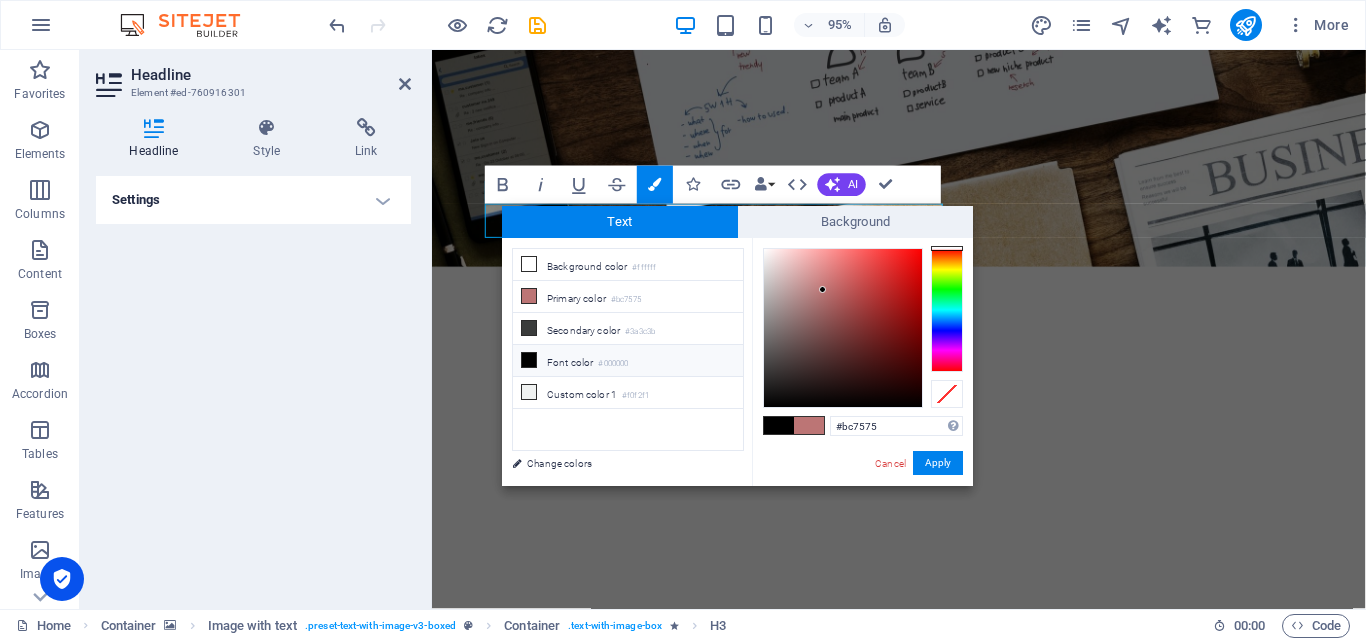 type on "#e90c0c" 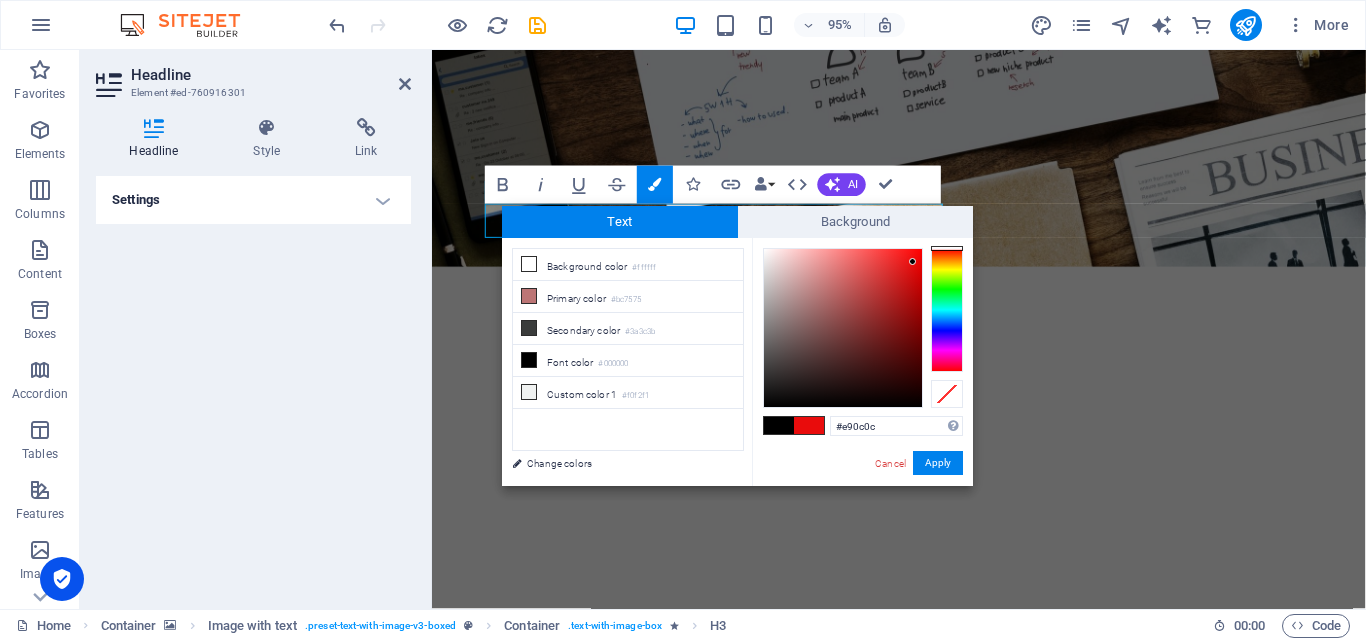click at bounding box center [843, 328] 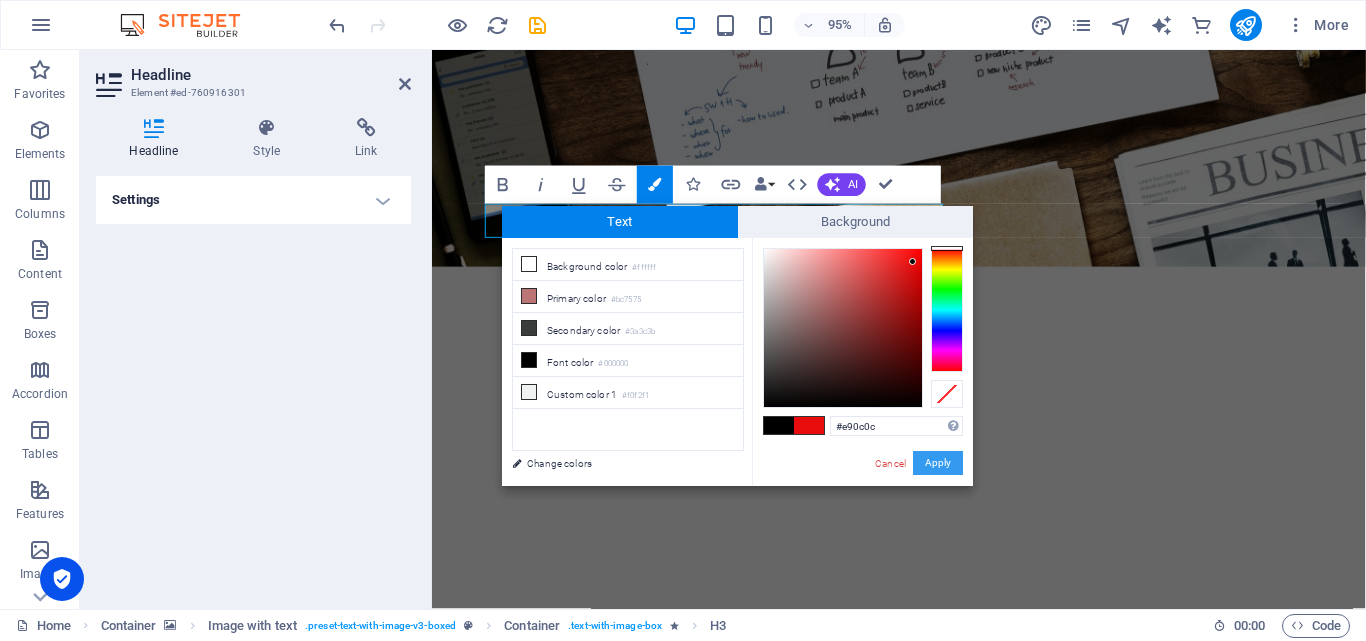 click on "Apply" at bounding box center [938, 463] 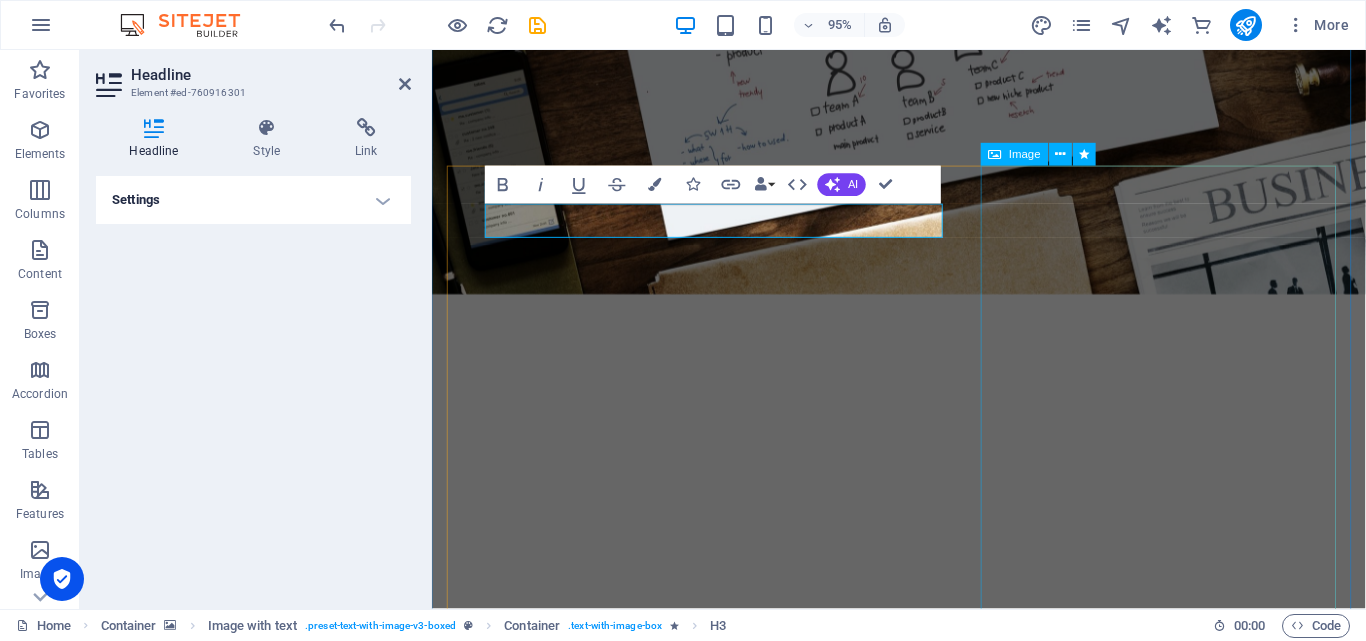 click at bounding box center [593, 5940] 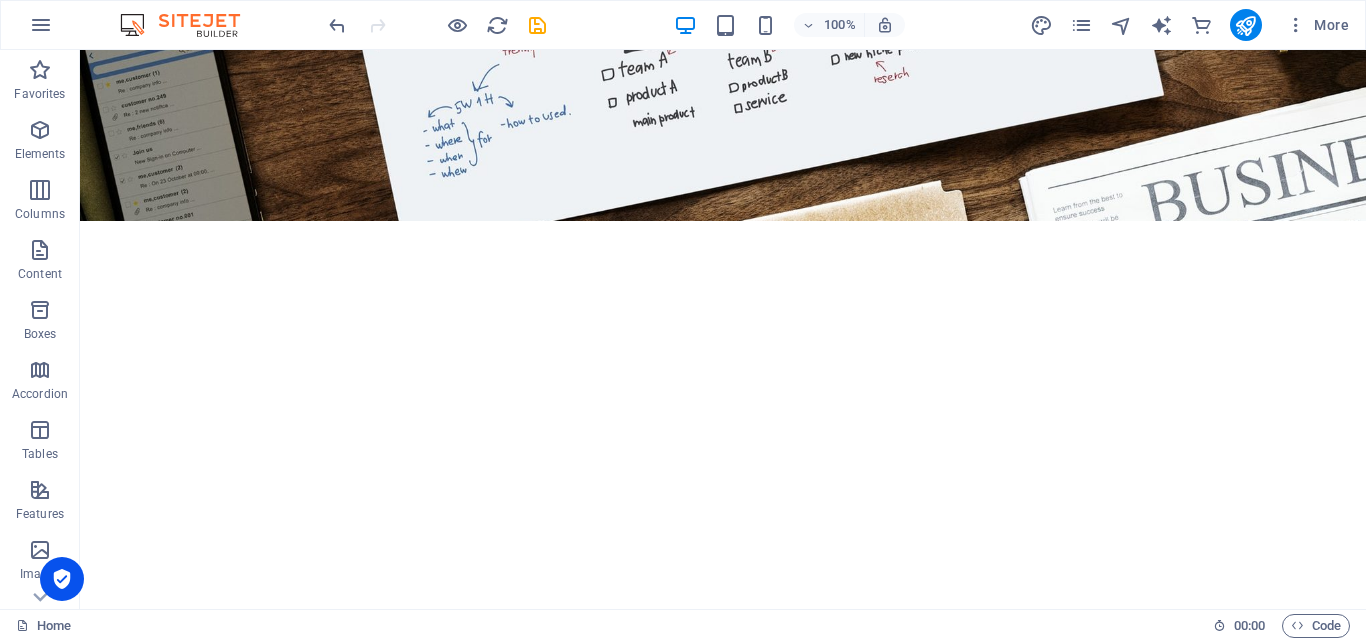 scroll, scrollTop: 2404, scrollLeft: 0, axis: vertical 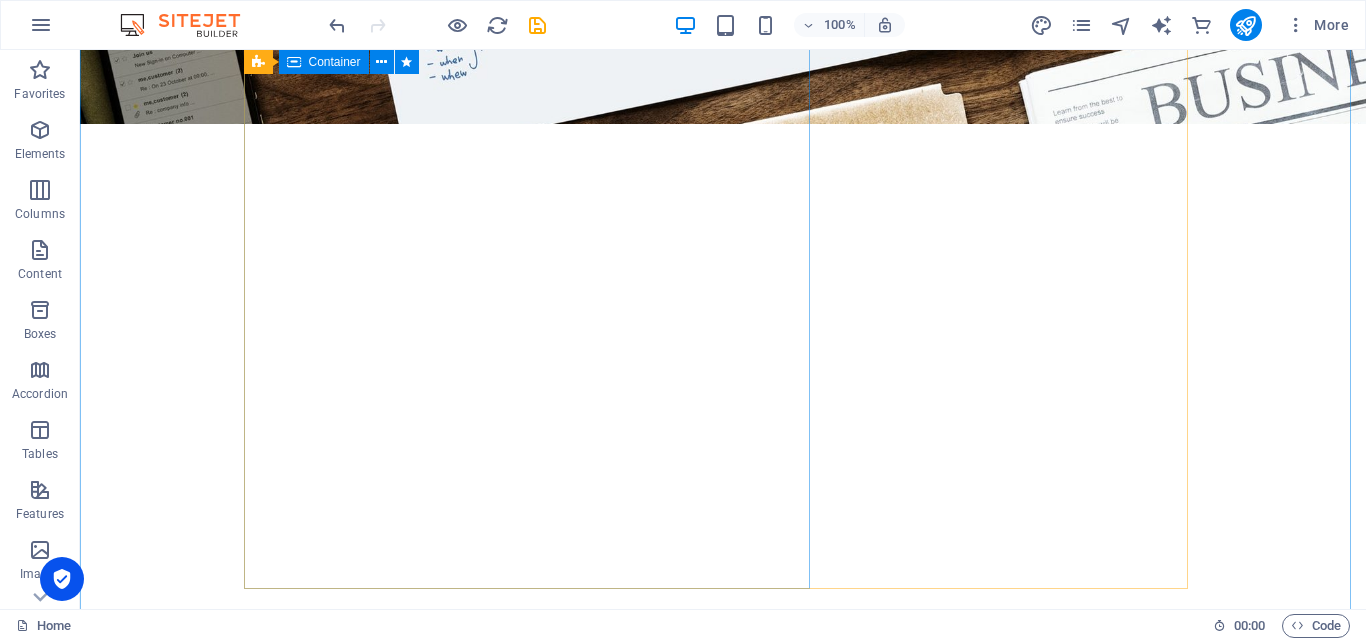 click on "⚡  K ruzer IndraX 🔧  Specifications: Feature Description Flight Time 🔋 Up to 45 minutes (based on payload) Payload Capacity 📦 Up to 25 kg Motors 🔧 8x High-Torque Brushless Motors Flight Stability 🌐 Octa-Rotor Redundancy (Failsafe Operation) Build 🛠️ Full Carbon Fibre Frame Origin 🇮🇳 100% Designed & Manufactured in India" at bounding box center [723, 5422] 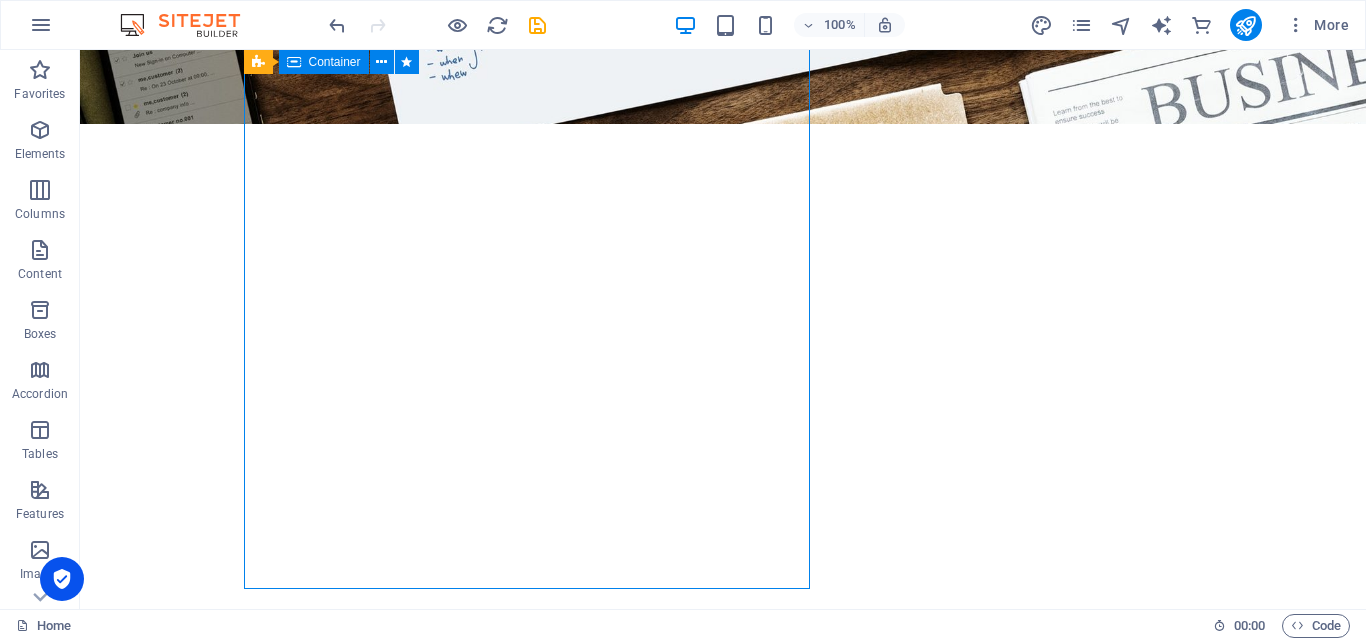click on "⚡  K ruzer IndraX 🔧  Specifications: Feature Description Flight Time 🔋 Up to 45 minutes (based on payload) Payload Capacity 📦 Up to 25 kg Motors 🔧 8x High-Torque Brushless Motors Flight Stability 🌐 Octa-Rotor Redundancy (Failsafe Operation) Build 🛠️ Full Carbon Fibre Frame Origin 🇮🇳 100% Designed & Manufactured in India" at bounding box center (723, 5422) 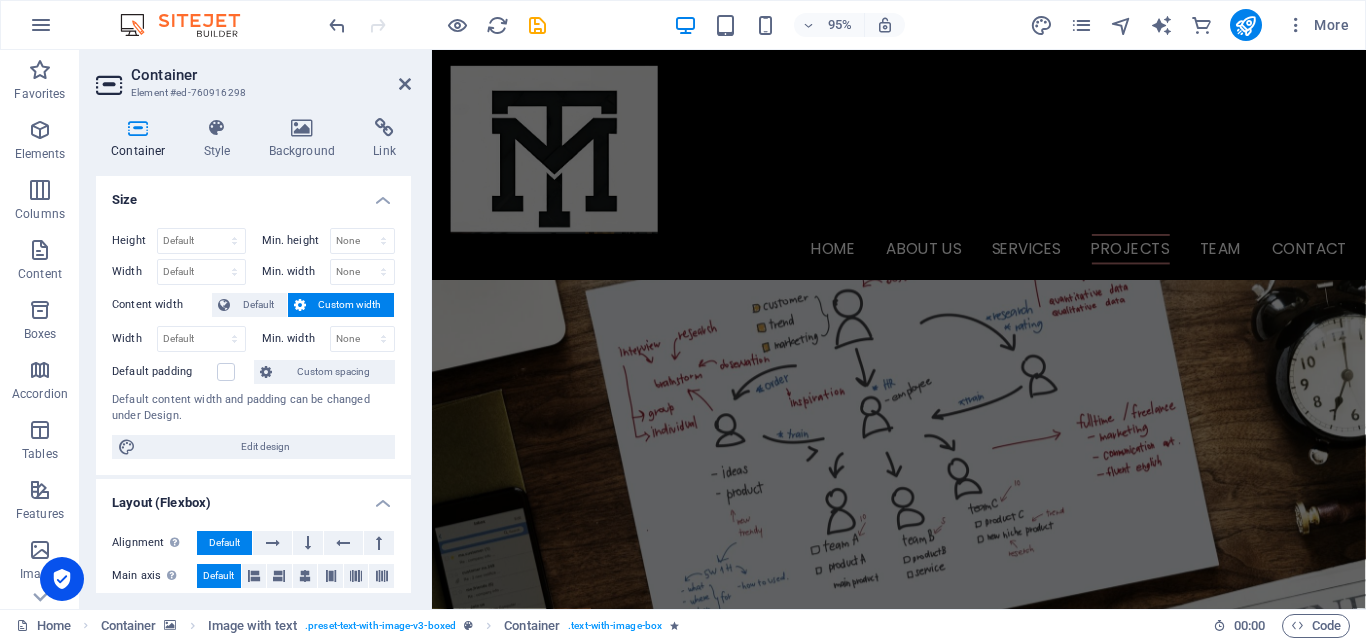 scroll, scrollTop: 1623, scrollLeft: 0, axis: vertical 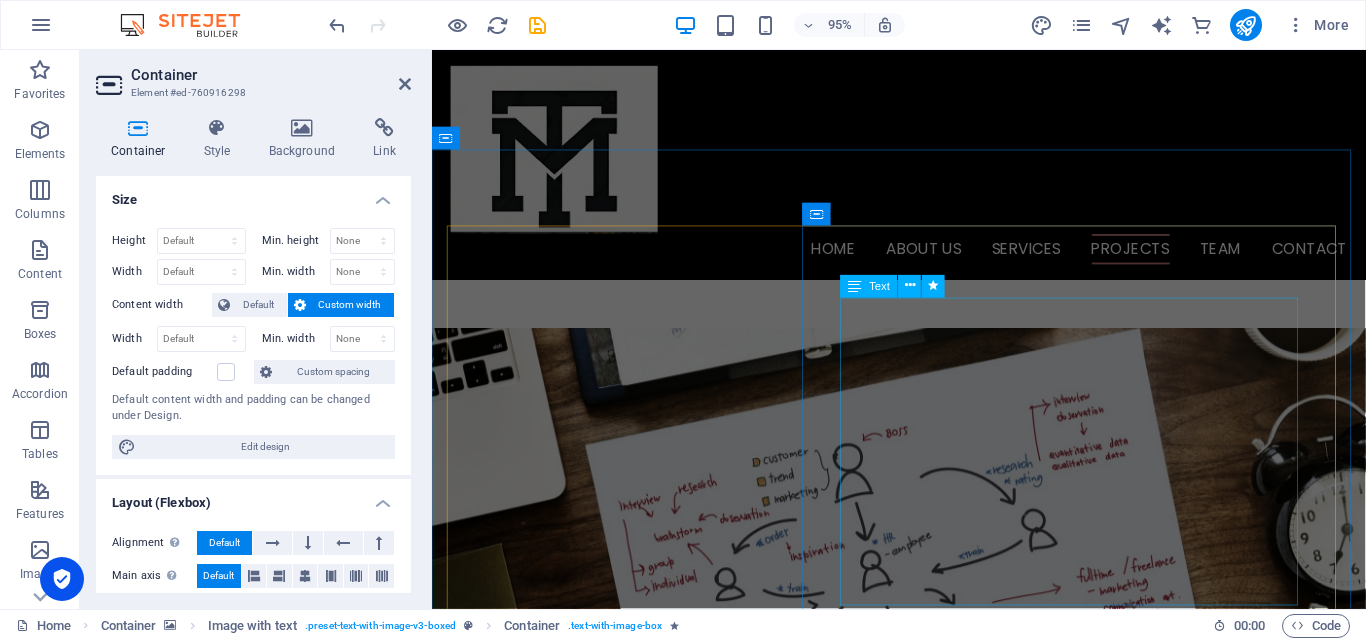 click on "🔧  Specifications: Feature Details Max Speed 💨 Up to 180 km/h Payload Capacity 📦 Up to 500 grams Control Range 📡 15 km Live FPV Transmission 🎥 Real-time 5.8GHz streaming Frame Material 🛠️ Aerospace-grade Carbon Fiber Use Case Proven 🛡️ Used in  Operation Sindhoor Time GPS & Telemetry ✅ Supported Failsafe & Return-to-Home ✅ Enabled" at bounding box center [924, 5804] 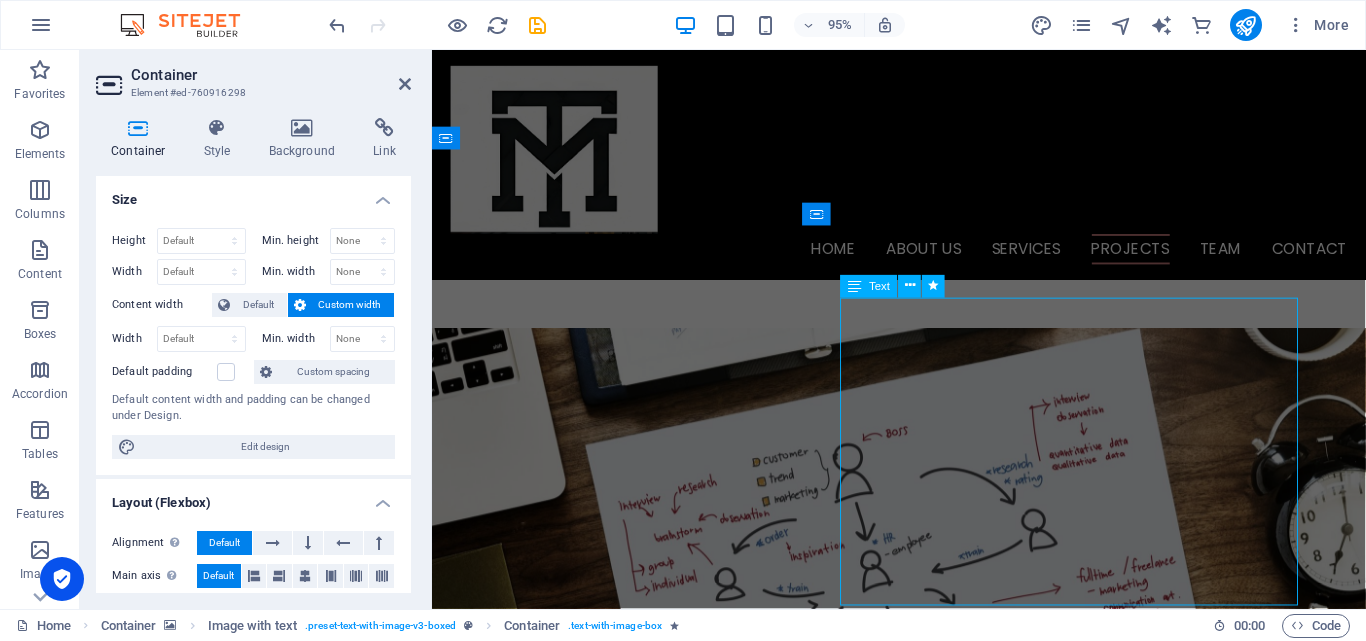 click on "🔧  Specifications: Feature Details Max Speed 💨 Up to 180 km/h Payload Capacity 📦 Up to 500 grams Control Range 📡 15 km Live FPV Transmission 🎥 Real-time 5.8GHz streaming Frame Material 🛠️ Aerospace-grade Carbon Fiber Use Case Proven 🛡️ Used in  Operation Sindhoor Time GPS & Telemetry ✅ Supported Failsafe & Return-to-Home ✅ Enabled" at bounding box center (924, 5804) 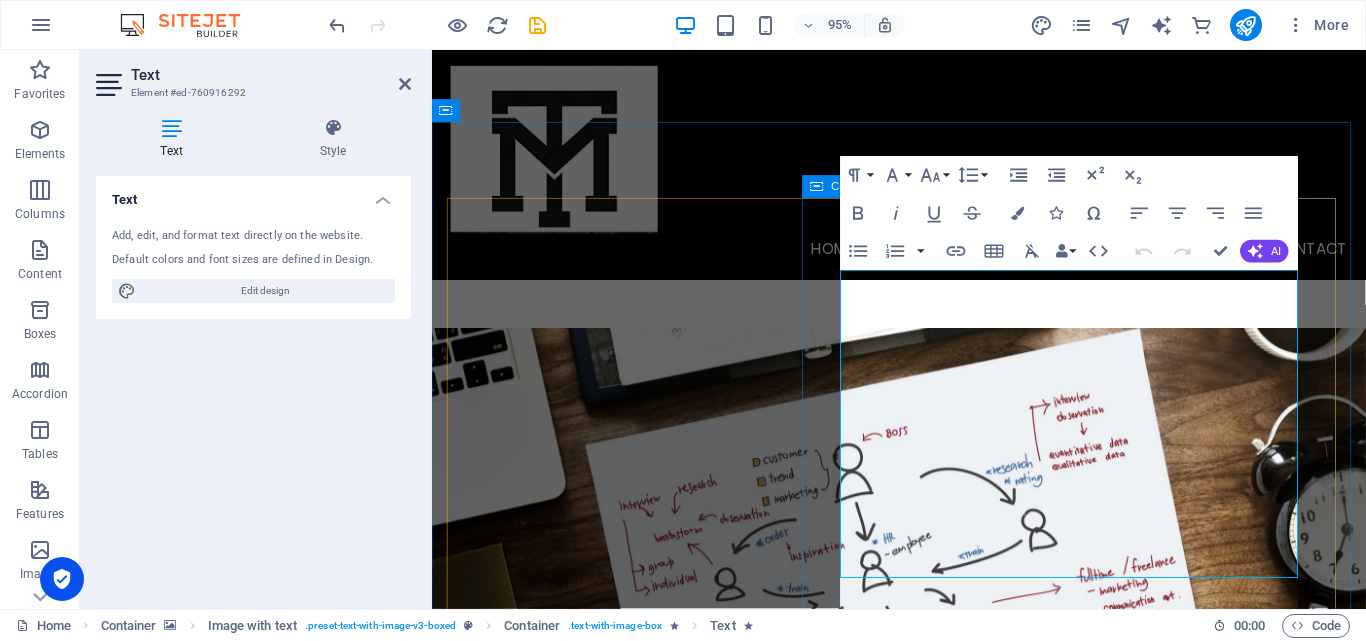 scroll, scrollTop: 1652, scrollLeft: 0, axis: vertical 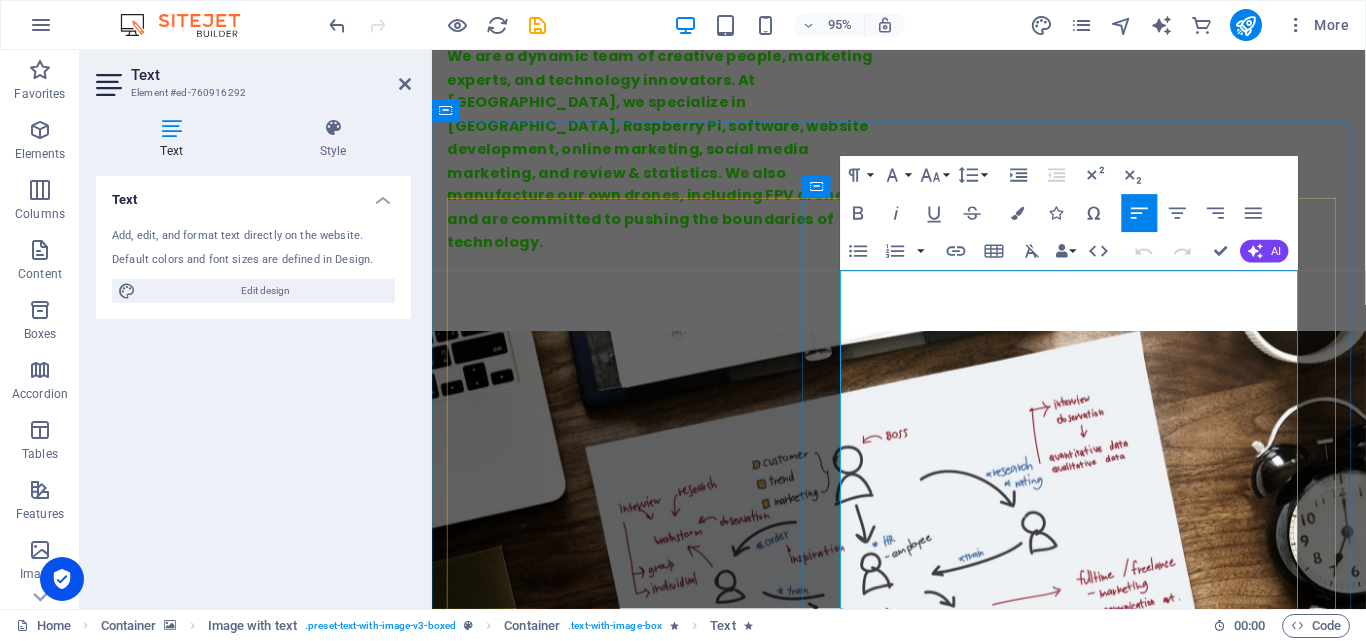 click on "Details" at bounding box center (859, 5720) 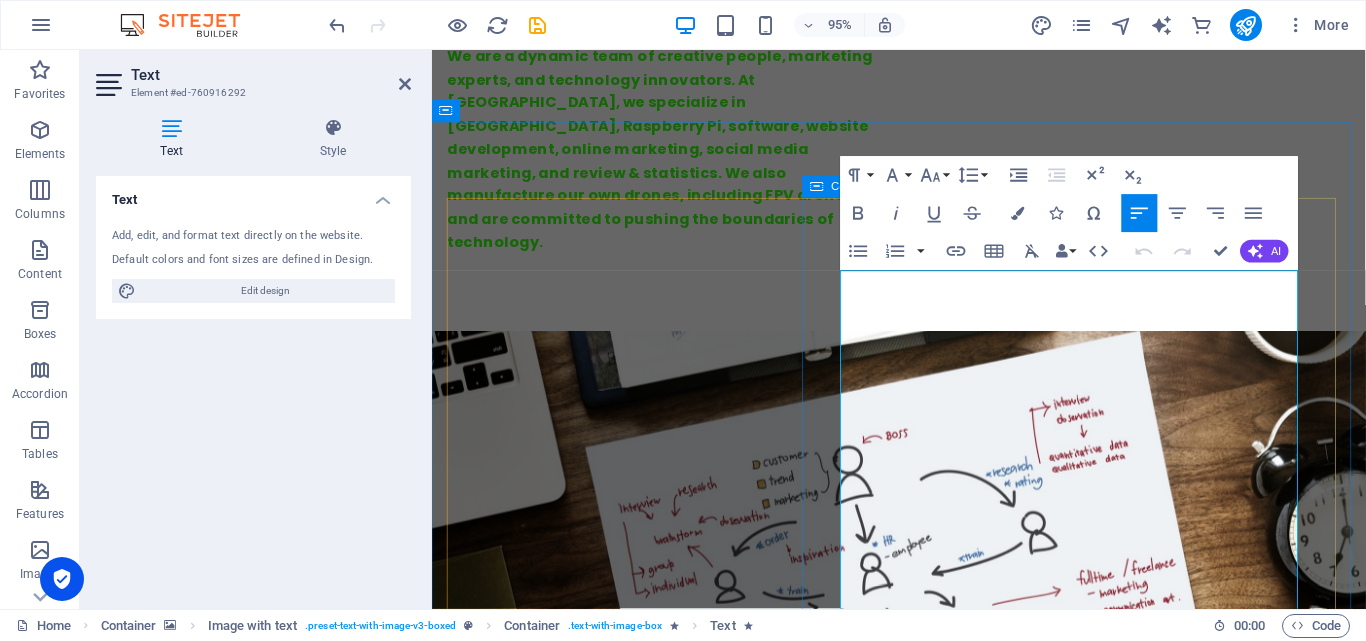 drag, startPoint x: 1313, startPoint y: 297, endPoint x: 1361, endPoint y: 312, distance: 50.289165 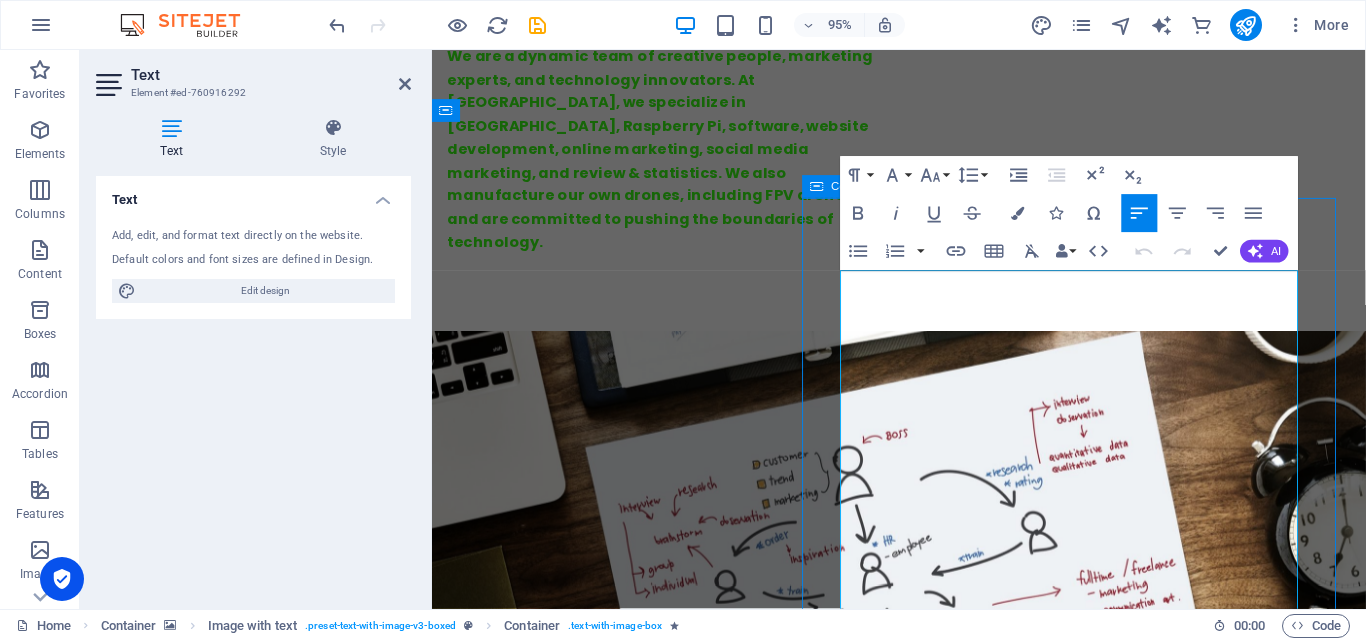 click on "🚀 K ruzer X 🔧  Specifications: Feature Details Max Speed 💨 Up to 180 km/h Payload Capacity 📦 Up to 500 grams Control Range 📡 15 km Live FPV Transmission 🎥 Real-time 5.8GHz streaming Frame Material 🛠️ Aerospace-grade Carbon Fiber Use Case Proven 🛡️ Used in  Operation Sindhoor Time GPS & Telemetry ✅ Supported Failsafe & Return-to-Home ✅ Enabled" at bounding box center [924, 5794] 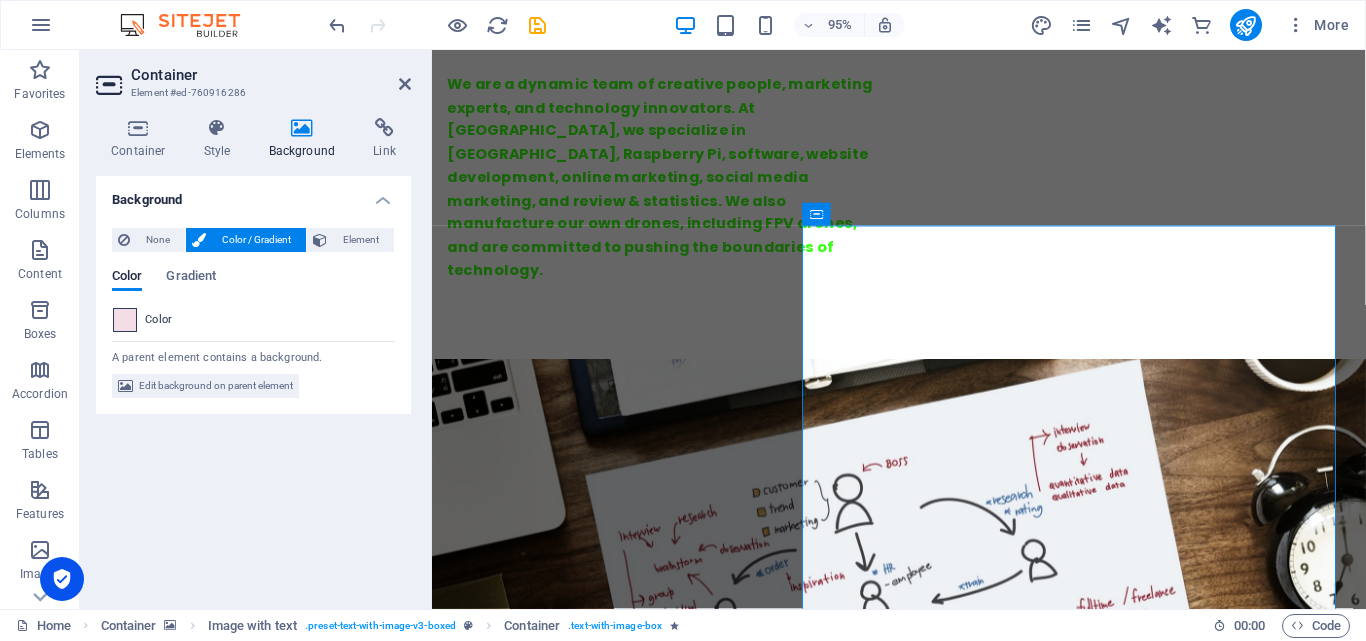 click at bounding box center [125, 320] 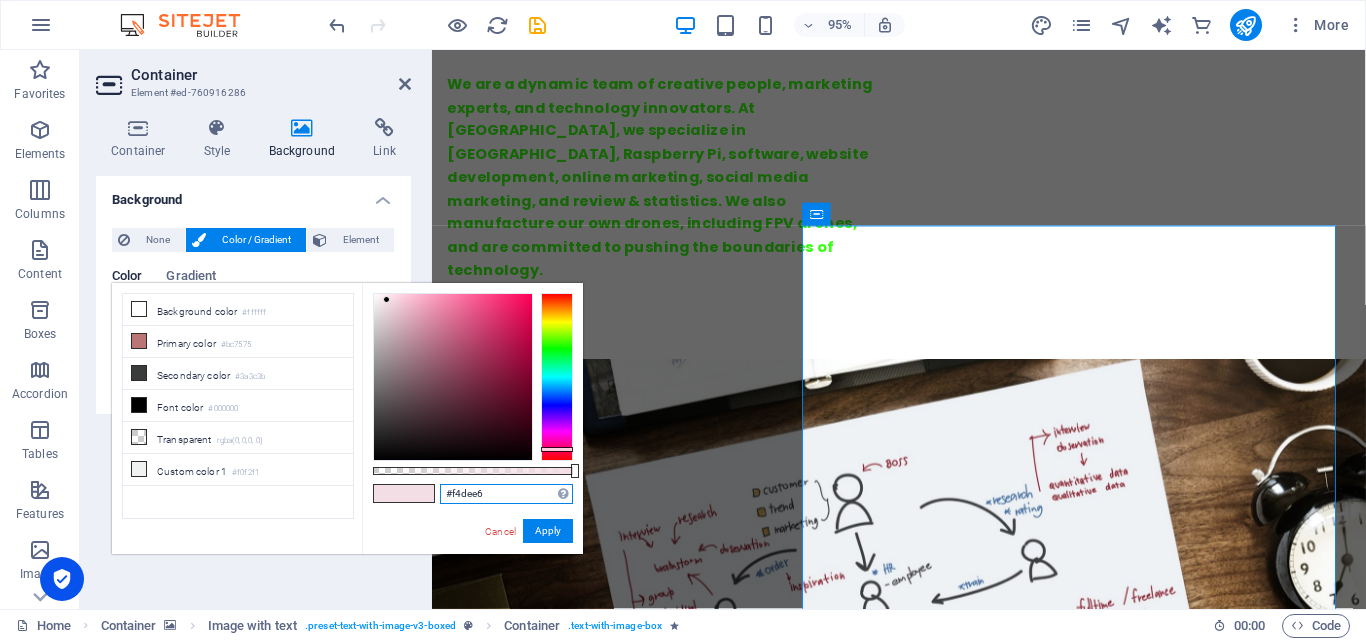 click on "#f4dee6" at bounding box center [506, 494] 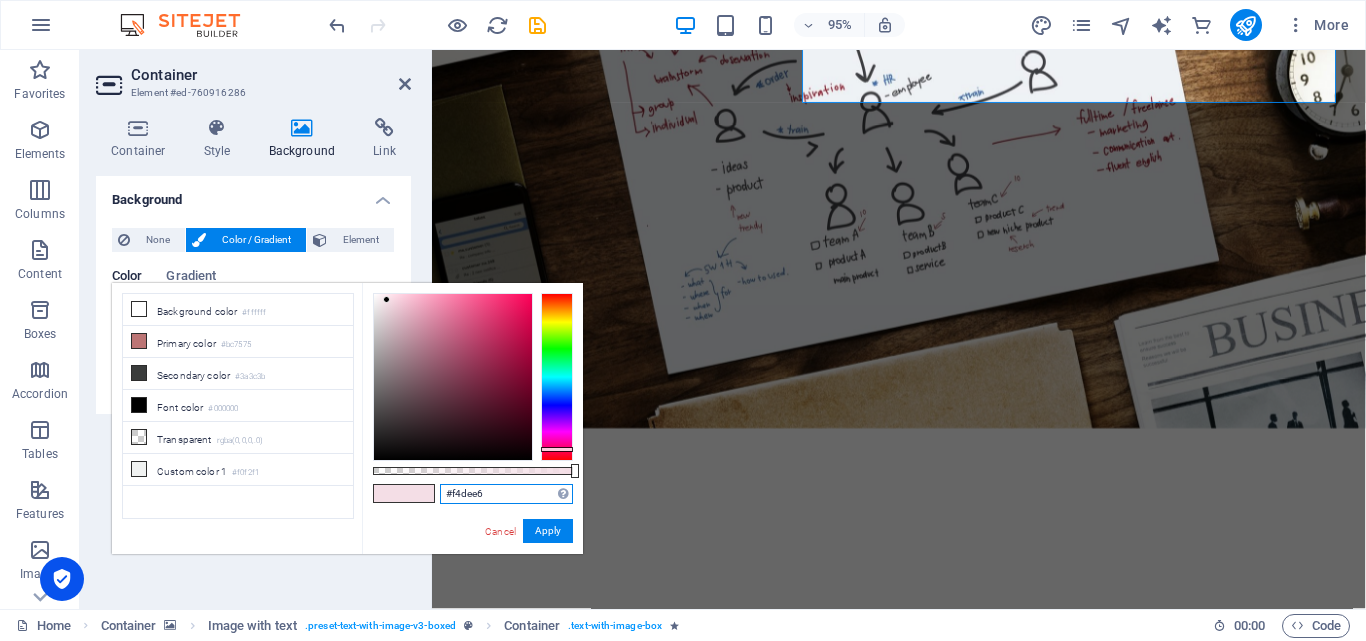 scroll, scrollTop: 2326, scrollLeft: 0, axis: vertical 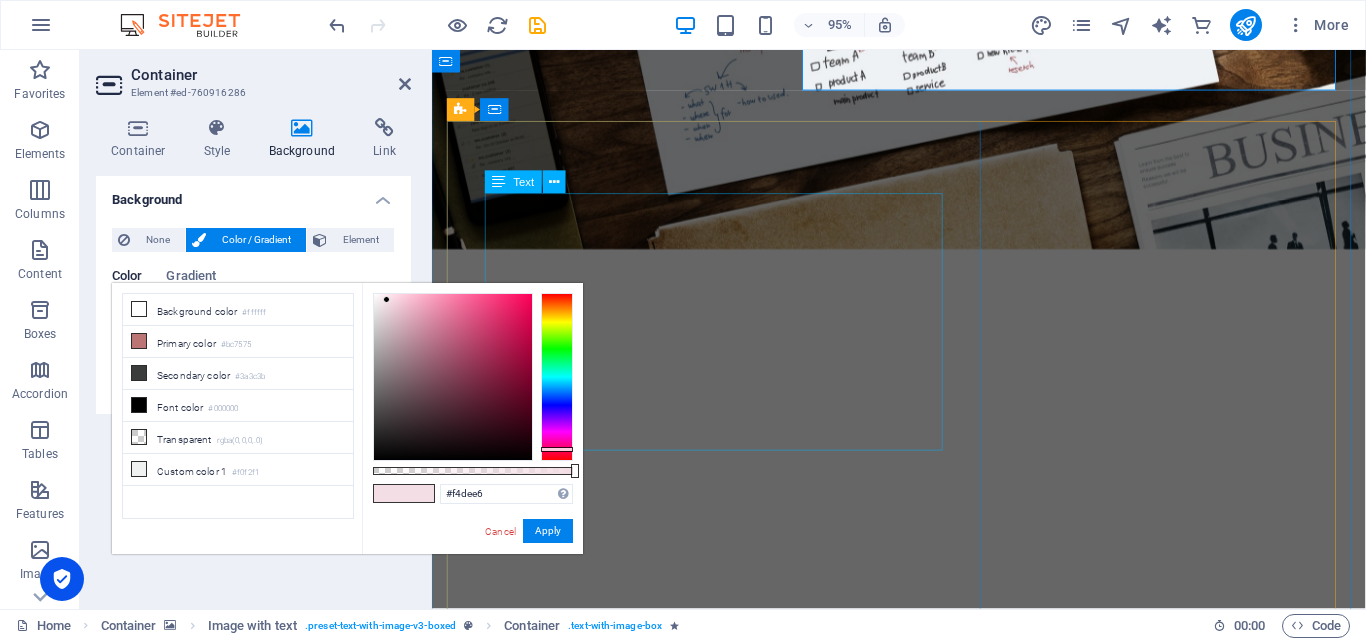 click on "🔧  Specifications: Feature Description Flight Time 🔋 Up to 45 minutes (based on payload) Payload Capacity 📦 Up to 25 kg Motors 🔧 8x High-Torque Brushless Motors Flight Stability 🌐 Octa-Rotor Redundancy (Failsafe Operation) Build 🛠️ Full Carbon Fibre Frame Origin 🇮🇳 100% Designed & Manufactured in India" at bounding box center (924, 5530) 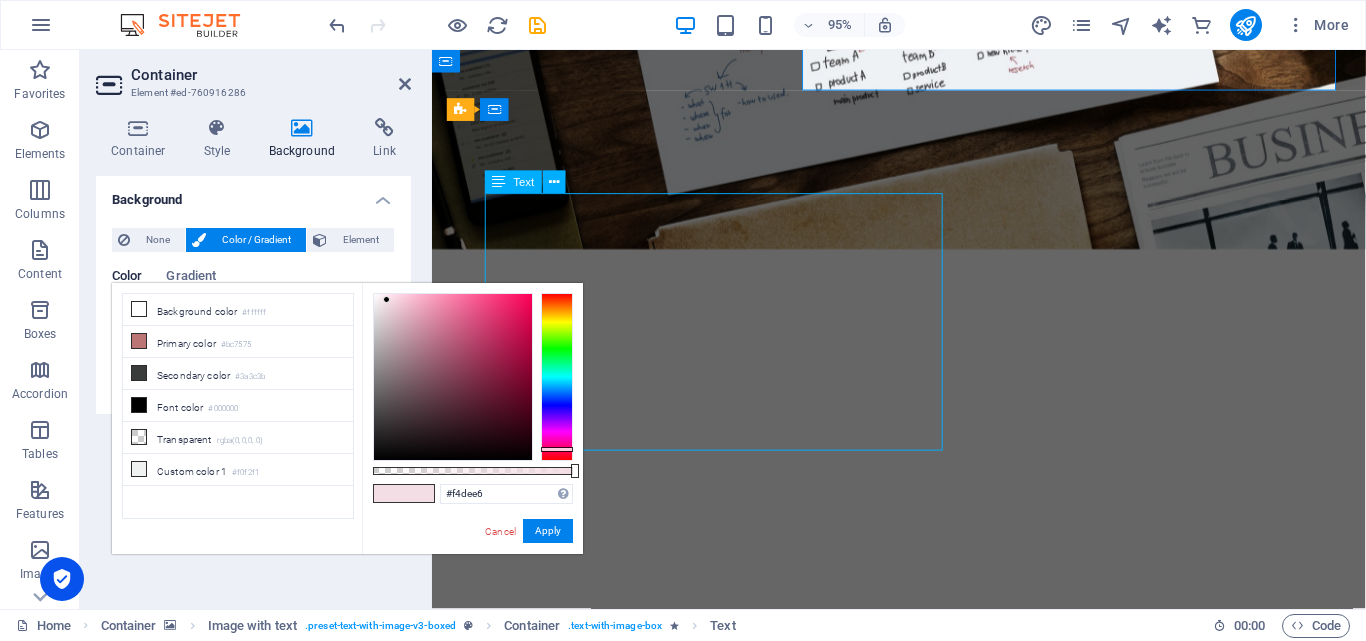 click on "🔧  Specifications: Feature Description Flight Time 🔋 Up to 45 minutes (based on payload) Payload Capacity 📦 Up to 25 kg Motors 🔧 8x High-Torque Brushless Motors Flight Stability 🌐 Octa-Rotor Redundancy (Failsafe Operation) Build 🛠️ Full Carbon Fibre Frame Origin 🇮🇳 100% Designed & Manufactured in India" at bounding box center (924, 5530) 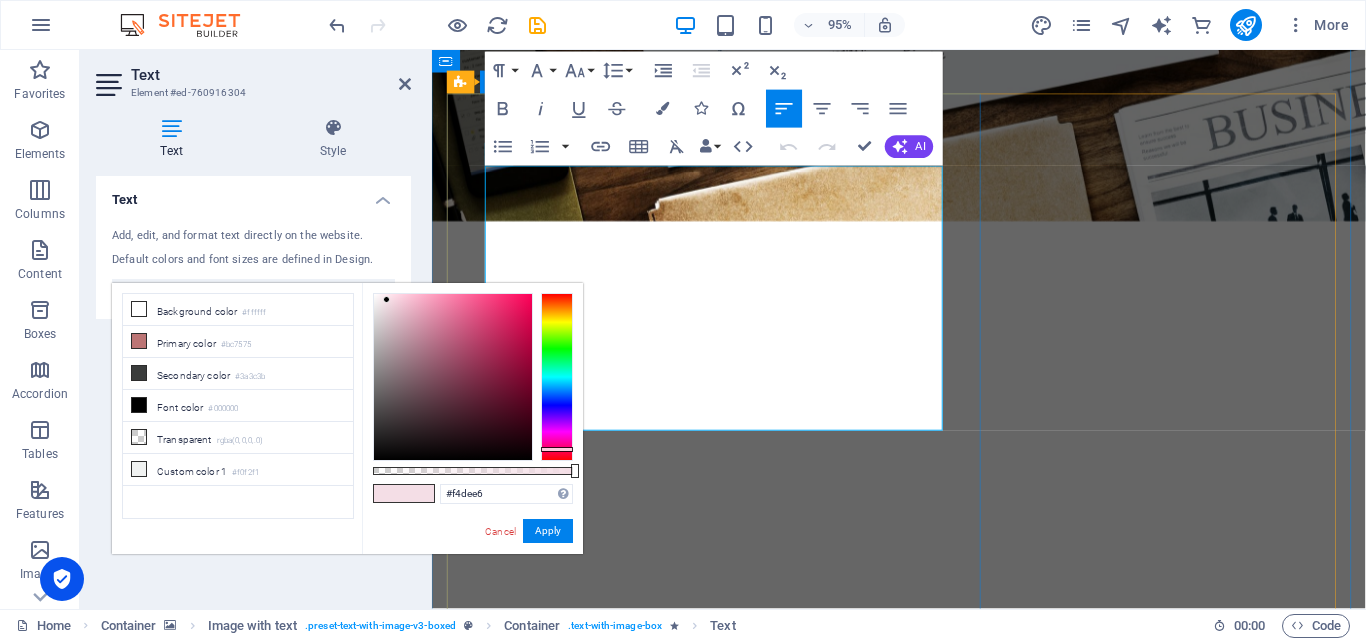 click on "⚡  K ruzer IndraX 🔧  Specifications: Feature Description Flight Time 🔋 Up to 45 minutes (based on payload) Payload Capacity 📦 Up to 25 kg Motors 🔧 8x High-Torque Brushless Motors Flight Stability 🌐 Octa-Rotor Redundancy (Failsafe Operation) Build 🛠️ Full Carbon Fibre Frame Origin 🇮🇳 100% Designed & Manufactured in India" at bounding box center [924, 5487] 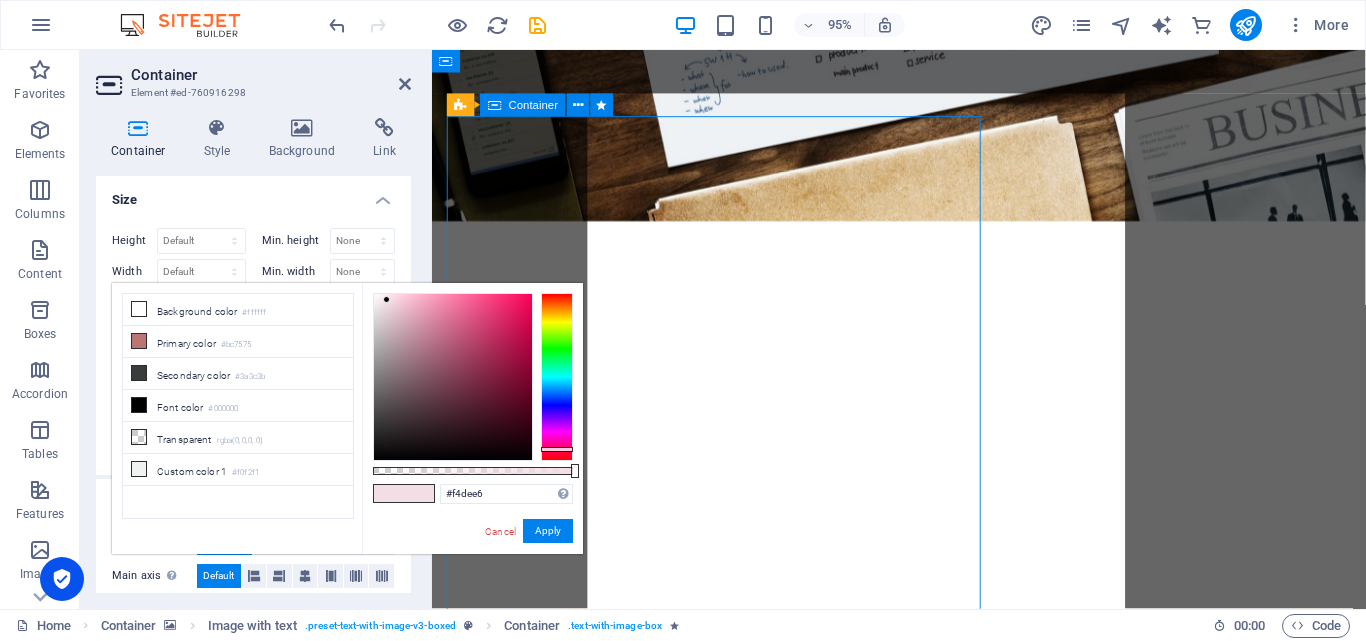 click on "⚡  K ruzer IndraX 🔧  Specifications: Feature Description Flight Time 🔋 Up to 45 minutes (based on payload) Payload Capacity 📦 Up to 25 kg Motors 🔧 8x High-Torque Brushless Motors Flight Stability 🌐 Octa-Rotor Redundancy (Failsafe Operation) Build 🛠️ Full Carbon Fibre Frame Origin 🇮🇳 100% Designed & Manufactured in India" at bounding box center [924, 5487] 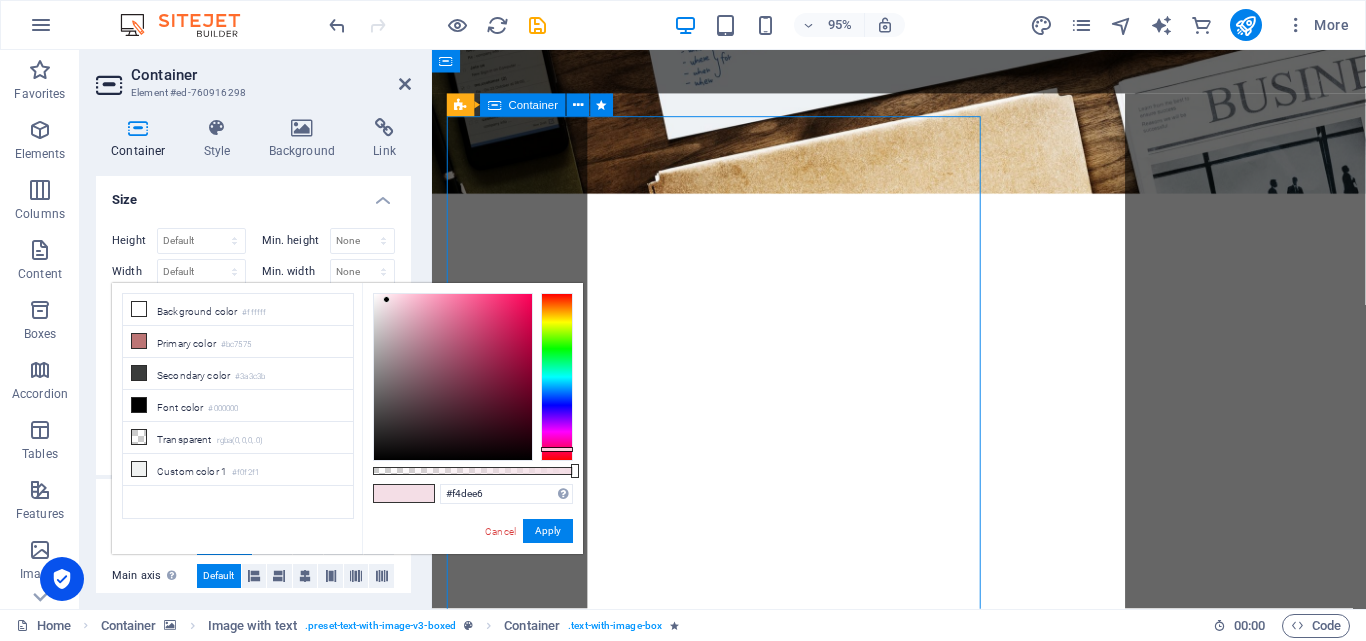 scroll, scrollTop: 2331, scrollLeft: 0, axis: vertical 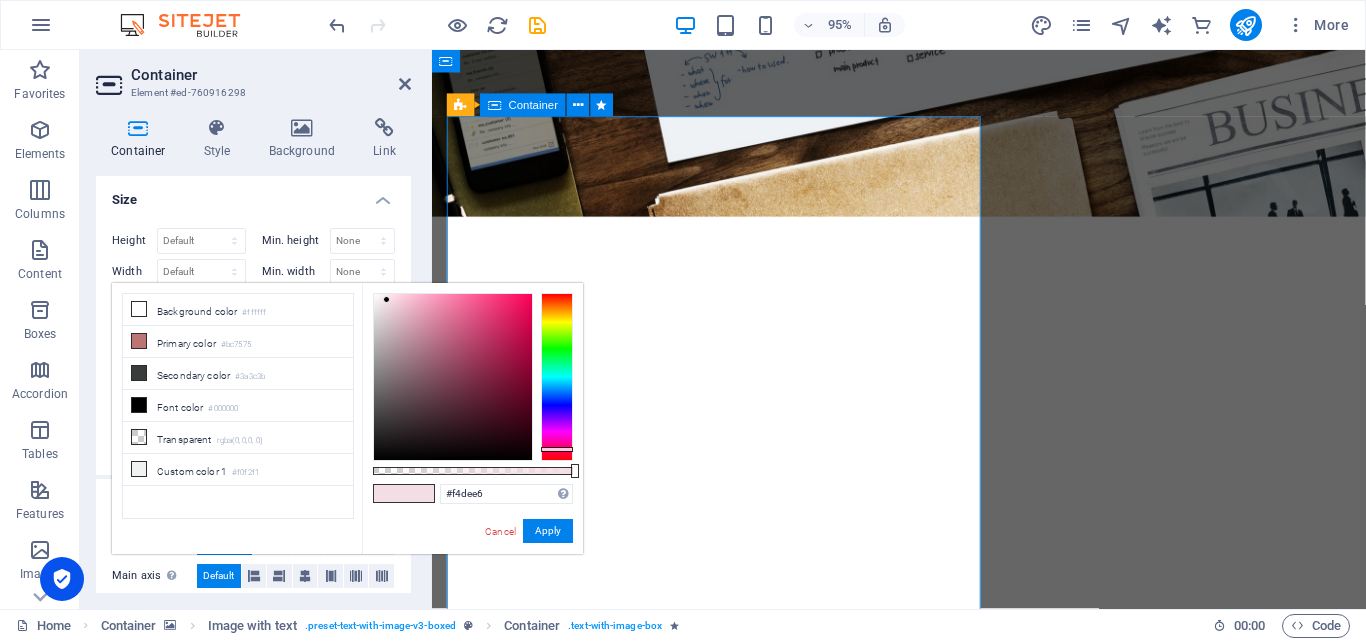 click on "⚡  K ruzer IndraX 🔧  Specifications: Feature Description Flight Time 🔋 Up to 45 minutes (based on payload) Payload Capacity 📦 Up to 25 kg Motors 🔧 8x High-Torque Brushless Motors Flight Stability 🌐 Octa-Rotor Redundancy (Failsafe Operation) Build 🛠️ Full Carbon Fibre Frame Origin 🇮🇳 100% Designed & Manufactured in India" at bounding box center (924, 5495) 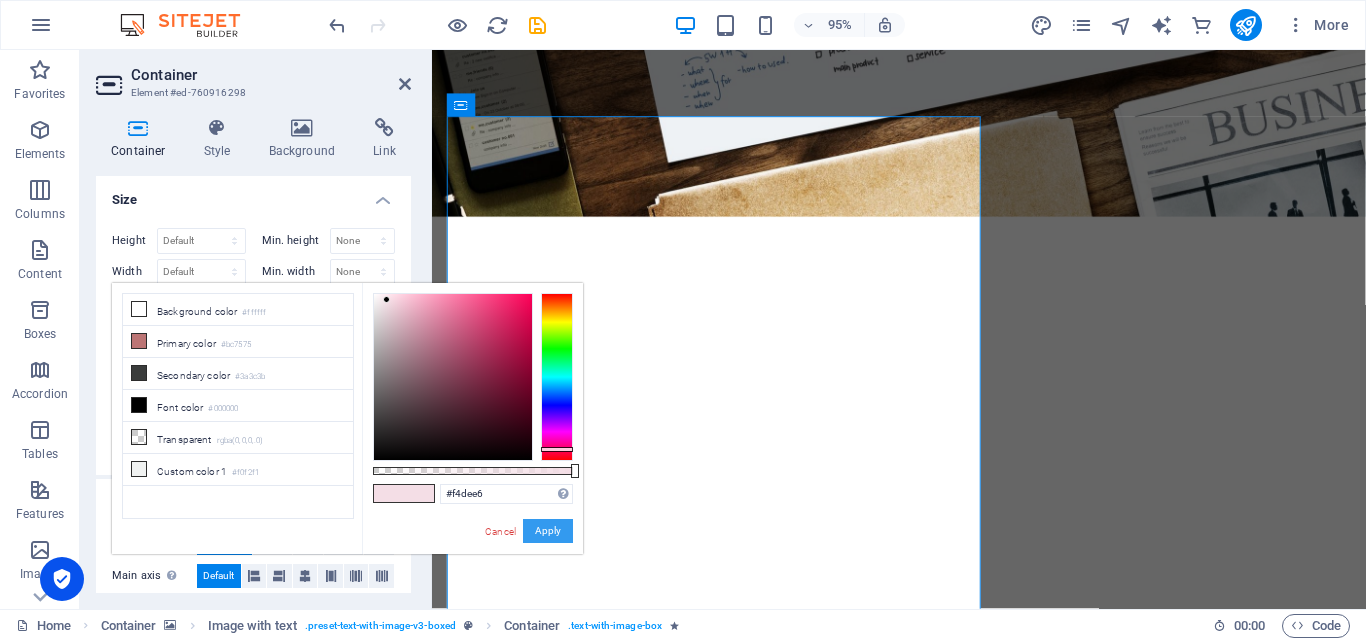 click on "Apply" at bounding box center [548, 531] 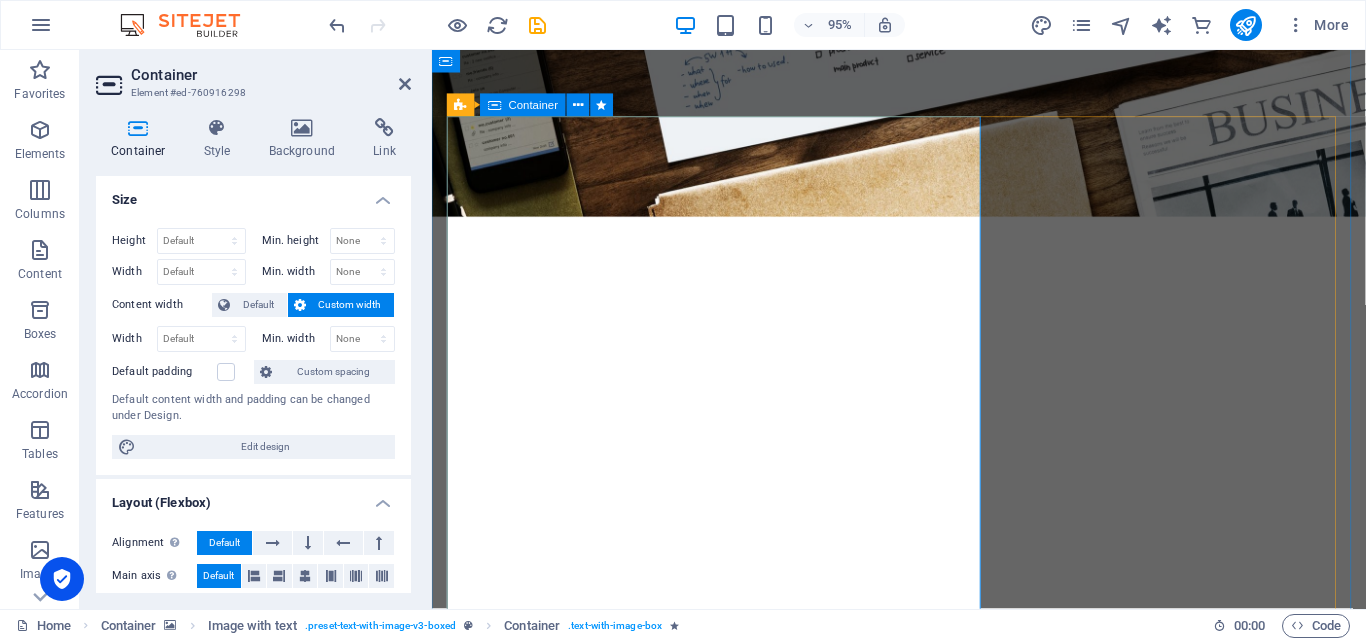 click on "⚡  K ruzer IndraX 🔧  Specifications: Feature Description Flight Time 🔋 Up to 45 minutes (based on payload) Payload Capacity 📦 Up to 25 kg Motors 🔧 8x High-Torque Brushless Motors Flight Stability 🌐 Octa-Rotor Redundancy (Failsafe Operation) Build 🛠️ Full Carbon Fibre Frame Origin 🇮🇳 100% Designed & Manufactured in India" at bounding box center [924, 5495] 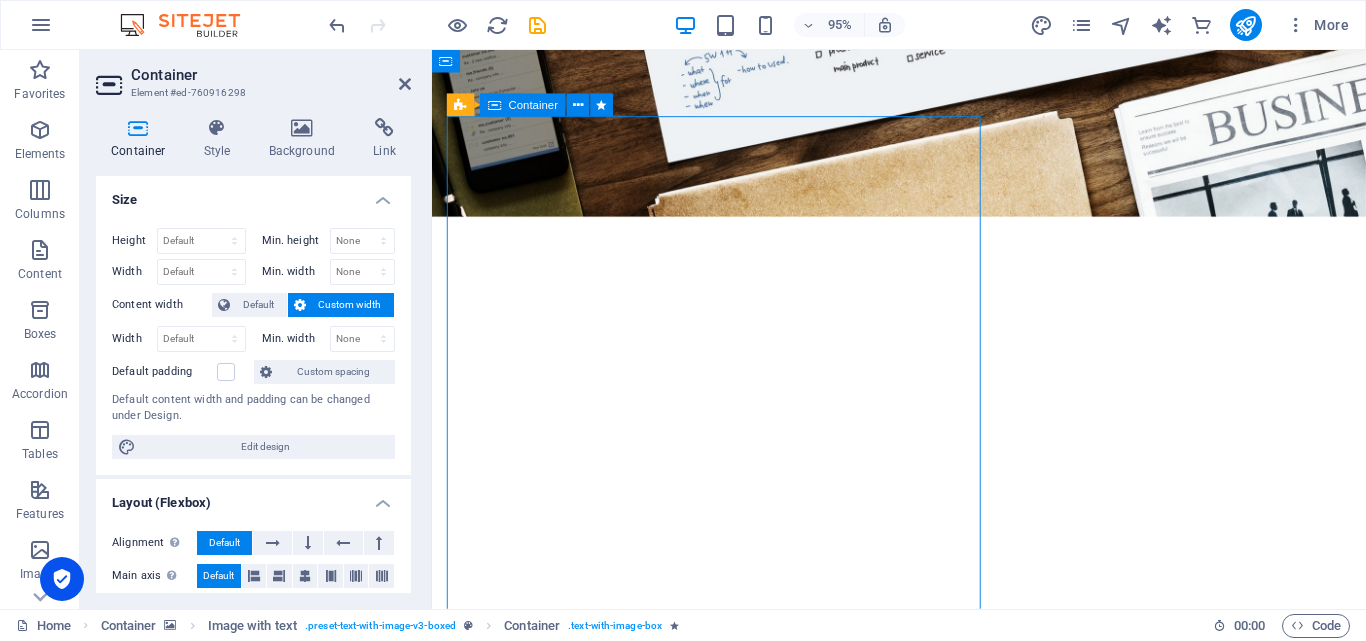 drag, startPoint x: 801, startPoint y: 477, endPoint x: 811, endPoint y: 509, distance: 33.526108 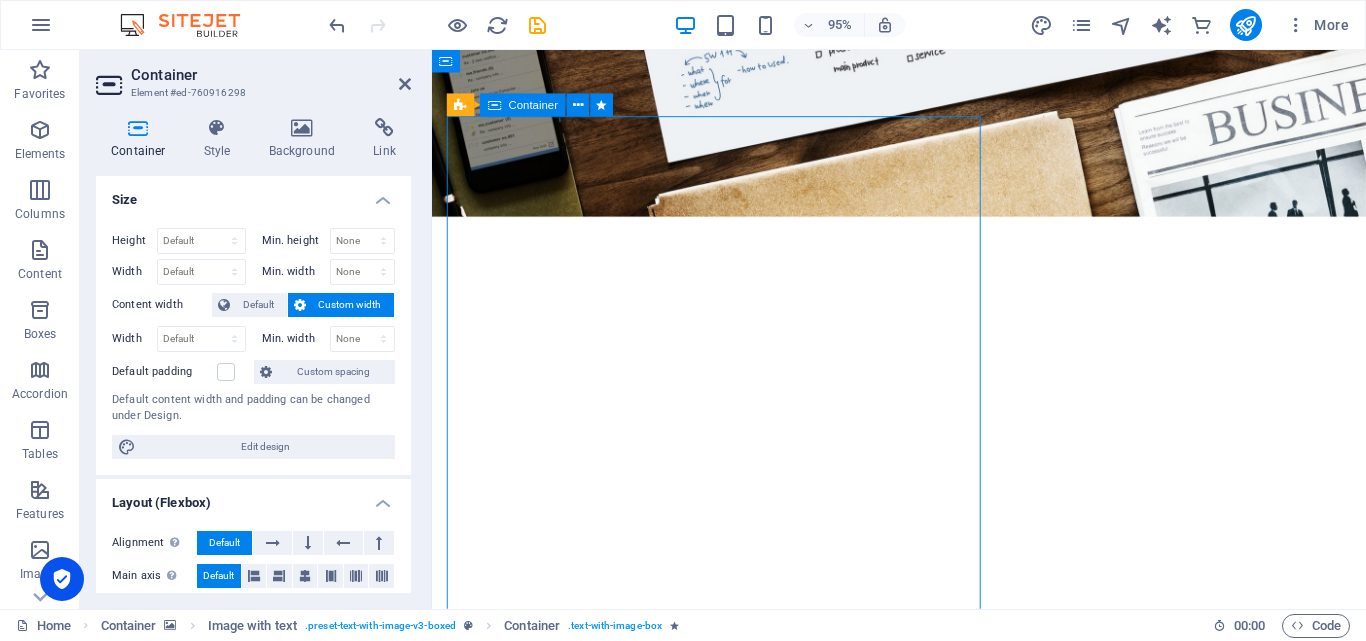 click on "⚡  K ruzer IndraX 🔧  Specifications: Feature Description Flight Time 🔋 Up to 45 minutes (based on payload) Payload Capacity 📦 Up to 25 kg Motors 🔧 8x High-Torque Brushless Motors Flight Stability 🌐 Octa-Rotor Redundancy (Failsafe Operation) Build 🛠️ Full Carbon Fibre Frame Origin 🇮🇳 100% Designed & Manufactured in India" at bounding box center [924, 5495] 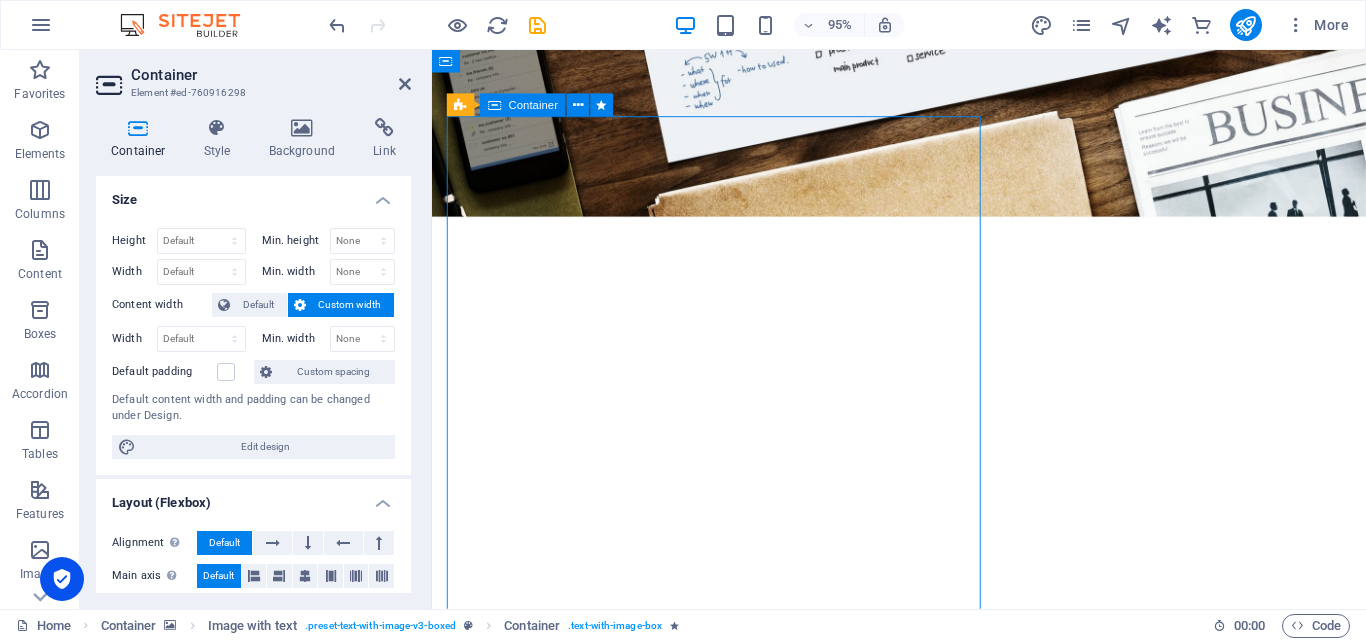 click on "⚡  K ruzer IndraX 🔧  Specifications: Feature Description Flight Time 🔋 Up to 45 minutes (based on payload) Payload Capacity 📦 Up to 25 kg Motors 🔧 8x High-Torque Brushless Motors Flight Stability 🌐 Octa-Rotor Redundancy (Failsafe Operation) Build 🛠️ Full Carbon Fibre Frame Origin 🇮🇳 100% Designed & Manufactured in India" at bounding box center [924, 5495] 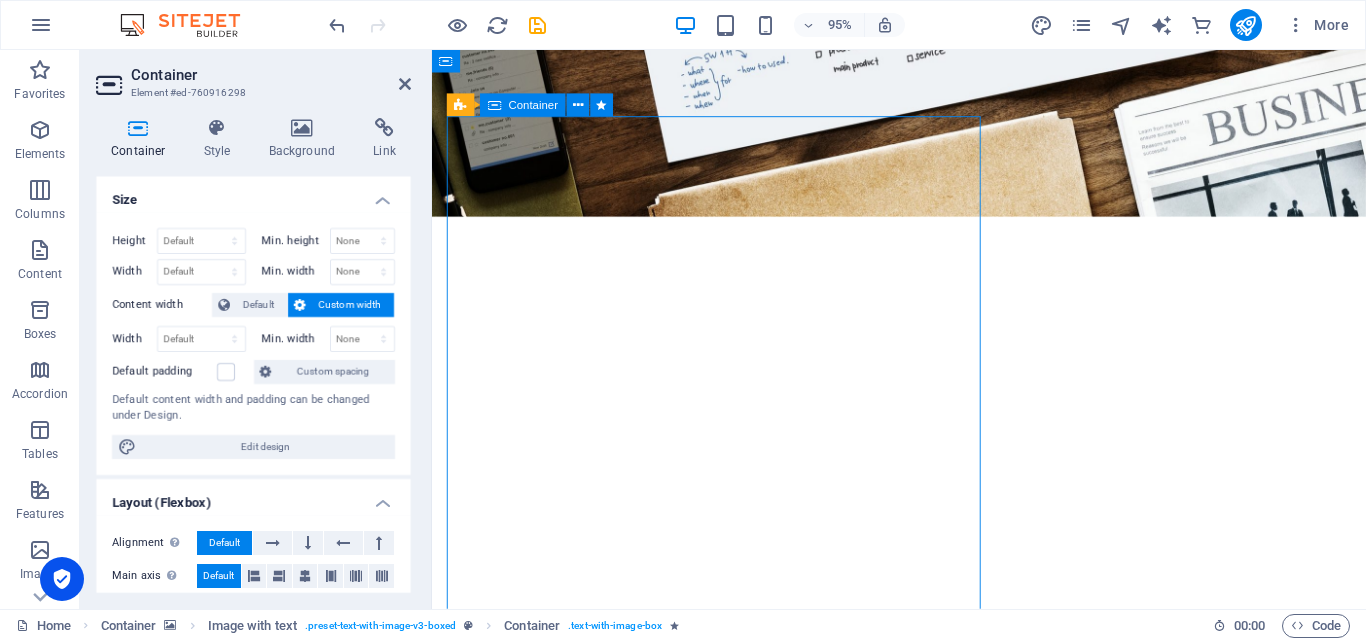 click on "⚡  K ruzer IndraX 🔧  Specifications: Feature Description Flight Time 🔋 Up to 45 minutes (based on payload) Payload Capacity 📦 Up to 25 kg Motors 🔧 8x High-Torque Brushless Motors Flight Stability 🌐 Octa-Rotor Redundancy (Failsafe Operation) Build 🛠️ Full Carbon Fibre Frame Origin 🇮🇳 100% Designed & Manufactured in India" at bounding box center (924, 5495) 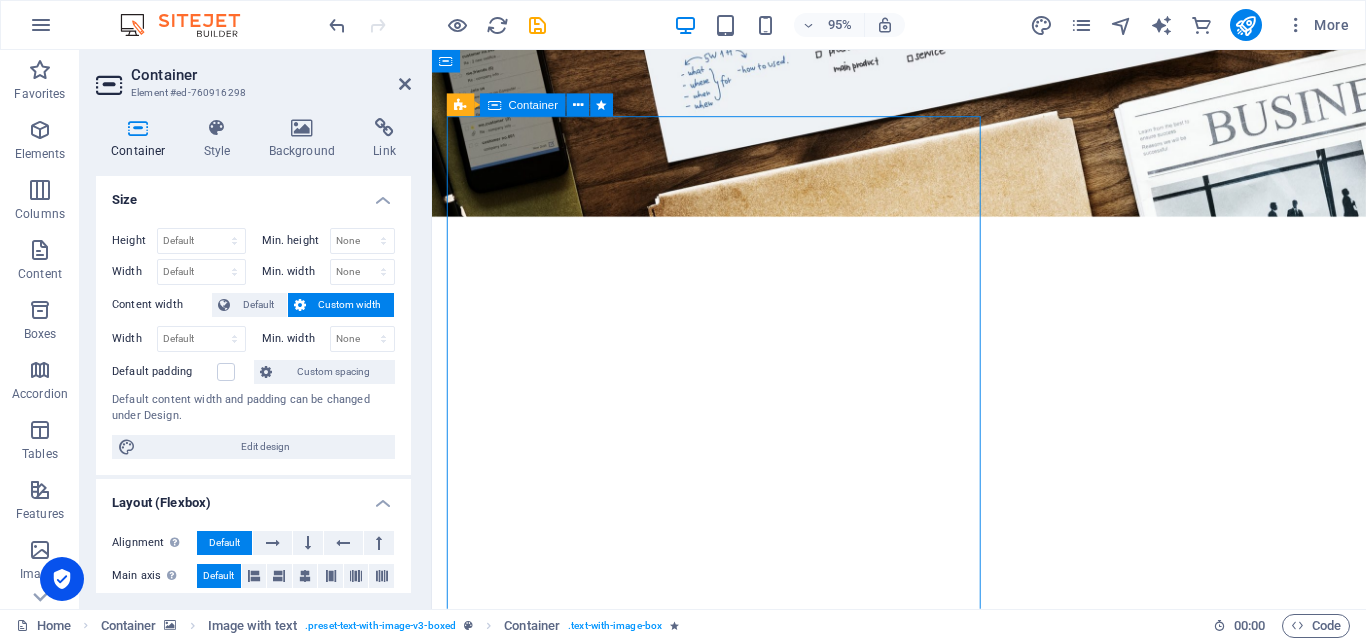 click on "⚡  K ruzer IndraX 🔧  Specifications: Feature Description Flight Time 🔋 Up to 45 minutes (based on payload) Payload Capacity 📦 Up to 25 kg Motors 🔧 8x High-Torque Brushless Motors Flight Stability 🌐 Octa-Rotor Redundancy (Failsafe Operation) Build 🛠️ Full Carbon Fibre Frame Origin 🇮🇳 100% Designed & Manufactured in India" at bounding box center [924, 5495] 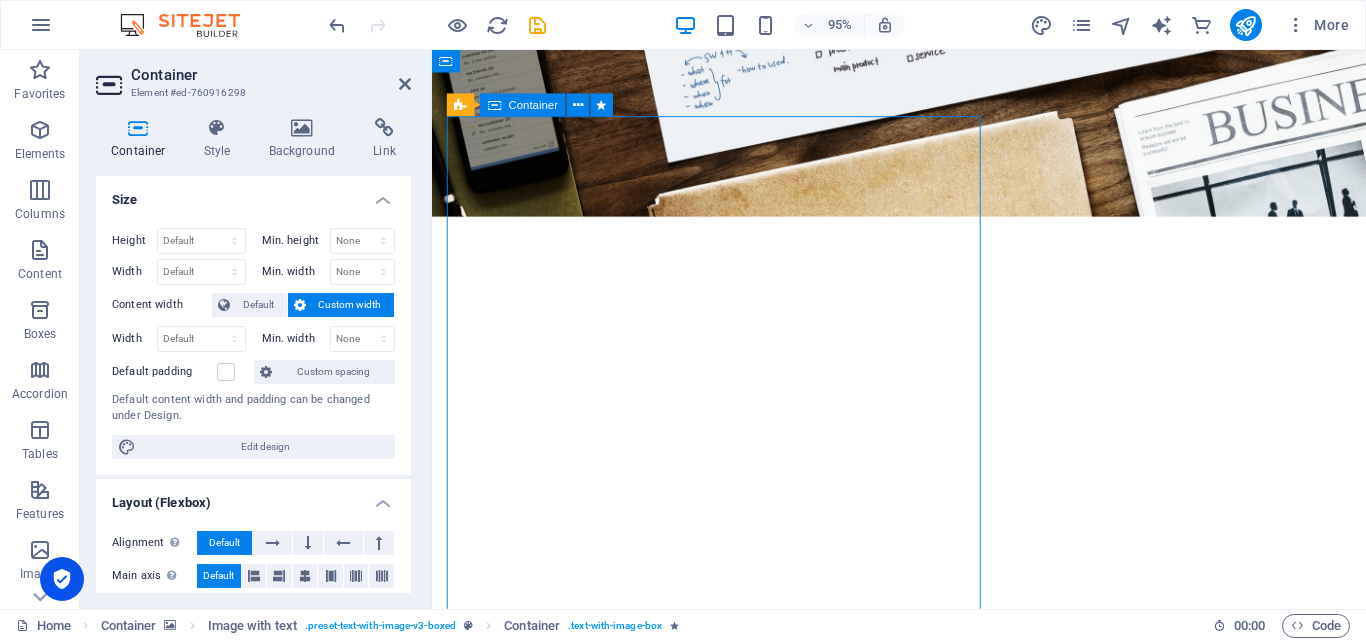 click on "⚡  K ruzer IndraX 🔧  Specifications: Feature Description Flight Time 🔋 Up to 45 minutes (based on payload) Payload Capacity 📦 Up to 25 kg Motors 🔧 8x High-Torque Brushless Motors Flight Stability 🌐 Octa-Rotor Redundancy (Failsafe Operation) Build 🛠️ Full Carbon Fibre Frame Origin 🇮🇳 100% Designed & Manufactured in India" at bounding box center (924, 5495) 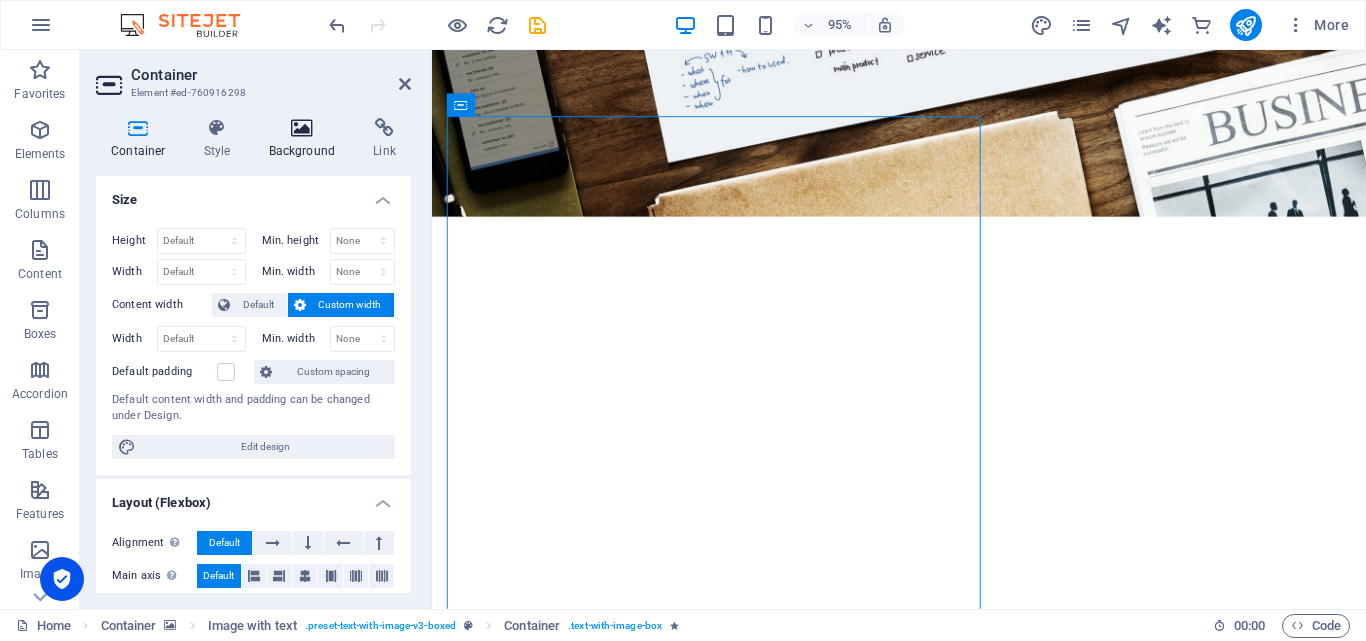 click on "Background" at bounding box center (306, 139) 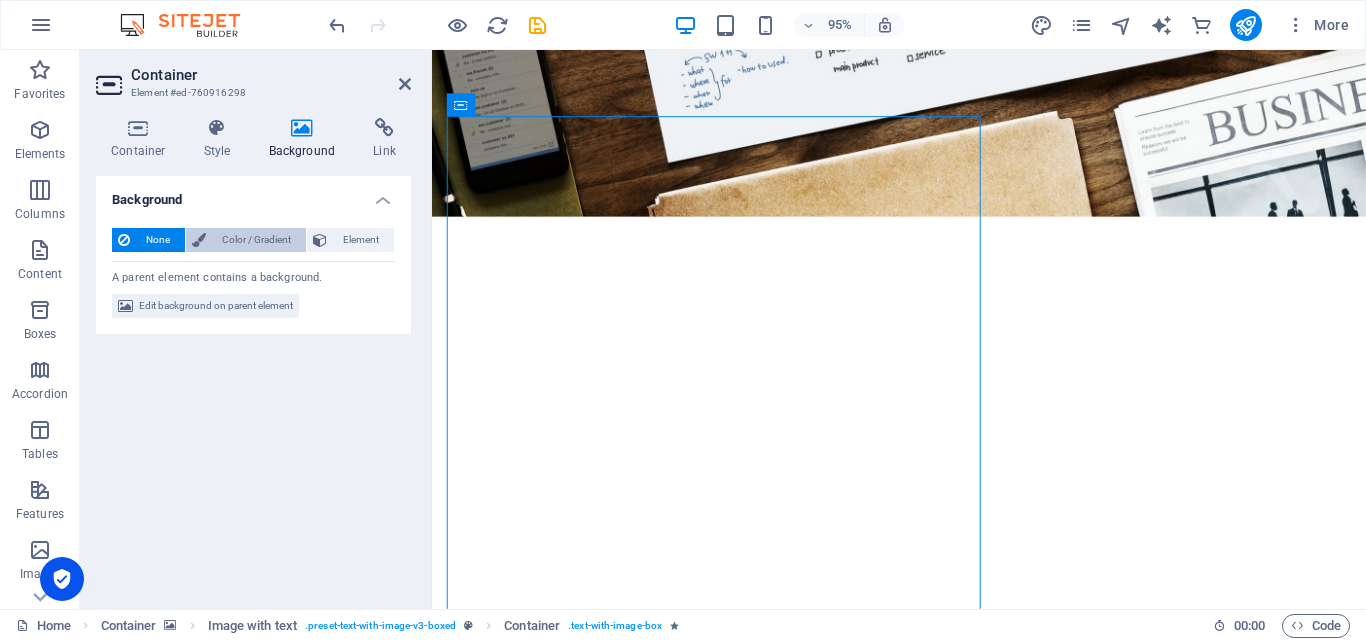 click on "Color / Gradient" at bounding box center (256, 240) 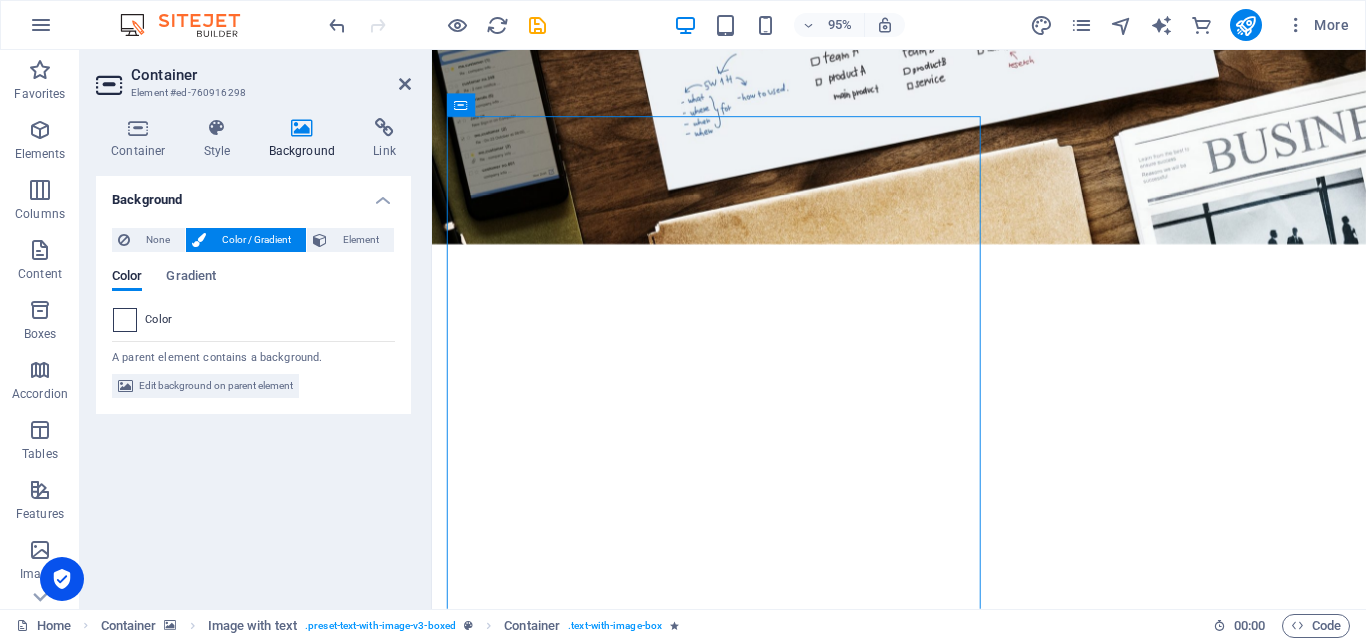 click at bounding box center [125, 320] 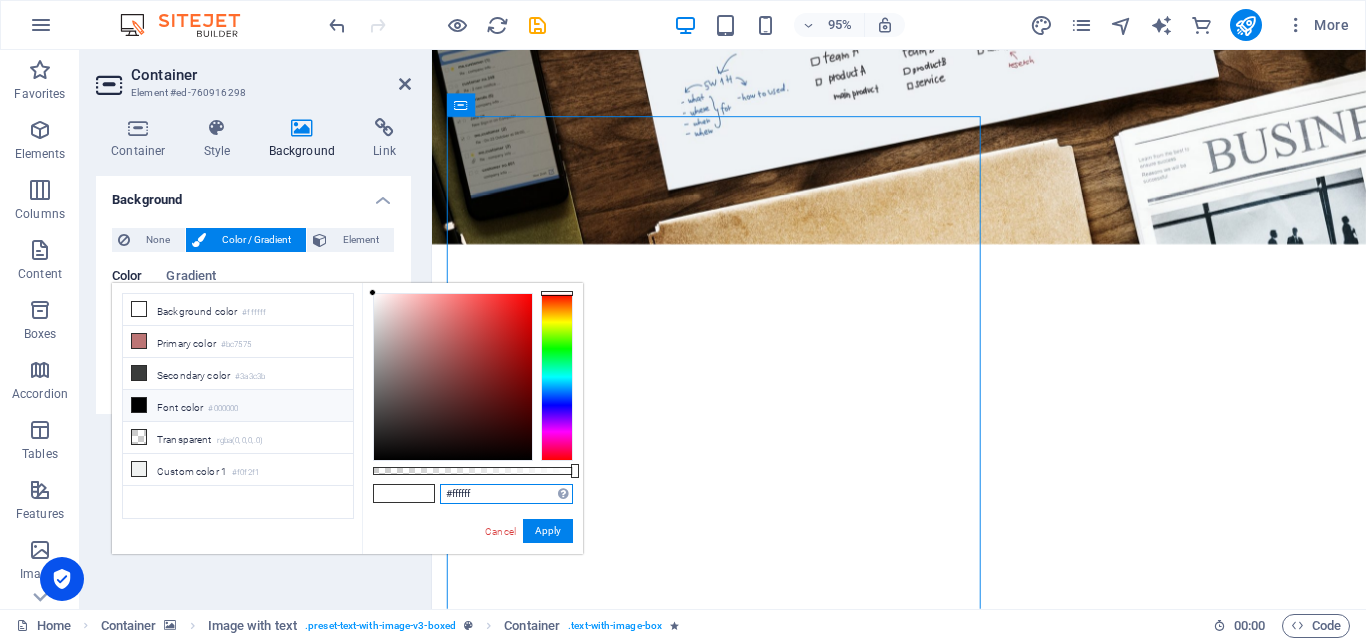 click on "#ffffff" at bounding box center [506, 494] 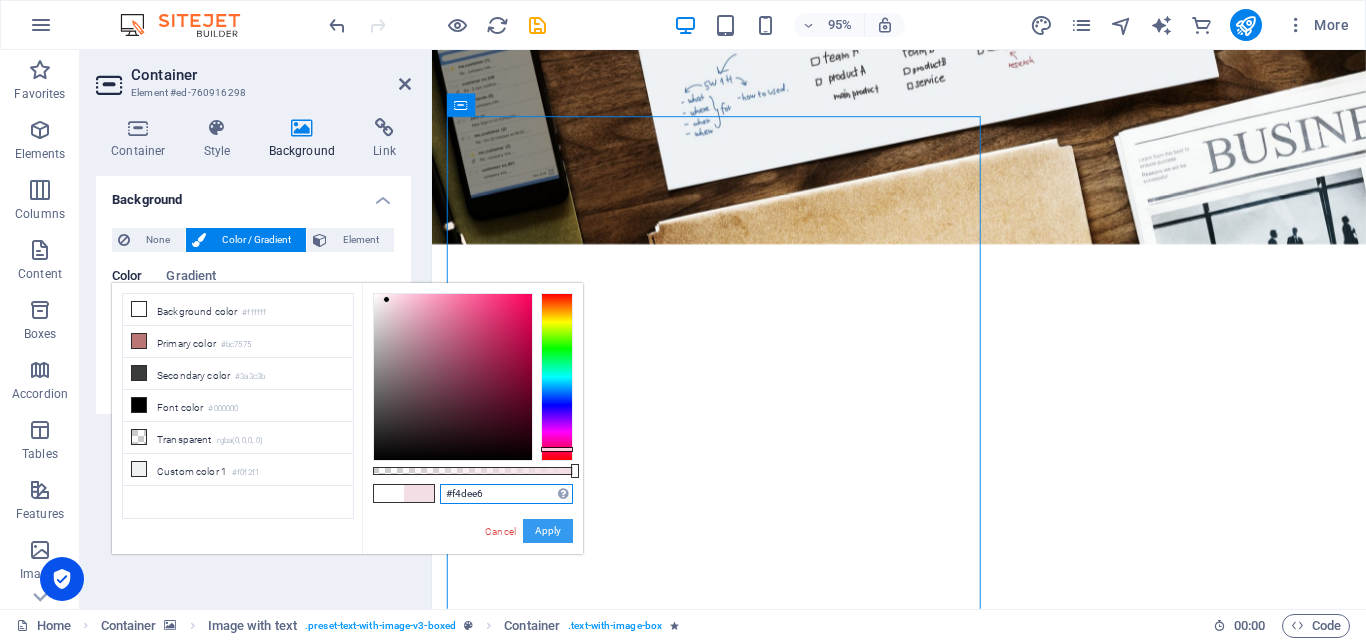 type on "#f4dee6" 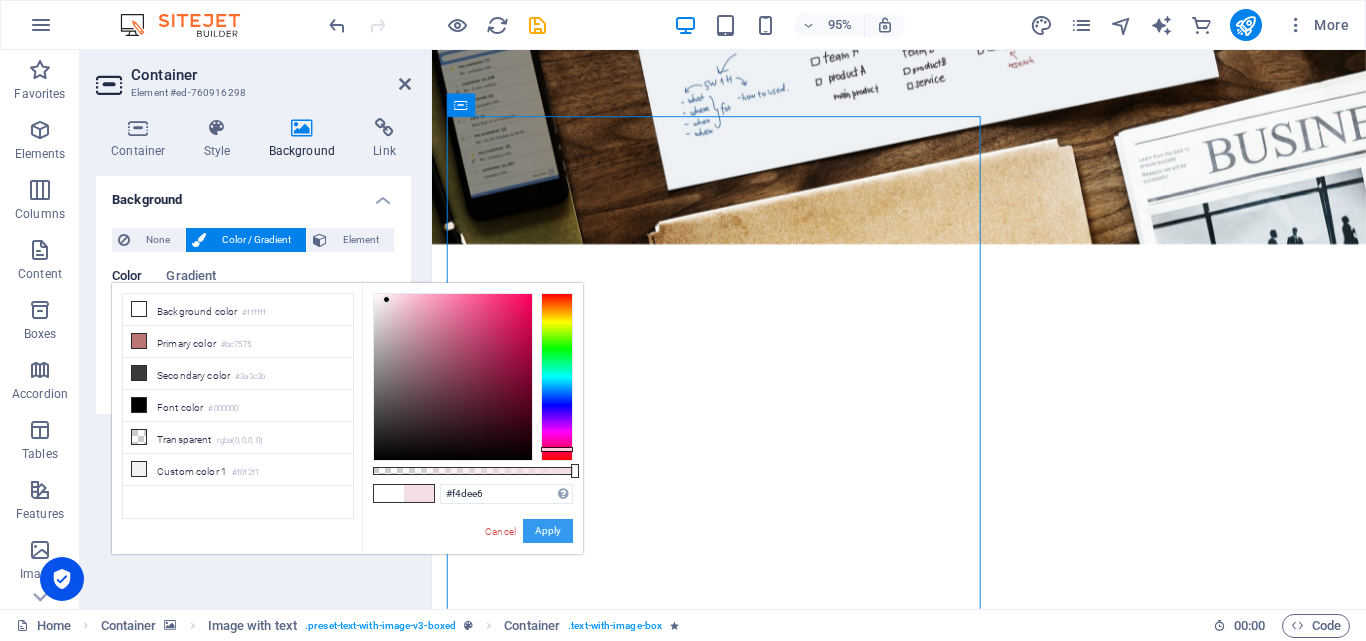 click on "Apply" at bounding box center [548, 531] 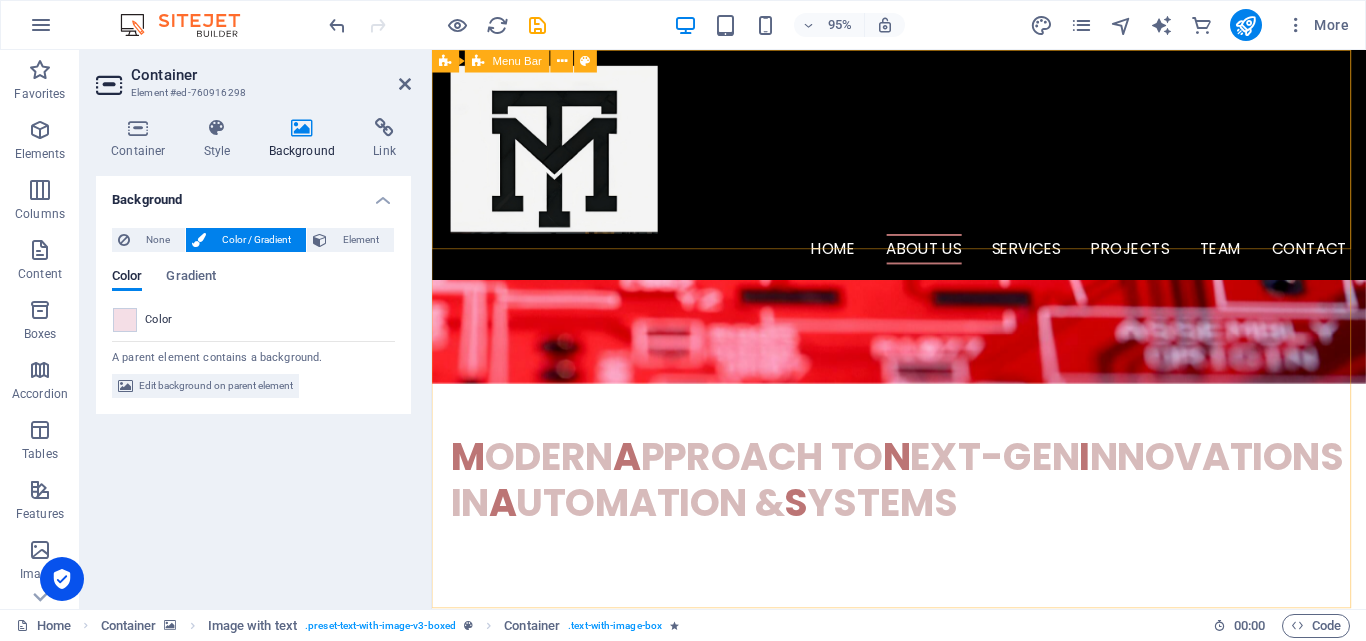 scroll, scrollTop: 0, scrollLeft: 0, axis: both 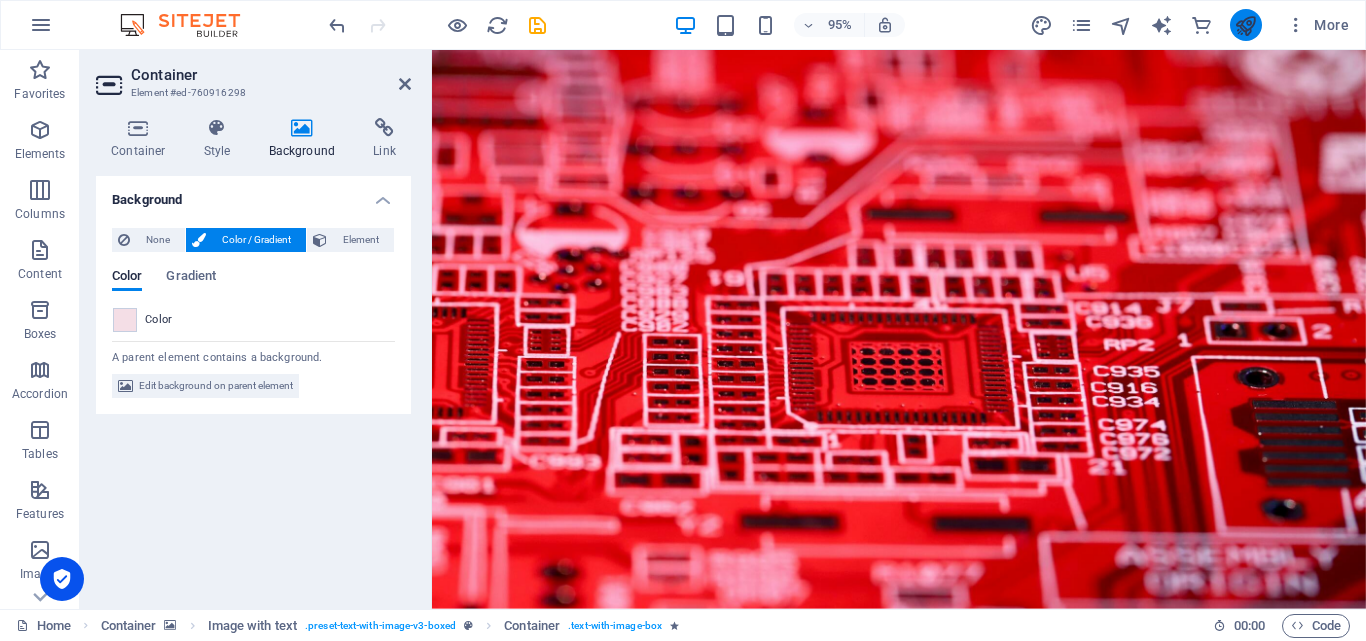 drag, startPoint x: 1234, startPoint y: 41, endPoint x: 1253, endPoint y: 22, distance: 26.870058 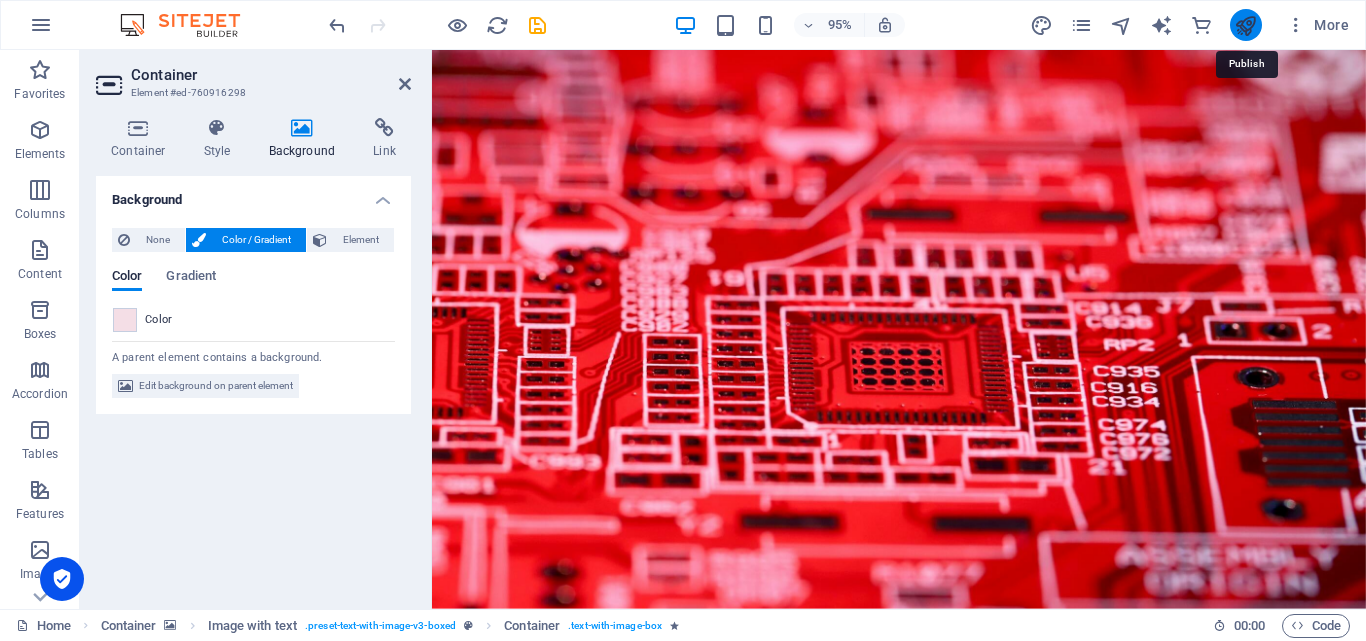 click at bounding box center [1245, 25] 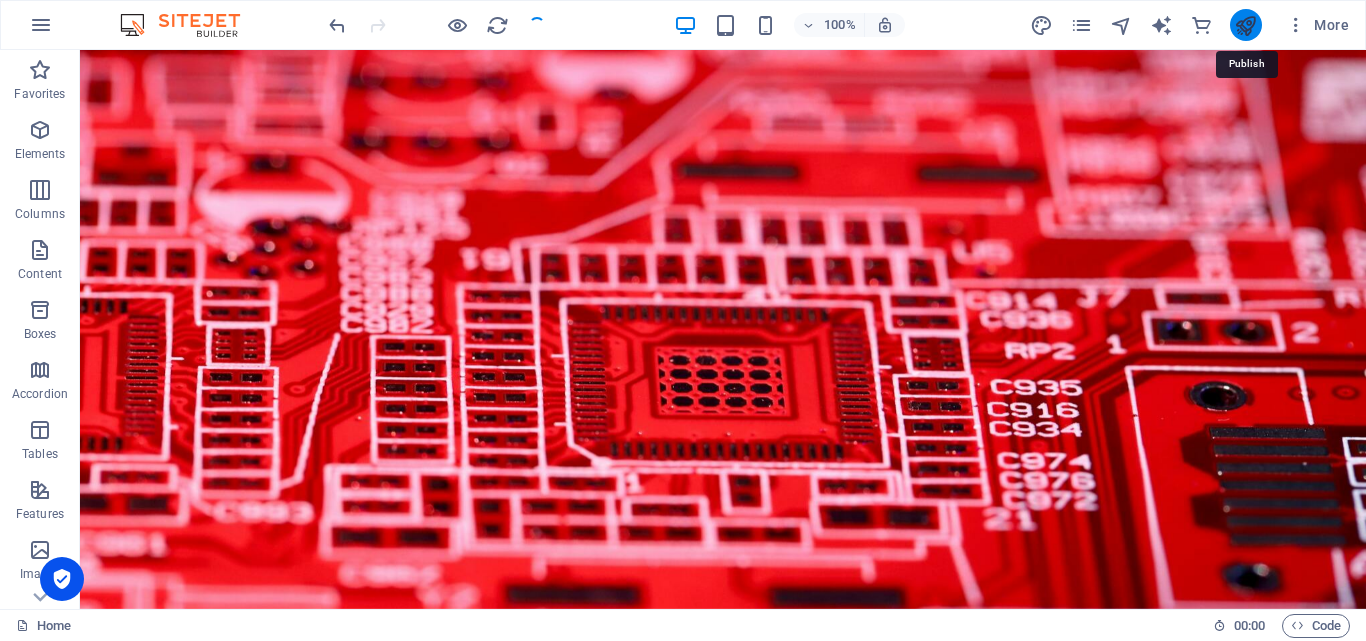 scroll, scrollTop: 2381, scrollLeft: 0, axis: vertical 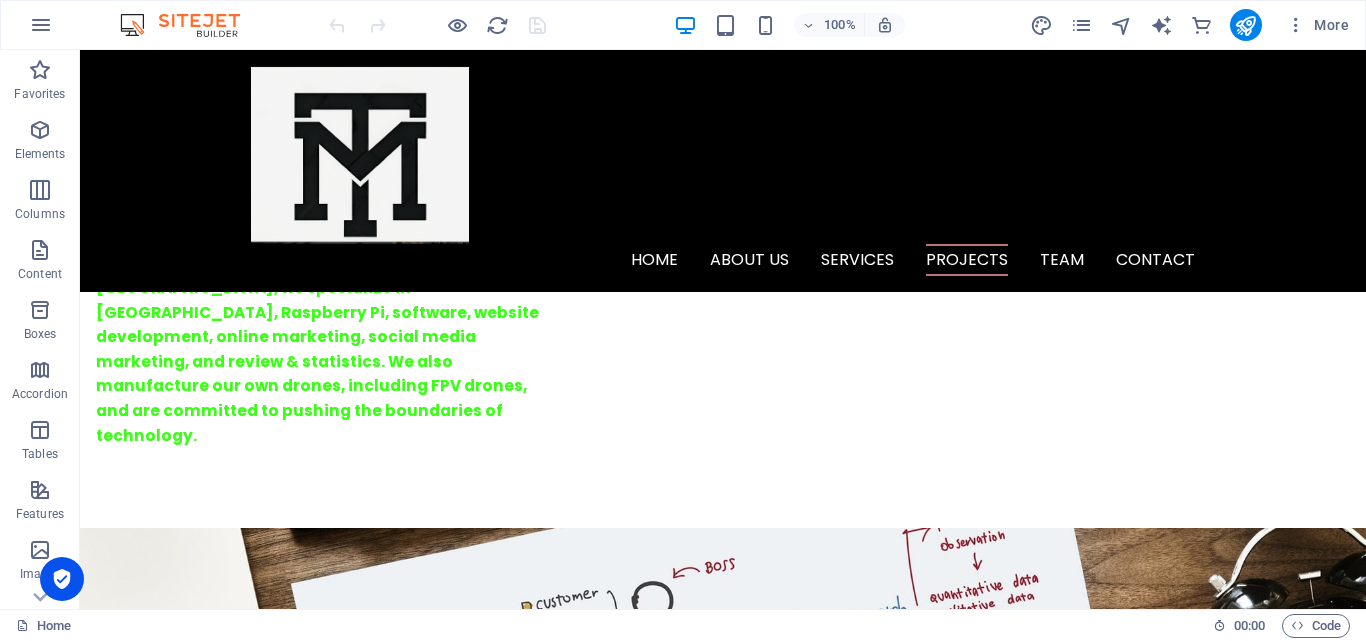click at bounding box center (723, 2739) 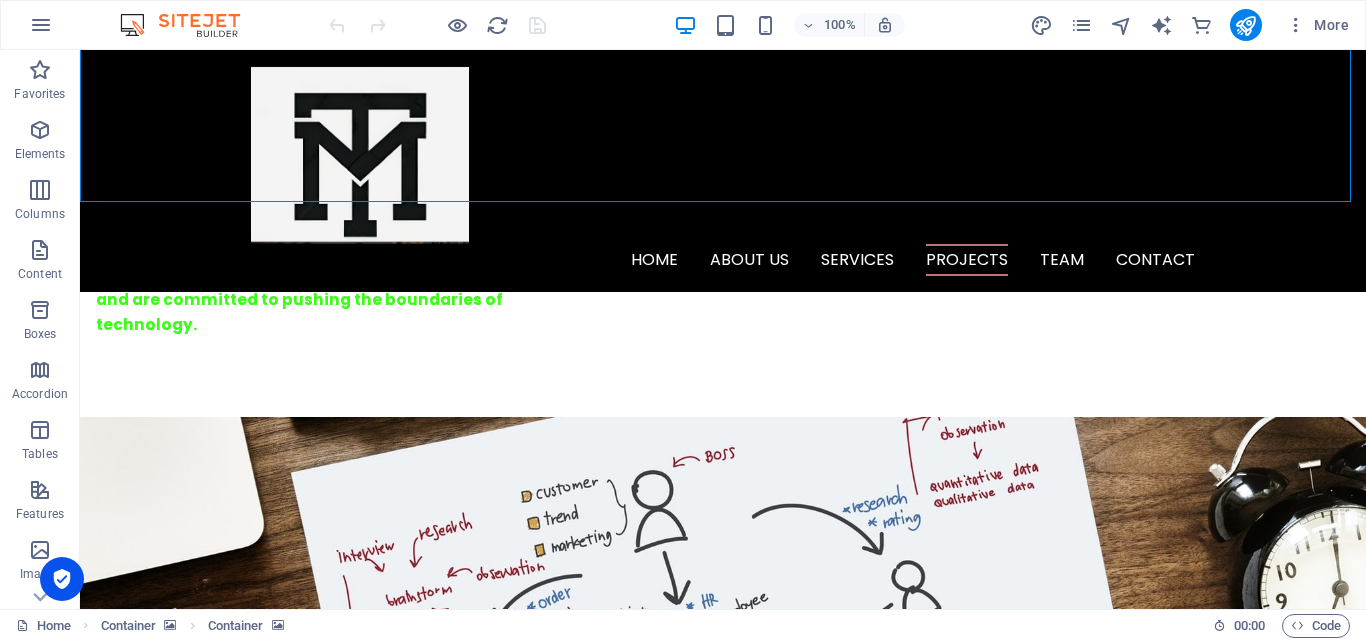 scroll, scrollTop: 1464, scrollLeft: 0, axis: vertical 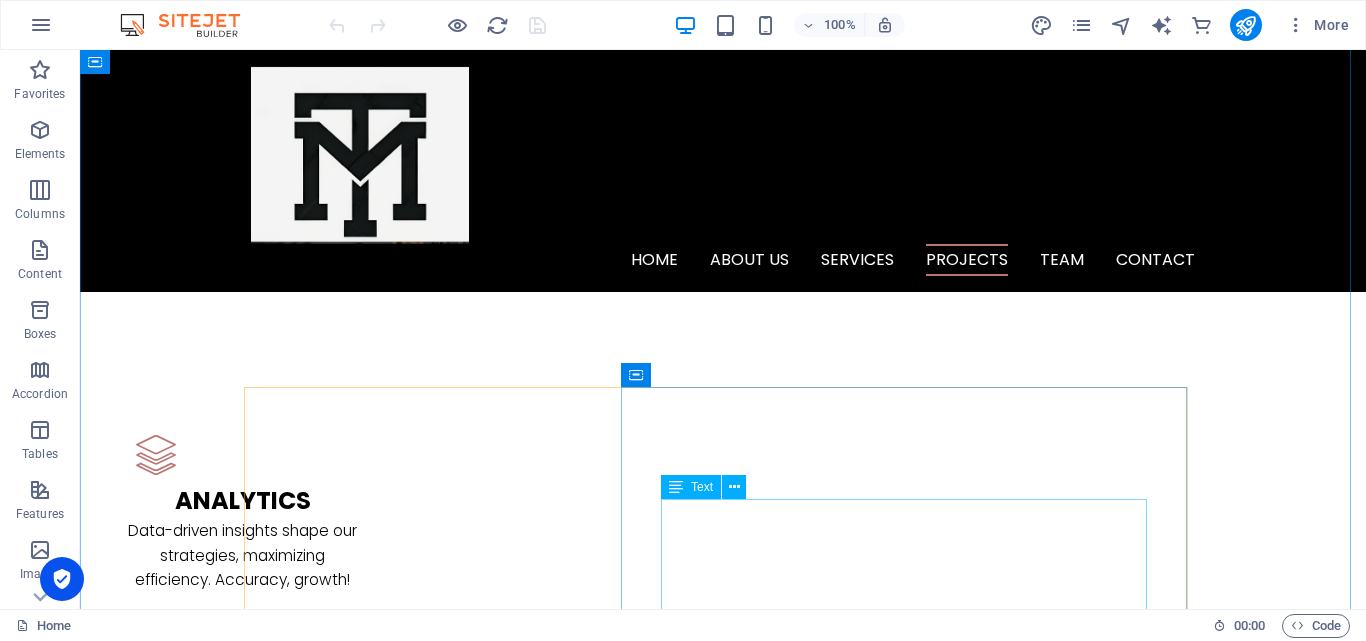 click on "Our Pet Tracking System is a cutting-edge solution designed to keep your furry friends safe and always within reach. Equipped with real-time GPS tracking, IoT connectivity, and an intuitive user interface, our system ensures that you never lose sight of your pet. Whether they are indoors, outdoors, or on an unexpected adventure, our smart technology provides instant location updates, geofencing alerts, and seamless monitoring through a dedicated platform. With our pet tracker, you gain peace of mind, enhanced security, and an unbreakable bond with your beloved companion." at bounding box center (723, 6325) 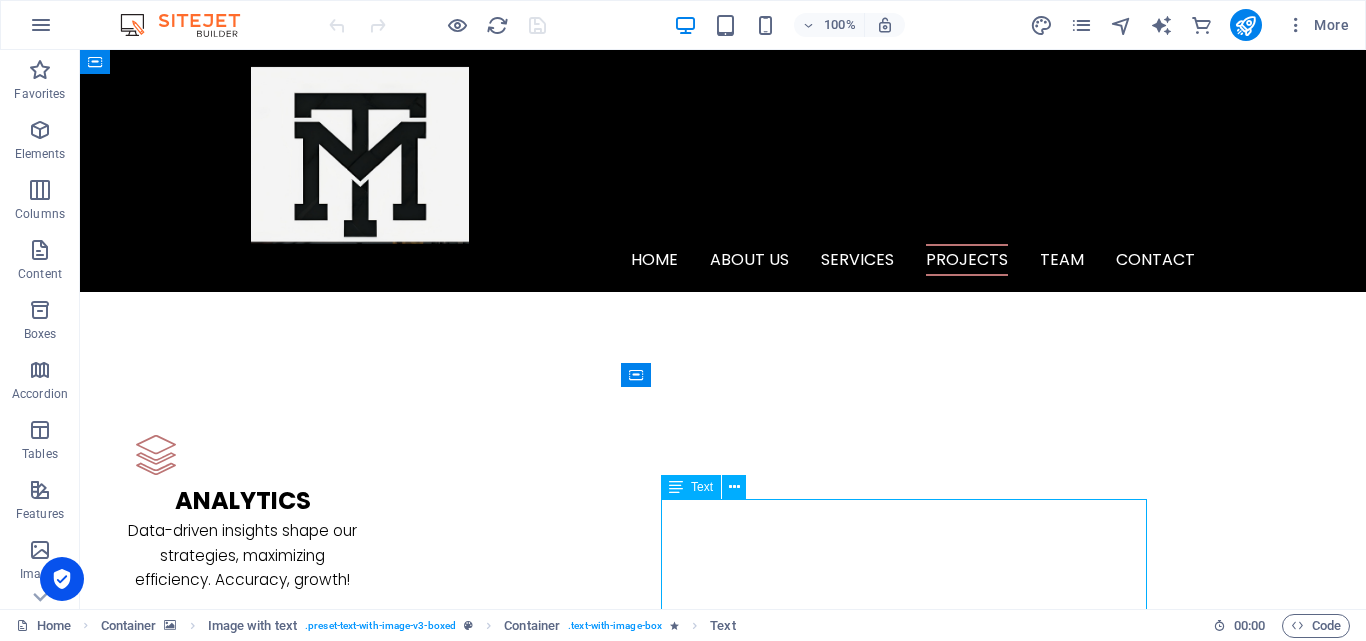 click on "Our Pet Tracking System is a cutting-edge solution designed to keep your furry friends safe and always within reach. Equipped with real-time GPS tracking, IoT connectivity, and an intuitive user interface, our system ensures that you never lose sight of your pet. Whether they are indoors, outdoors, or on an unexpected adventure, our smart technology provides instant location updates, geofencing alerts, and seamless monitoring through a dedicated platform. With our pet tracker, you gain peace of mind, enhanced security, and an unbreakable bond with your beloved companion." at bounding box center [723, 6325] 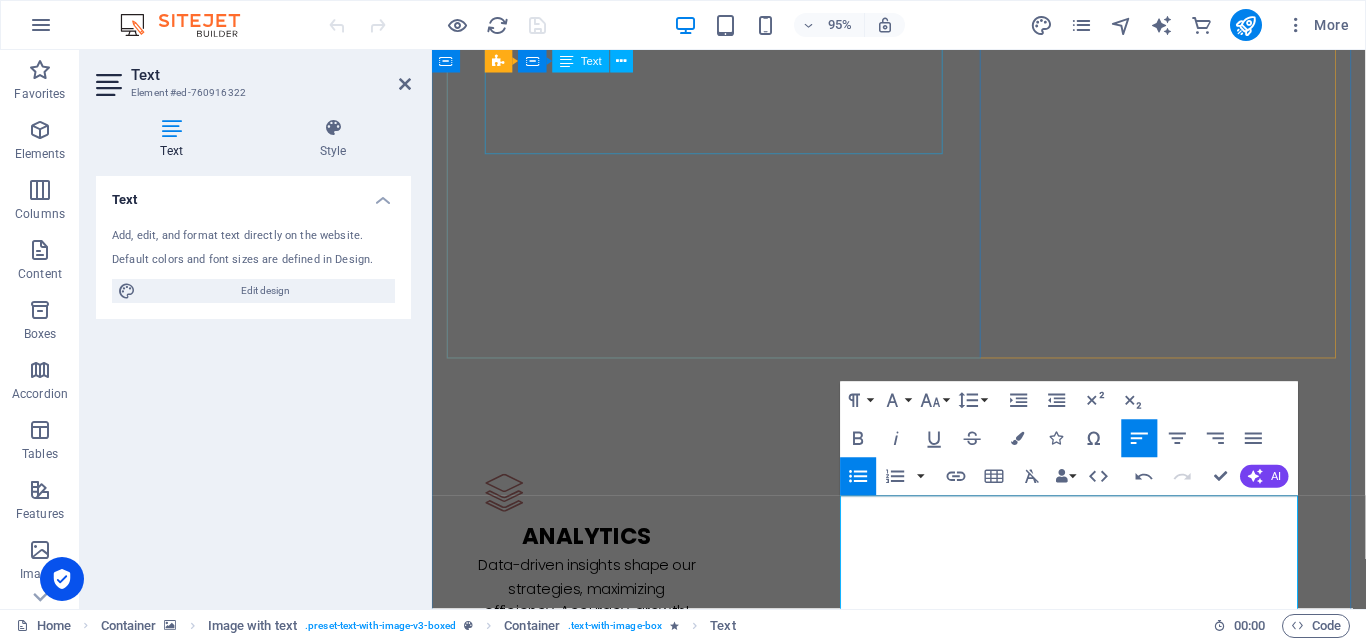 click on "🔧  Specifications: Feature Description Flight Time 🔋 Up to 45 minutes (based on payload) Payload Capacity 📦 Up to 25 kg Motors 🔧 8x High-Torque Brushless Motors Flight Stability 🌐 Octa-Rotor Redundancy (Failsafe Operation) Build 🛠️ Full Carbon Fibre Frame Origin 🇮🇳 100% Designed & Manufactured in India" at bounding box center [924, 5218] 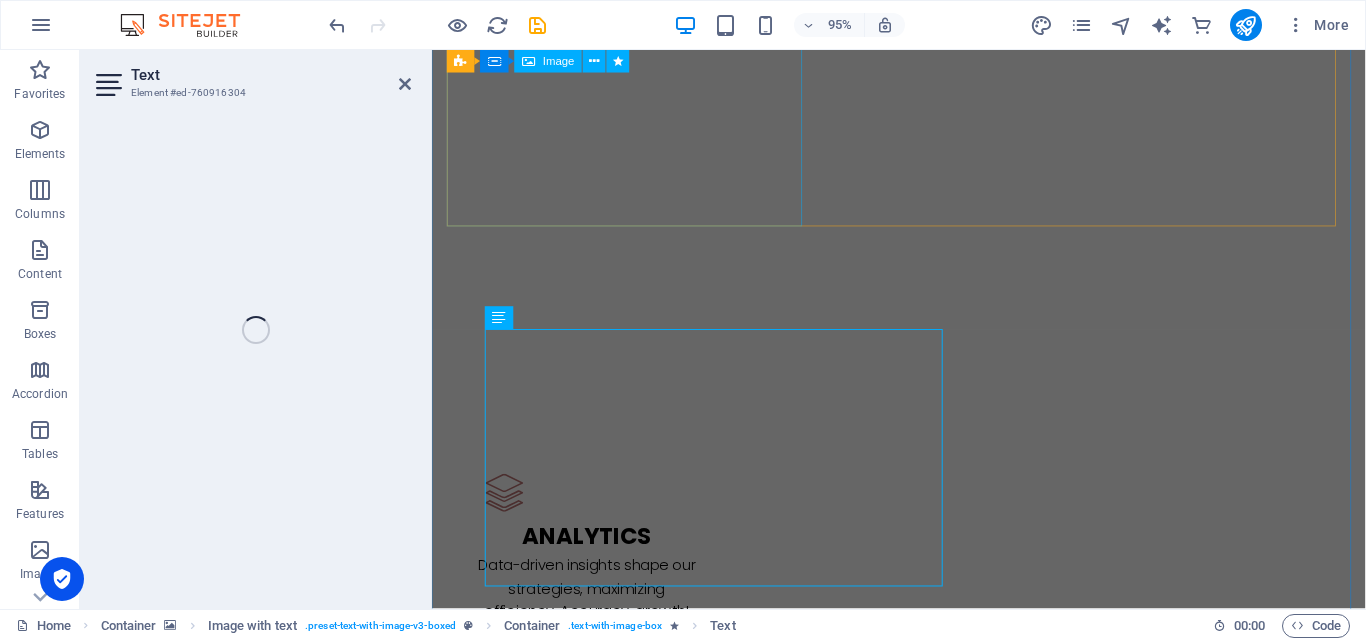 click at bounding box center [593, 4395] 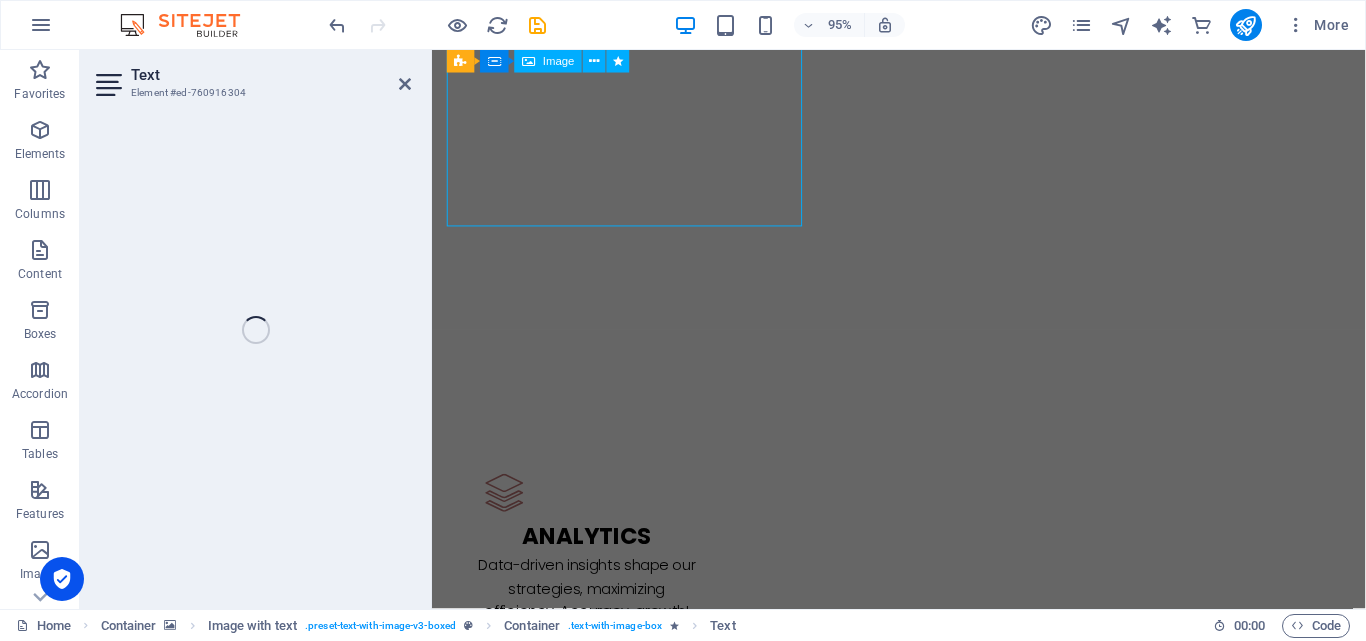 scroll, scrollTop: 2183, scrollLeft: 0, axis: vertical 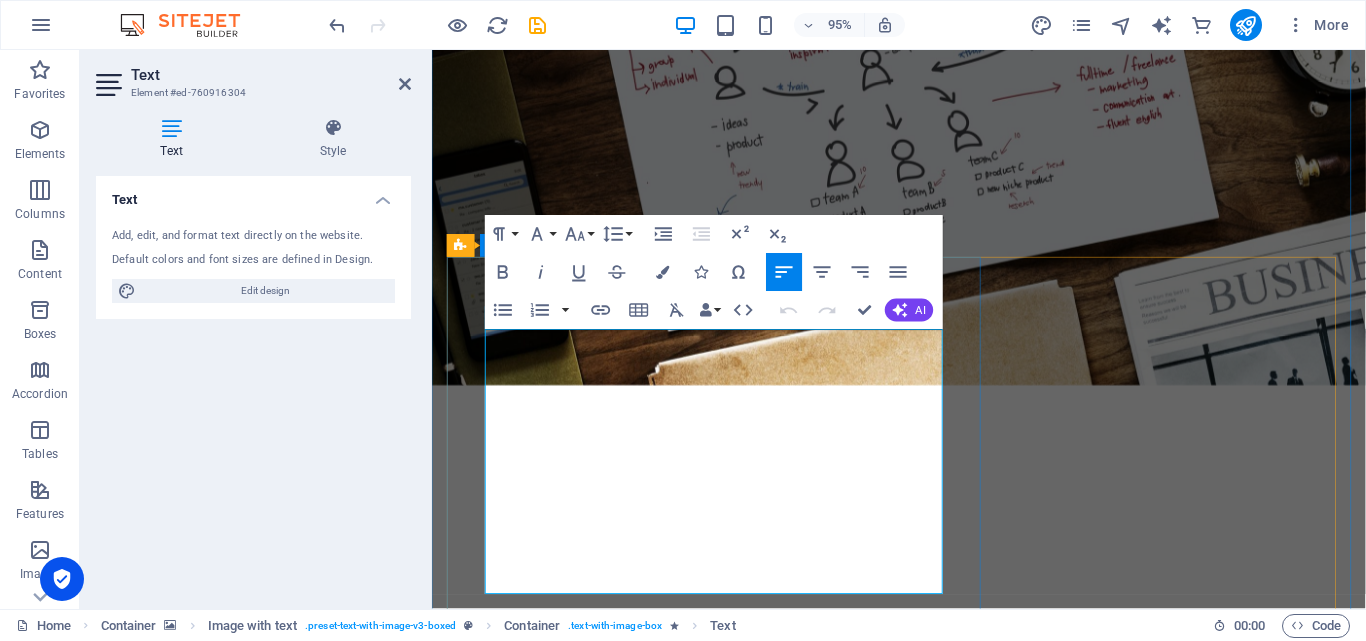 click on "🌐 Octa-Rotor Redundancy (Failsafe Operation)" at bounding box center (863, 5723) 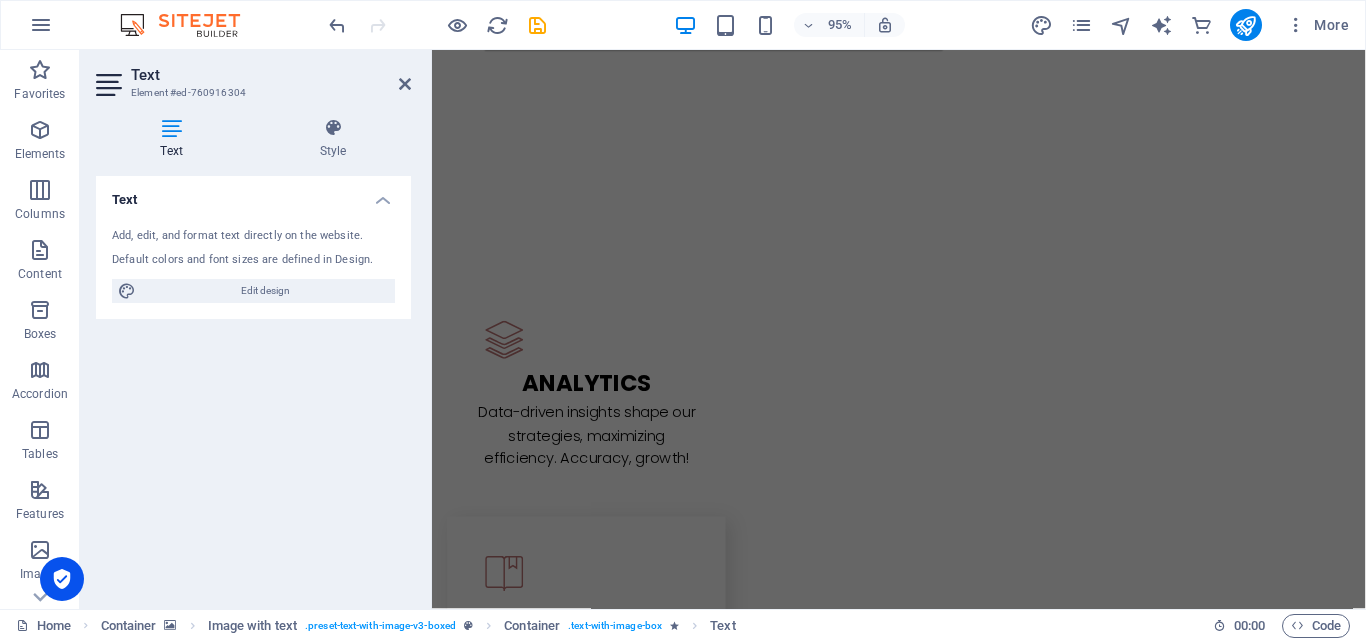scroll, scrollTop: 2876, scrollLeft: 0, axis: vertical 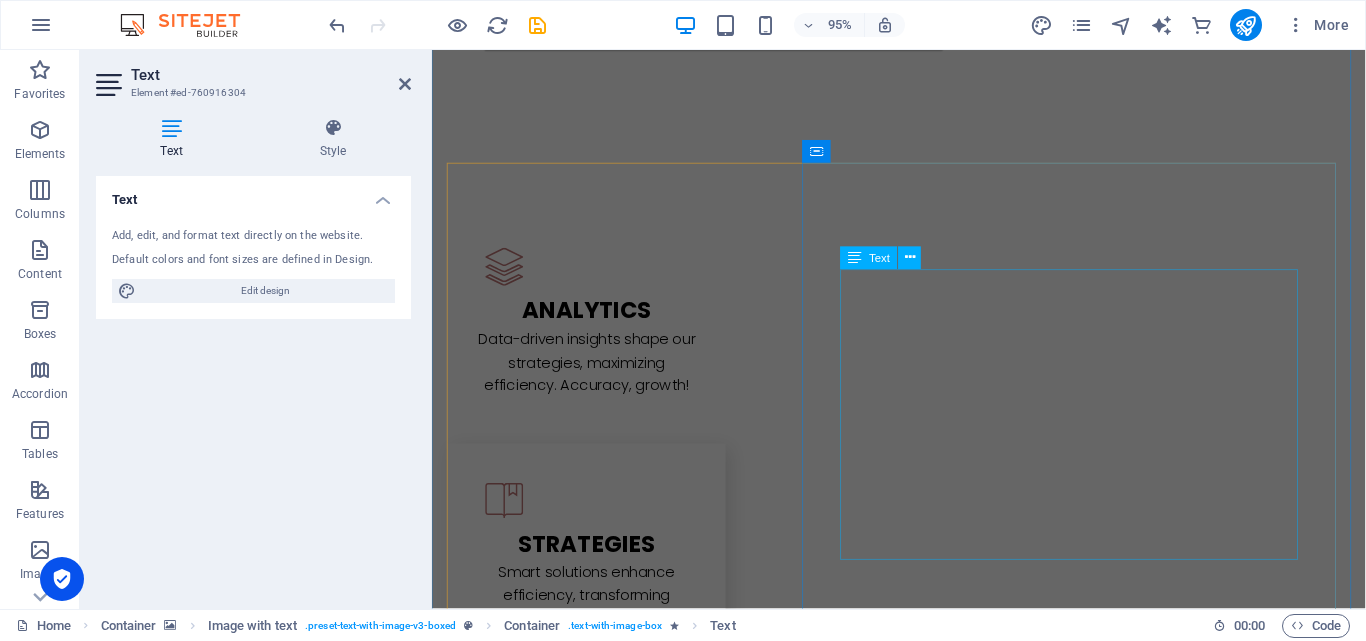 click on "🔧 Key Highlights: 🚀 STM32F7 Core for high-speed processing 🔋 Supports 3–6S LiPo batteries 🌐 Type-C interface for seamless firmware flashing 📏 Compact 20x20 mounting – perfect for lightweight builds 🎯 Optimized for FPV drones, racing quads, and cinematic UAVs" at bounding box center [924, 6182] 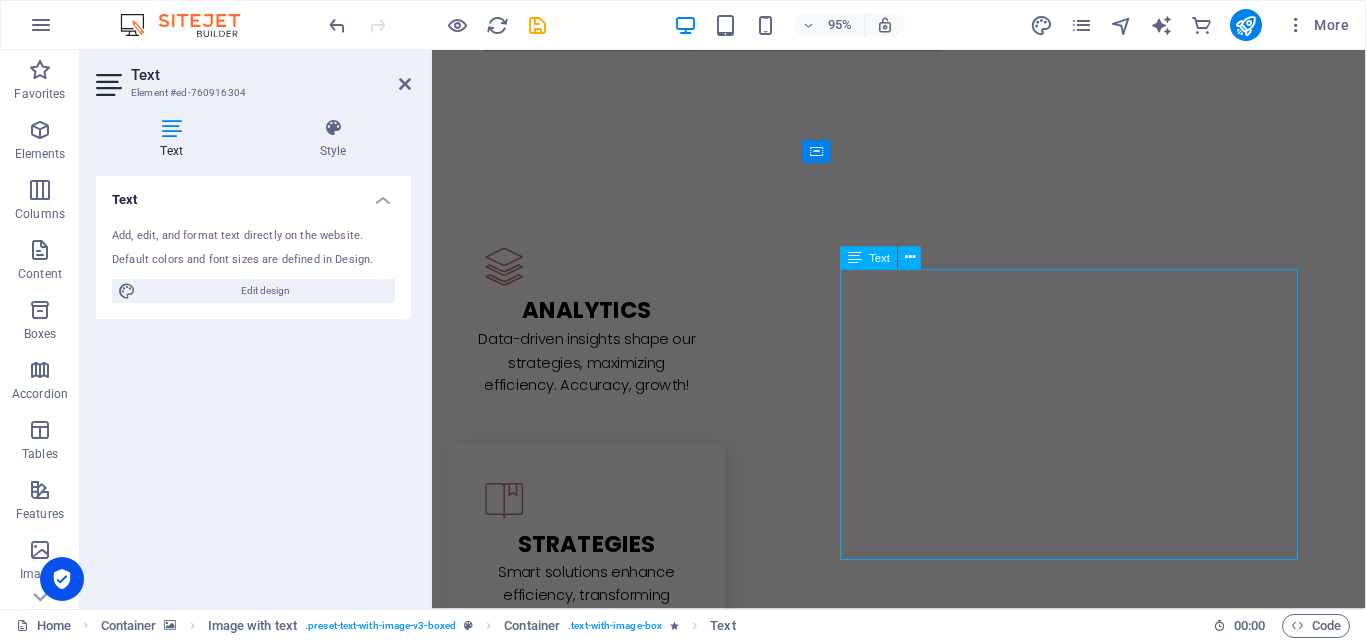 click on "🔧 Key Highlights: 🚀 STM32F7 Core for high-speed processing 🔋 Supports 3–6S LiPo batteries 🌐 Type-C interface for seamless firmware flashing 📏 Compact 20x20 mounting – perfect for lightweight builds 🎯 Optimized for FPV drones, racing quads, and cinematic UAVs" at bounding box center [924, 6182] 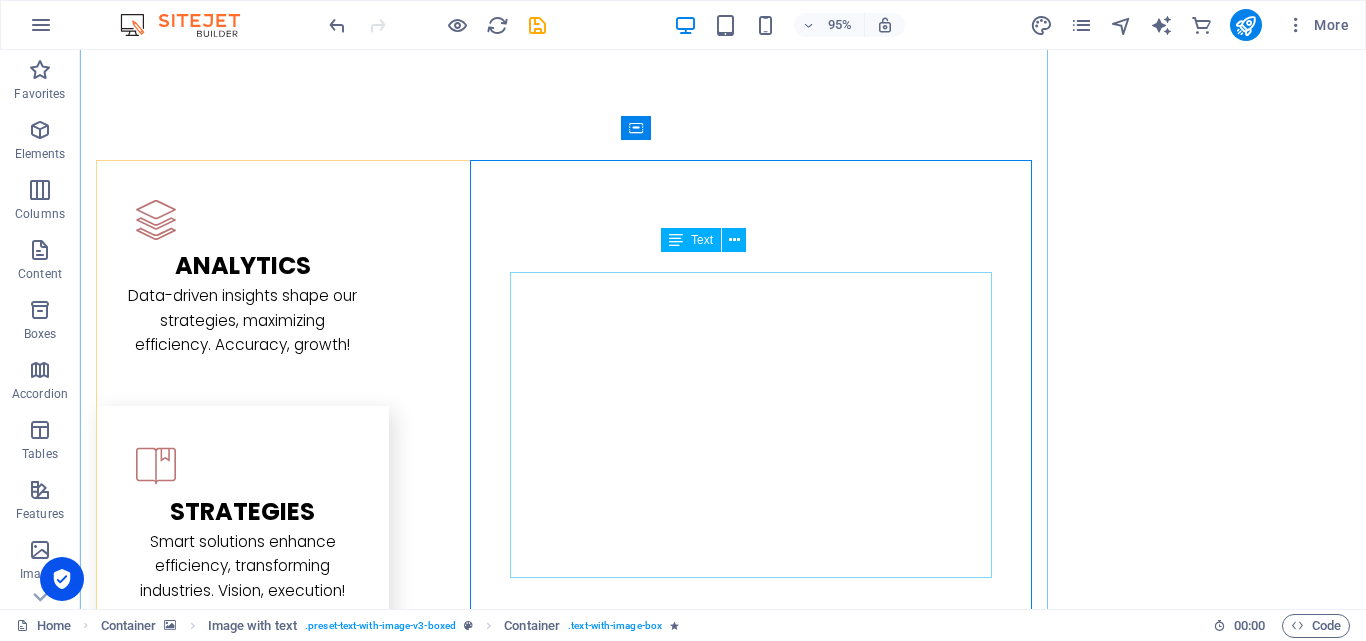scroll, scrollTop: 2885, scrollLeft: 0, axis: vertical 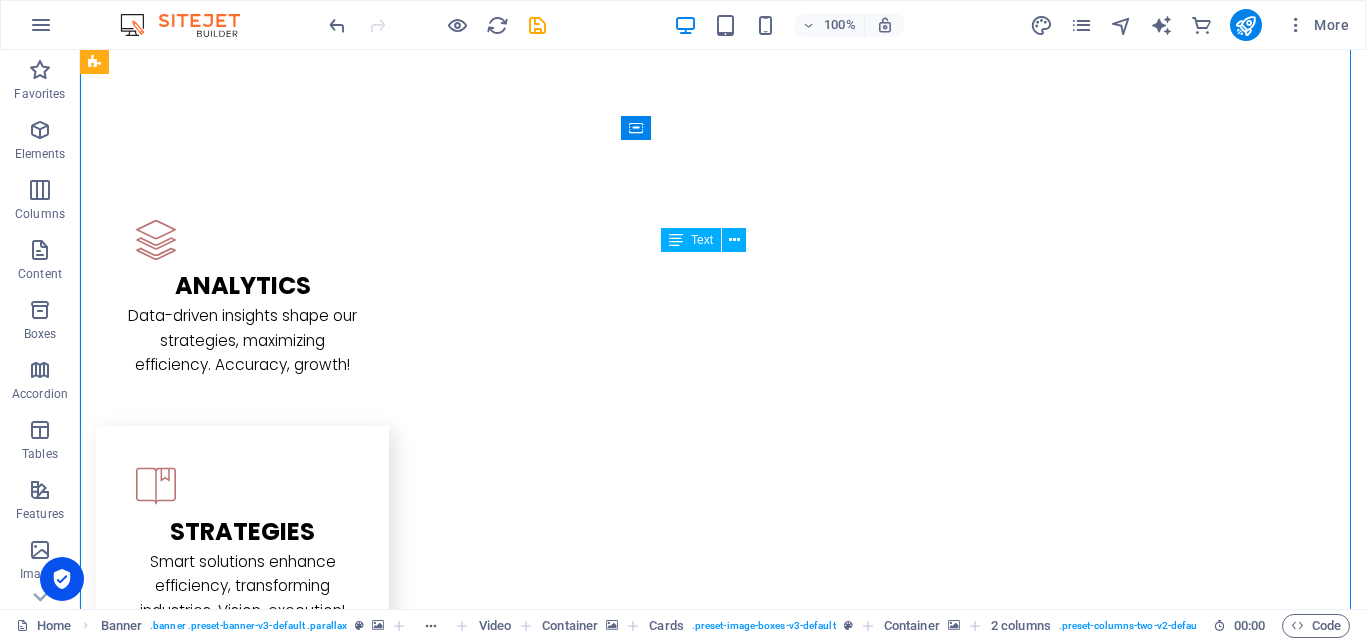 click on "🔧 Key Highlights: 🚀 STM32F7 Core for high-speed processing 🔋 Supports 3–6S LiPo batteries 🌐 Type-C interface for seamless firmware flashing 📏 Compact 20x20 mounting – perfect for lightweight builds 🎯 Optimized for FPV drones, racing quads, and cinematic UAVs" at bounding box center (723, 6153) 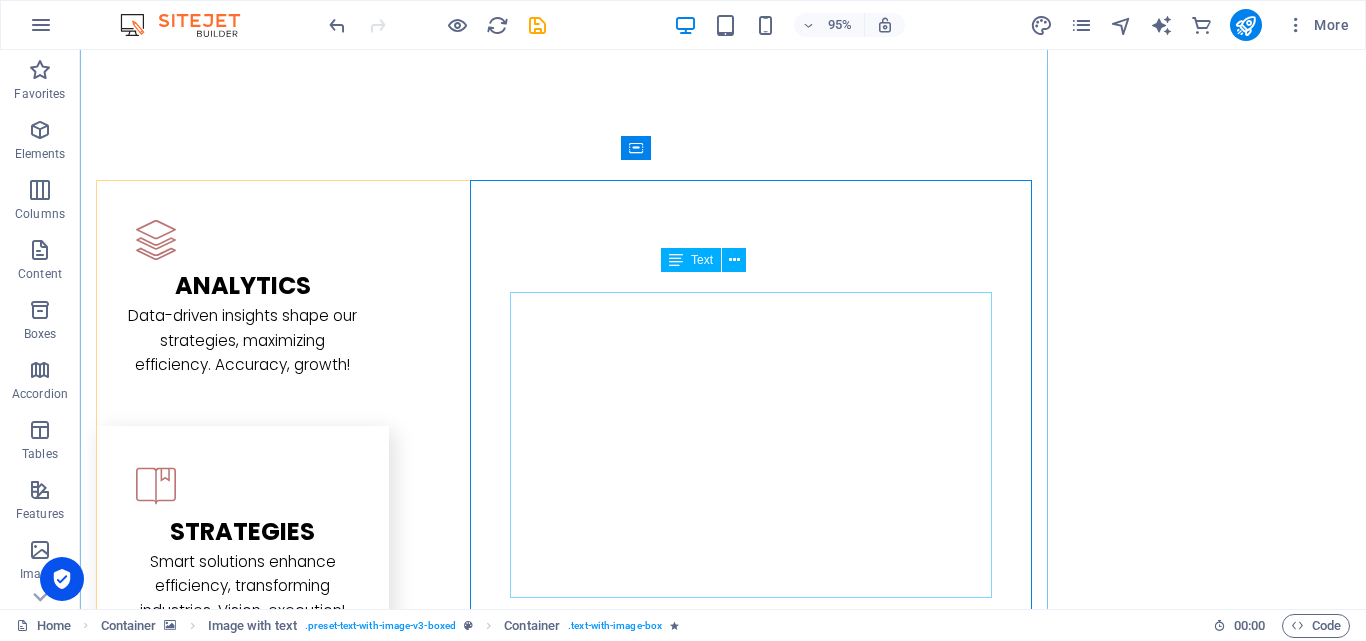 scroll, scrollTop: 2865, scrollLeft: 0, axis: vertical 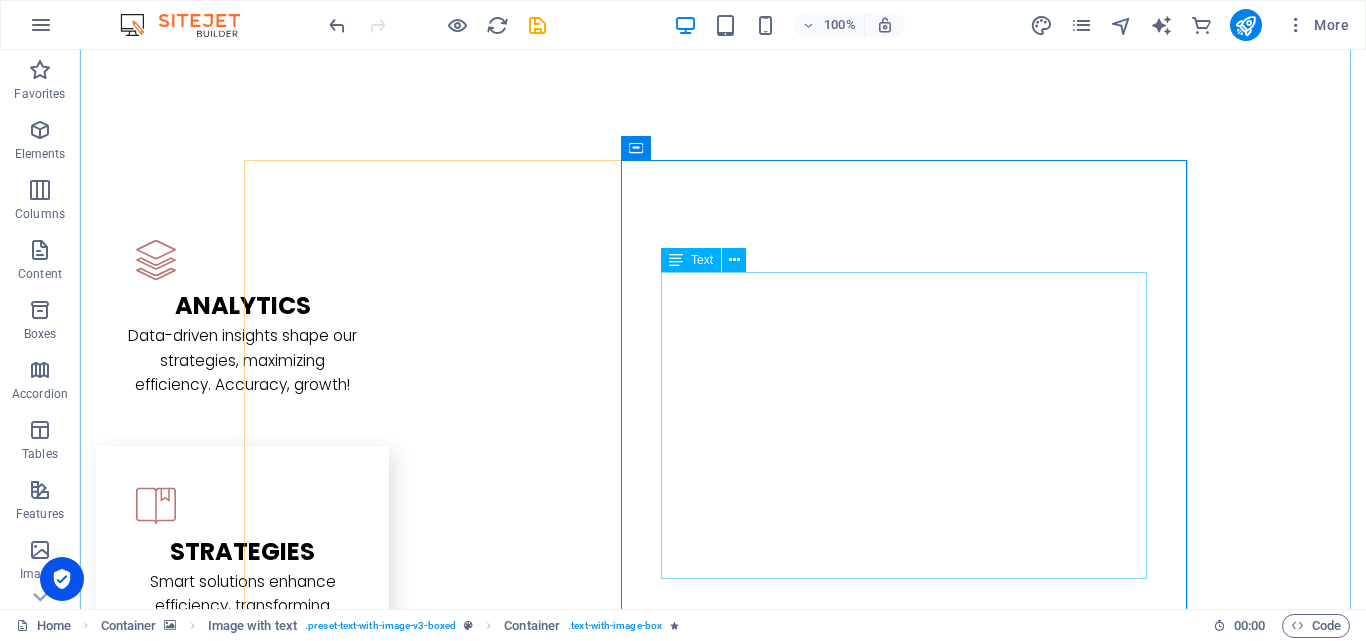 click on "🔧 Key Highlights: 🚀 STM32F7 Core for high-speed processing 🔋 Supports 3–6S LiPo batteries 🌐 Type-C interface for seamless firmware flashing 📏 Compact 20x20 mounting – perfect for lightweight builds 🎯 Optimized for FPV drones, racing quads, and cinematic UAVs" at bounding box center [723, 6173] 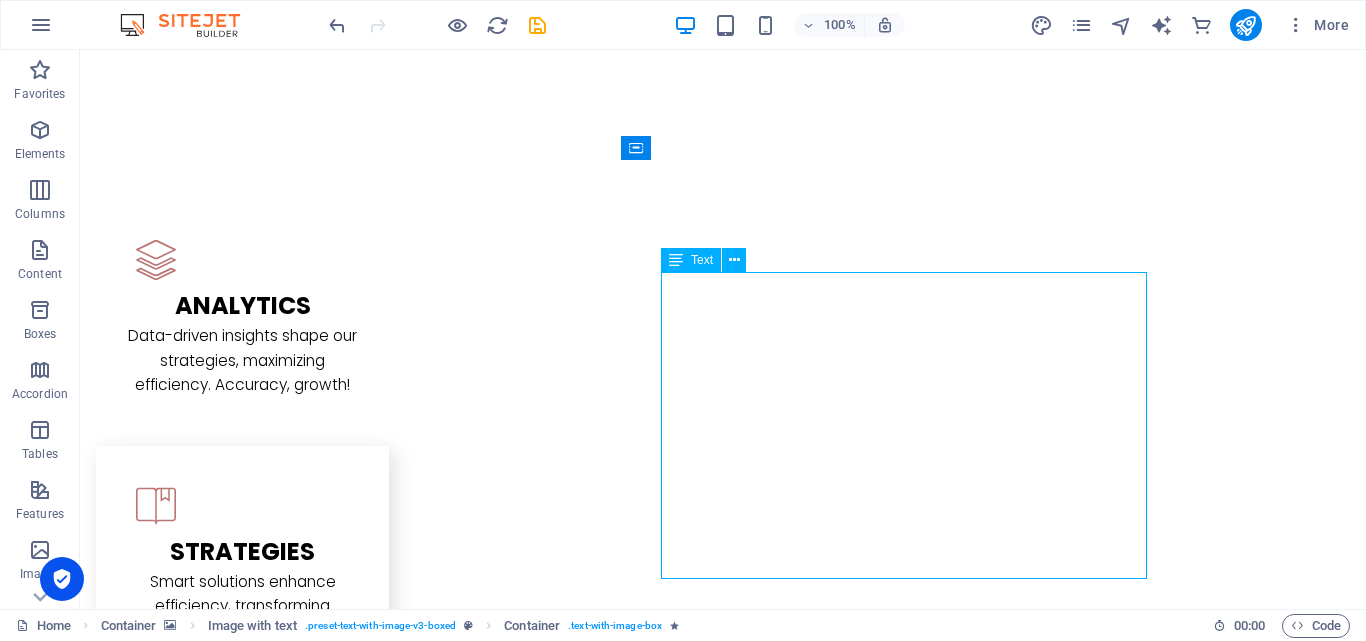 drag, startPoint x: 677, startPoint y: 393, endPoint x: 1000, endPoint y: 376, distance: 323.44705 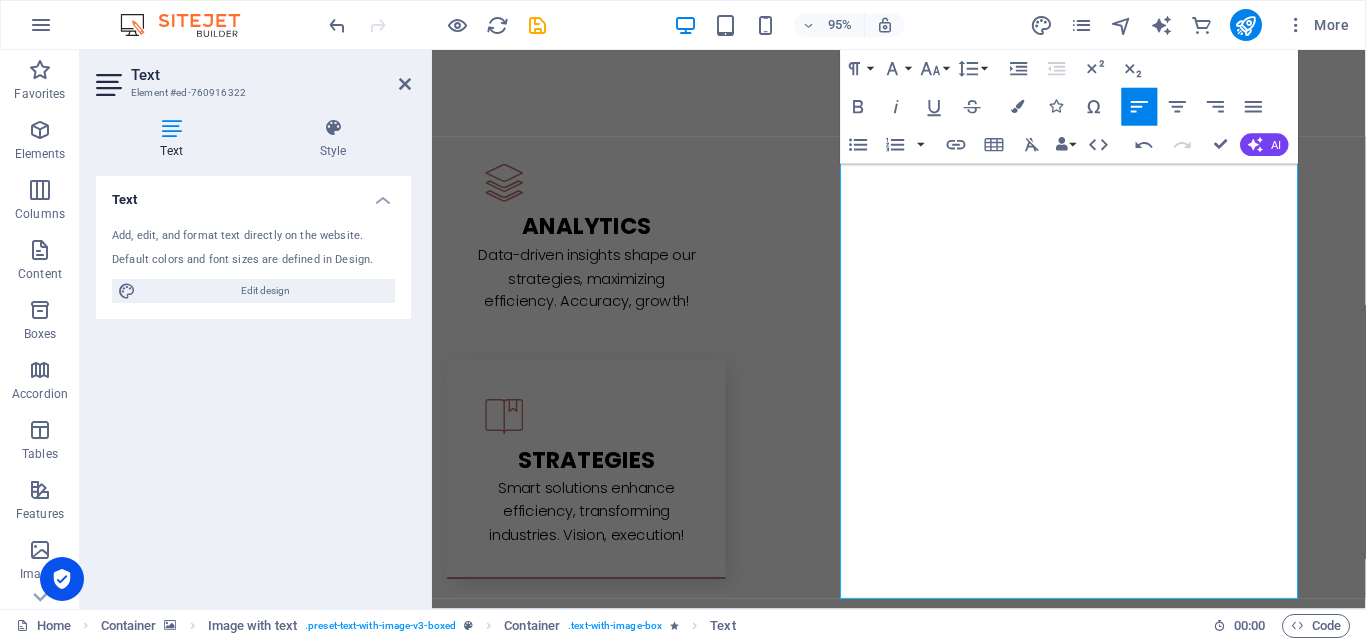 scroll, scrollTop: 3029, scrollLeft: 0, axis: vertical 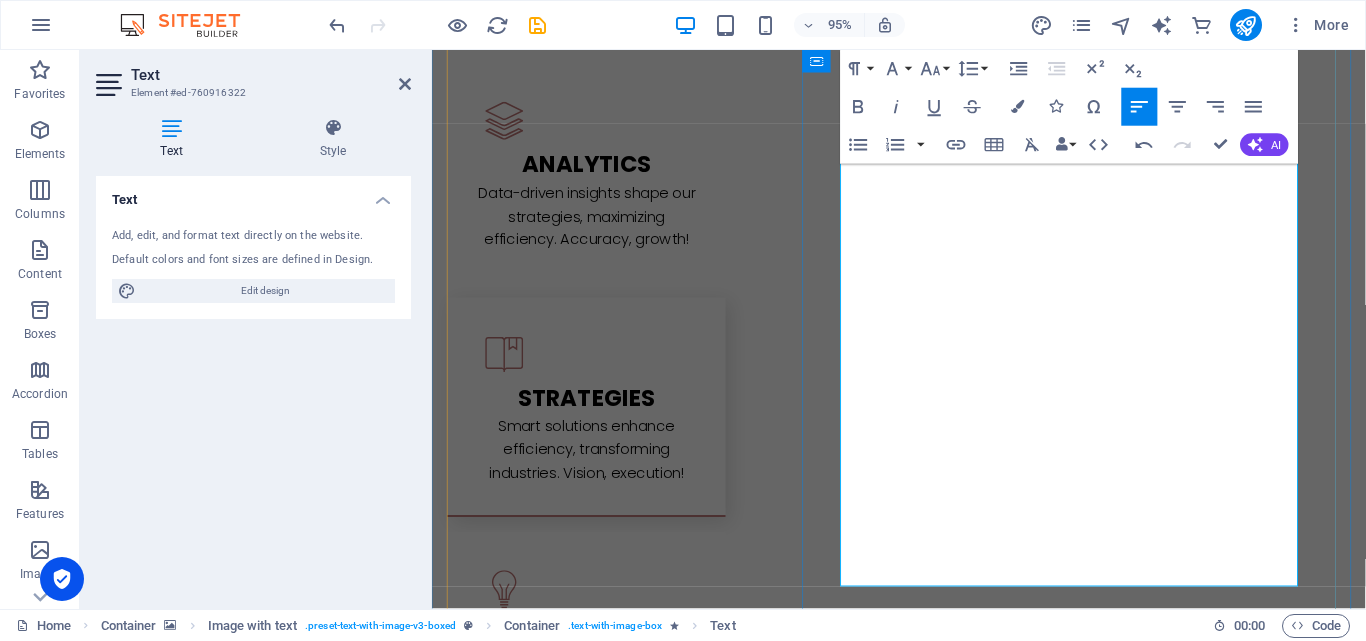drag, startPoint x: 1087, startPoint y: 251, endPoint x: 1027, endPoint y: 255, distance: 60.133186 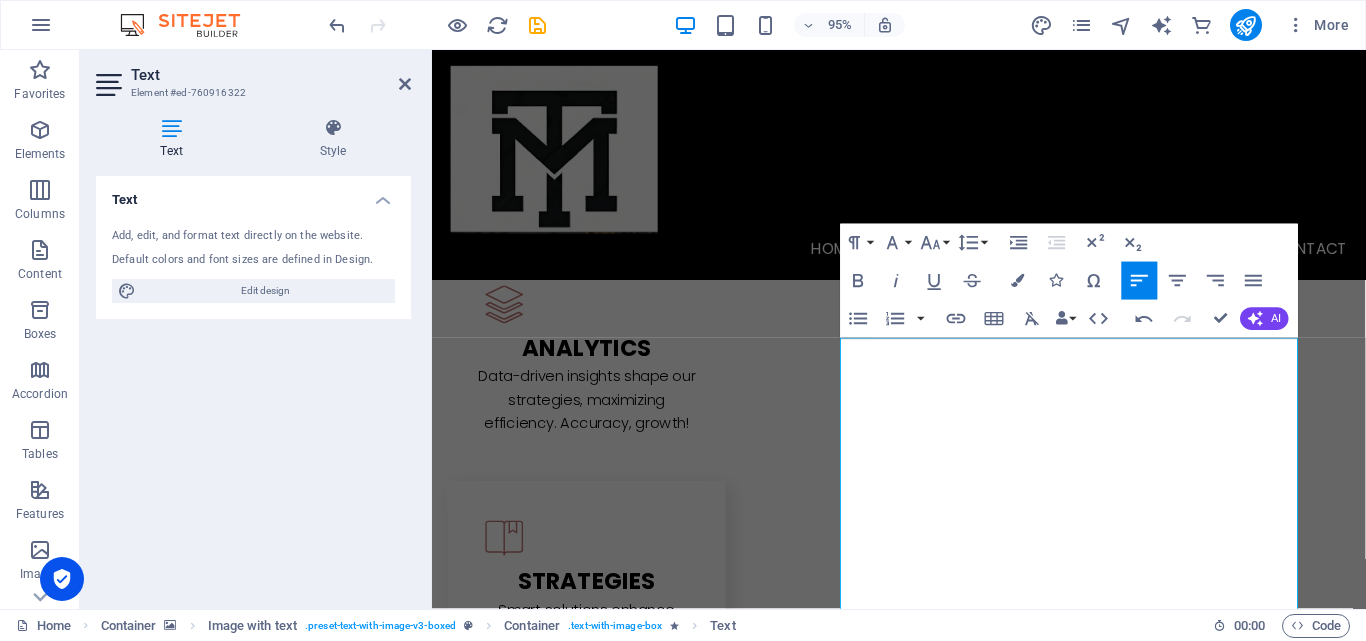 scroll, scrollTop: 2777, scrollLeft: 0, axis: vertical 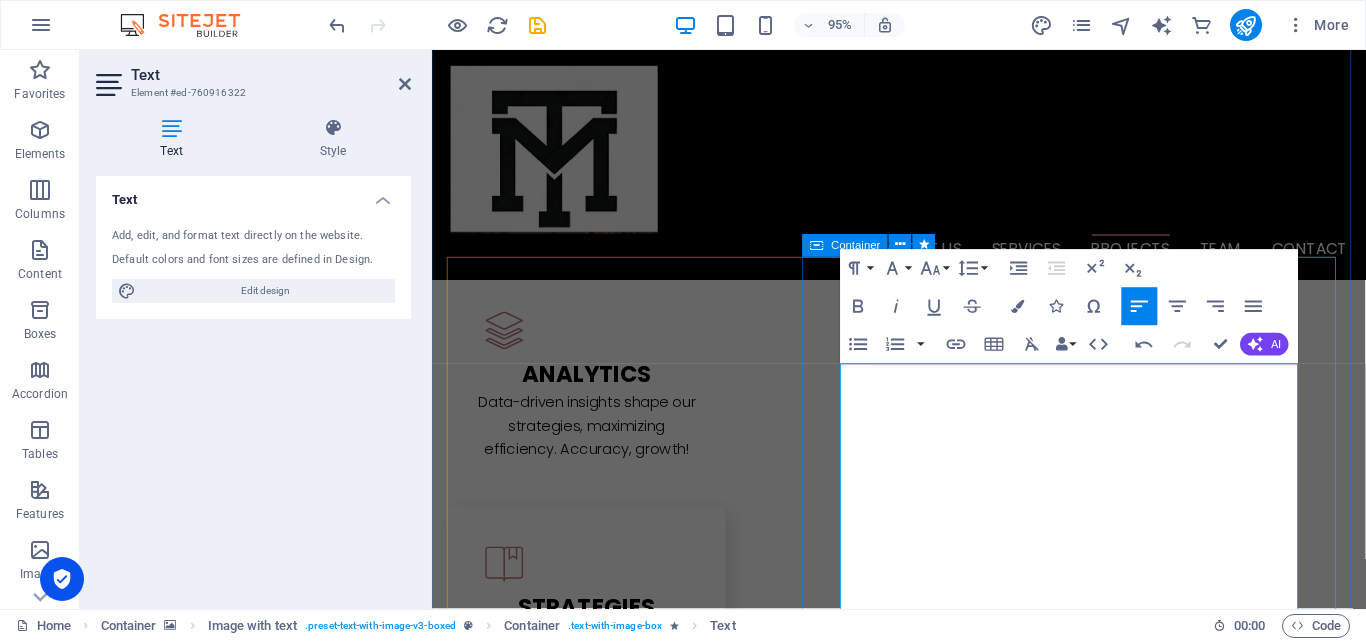 click on "E SP32-based Smart Pet Tracking System 🔧  Specifications: Feature Description Main Control Chip 🧠 ARM STM32F722RET6 – Fast & reliable processing Firmware 🧩 AEROFORGEF722MINI – Betaflight supported Battery Input 🔋 3–6S LiPo – Wide voltage compatibility Barometer 🌡️ BMP280 – Accurate altitude sensing Power Port 🔌 USB Type-C – Modern and fast connectivity Form Factor 📏 30mm x 30mm x 10mm – Ultra-compact design Mounting Pattern 🛠️ 20 x 20 mm (M3 holes) – Easy integration Weight ⚖️ Only 6 grams – Ideal for lightweight drones Build Quality 🧱 Vibration-resistant layout & clean solder pads Origin 🇮🇳 100% Designed & Manufactured in India" at bounding box center [924, 6428] 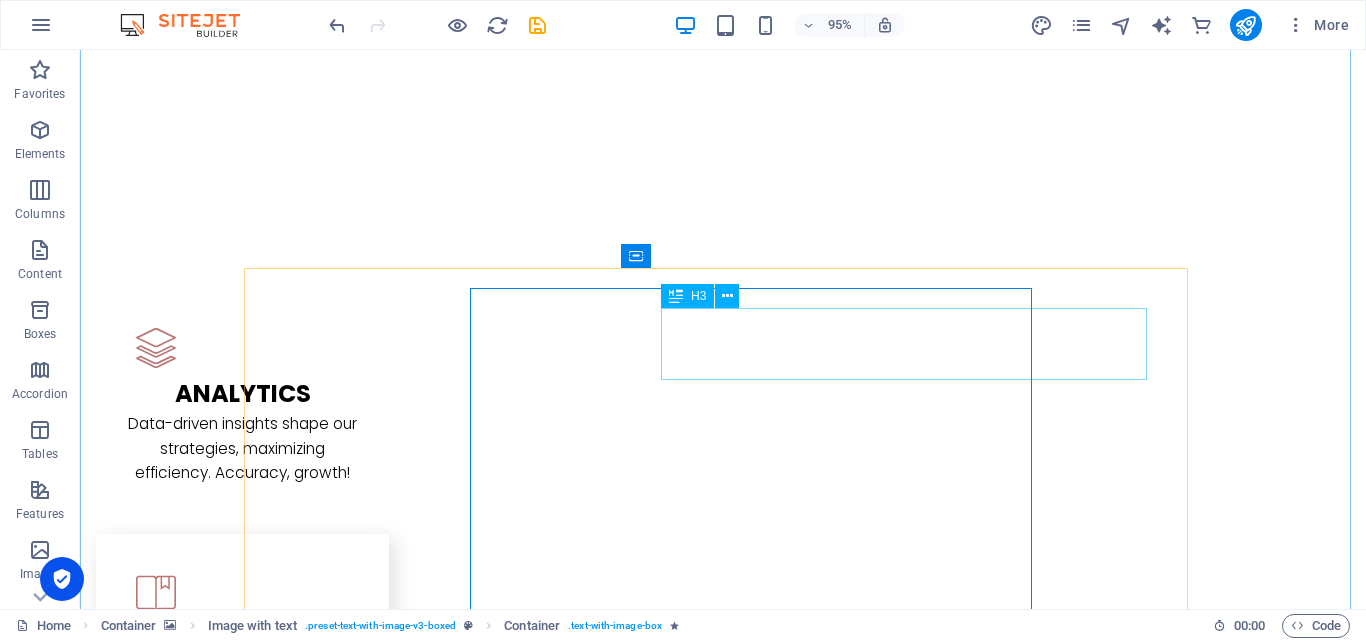 scroll, scrollTop: 2757, scrollLeft: 0, axis: vertical 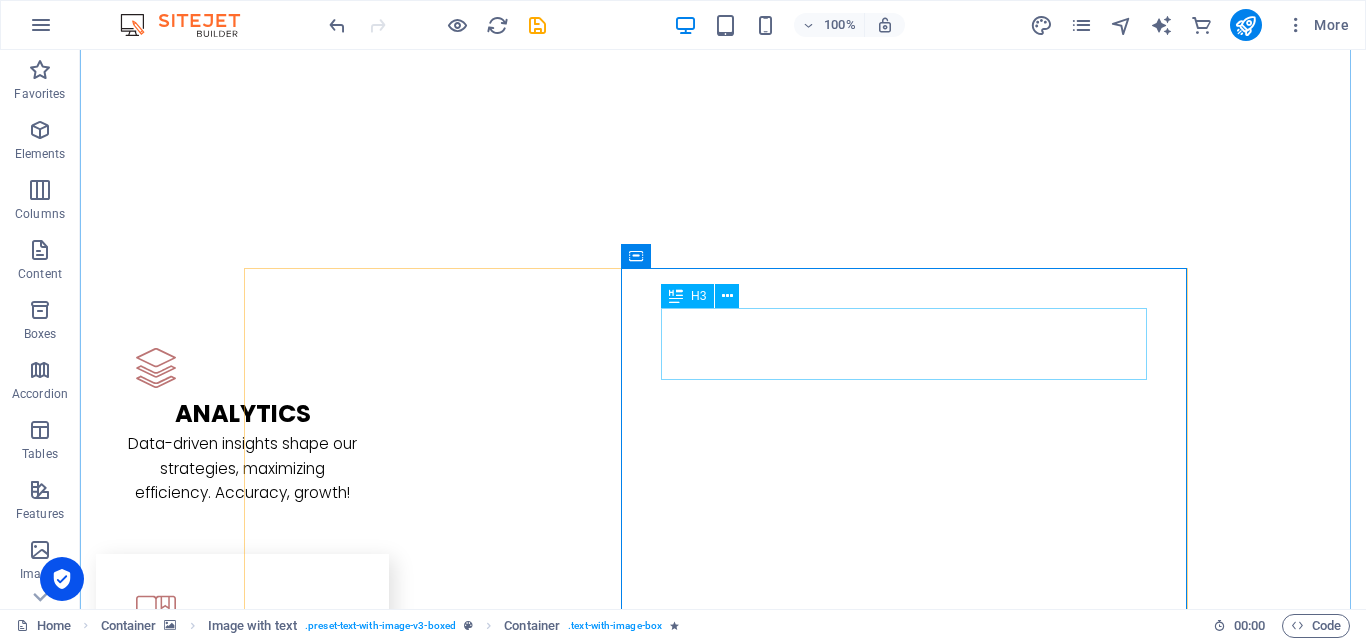 click on "E SP32-based Smart Pet Tracking System" at bounding box center [723, 6281] 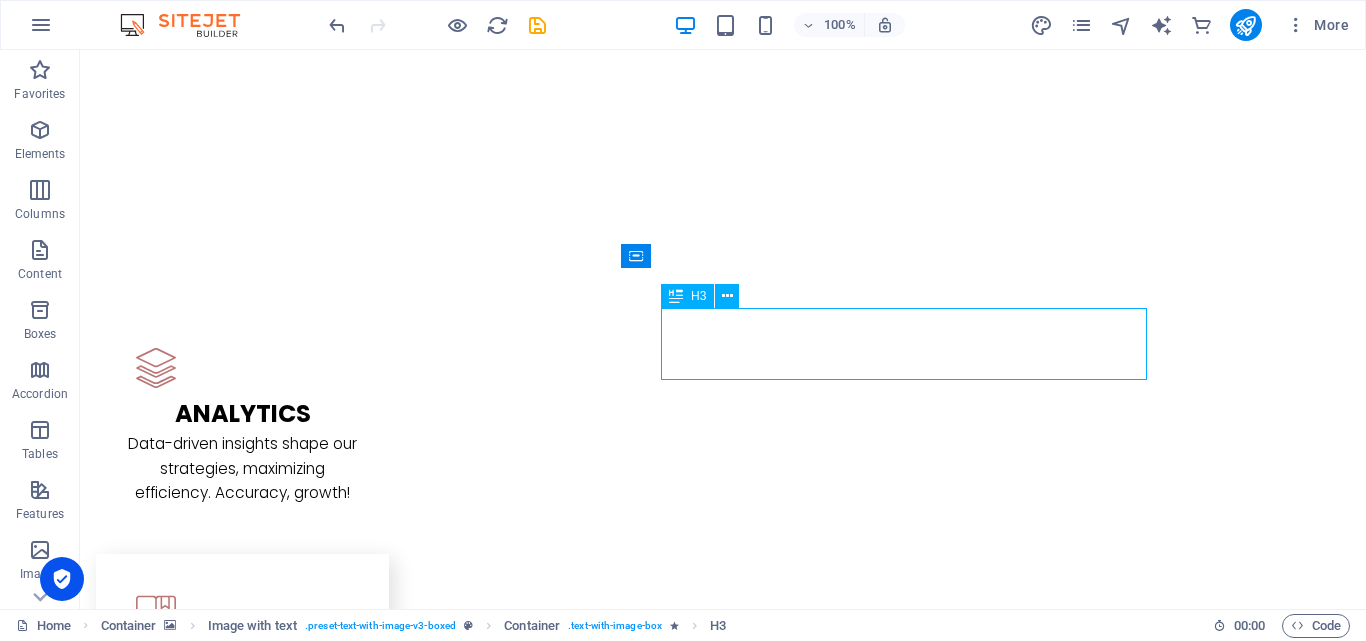 click on "E SP32-based Smart Pet Tracking System" at bounding box center (723, 6281) 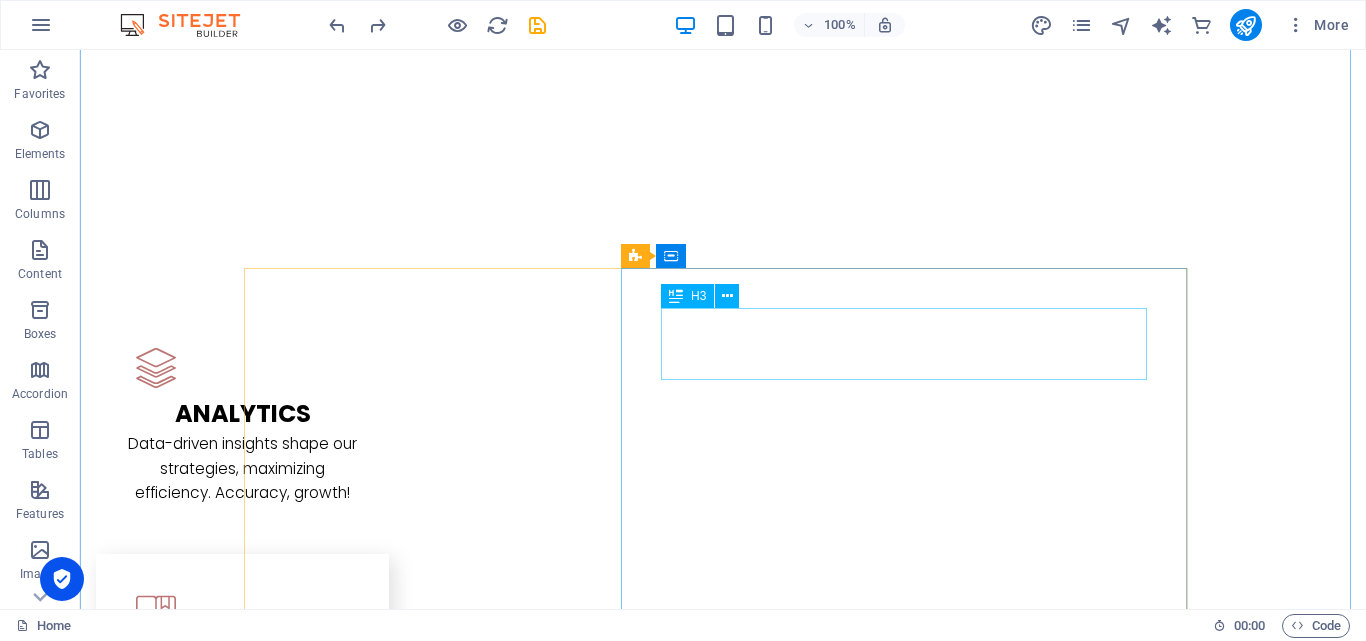 click on "E SP32-based Smart Pet Tracking System" at bounding box center (723, 6281) 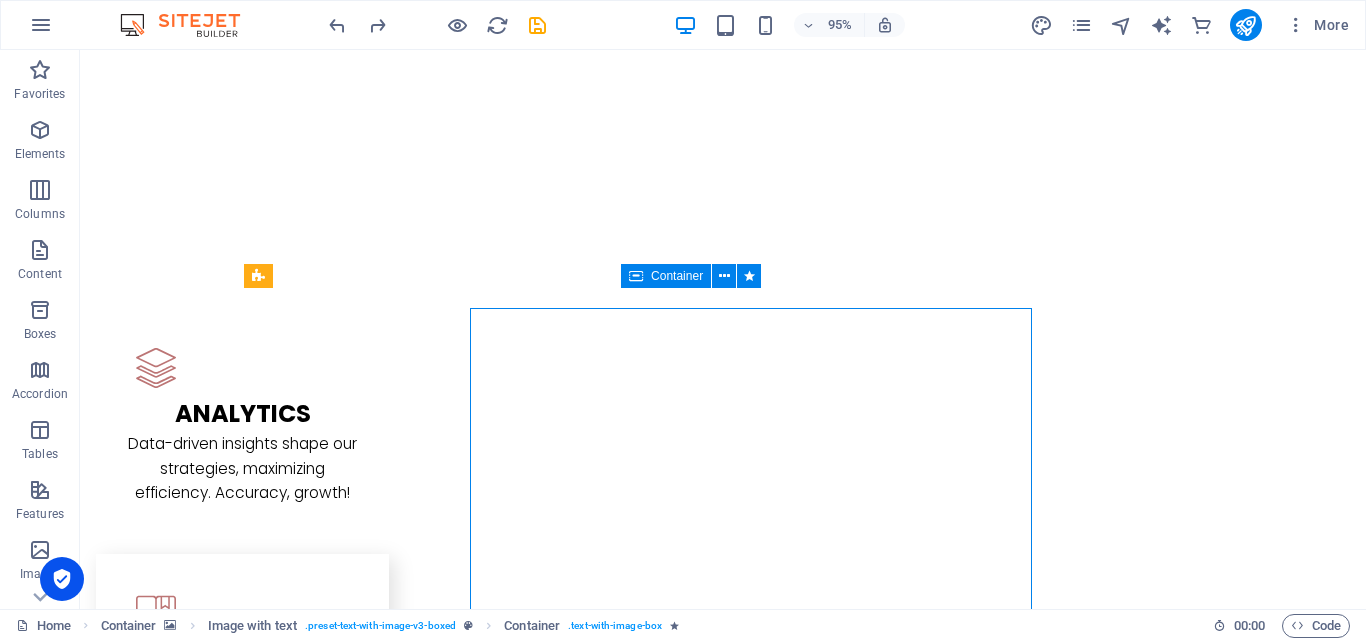 scroll, scrollTop: 2737, scrollLeft: 0, axis: vertical 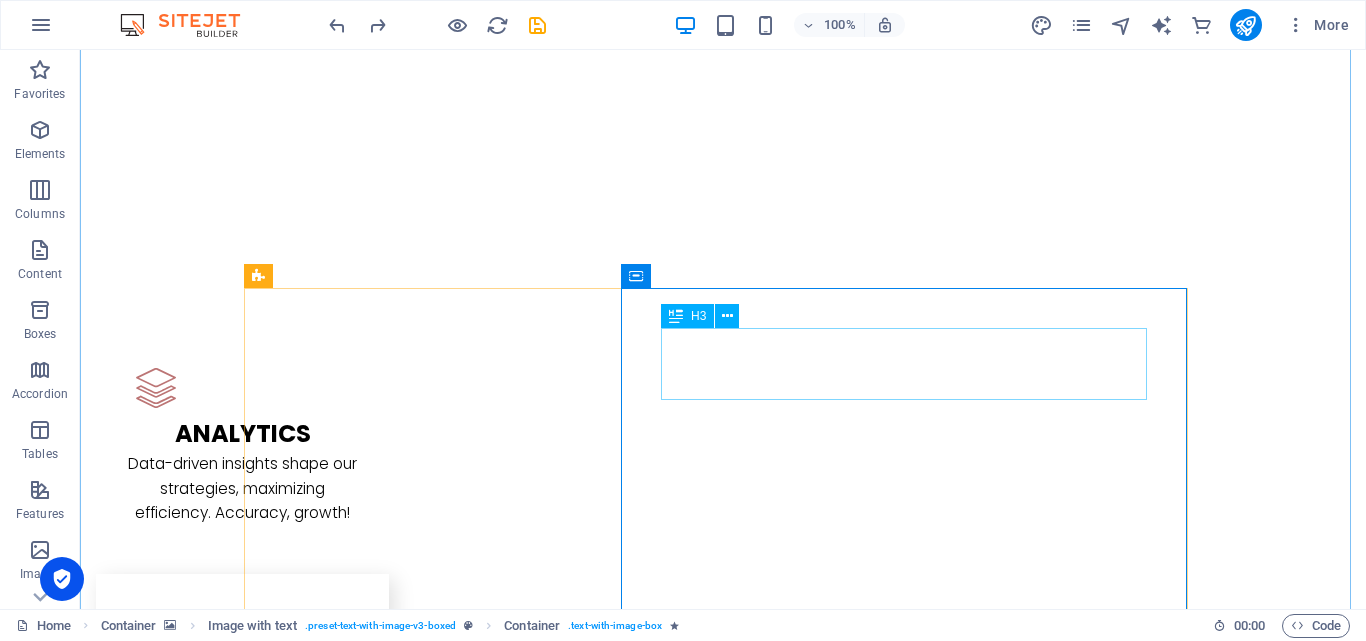 click on "E SP32-based Smart Pet Tracking System" at bounding box center [723, 6301] 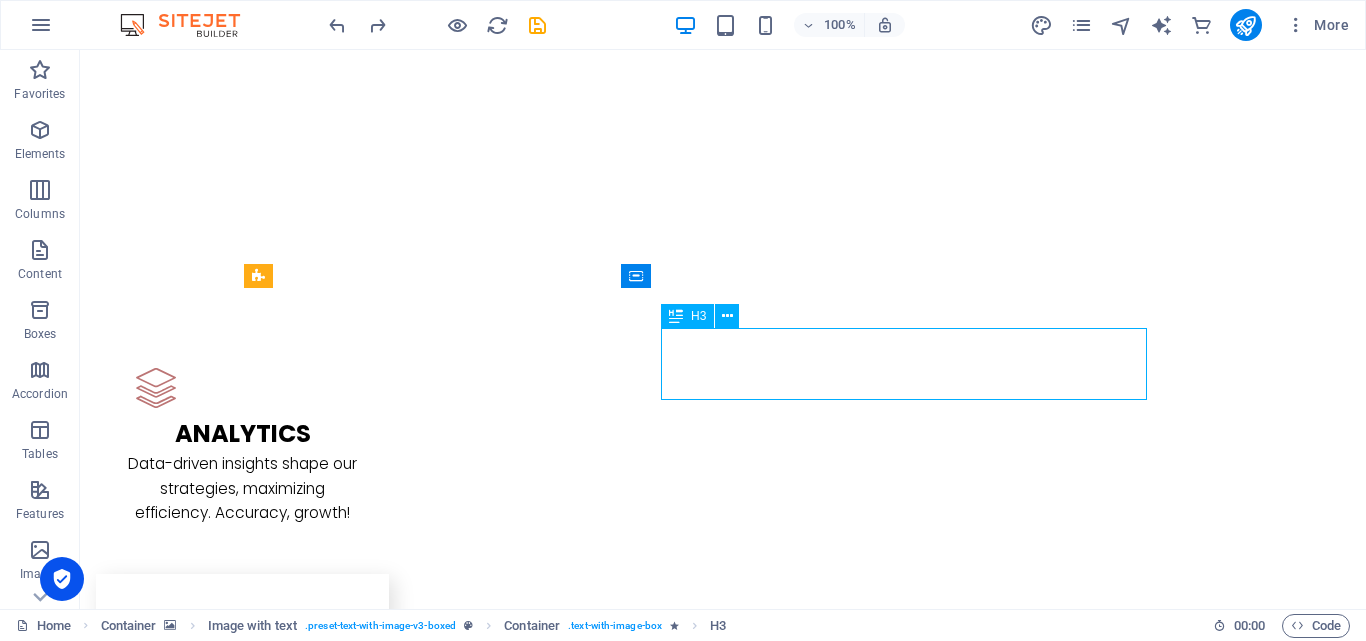 click on "E SP32-based Smart Pet Tracking System" at bounding box center [723, 6301] 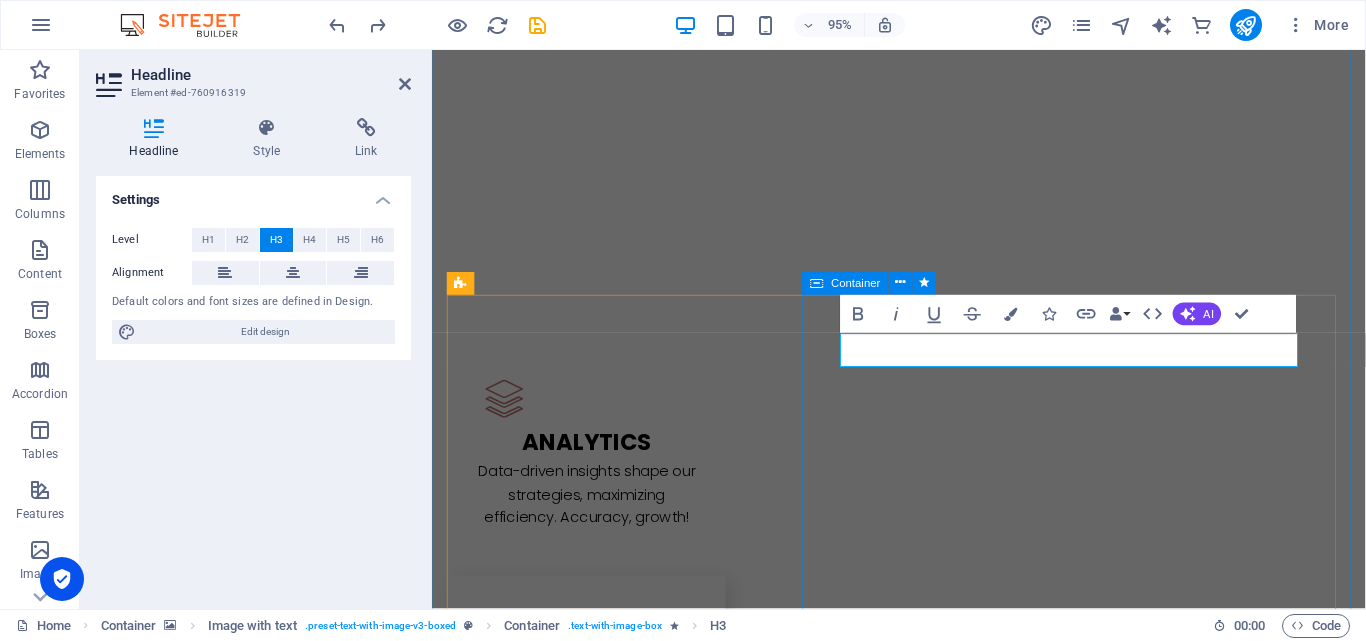 type 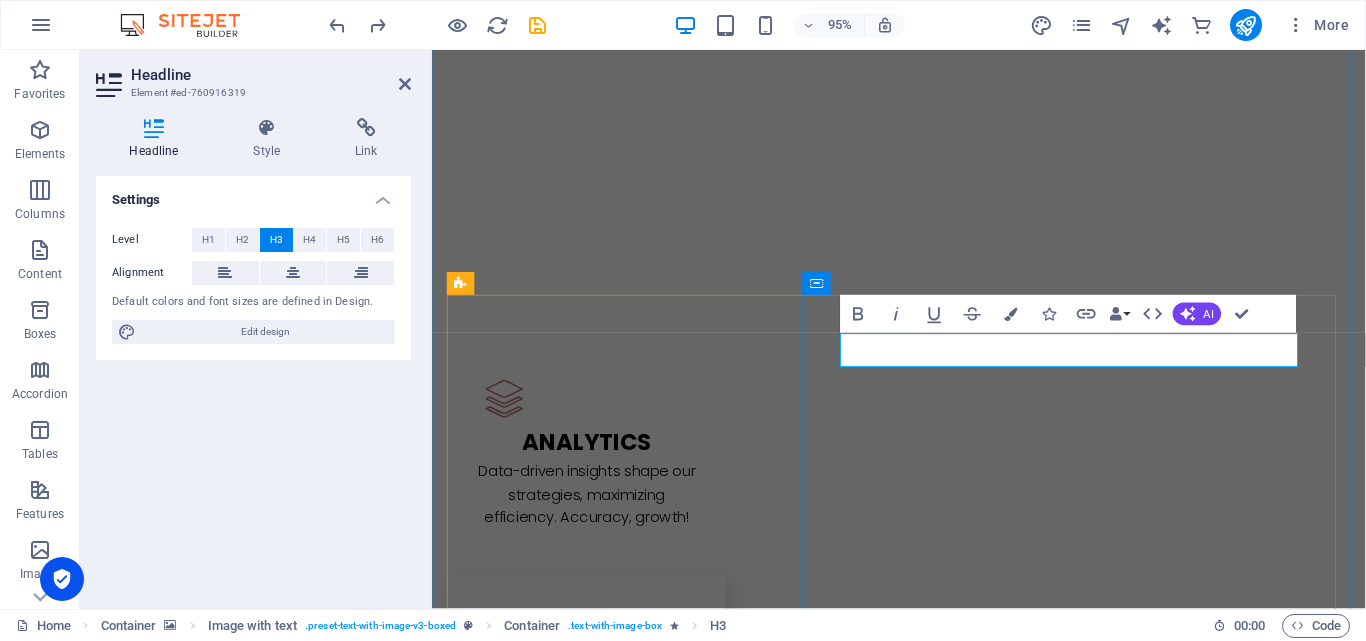 drag, startPoint x: 878, startPoint y: 363, endPoint x: 1317, endPoint y: 376, distance: 439.19244 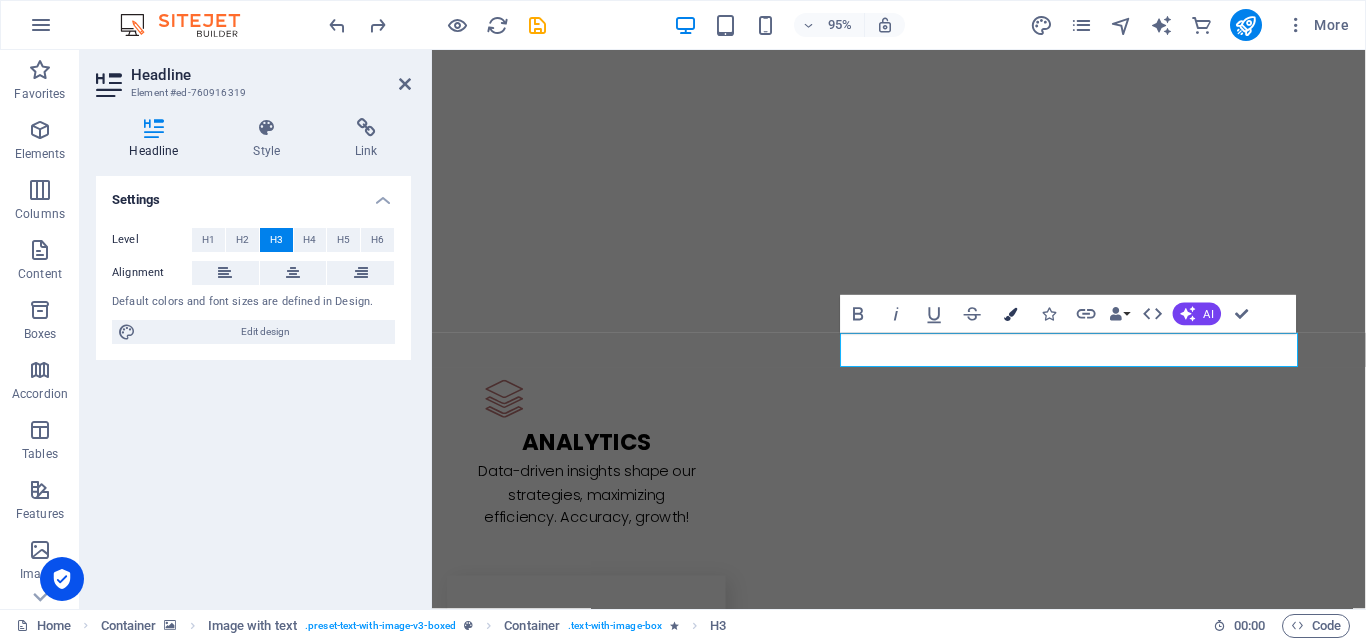 click on "Colors" at bounding box center [1011, 314] 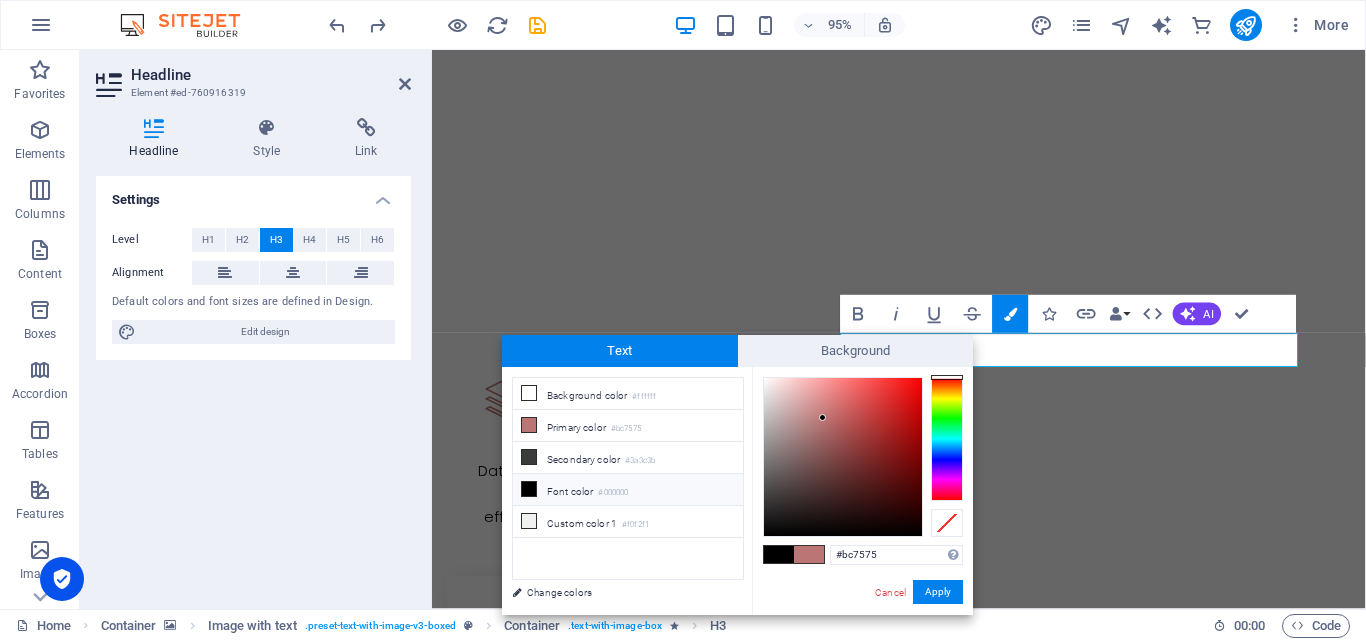 click at bounding box center [779, 554] 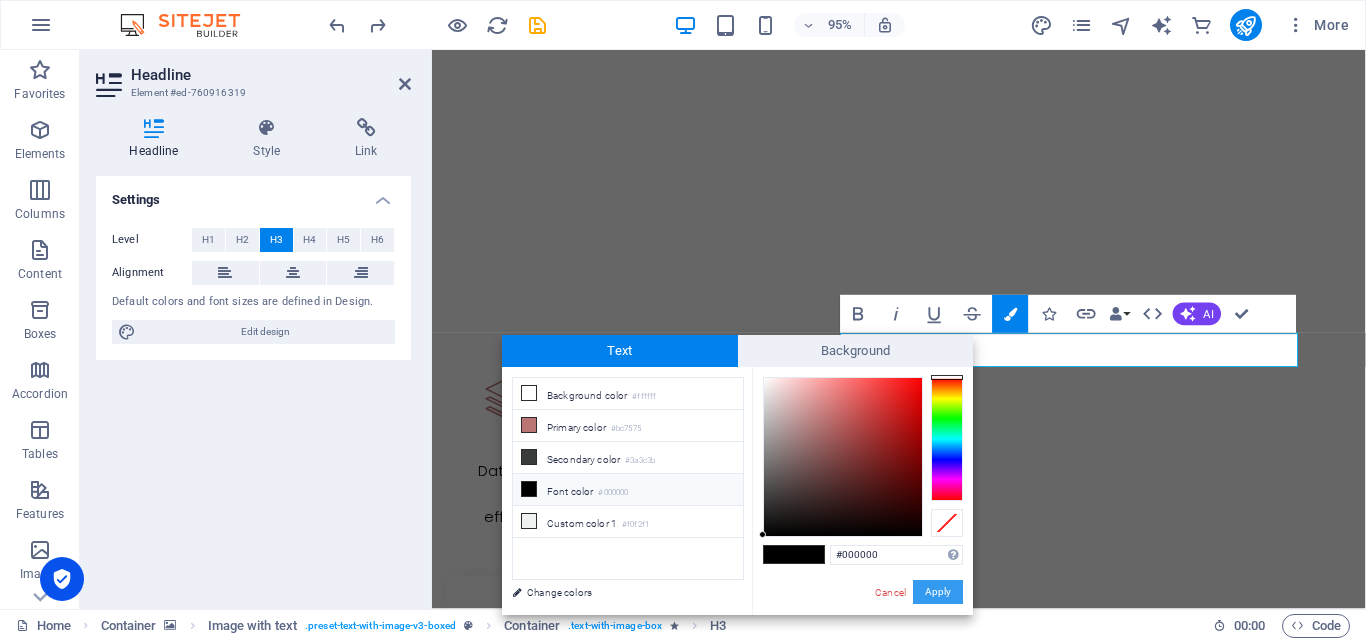 click on "Apply" at bounding box center [938, 592] 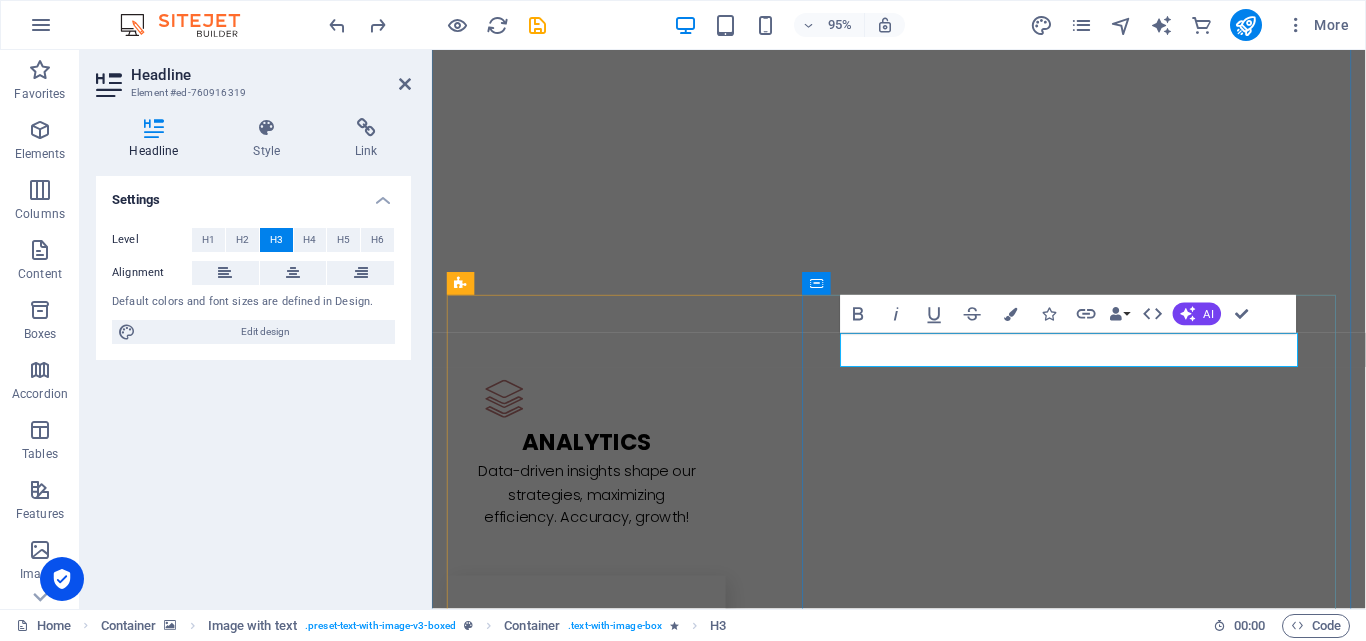 click on "EROFORGE FLIGHT CONTROLLER UNIT" at bounding box center (727, 6281) 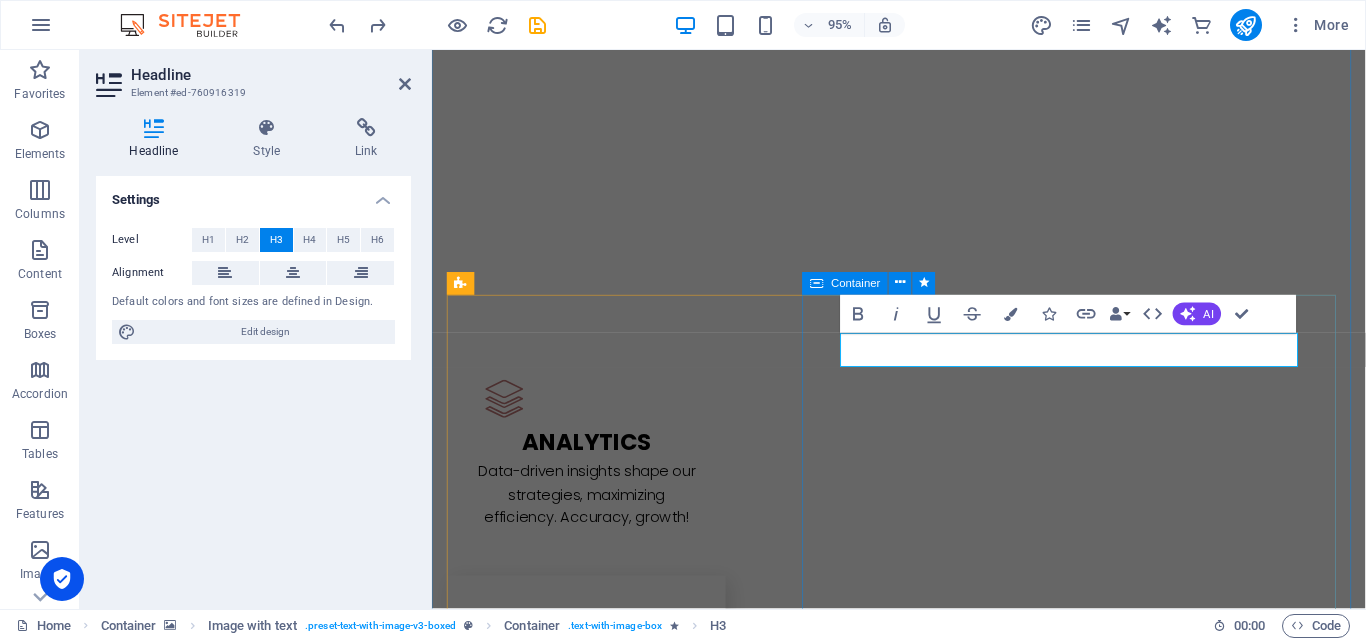 drag, startPoint x: 879, startPoint y: 364, endPoint x: 854, endPoint y: 364, distance: 25 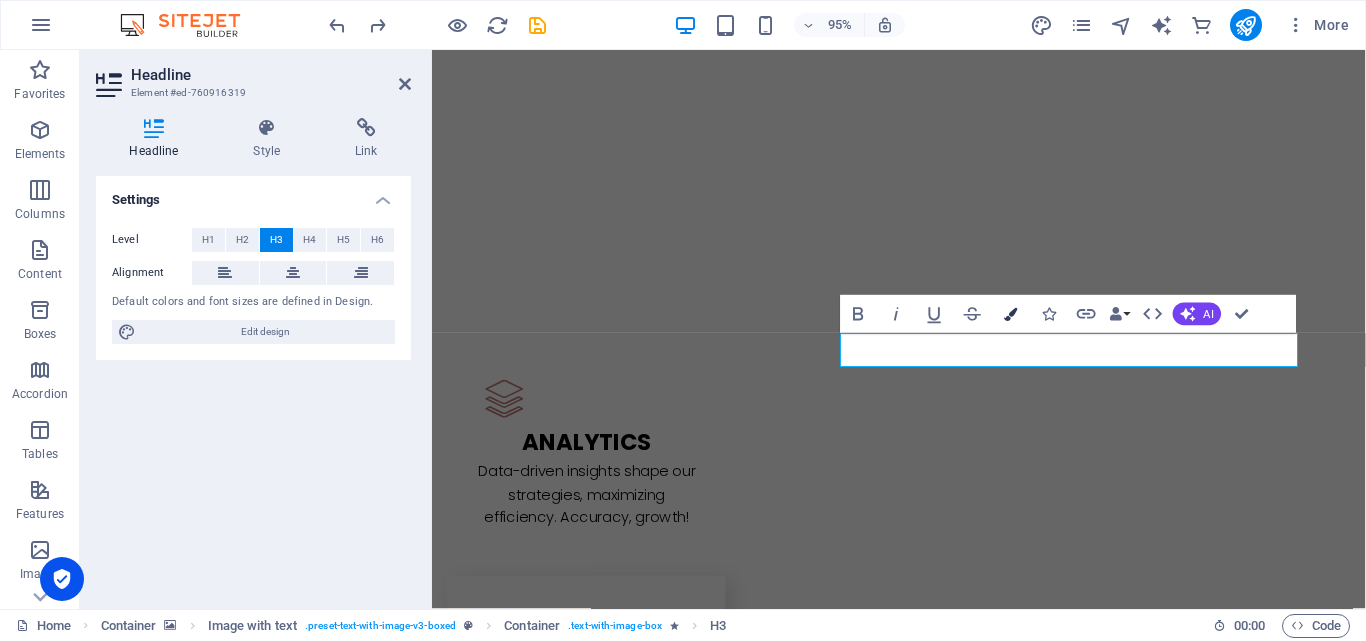 click at bounding box center (1010, 313) 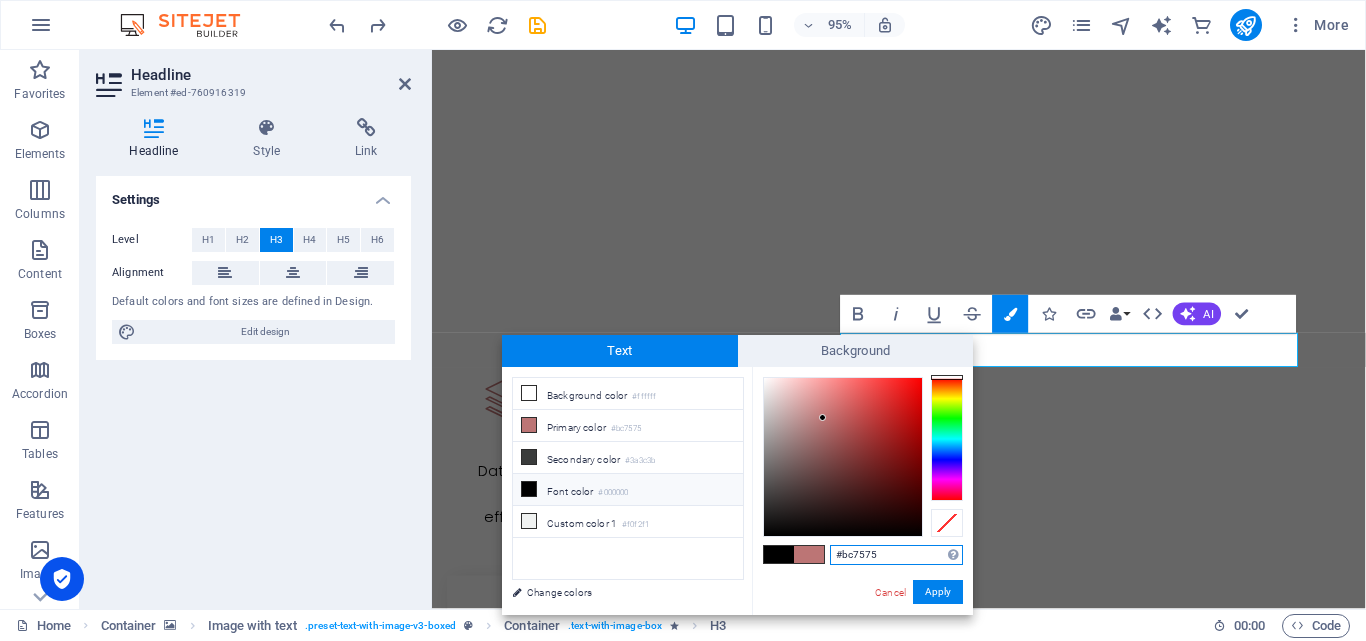 type on "#f40808" 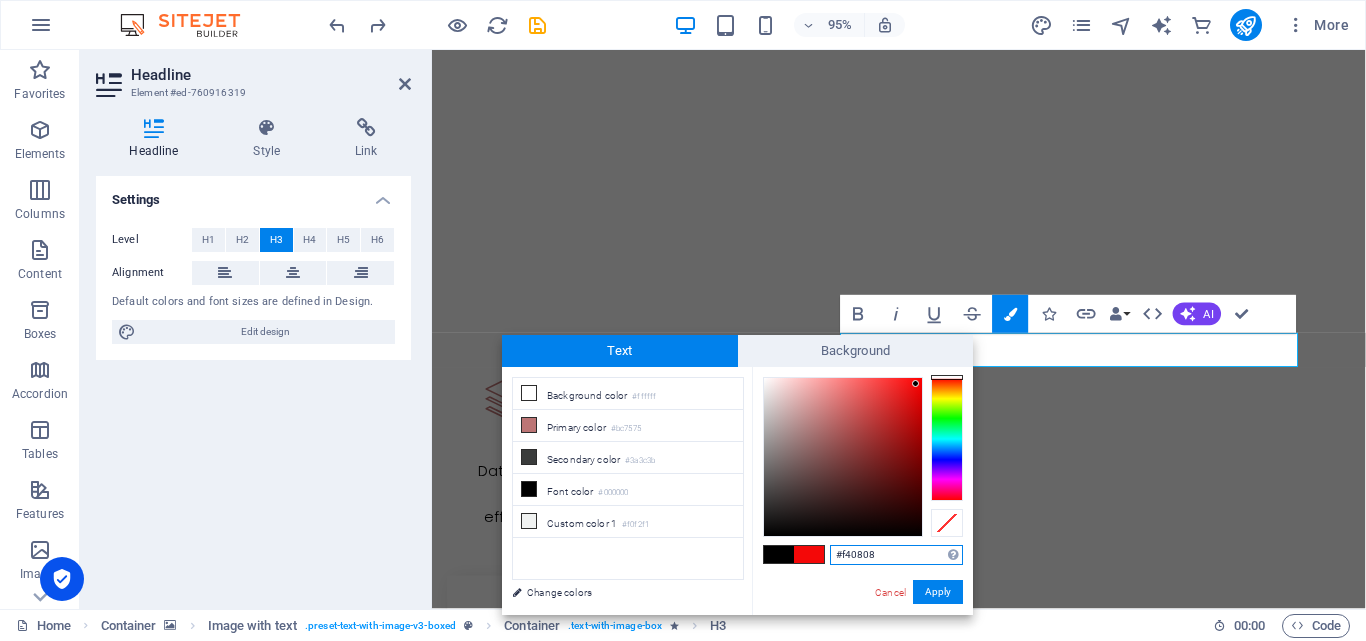 click at bounding box center [843, 457] 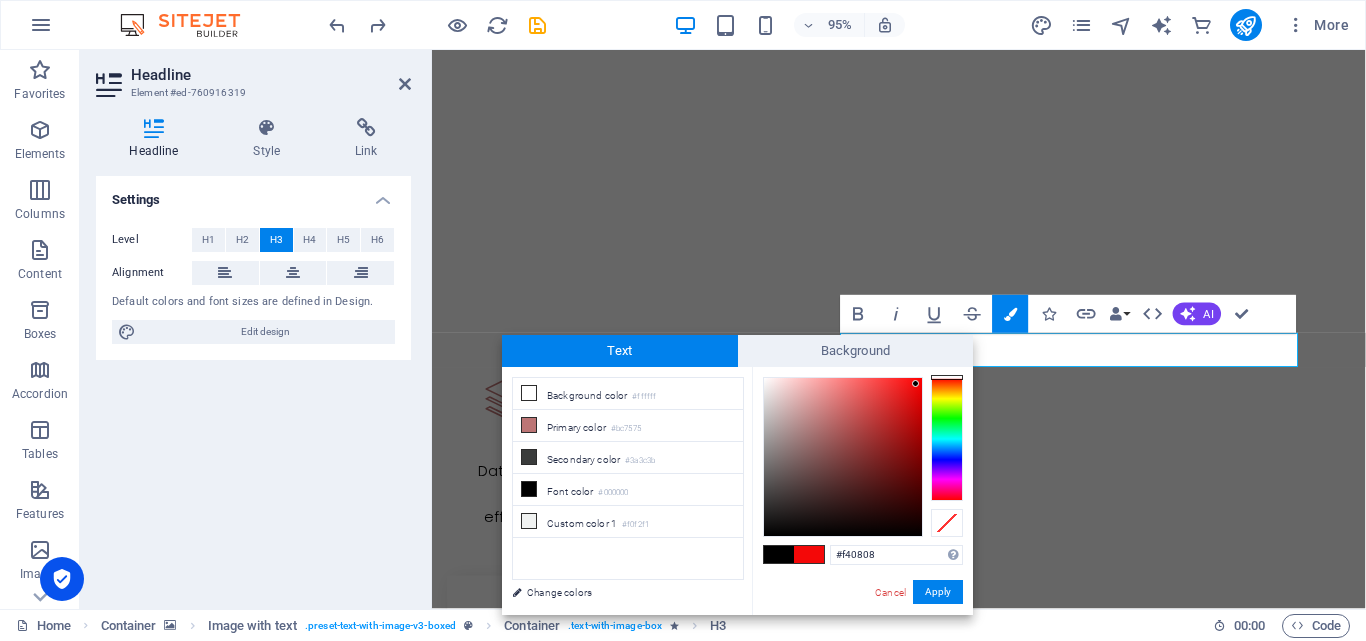 click at bounding box center [809, 554] 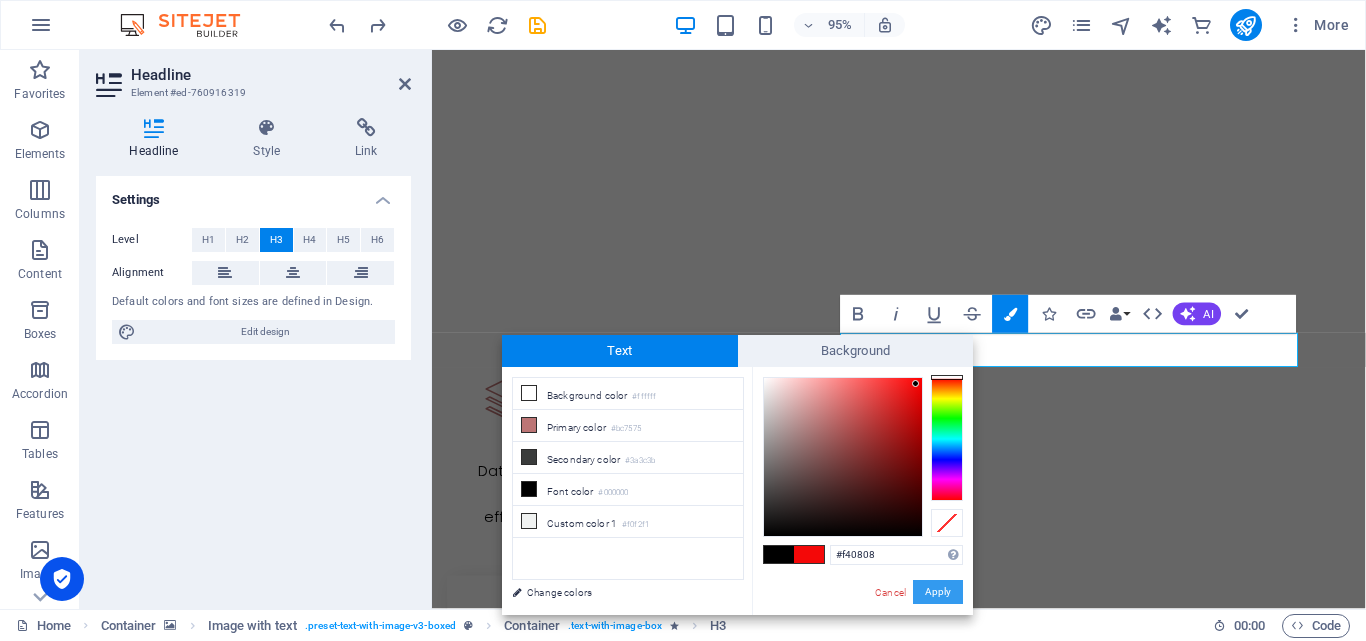 drag, startPoint x: 820, startPoint y: 559, endPoint x: 945, endPoint y: 596, distance: 130.36104 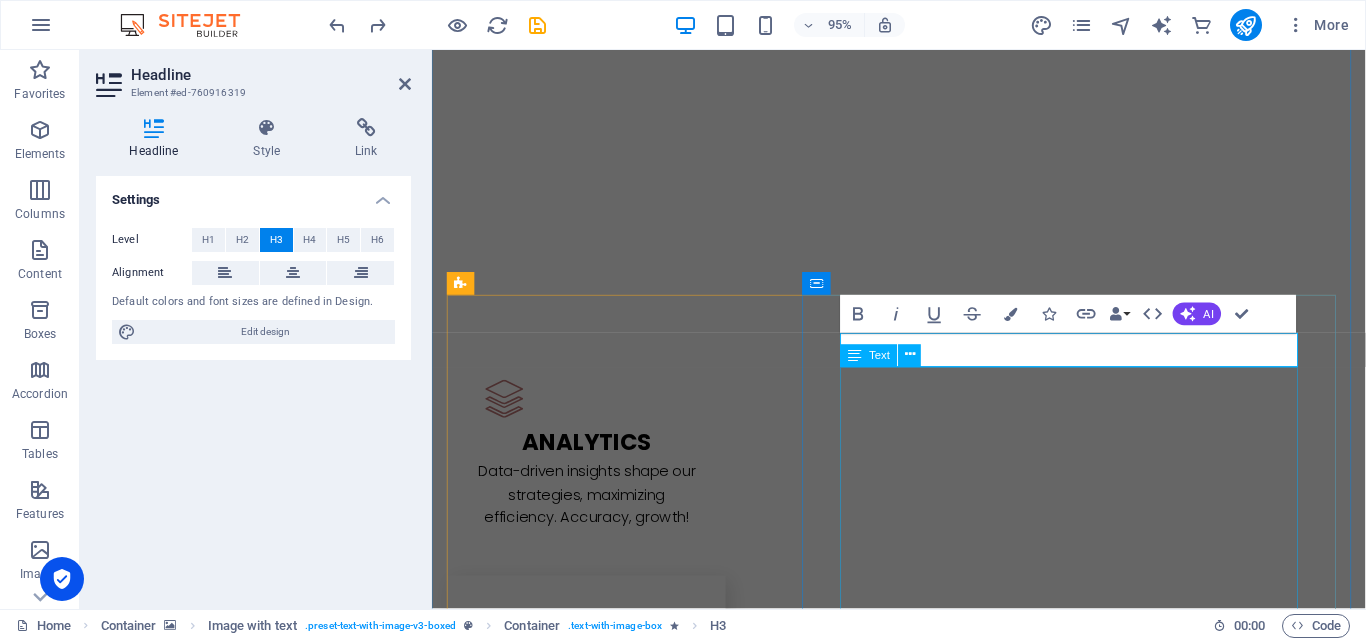 click on "🔧  Specifications: Feature Description Main Control Chip 🧠 ARM STM32F722RET6 – Fast & reliable processing Firmware 🧩 AEROFORGEF722MINI – Betaflight supported Battery Input 🔋 3–6S LiPo – Wide voltage compatibility Barometer 🌡️ BMP280 – Accurate altitude sensing Power Port 🔌 USB Type-C – Modern and fast connectivity Form Factor 📏 30mm x 30mm x 10mm – Ultra-compact design Mounting Pattern 🛠️ 20 x 20 mm (M3 holes) – Easy integration Weight ⚖️ Only 6 grams – Ideal for lightweight drones Build Quality 🧱 Vibration-resistant layout & clean solder pads Origin 🇮🇳 100% Designed & Manufactured in [GEOGRAPHIC_DATA]" at bounding box center [924, 6464] 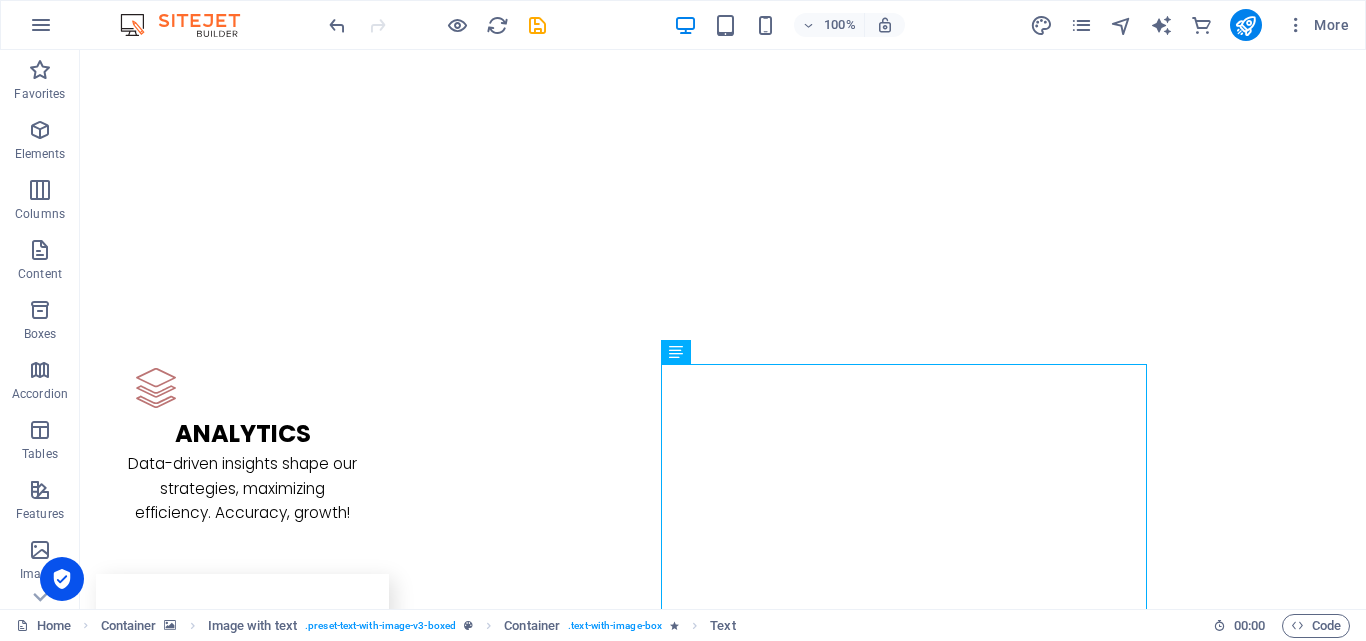 click at bounding box center [723, 2935] 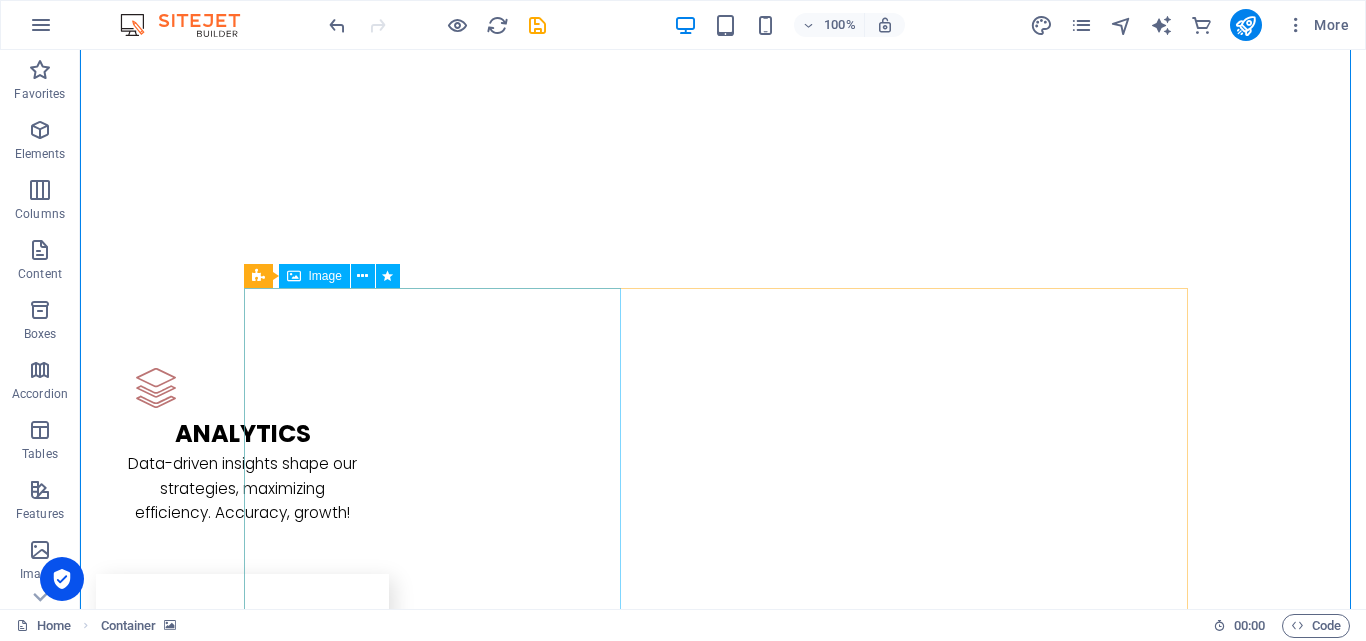 click at bounding box center [392, 6022] 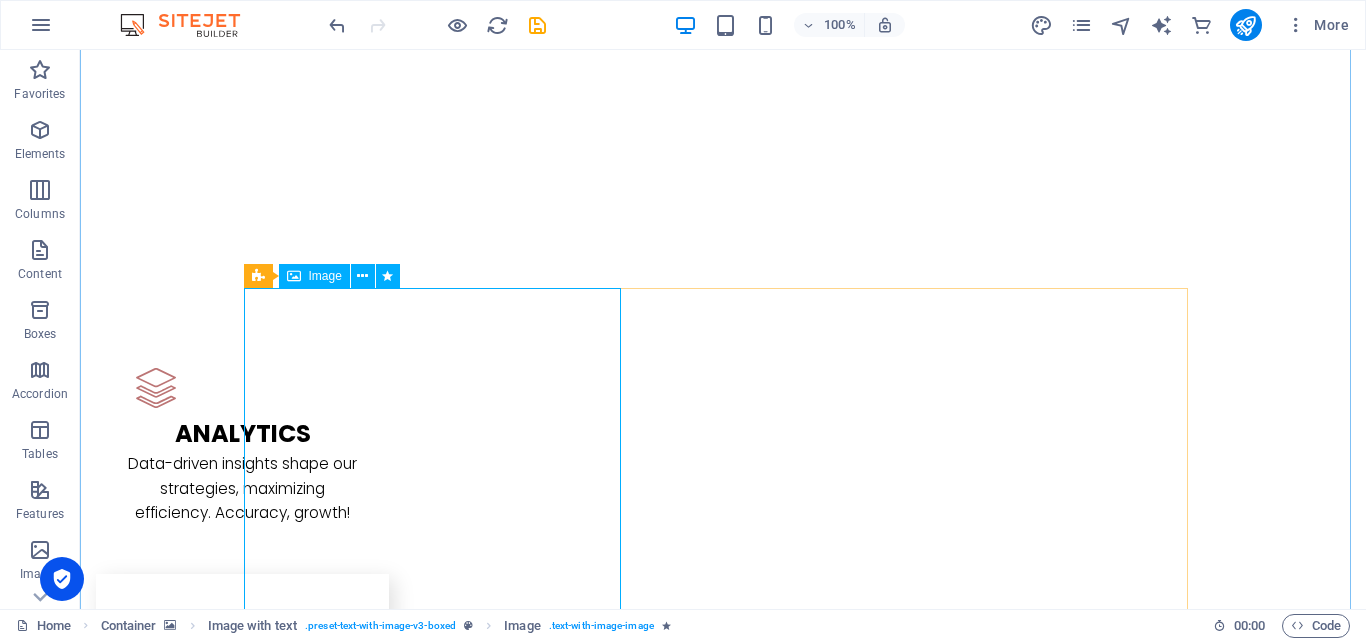 click on "Image" at bounding box center [325, 276] 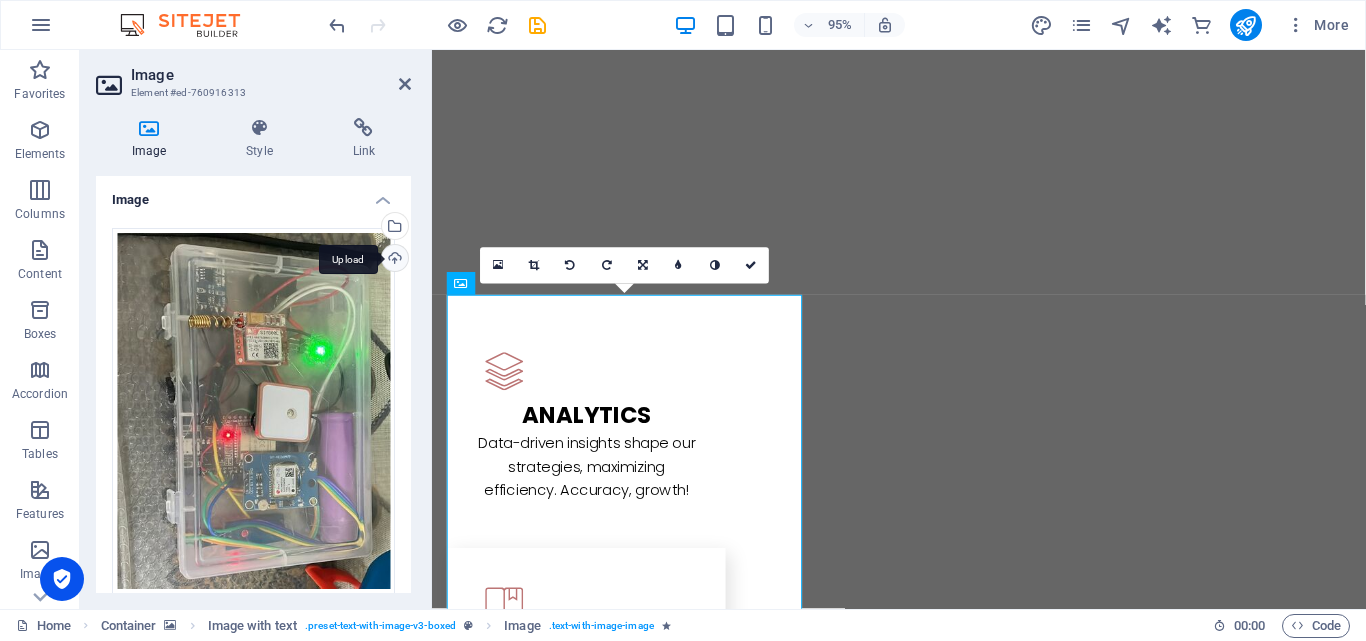click on "Upload" at bounding box center [393, 260] 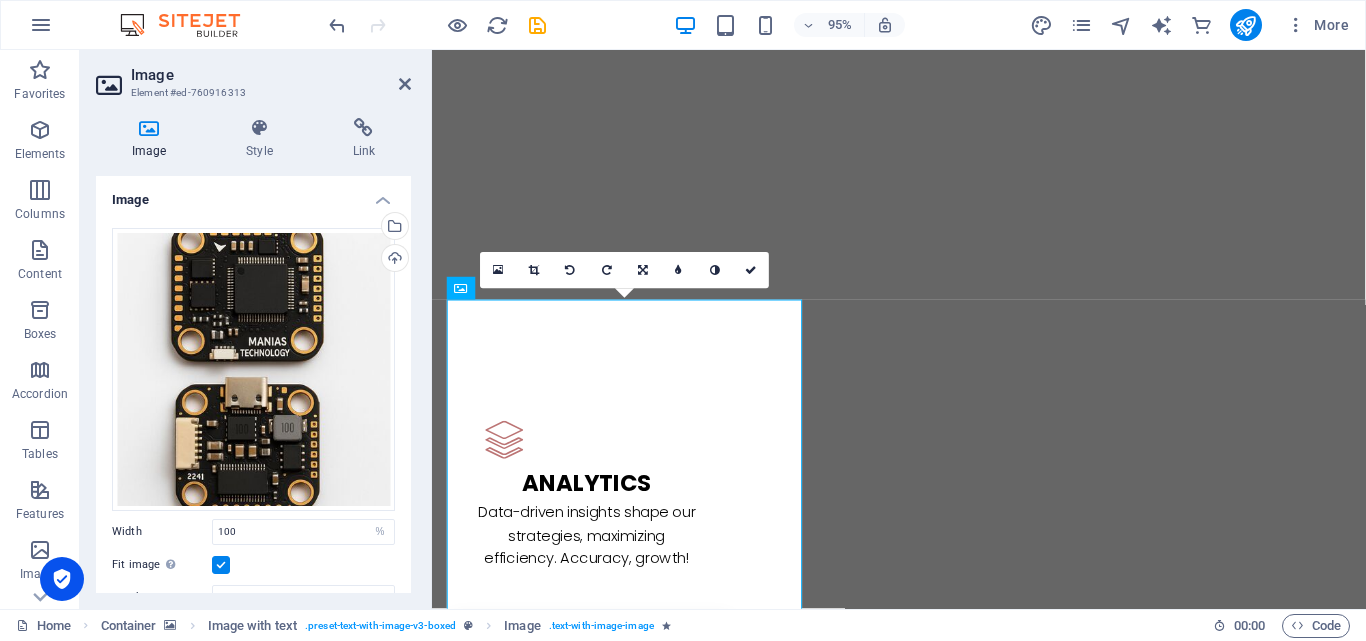 scroll, scrollTop: 2732, scrollLeft: 0, axis: vertical 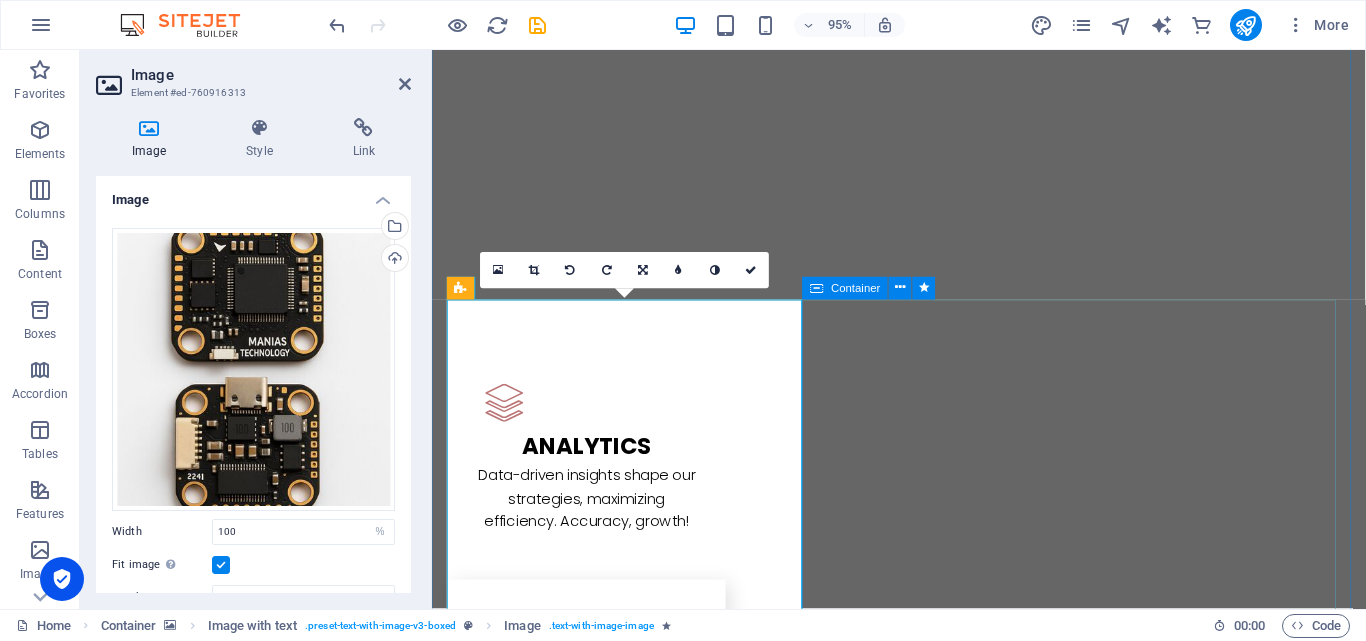 click on "A EROFORGE FLIGHT CONTROLLER UNIT 🔧  Specifications: Feature Description Main Control Chip 🧠 ARM STM32F722RET6 – Fast & reliable processing Firmware 🧩 AEROFORGEF722MINI – Betaflight supported Battery Input 🔋 3–6S LiPo – Wide voltage compatibility Barometer 🌡️ BMP280 – Accurate altitude sensing Power Port 🔌 USB Type-C – Modern and fast connectivity Form Factor 📏 30mm x 30mm x 10mm – Ultra-compact design Mounting Pattern 🛠️ 20 x 20 mm (M3 holes) – Easy integration Weight ⚖️ Only 6 grams – Ideal for lightweight drones Build Quality 🧱 Vibration-resistant layout & clean solder pads Origin 🇮🇳 100% Designed & Manufactured in India" at bounding box center [924, 6365] 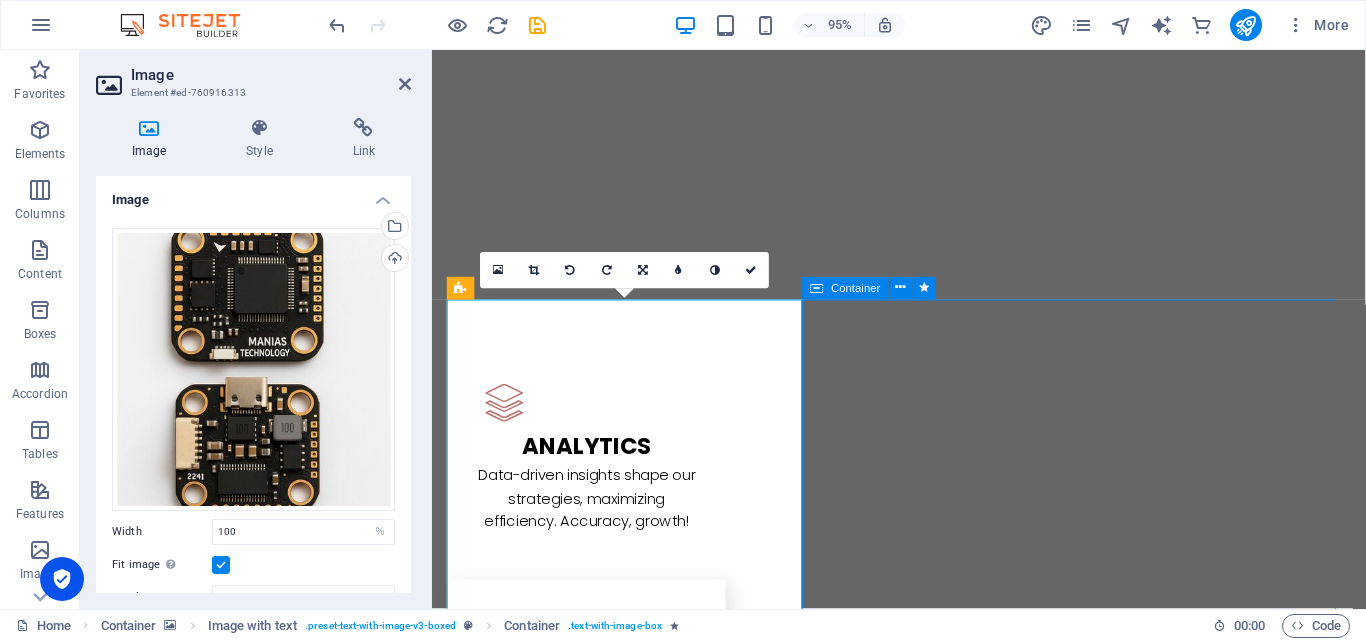 click on "A EROFORGE FLIGHT CONTROLLER UNIT 🔧  Specifications: Feature Description Main Control Chip 🧠 ARM STM32F722RET6 – Fast & reliable processing Firmware 🧩 AEROFORGEF722MINI – Betaflight supported Battery Input 🔋 3–6S LiPo – Wide voltage compatibility Barometer 🌡️ BMP280 – Accurate altitude sensing Power Port 🔌 USB Type-C – Modern and fast connectivity Form Factor 📏 30mm x 30mm x 10mm – Ultra-compact design Mounting Pattern 🛠️ 20 x 20 mm (M3 holes) – Easy integration Weight ⚖️ Only 6 grams – Ideal for lightweight drones Build Quality 🧱 Vibration-resistant layout & clean solder pads Origin 🇮🇳 100% Designed & Manufactured in India" at bounding box center [924, 6365] 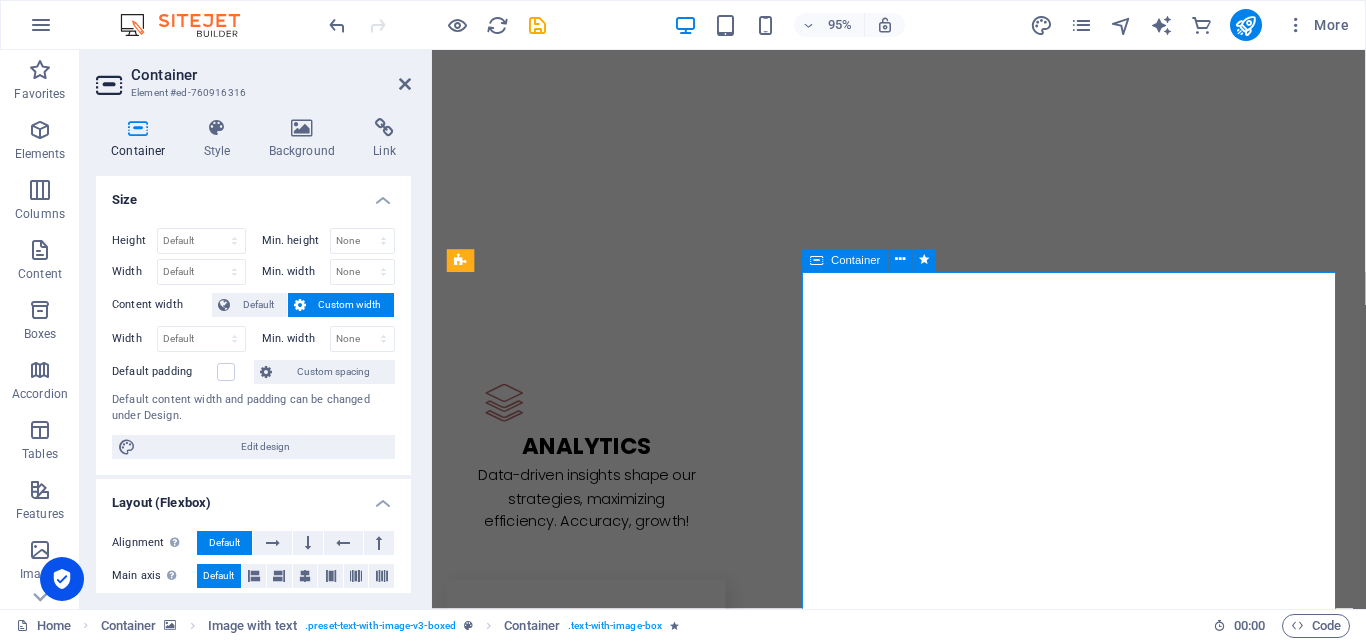 scroll, scrollTop: 2761, scrollLeft: 0, axis: vertical 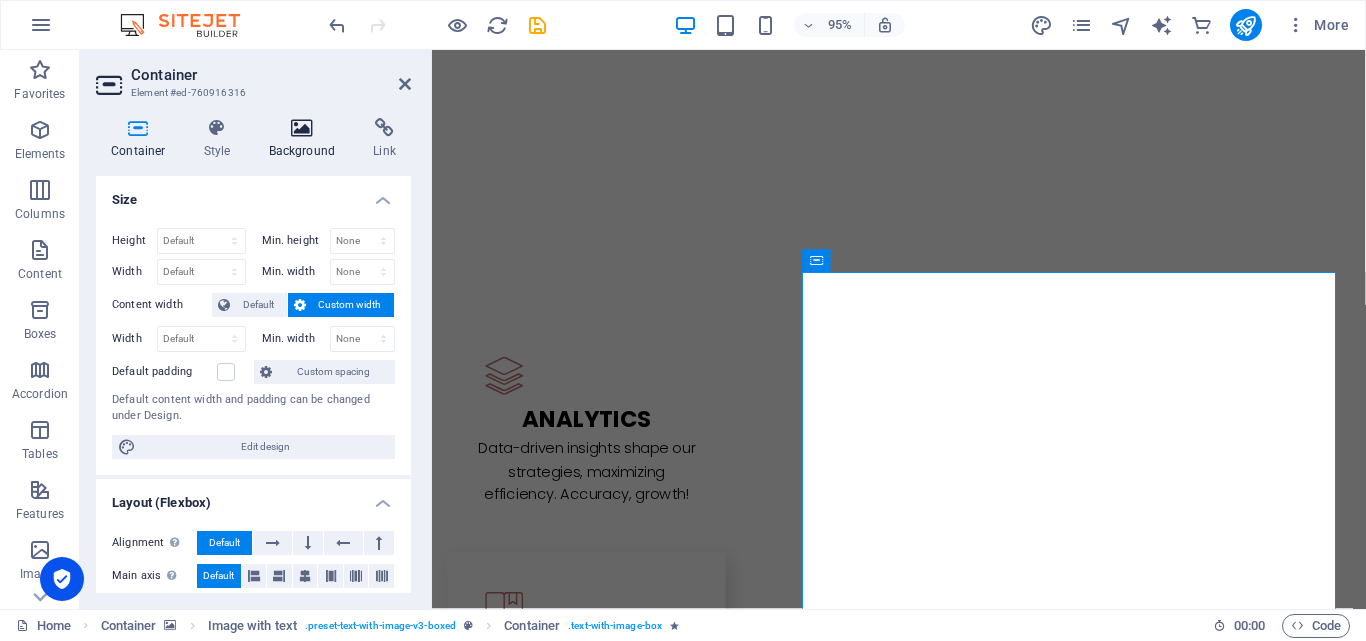 click at bounding box center (302, 128) 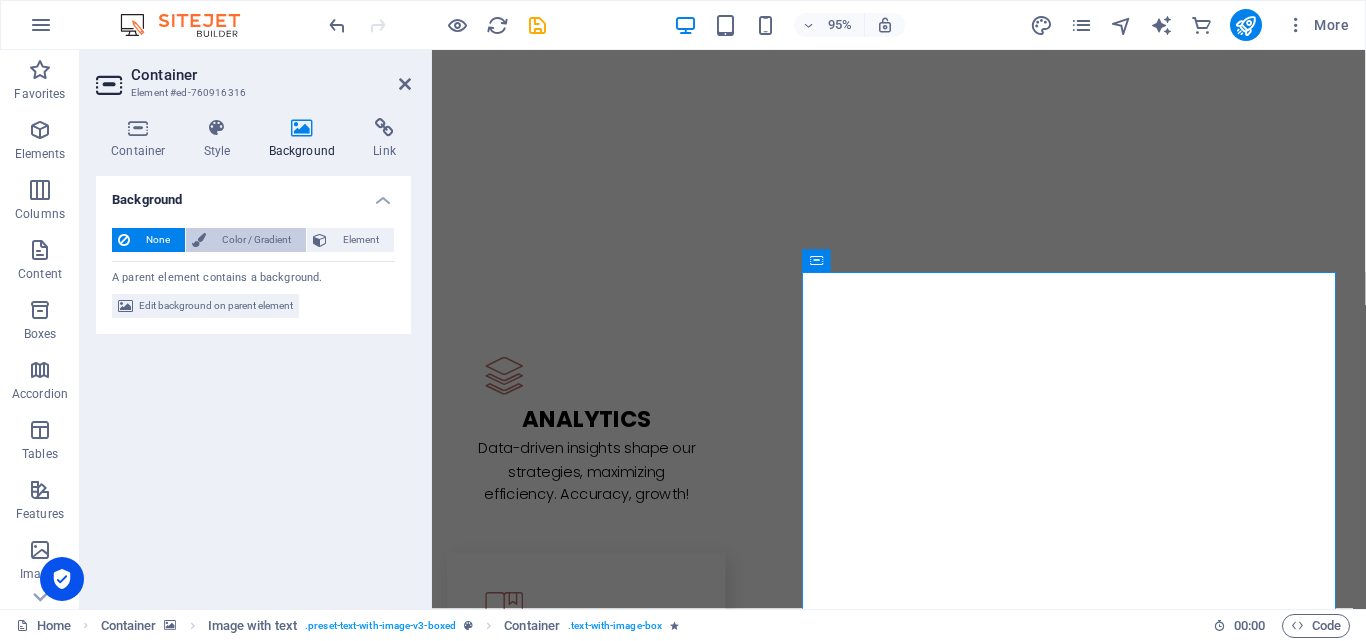 click on "Color / Gradient" at bounding box center (256, 240) 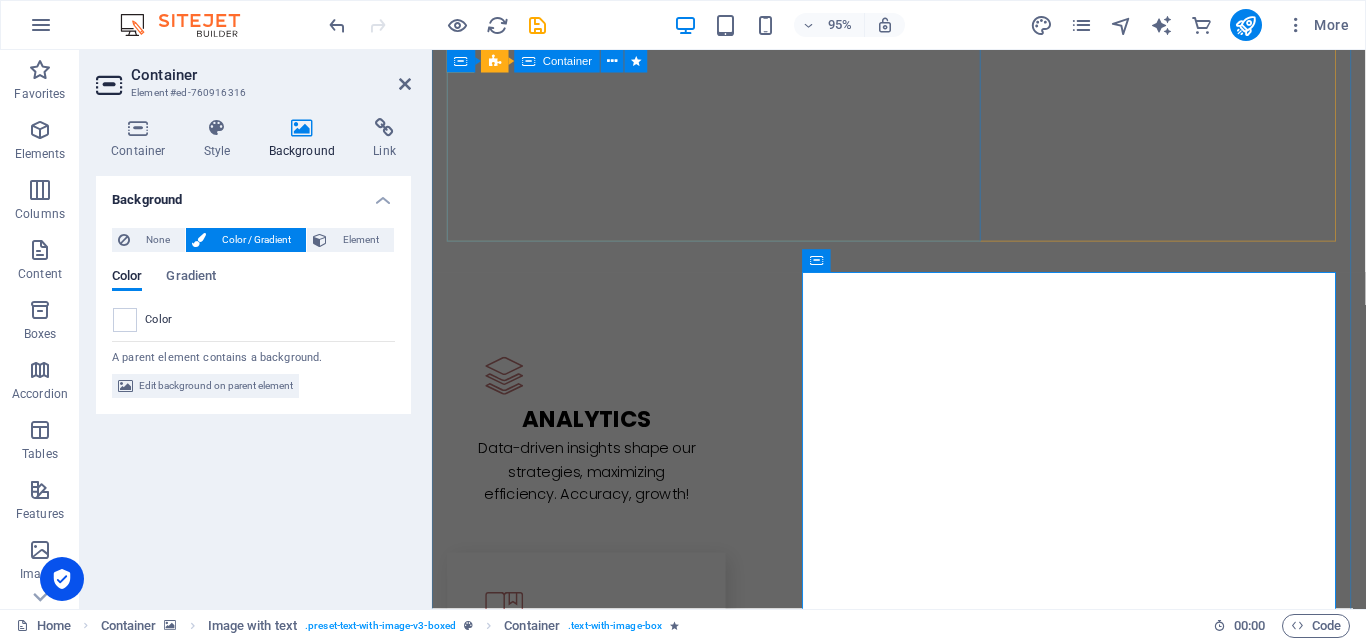 click on "⚡  K ruzer IndraX 🔧  Specifications: Feature Description Flight Time 🔋 Up to 45 minutes (based on payload) Payload Capacity 📦 Up to 25 kg Motors 🔧 8x High-Torque Brushless Motors Flight Stability 🌐 Octa-Rotor Redundancy (Failsafe Operation) Build 🛠️ Full Carbon Fibre Frame Origin 🇮🇳 100% Designed & Manufactured in India" at bounding box center (924, 5205) 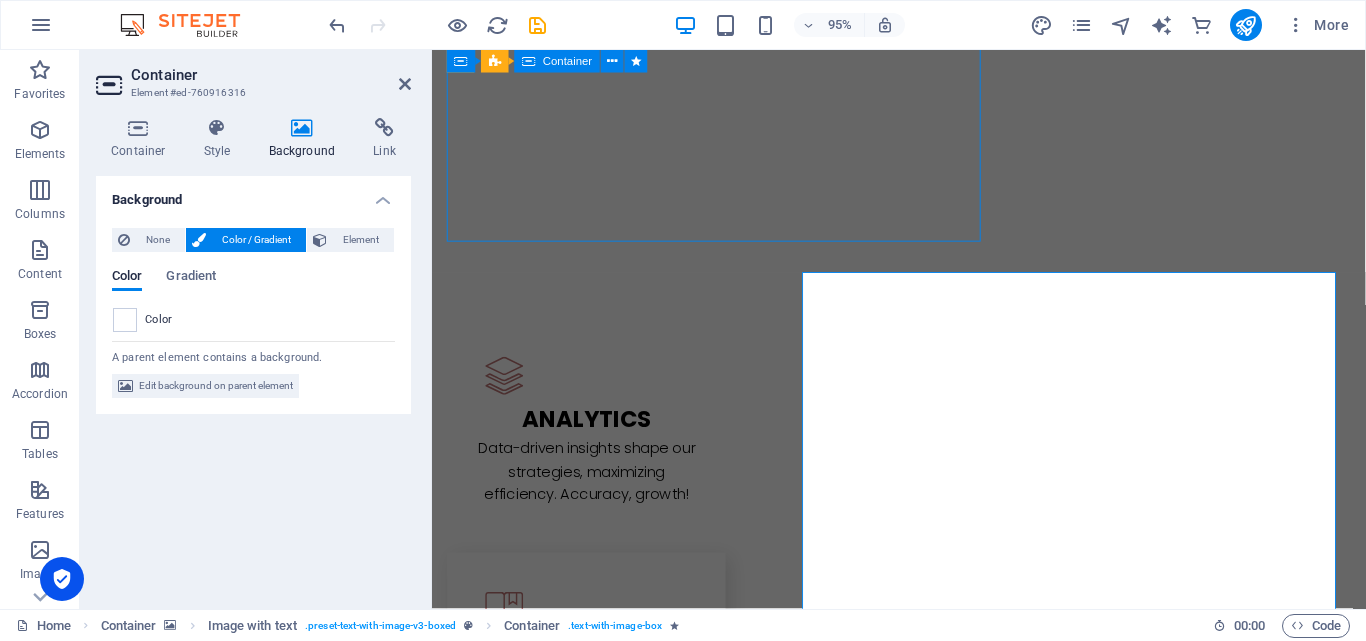 click on "⚡  K ruzer IndraX 🔧  Specifications: Feature Description Flight Time 🔋 Up to 45 minutes (based on payload) Payload Capacity 📦 Up to 25 kg Motors 🔧 8x High-Torque Brushless Motors Flight Stability 🌐 Octa-Rotor Redundancy (Failsafe Operation) Build 🛠️ Full Carbon Fibre Frame Origin 🇮🇳 100% Designed & Manufactured in India" at bounding box center (924, 5205) 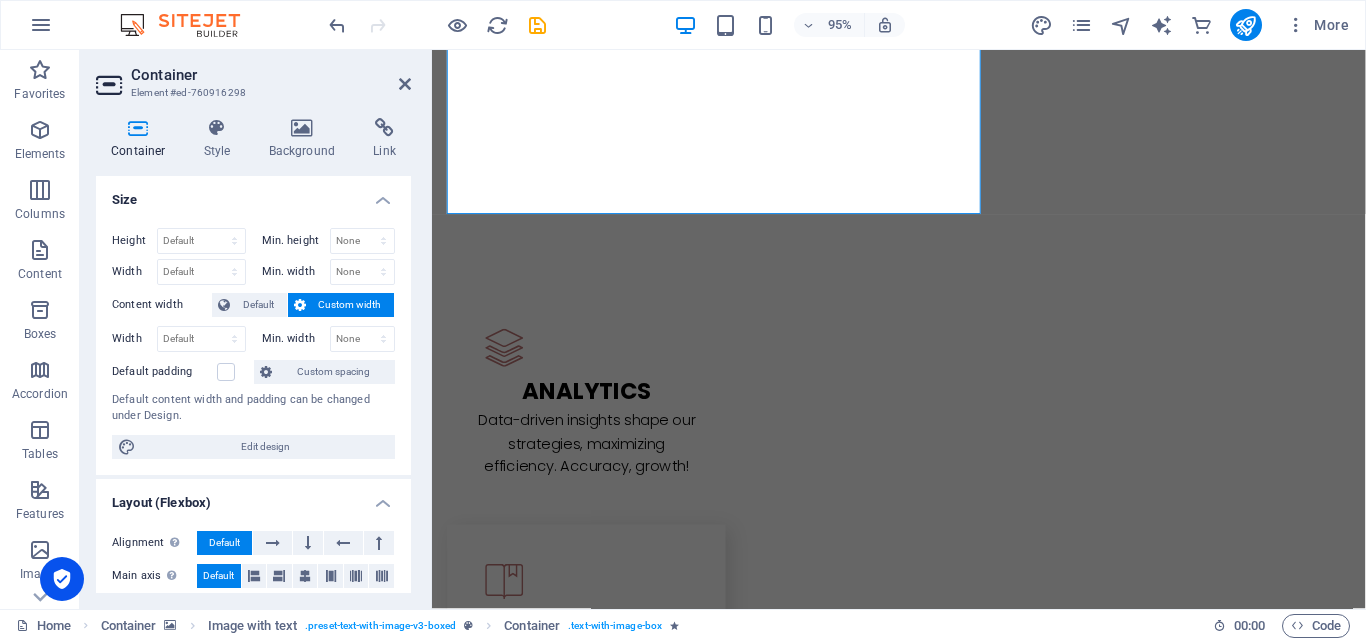 click on "Background" at bounding box center [306, 139] 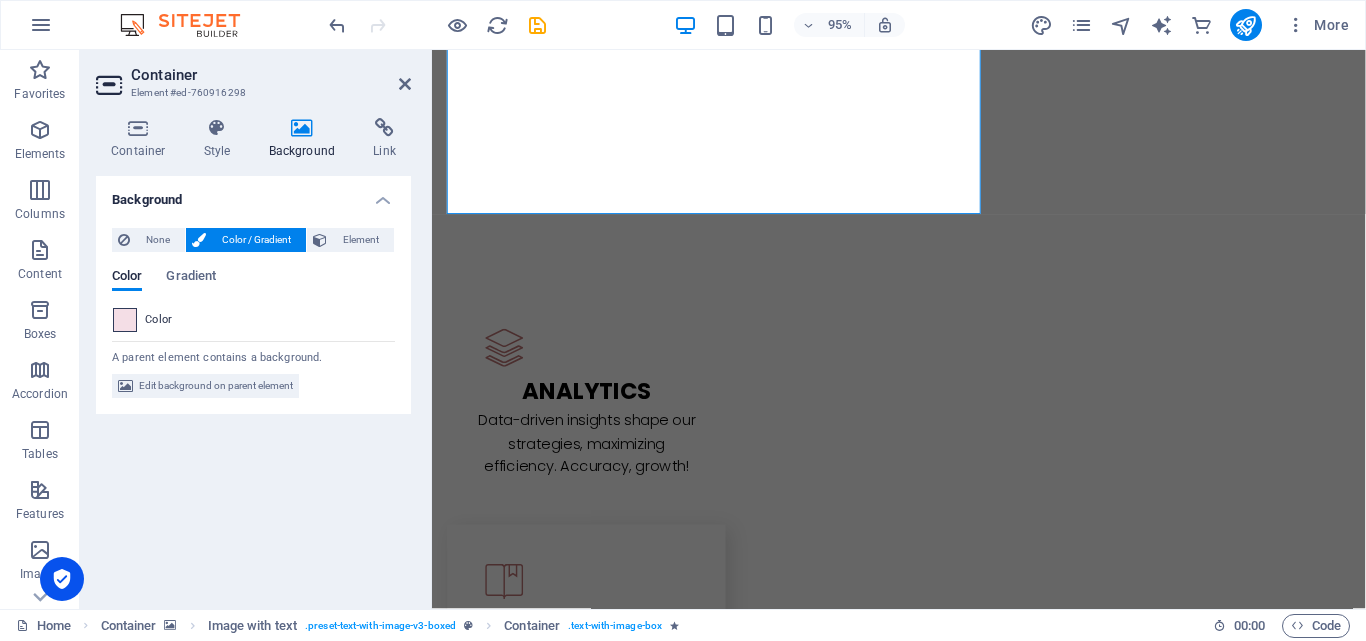 click at bounding box center (125, 320) 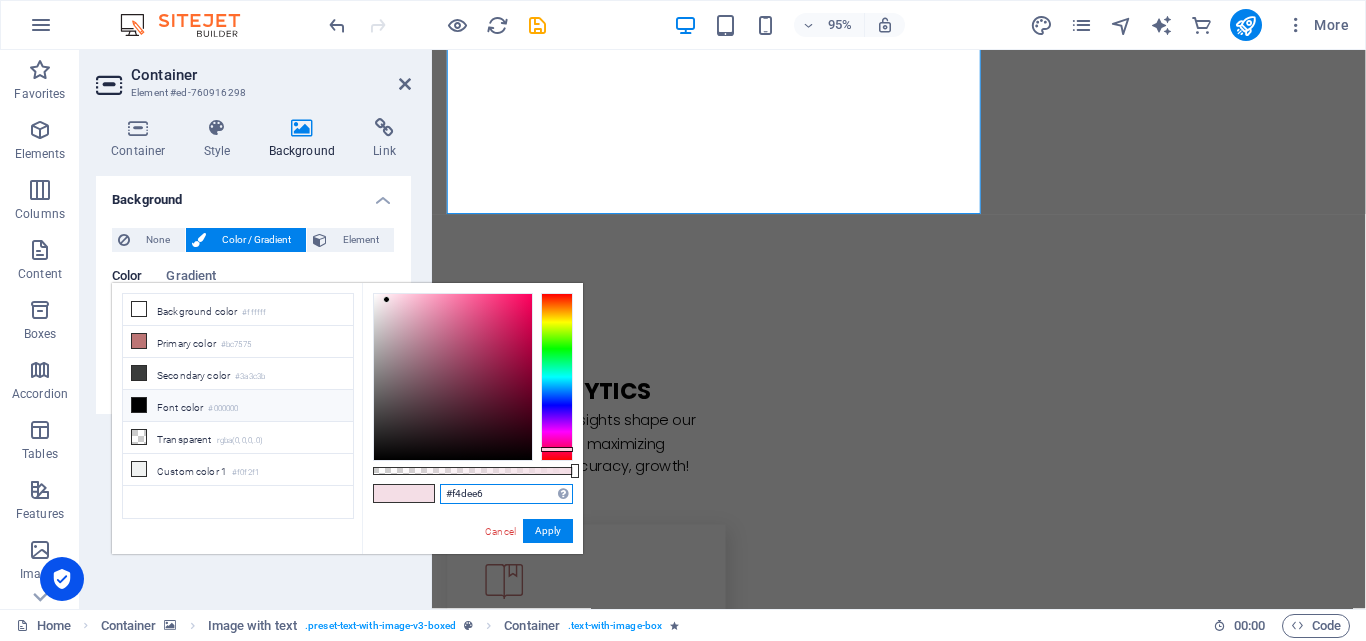 click on "#f4dee6" at bounding box center [506, 494] 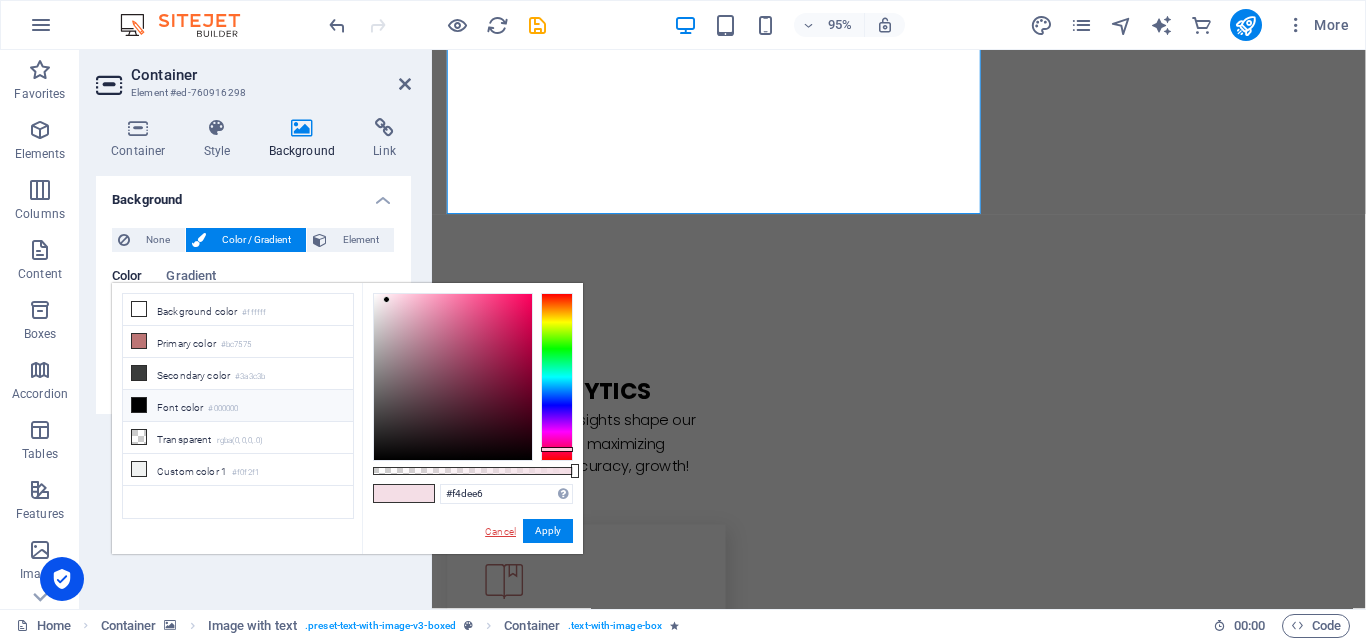 click on "Cancel" at bounding box center [500, 531] 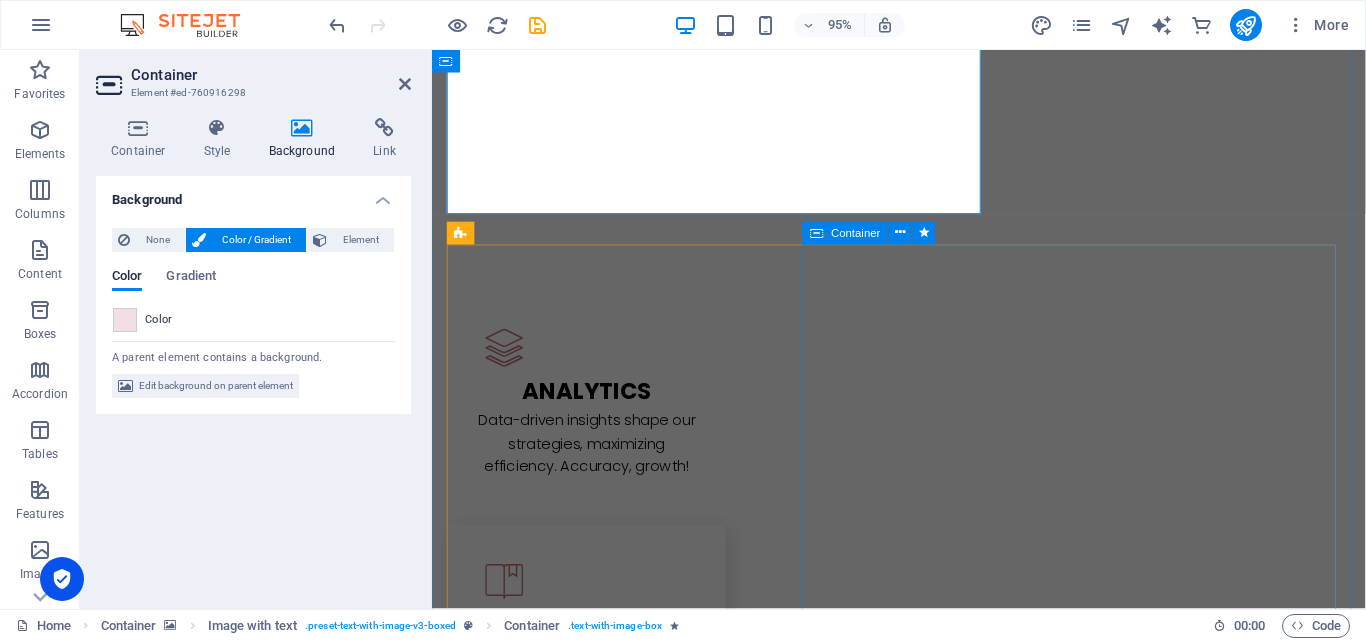 click on "A EROFORGE FLIGHT CONTROLLER UNIT 🔧  Specifications: Feature Description Main Control Chip 🧠 ARM STM32F722RET6 – Fast & reliable processing Firmware 🧩 AEROFORGEF722MINI – Betaflight supported Battery Input 🔋 3–6S LiPo – Wide voltage compatibility Barometer 🌡️ BMP280 – Accurate altitude sensing Power Port 🔌 USB Type-C – Modern and fast connectivity Form Factor 📏 30mm x 30mm x 10mm – Ultra-compact design Mounting Pattern 🛠️ 20 x 20 mm (M3 holes) – Easy integration Weight ⚖️ Only 6 grams – Ideal for lightweight drones Build Quality 🧱 Vibration-resistant layout & clean solder pads Origin 🇮🇳 100% Designed & Manufactured in India" at bounding box center [924, 6307] 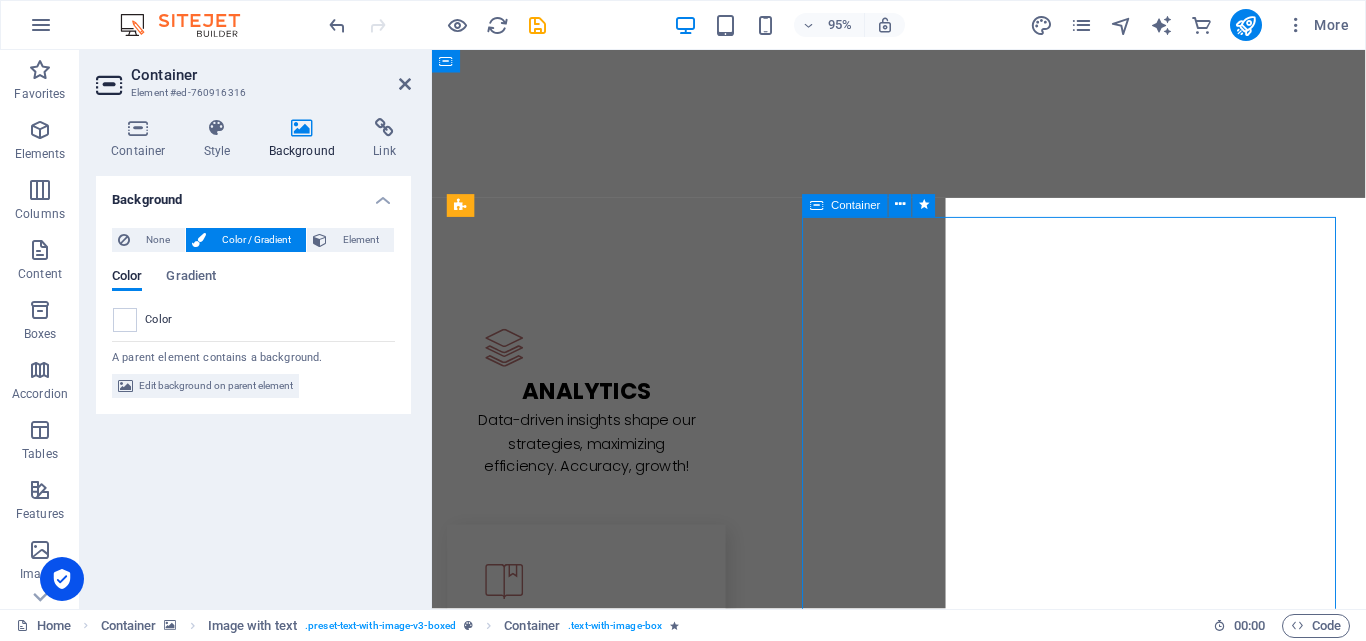 scroll, scrollTop: 2819, scrollLeft: 0, axis: vertical 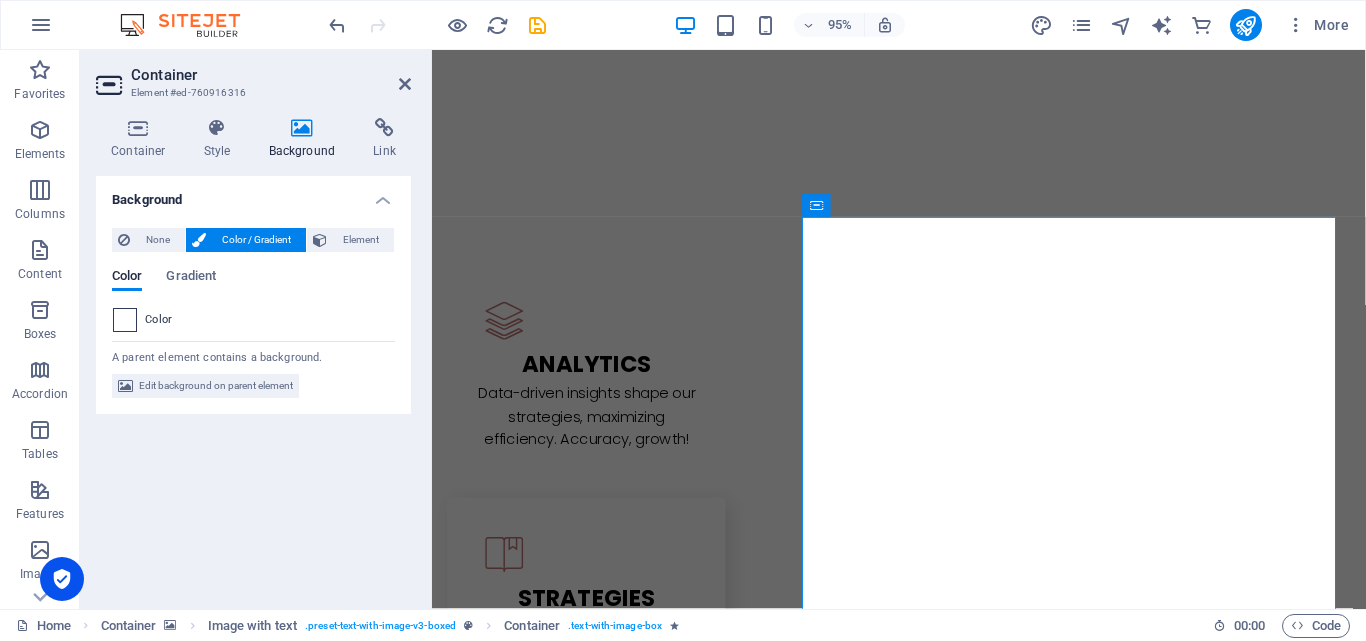 click at bounding box center [125, 320] 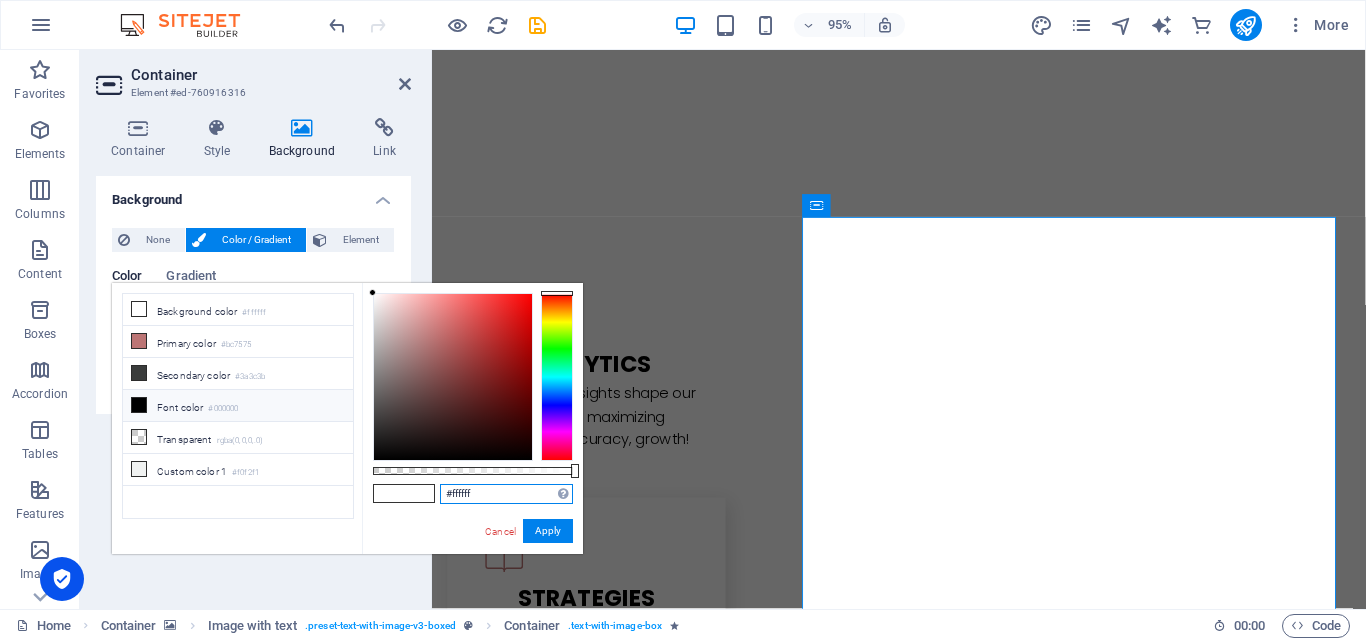 click on "#ffffff" at bounding box center (506, 494) 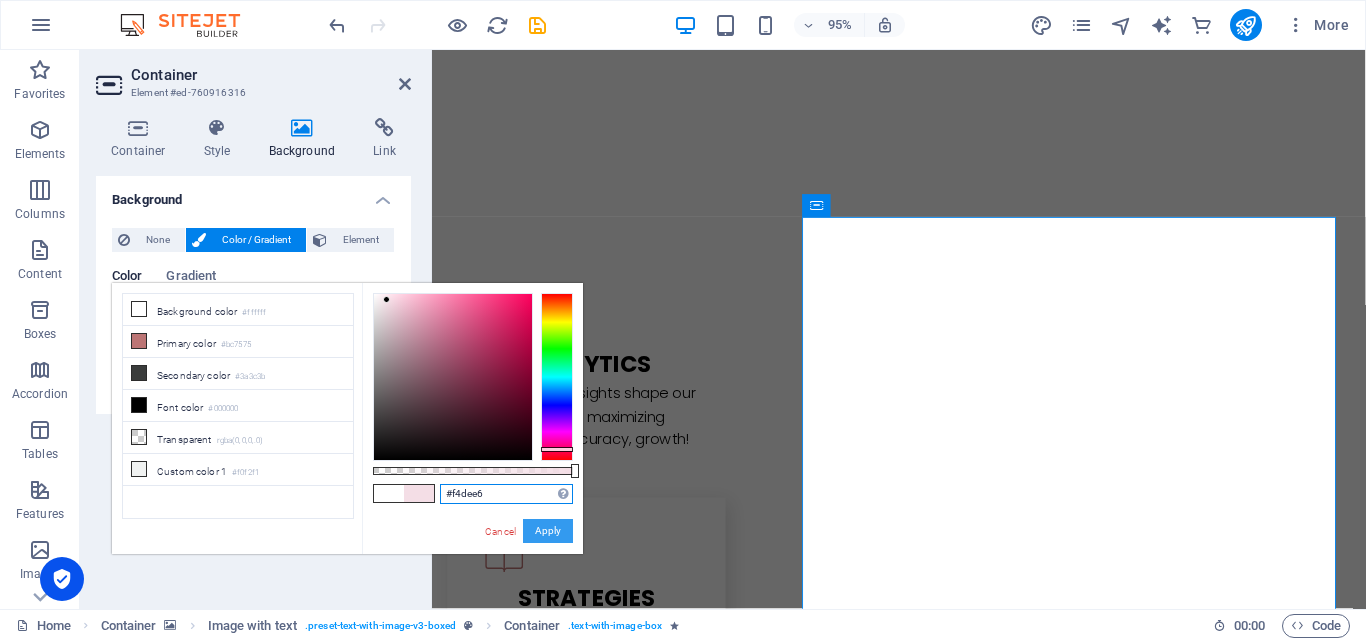 type on "#f4dee6" 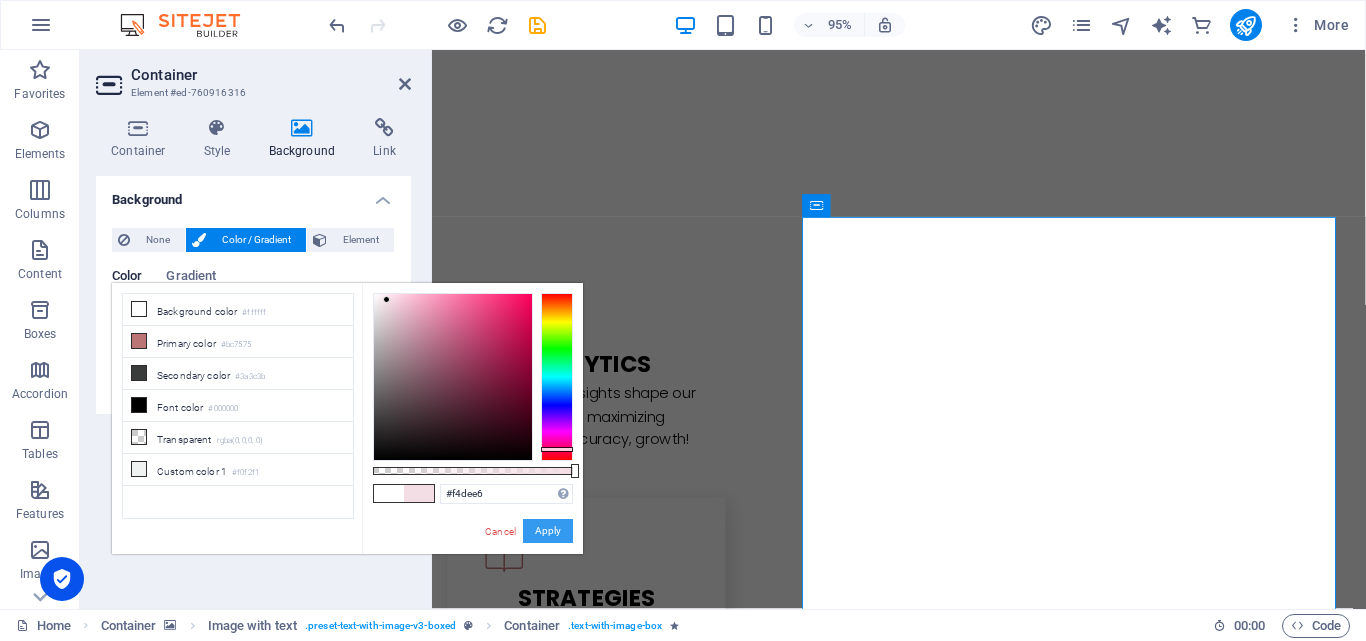 click on "Apply" at bounding box center (548, 531) 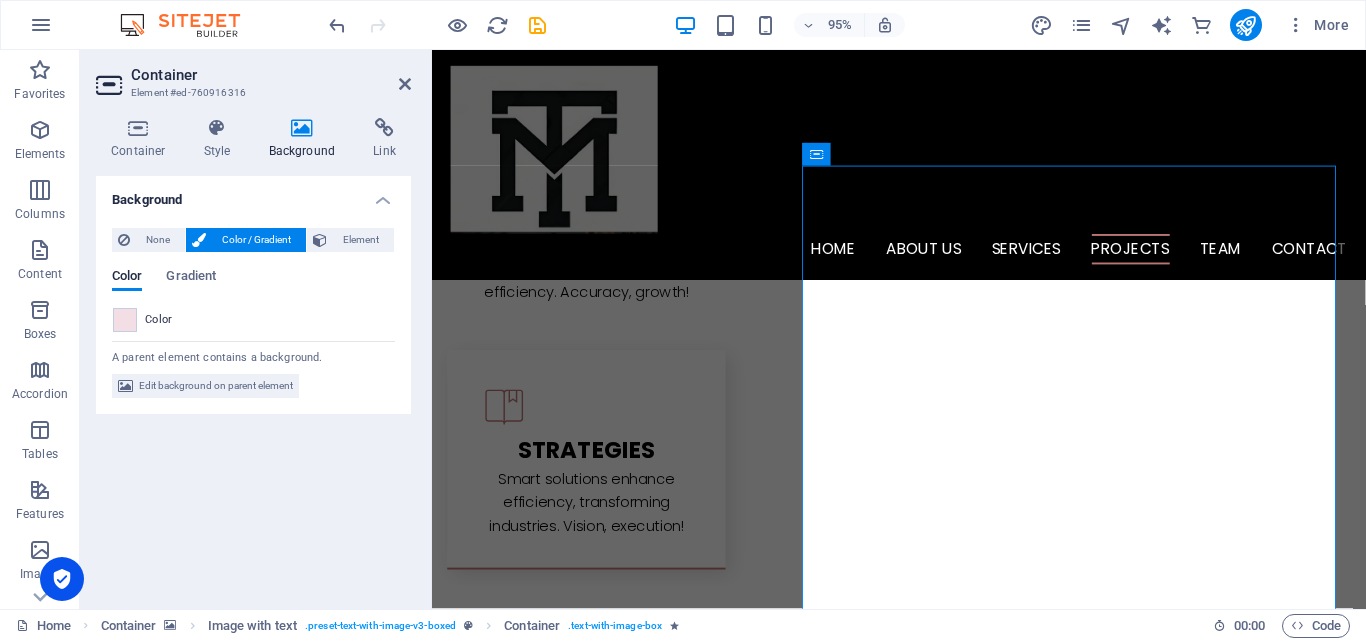 scroll, scrollTop: 2873, scrollLeft: 0, axis: vertical 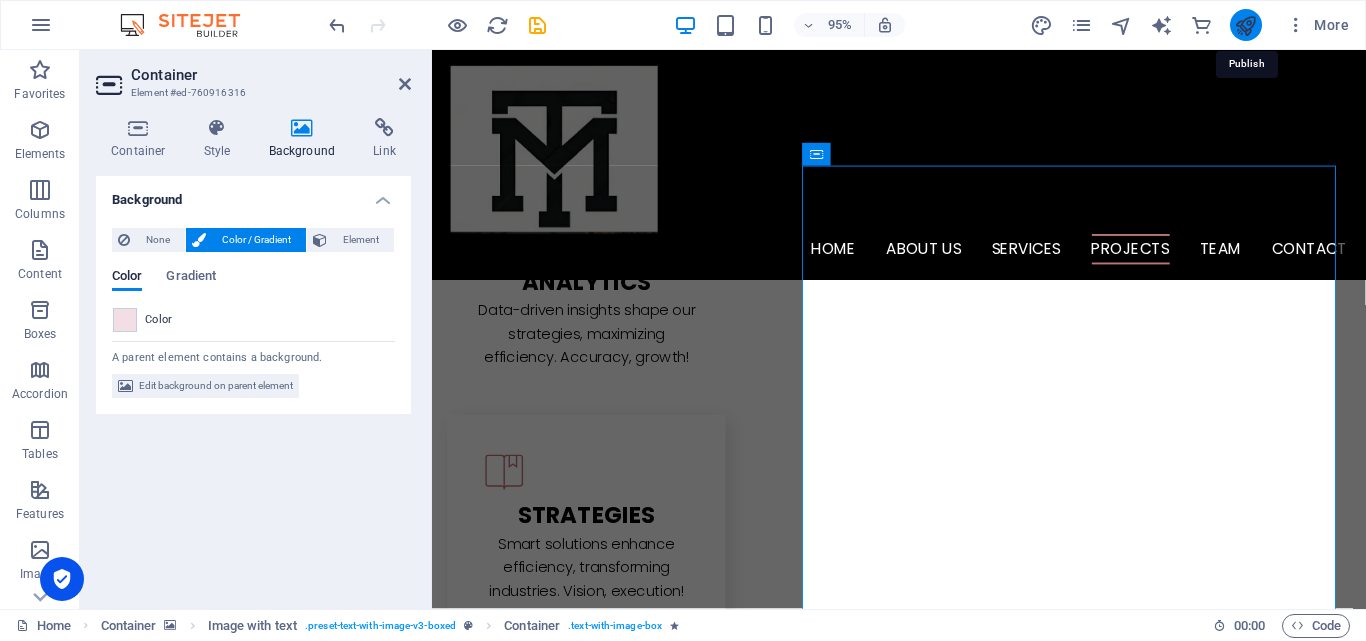 click at bounding box center (1245, 25) 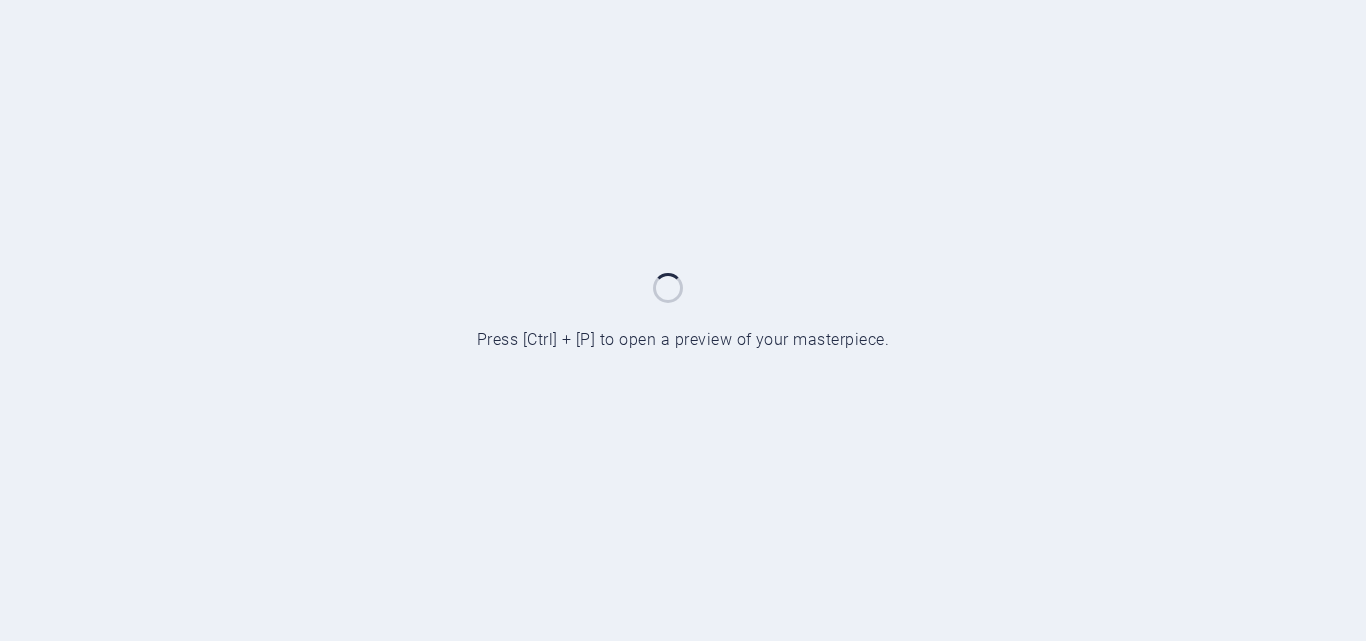 scroll, scrollTop: 0, scrollLeft: 0, axis: both 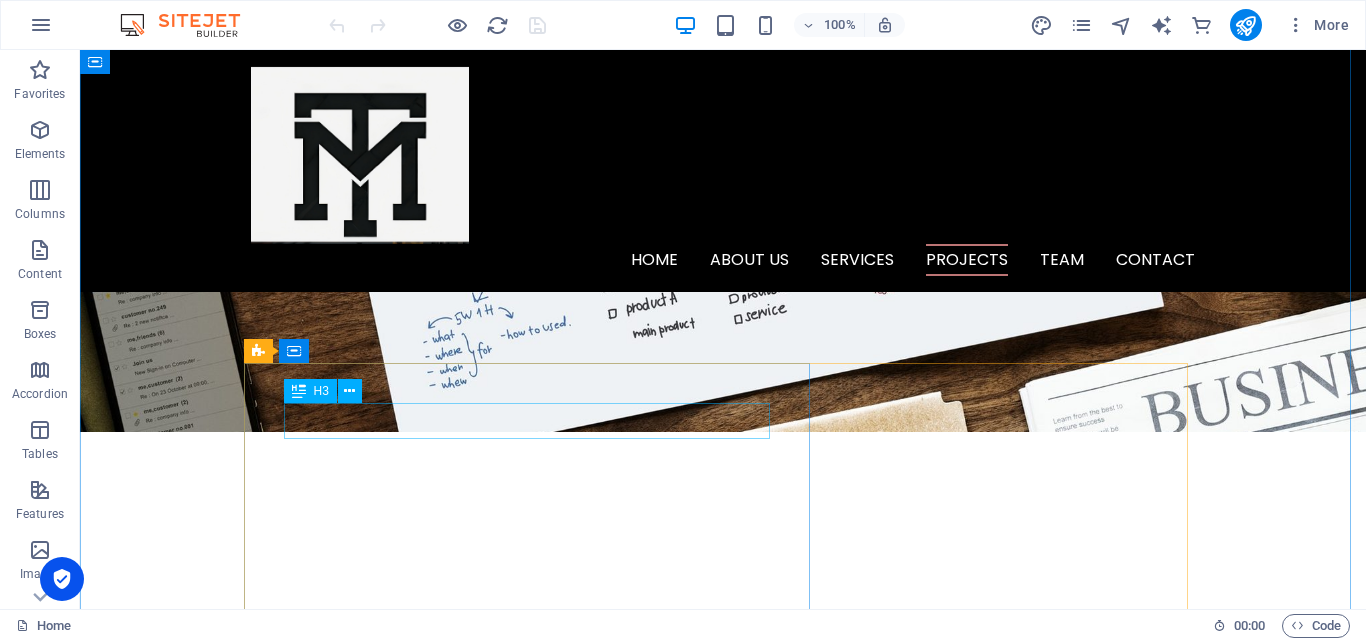 click on "⚡  K ruzer IndraX" at bounding box center [723, 5742] 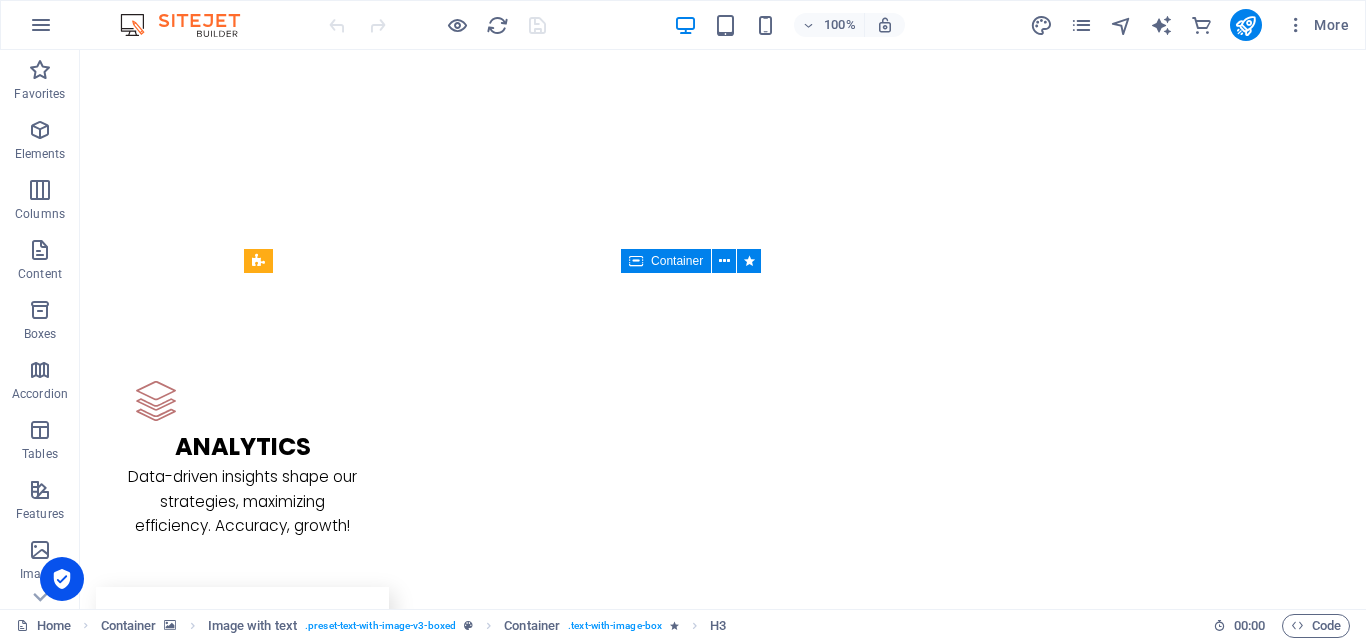 scroll, scrollTop: 2766, scrollLeft: 0, axis: vertical 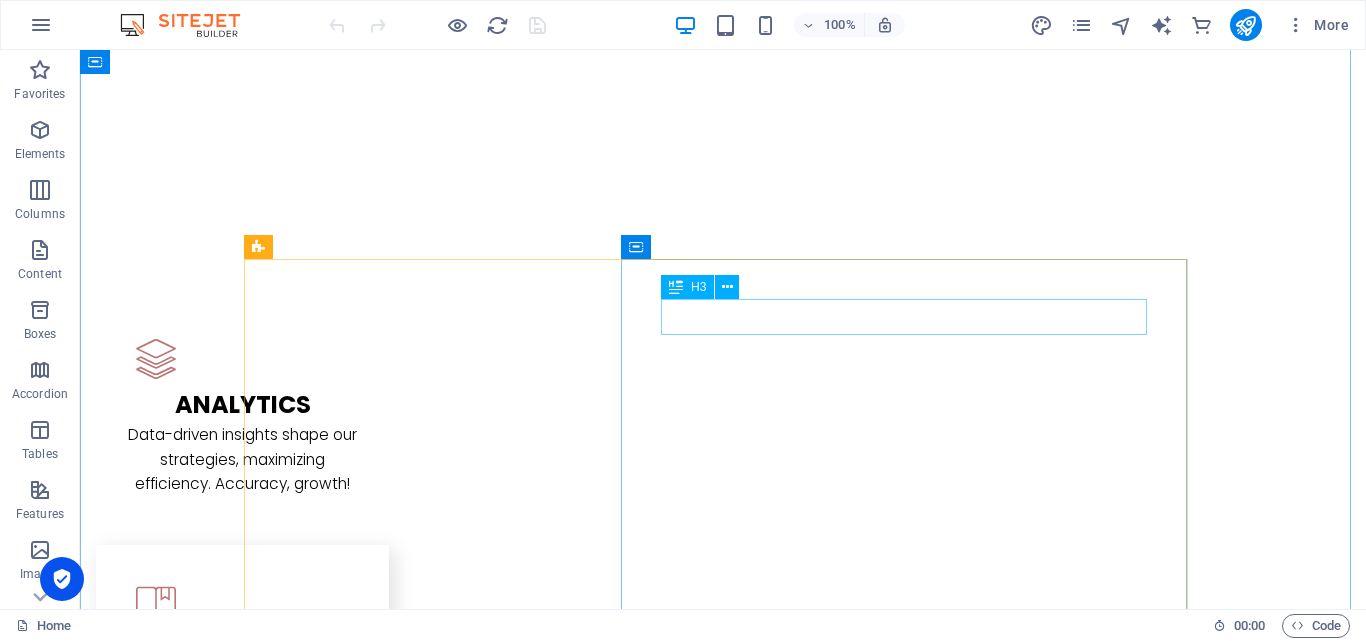 click on "A EROFORGE FLIGHT CONTROLLER UNIT" at bounding box center [723, 6150] 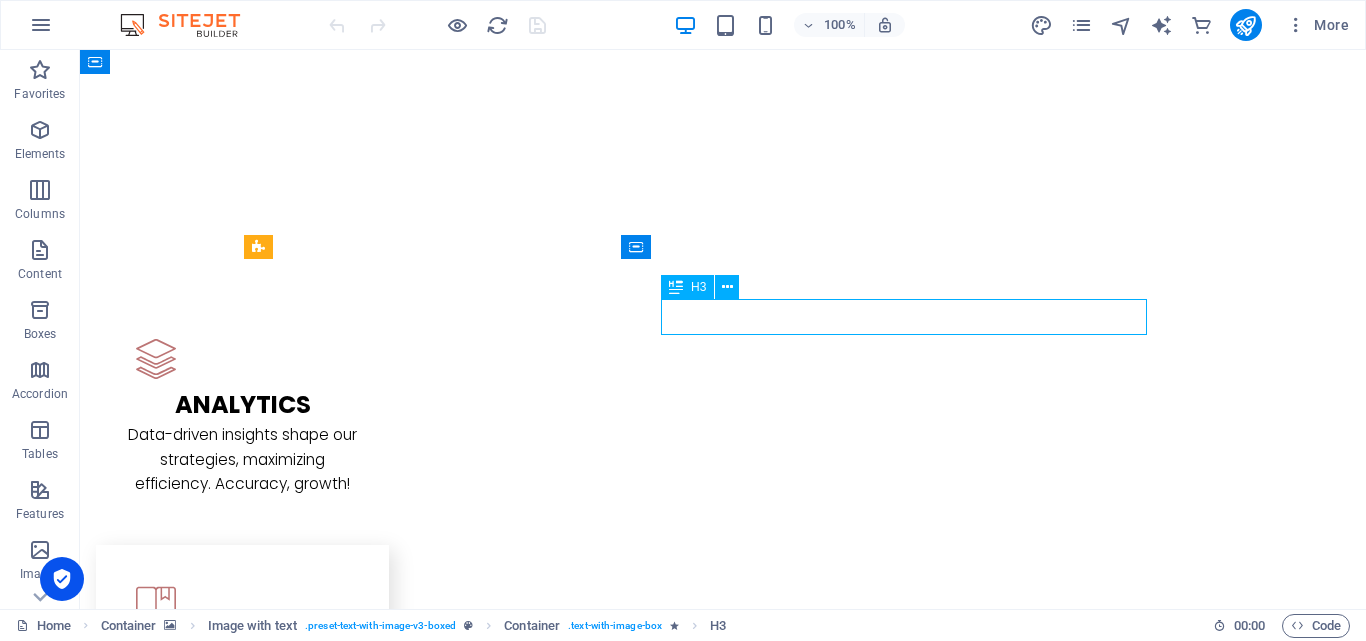click on "A EROFORGE FLIGHT CONTROLLER UNIT" at bounding box center (723, 6150) 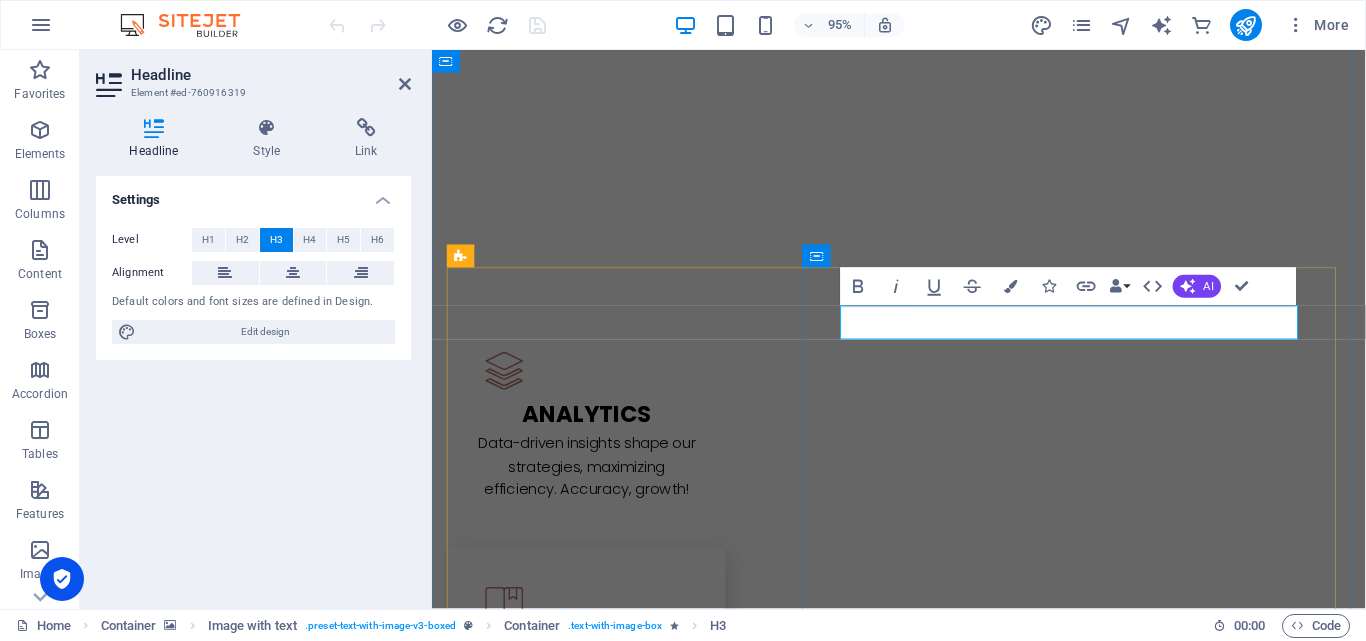 click on "A" at bounding box center [501, 6166] 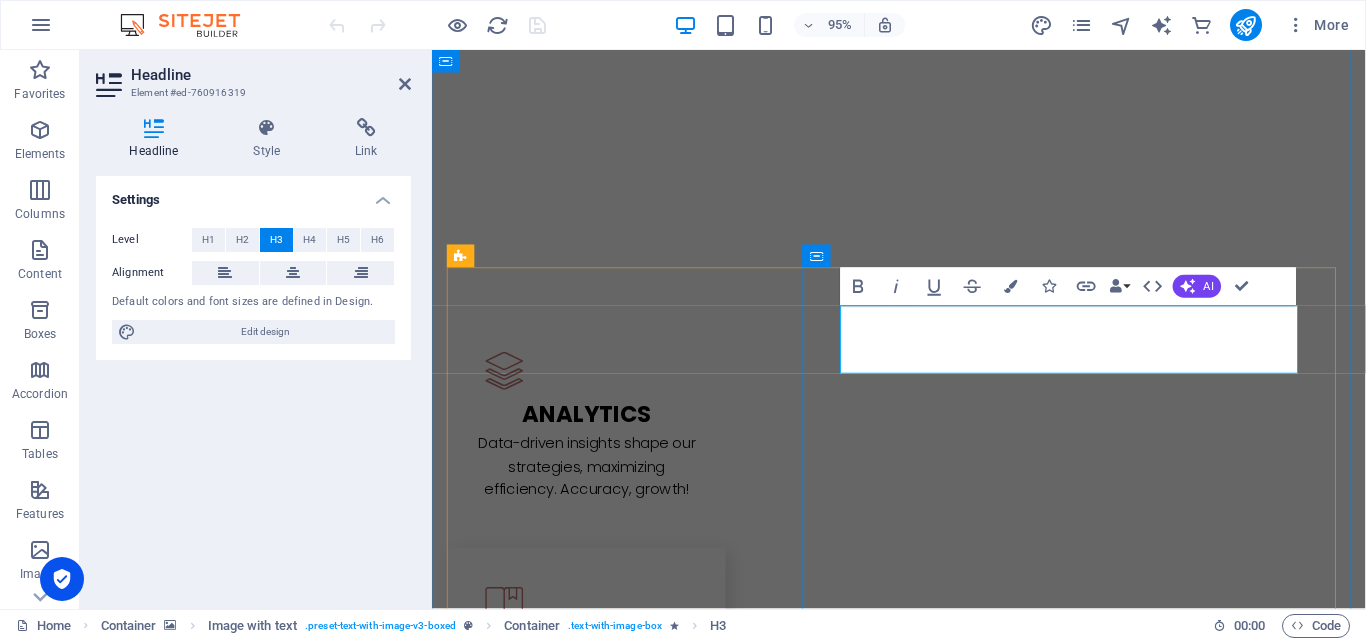 click on "🛸A EROFORGE FLIGHT CONTROLLER UNIT" at bounding box center [924, 6203] 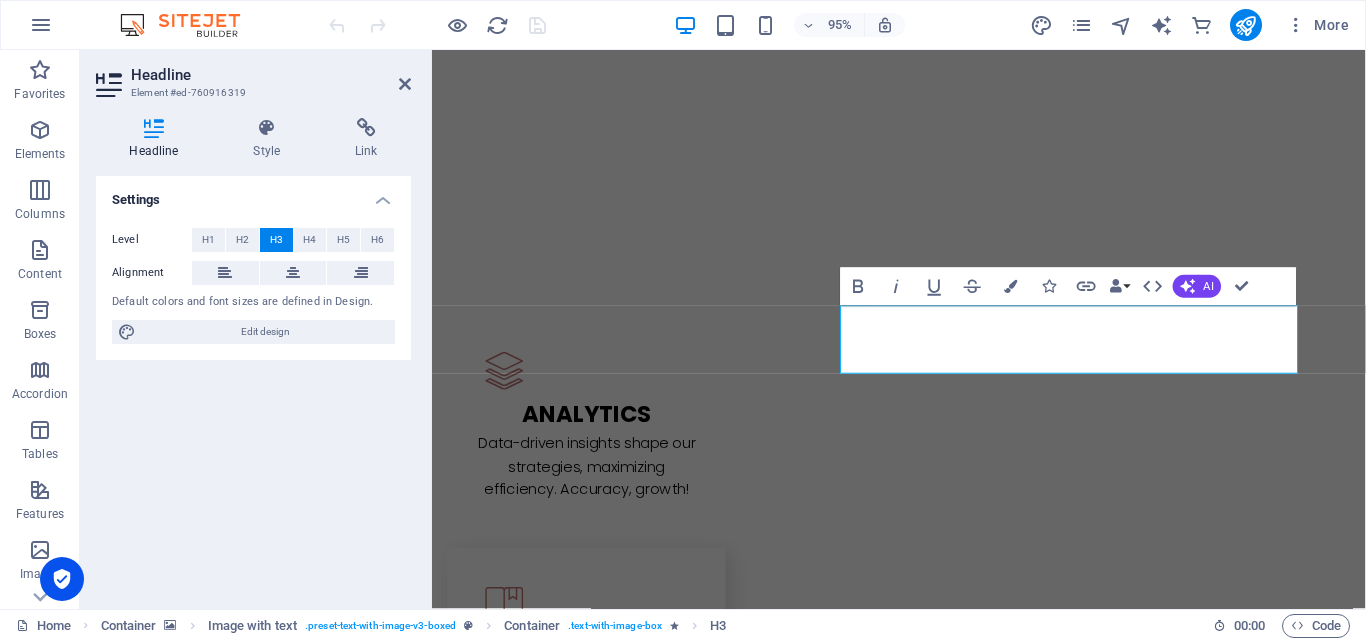click at bounding box center [923, 2947] 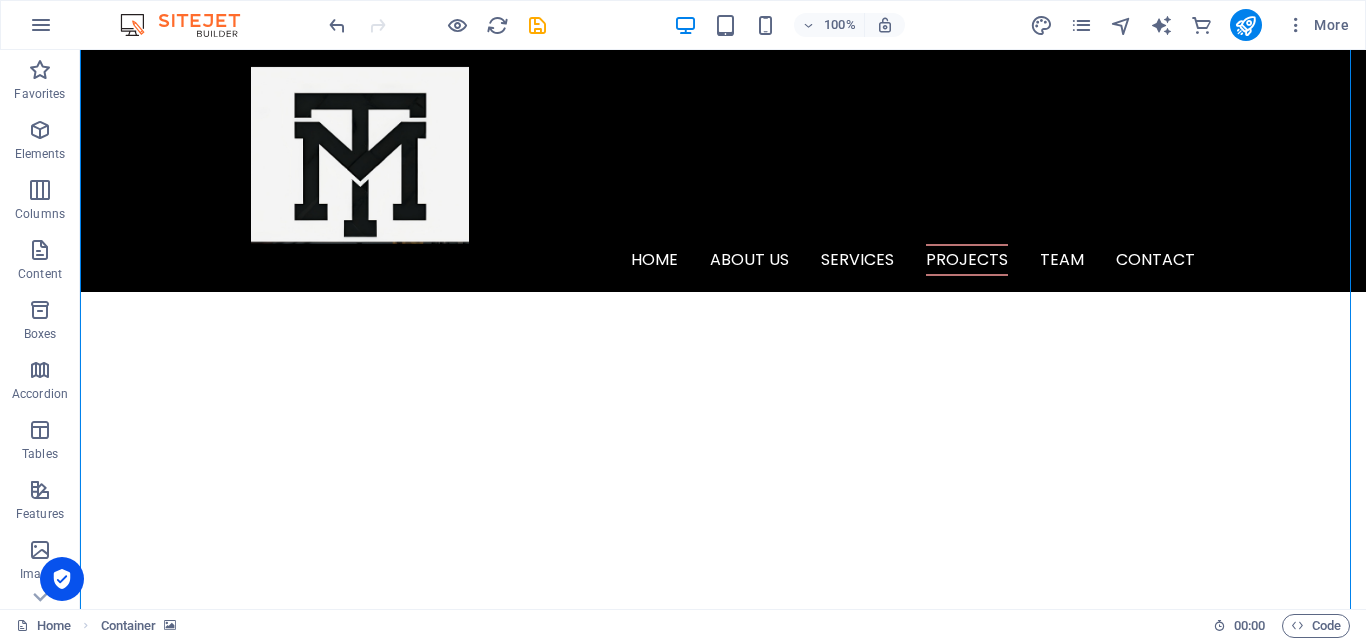 scroll, scrollTop: 2134, scrollLeft: 0, axis: vertical 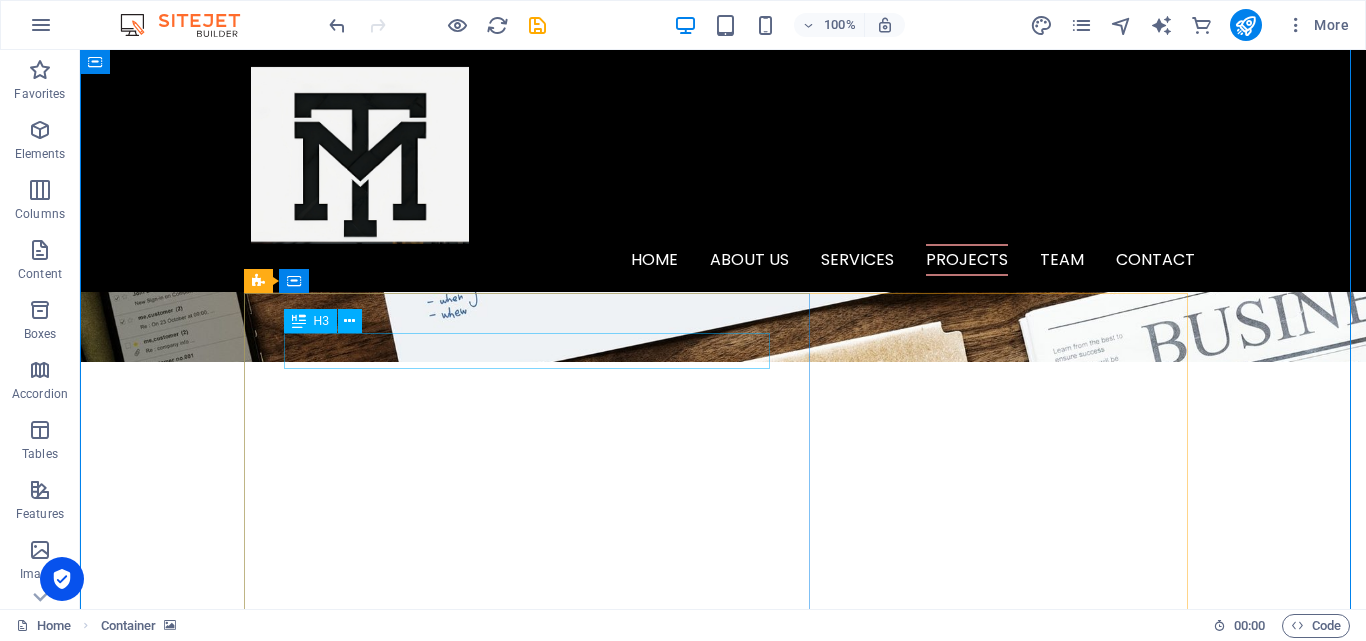 click on "⚡  K ruzer IndraX" at bounding box center (723, 5672) 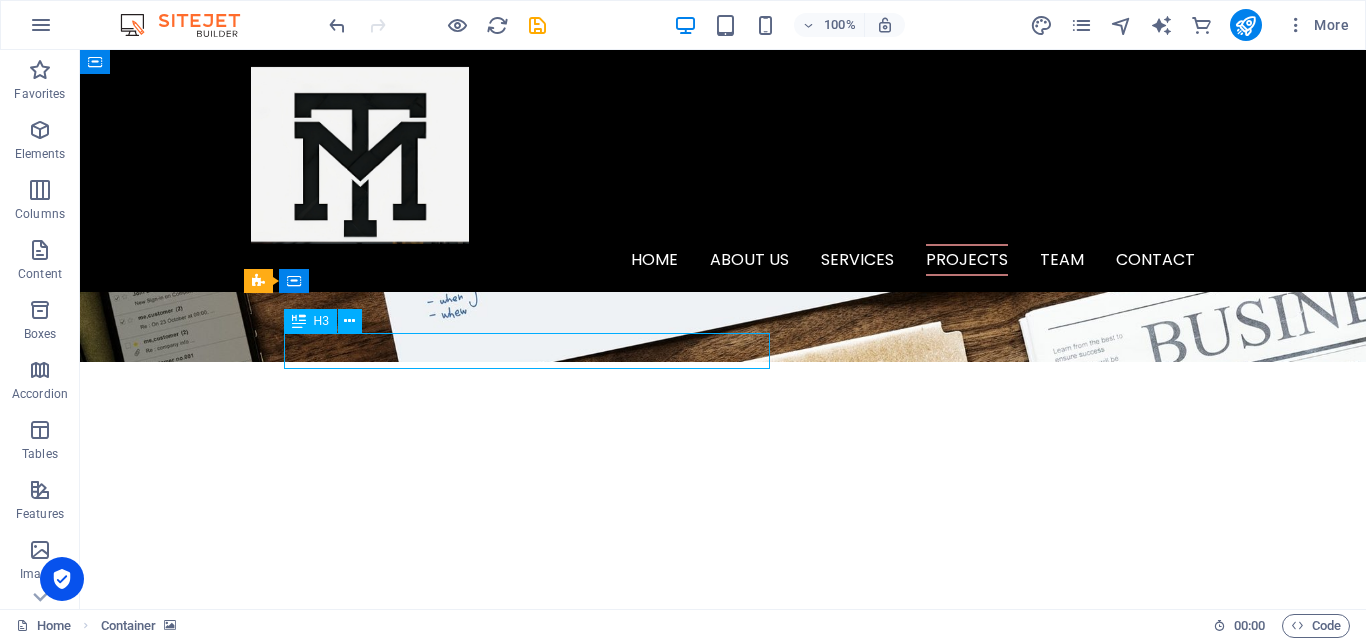 click on "⚡  K ruzer IndraX" at bounding box center (723, 5672) 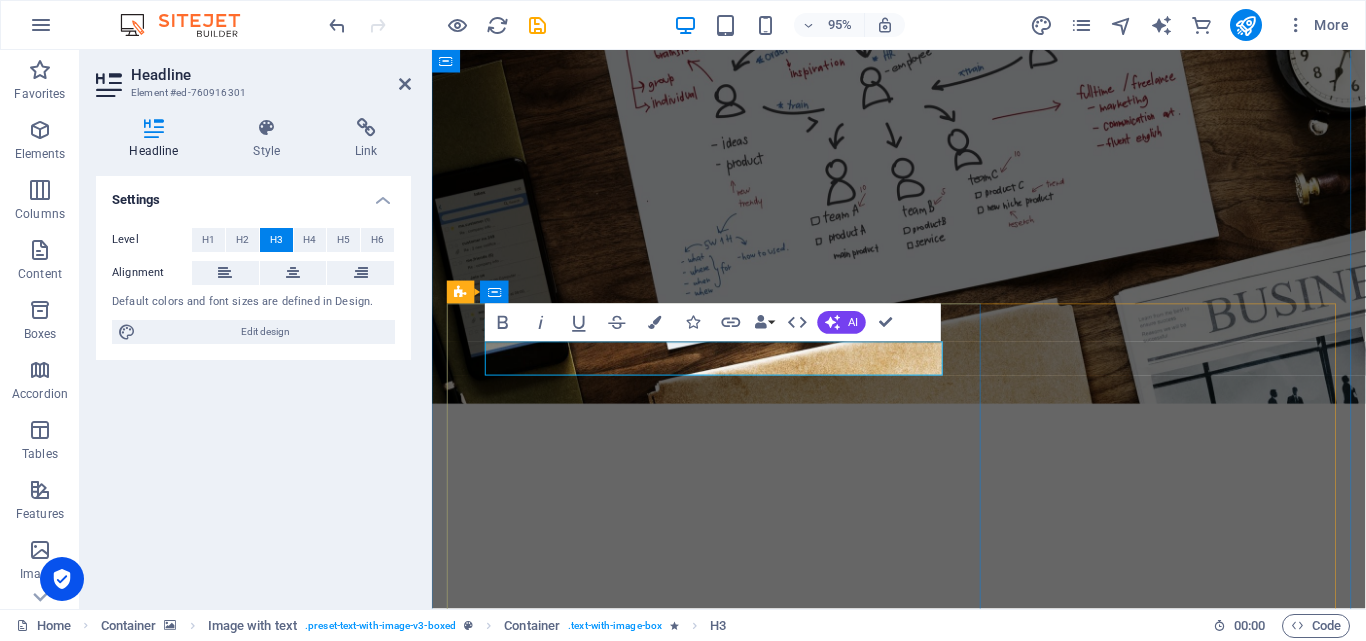 click on "K" at bounding box center (530, 5703) 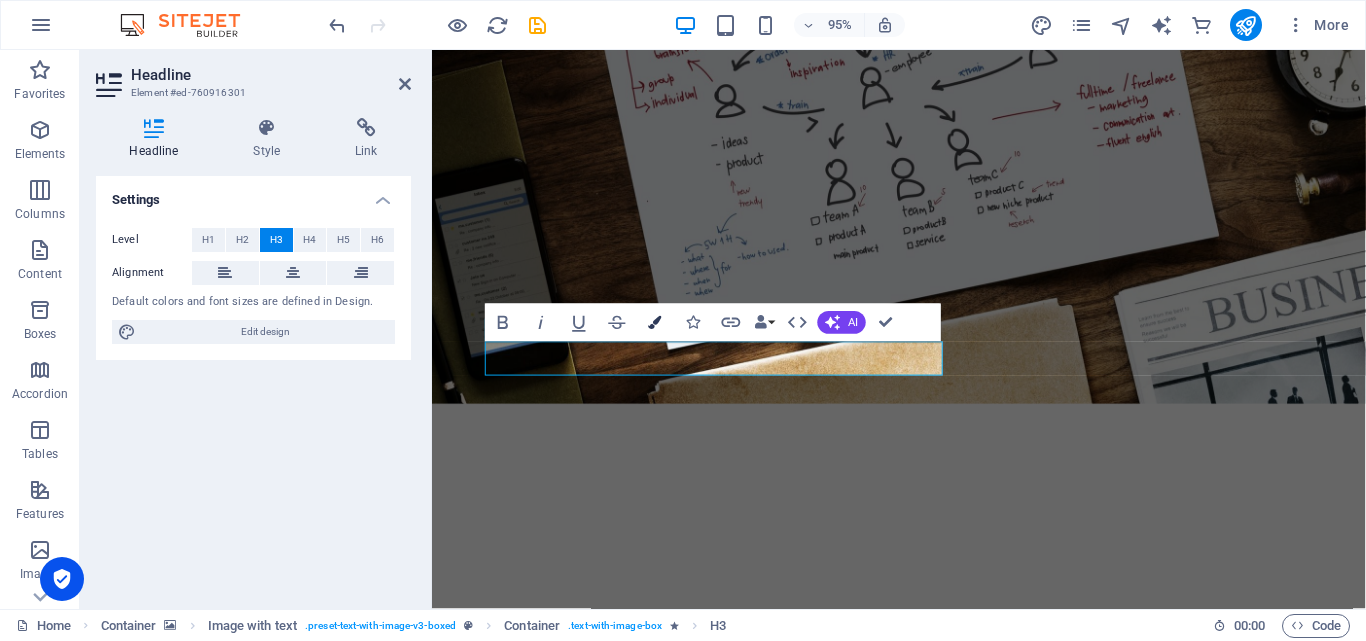 click at bounding box center (655, 322) 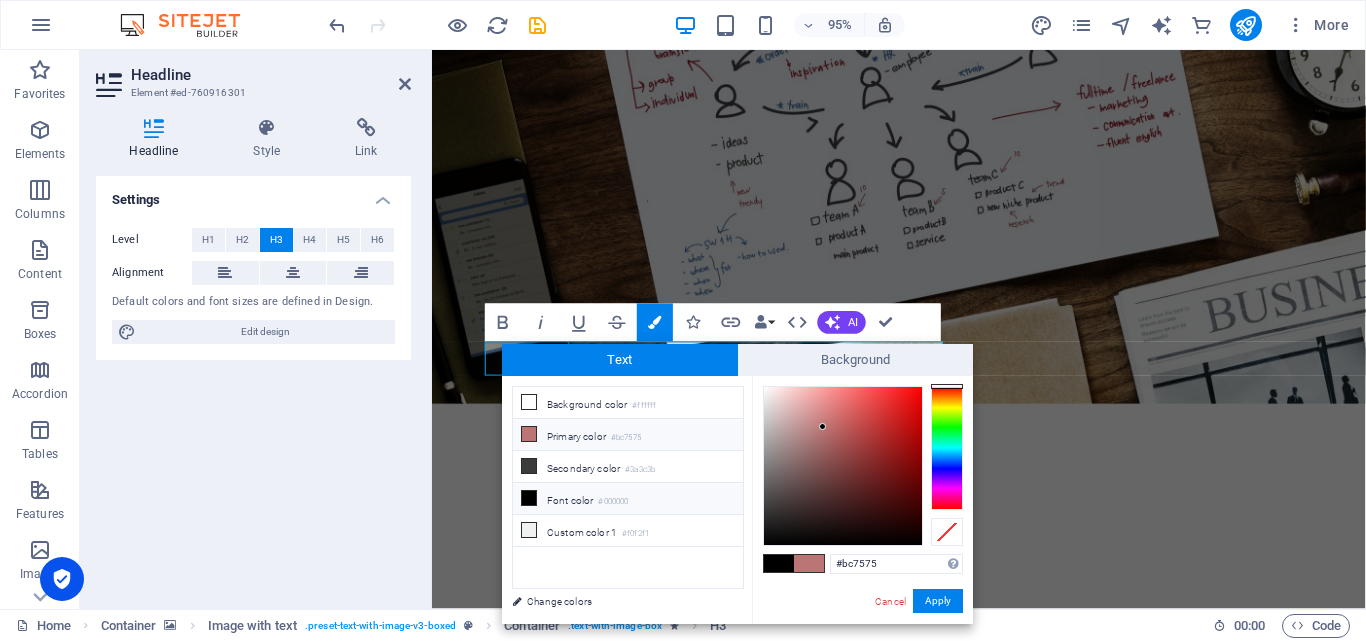 click on "#bc7575" at bounding box center [626, 438] 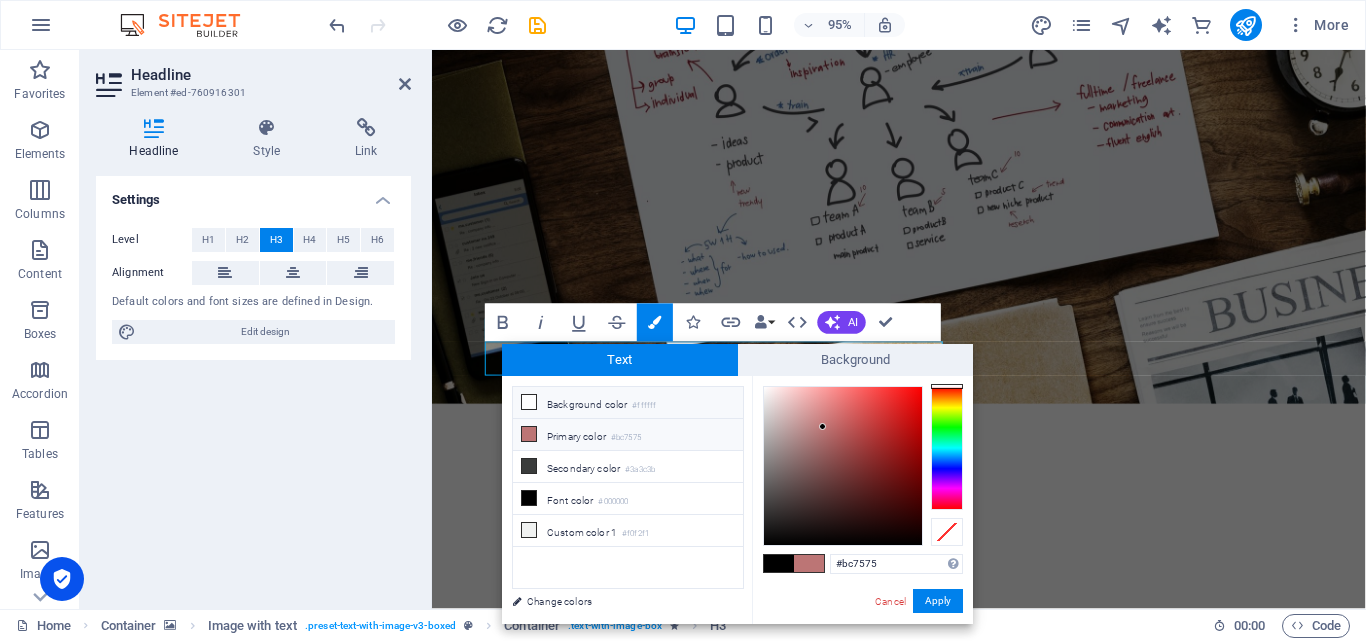 click on "Background color
#ffffff" at bounding box center (628, 403) 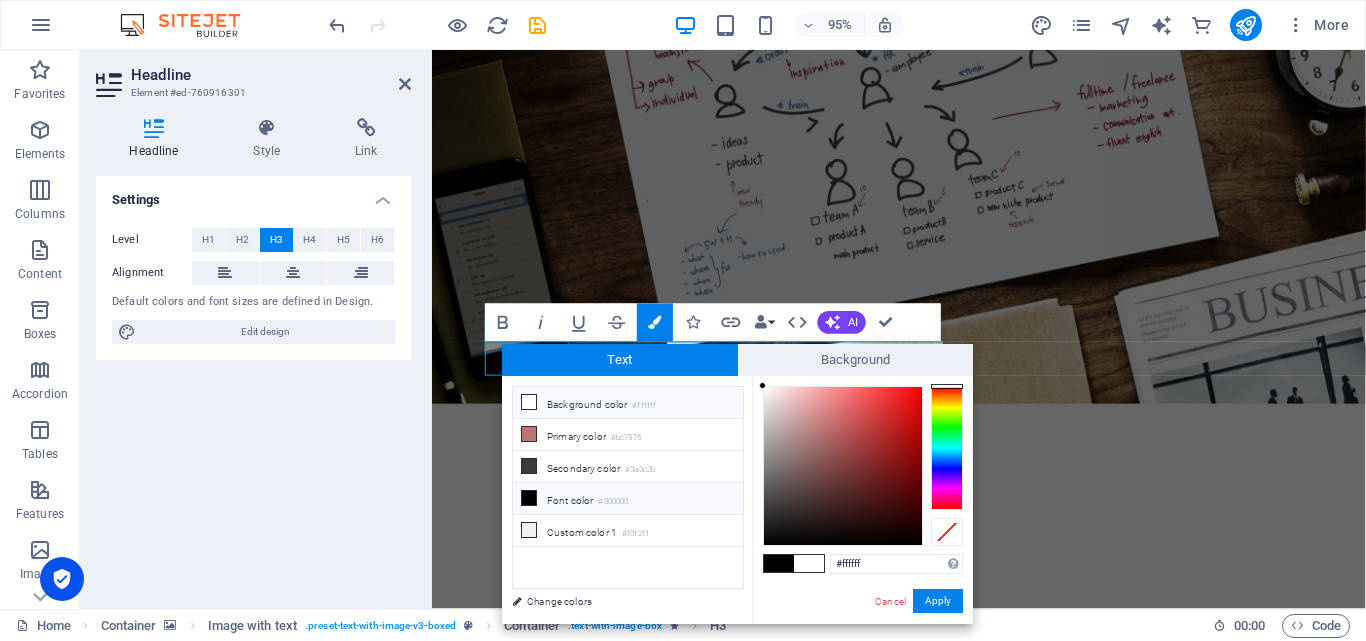 click on "#000000" at bounding box center (613, 502) 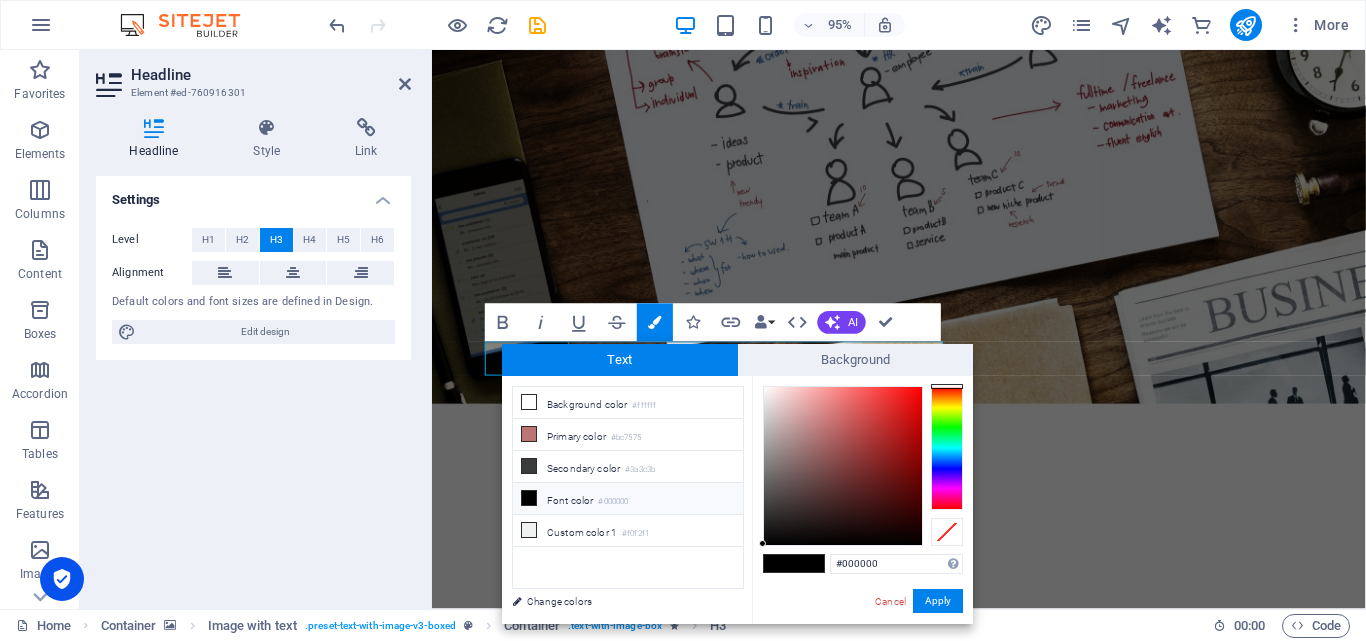 type on "#ef0808" 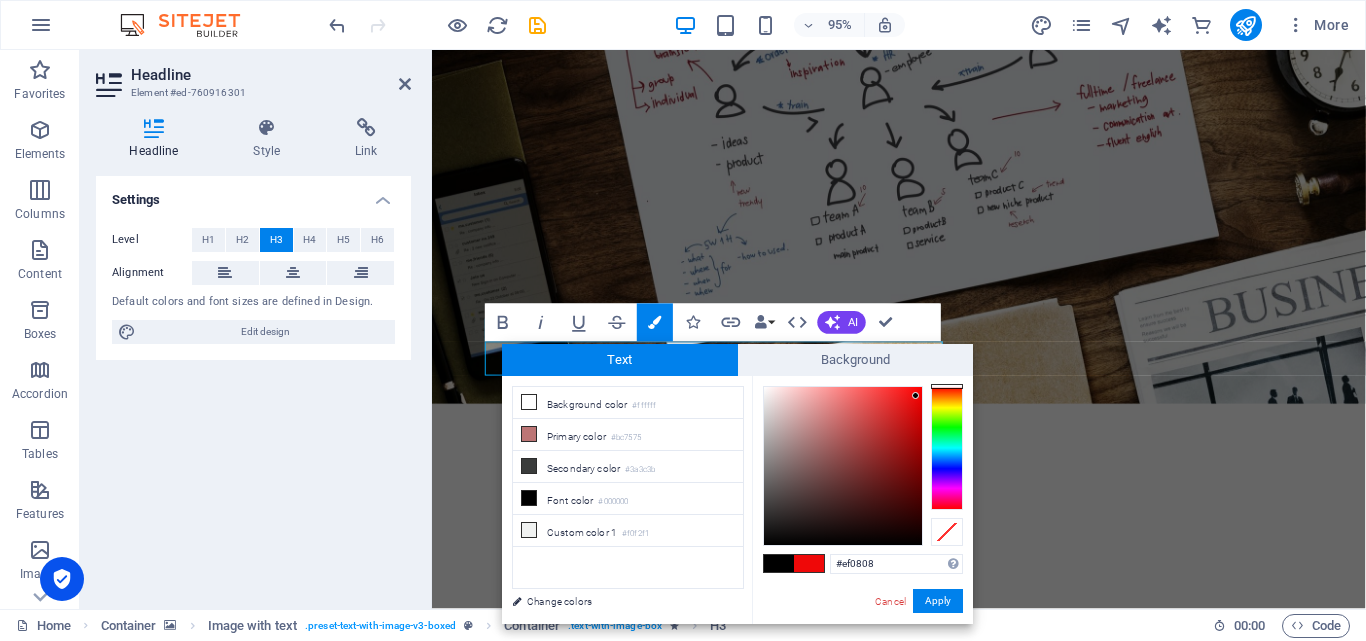 click at bounding box center [843, 466] 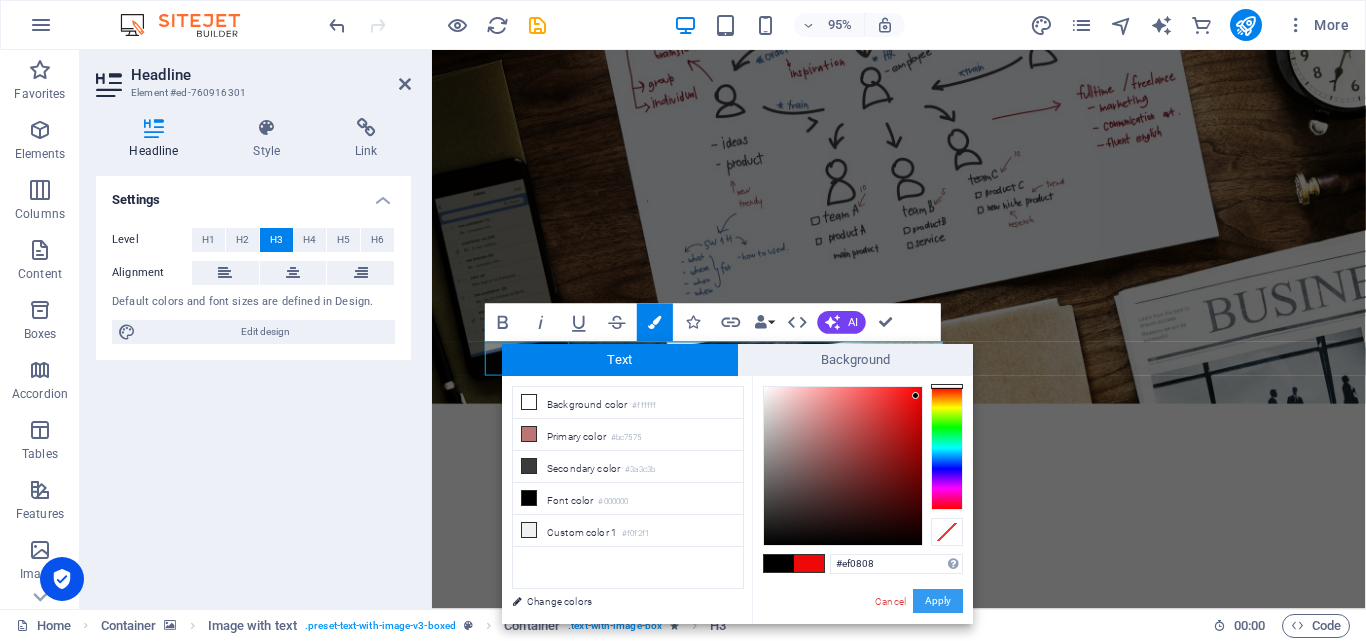 click on "Apply" at bounding box center (938, 601) 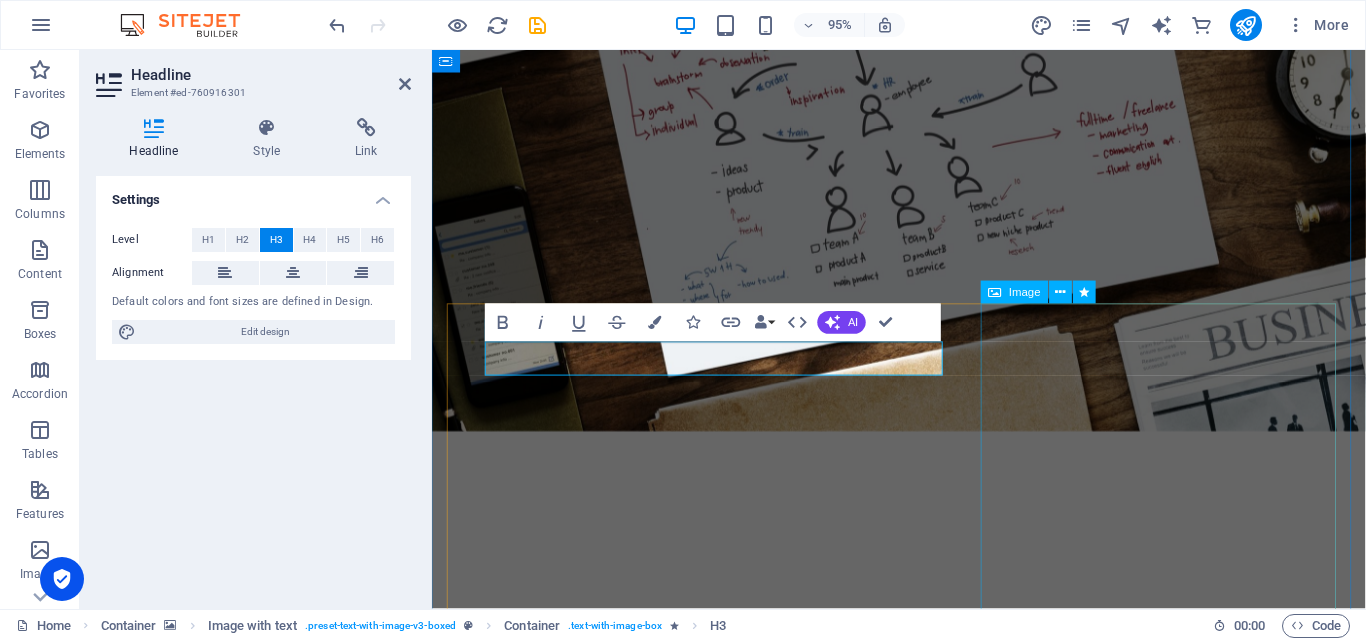 click at bounding box center [593, 6249] 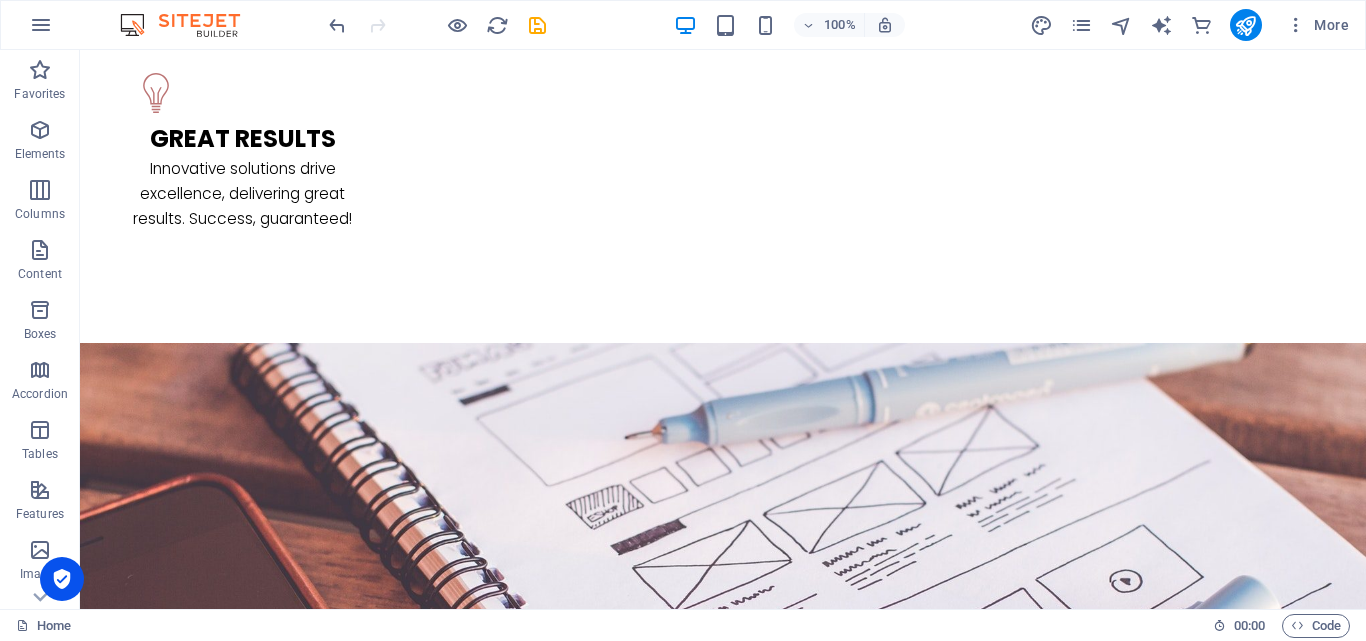scroll, scrollTop: 3553, scrollLeft: 0, axis: vertical 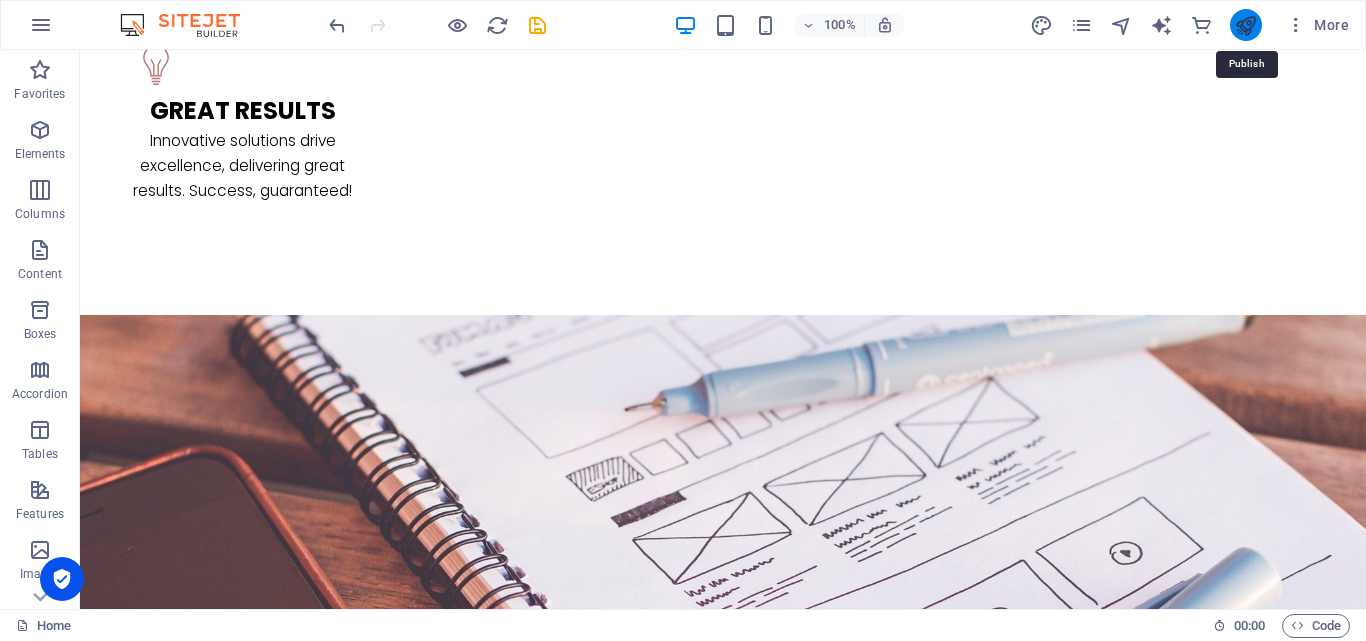 click at bounding box center (1245, 25) 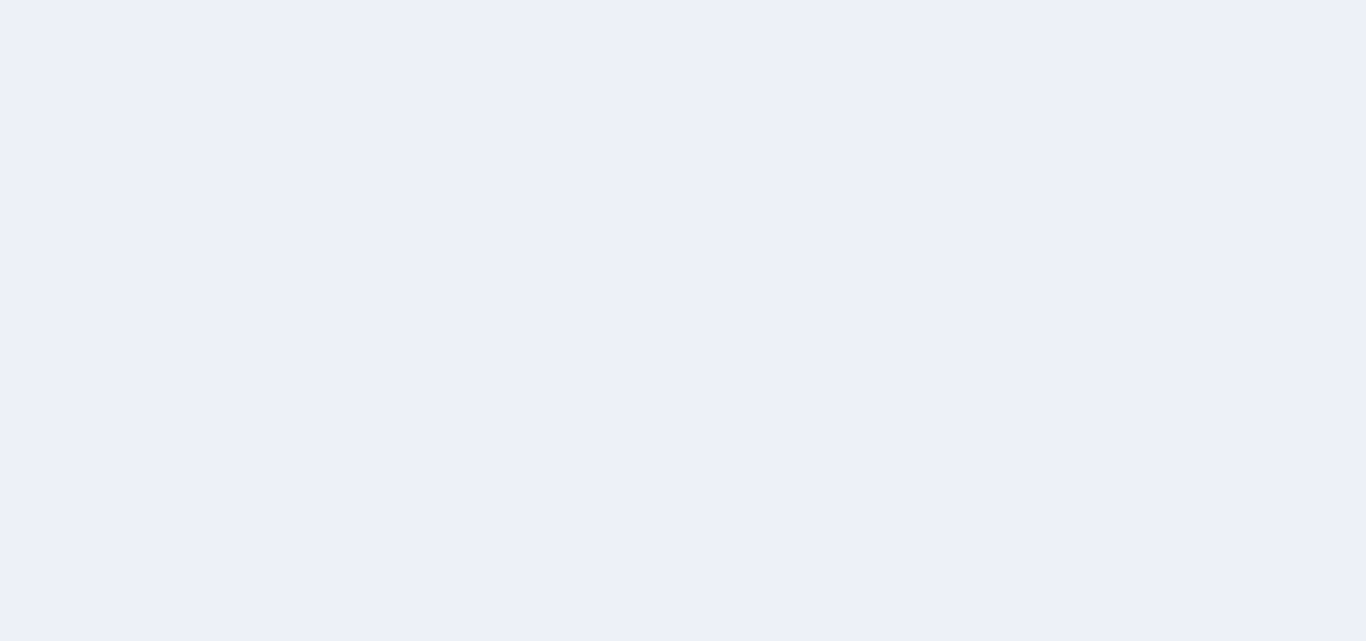 scroll, scrollTop: 0, scrollLeft: 0, axis: both 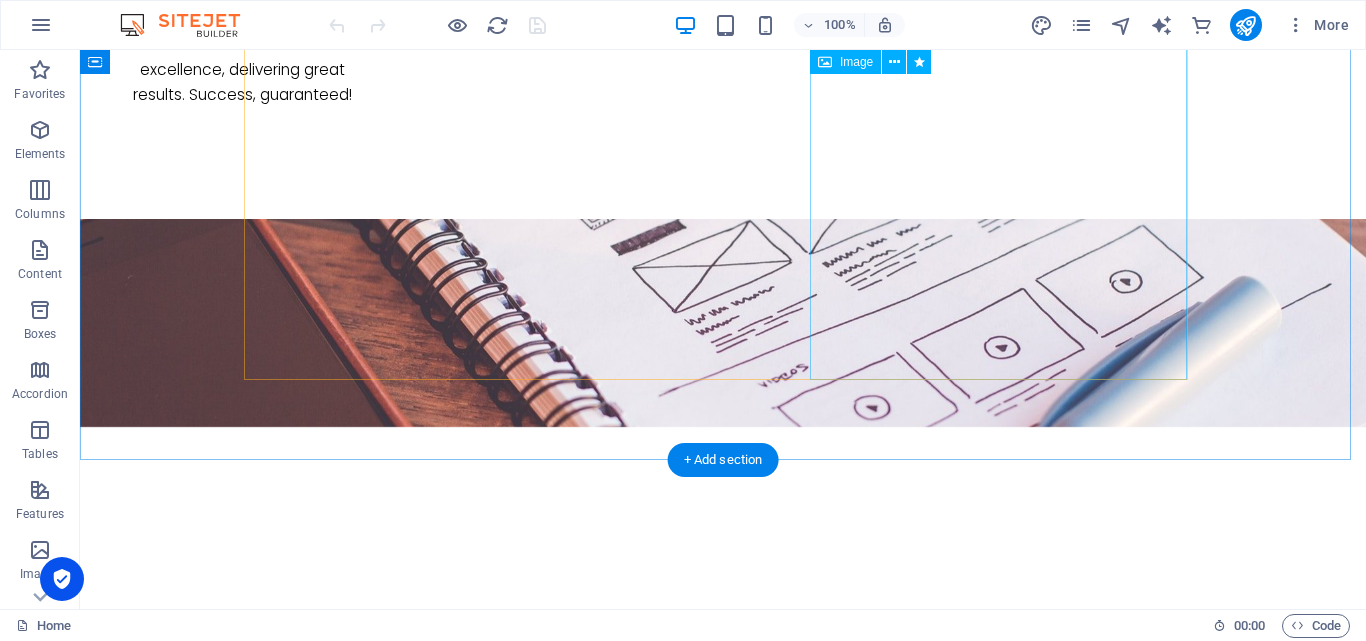 click at bounding box center (392, 6057) 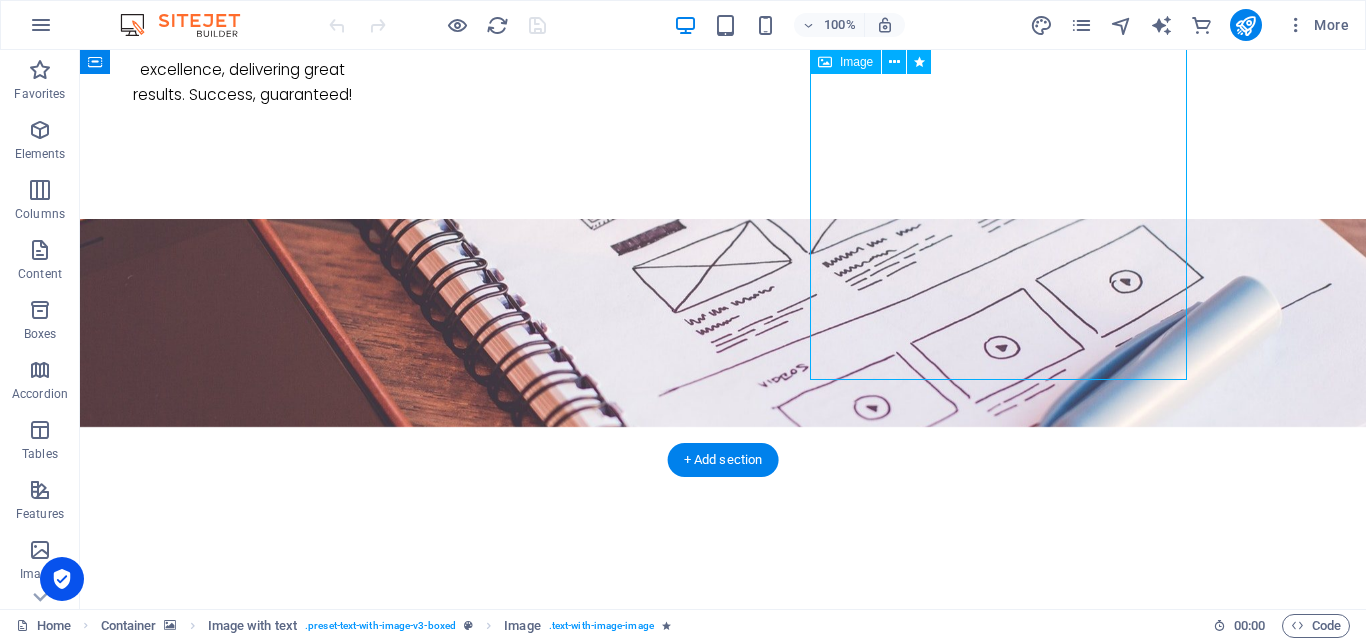 click at bounding box center [392, 6057] 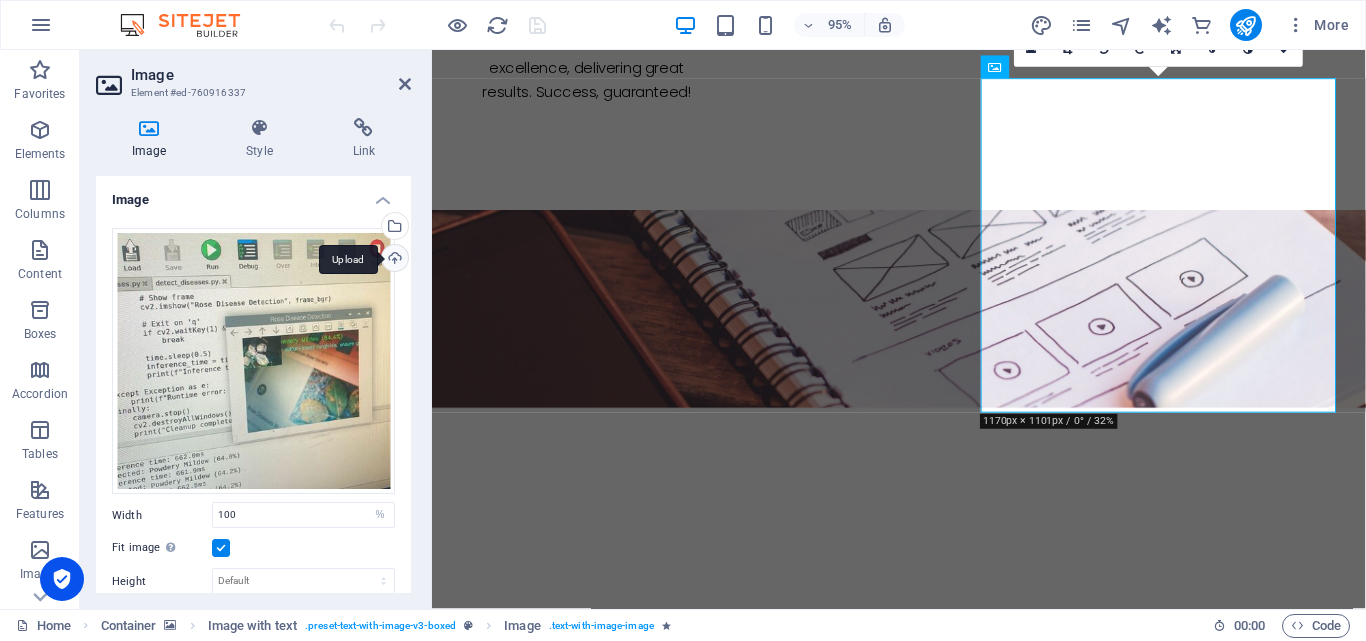 click on "Upload" at bounding box center [393, 260] 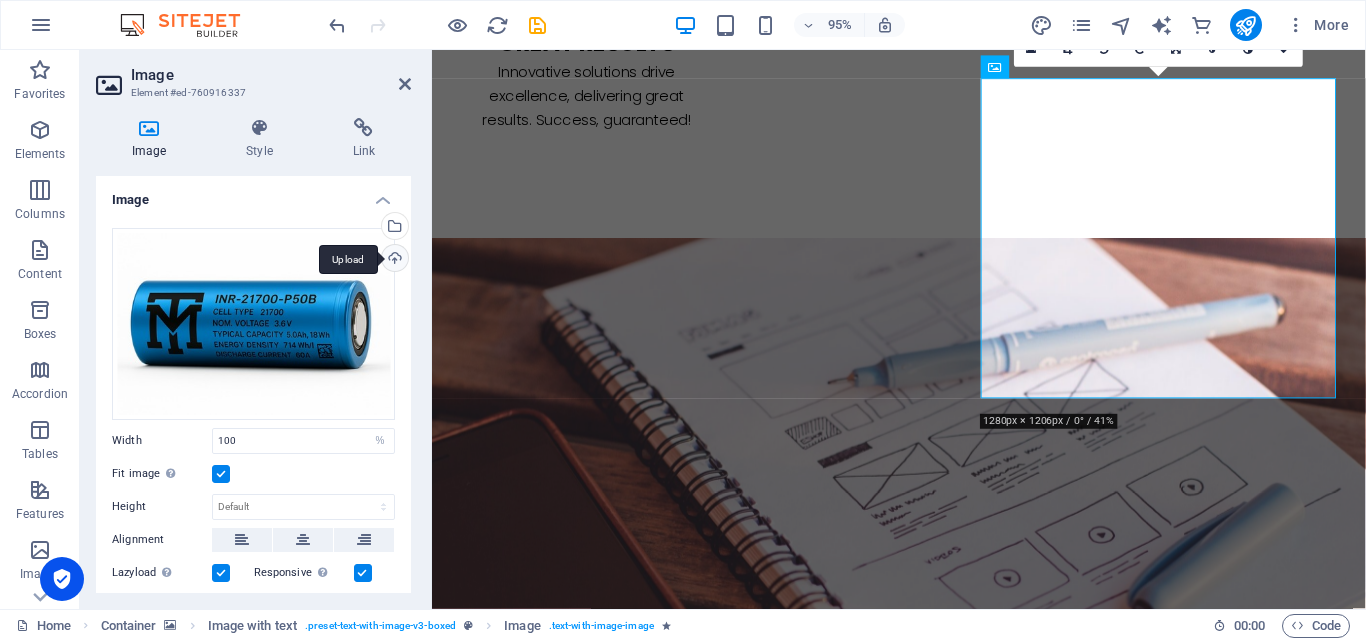 click on "Upload" at bounding box center [393, 260] 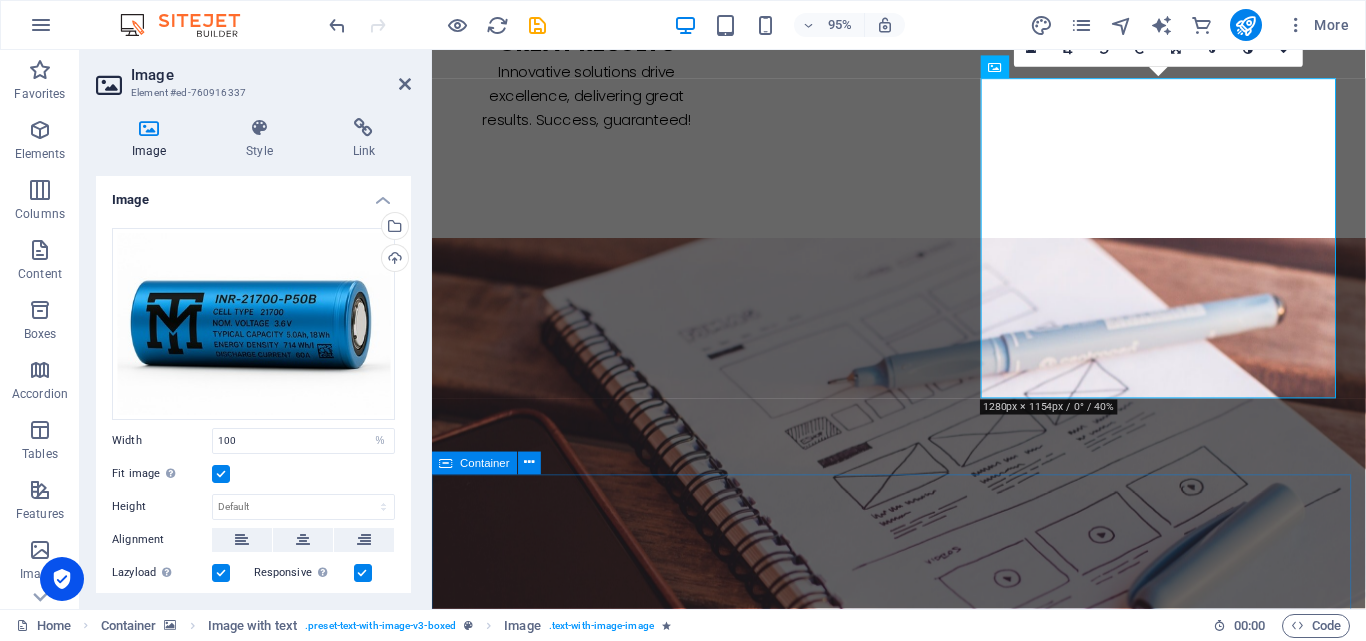 click on "Unveiling Our  Latest Innovation  Soon! Stay Connected!" at bounding box center [923, 6333] 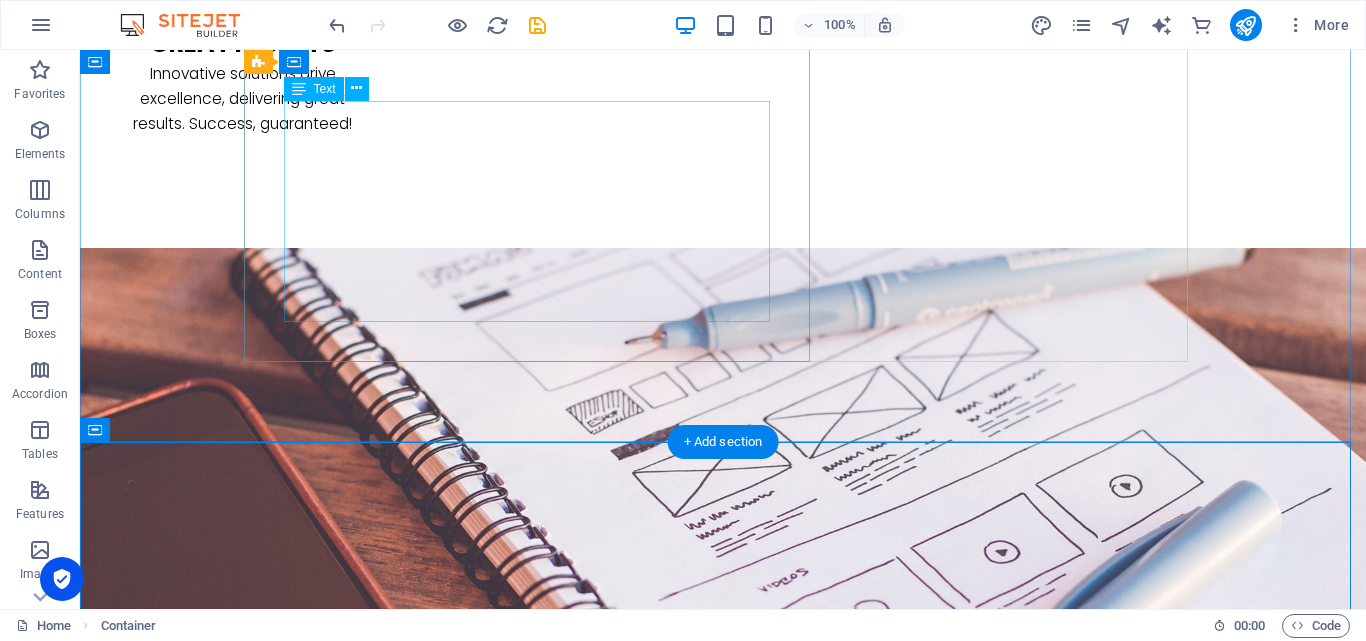 click on "Rose Disease Detection System is an AI-powered solution designed to identify plant diseases with precision and provide effective solutions. Using a Raspberry Pi with a camera and YOLO AI, we trained the model to recognize various rose diseases. When the system is shown a diseased rose, it instantly detects the issue and suggests the best remedy. This advanced approach ensures early diagnosis, healthier plants, and improved gardening efficiency, making it a perfect tool for plant enthusiasts and professional growers alike." at bounding box center [723, 5859] 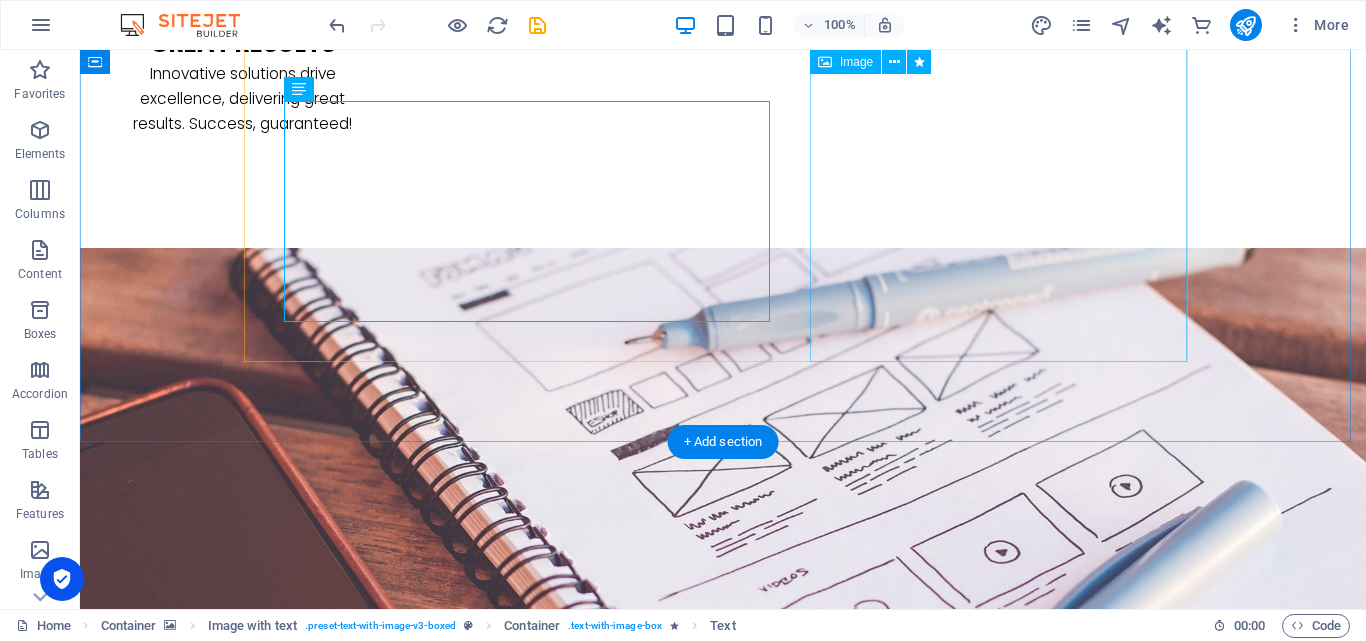 click at bounding box center [392, 6055] 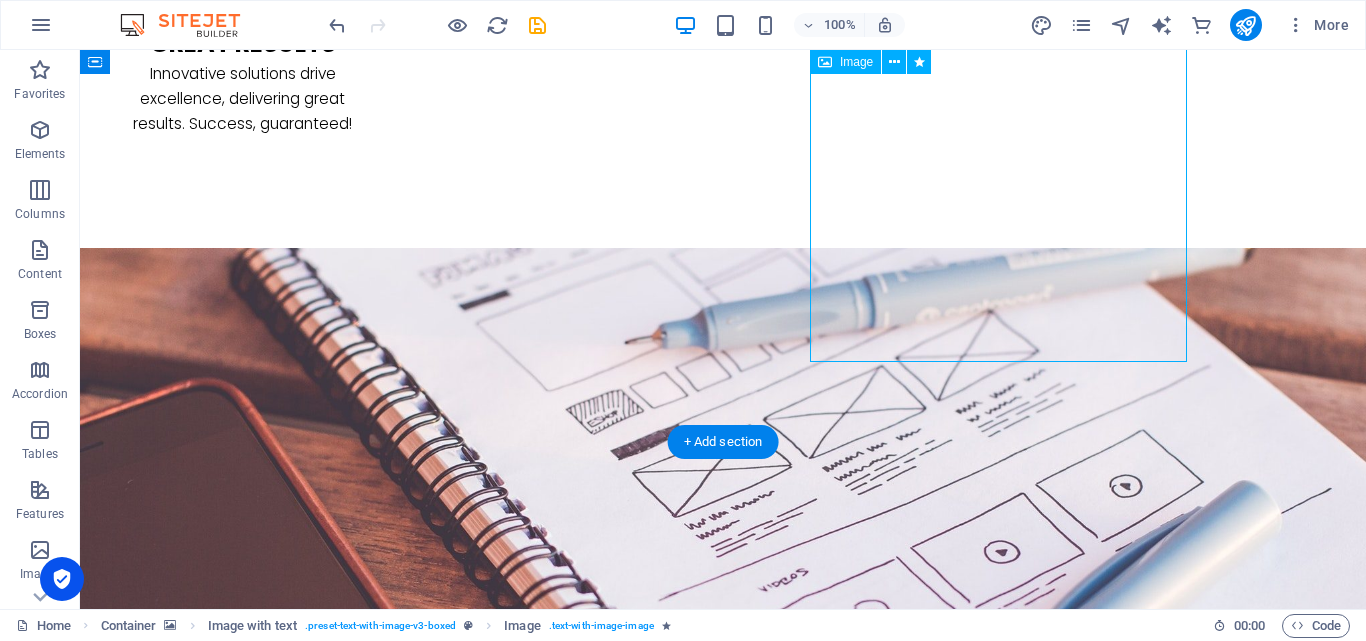 click at bounding box center (392, 6055) 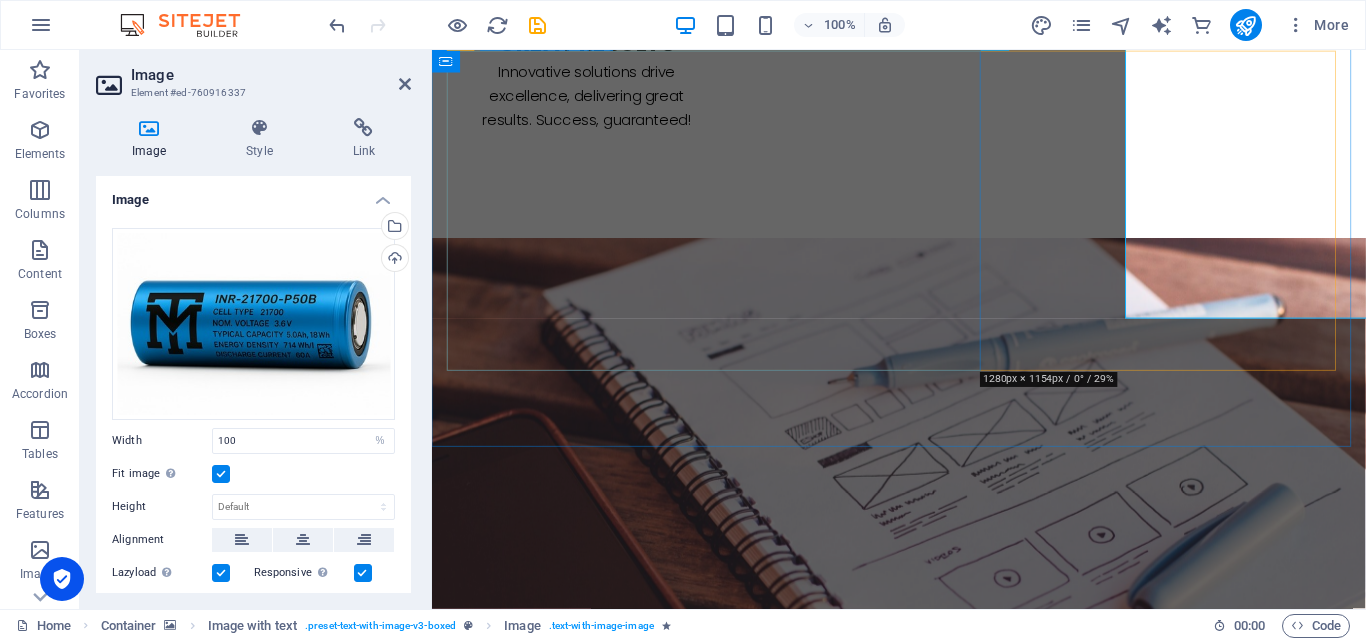 scroll, scrollTop: 3678, scrollLeft: 0, axis: vertical 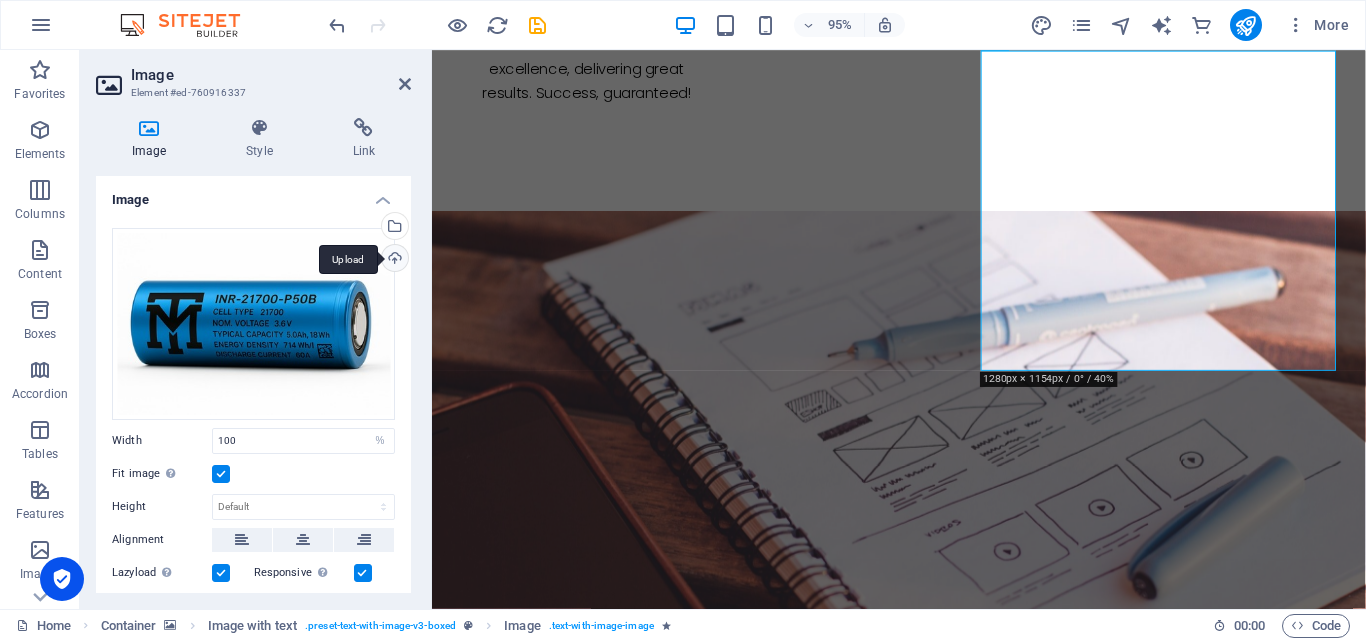click on "Upload" at bounding box center (393, 260) 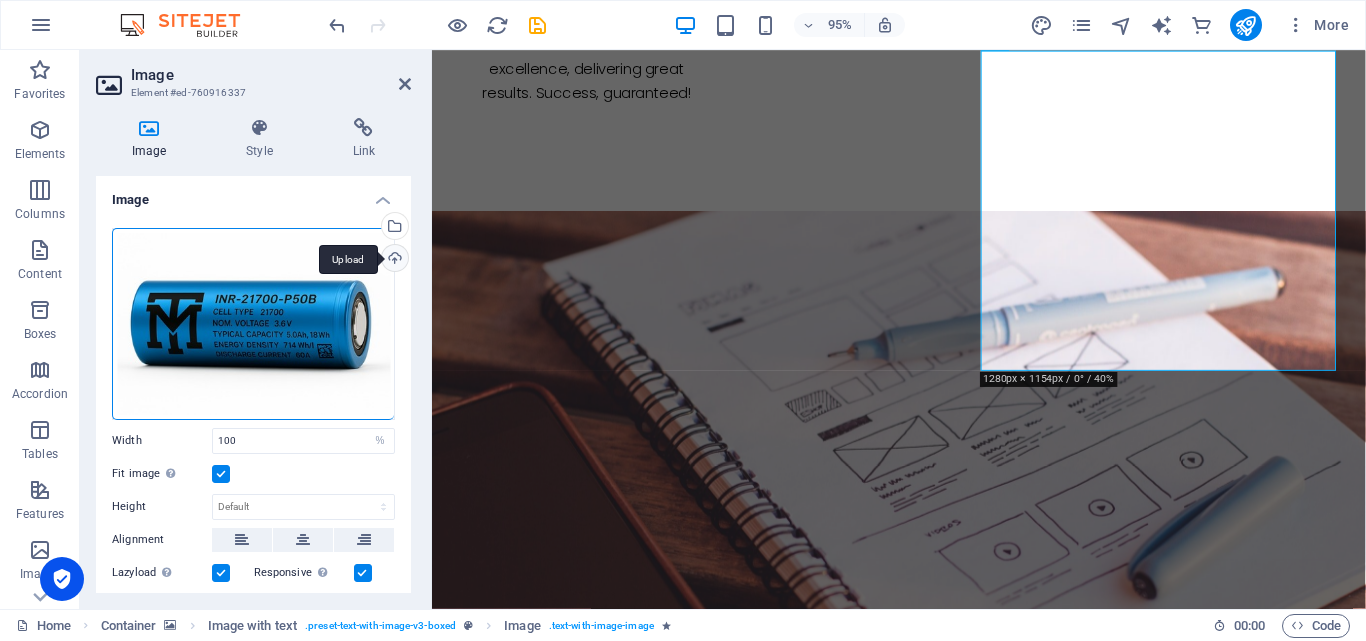 click on "Upload" at bounding box center [393, 260] 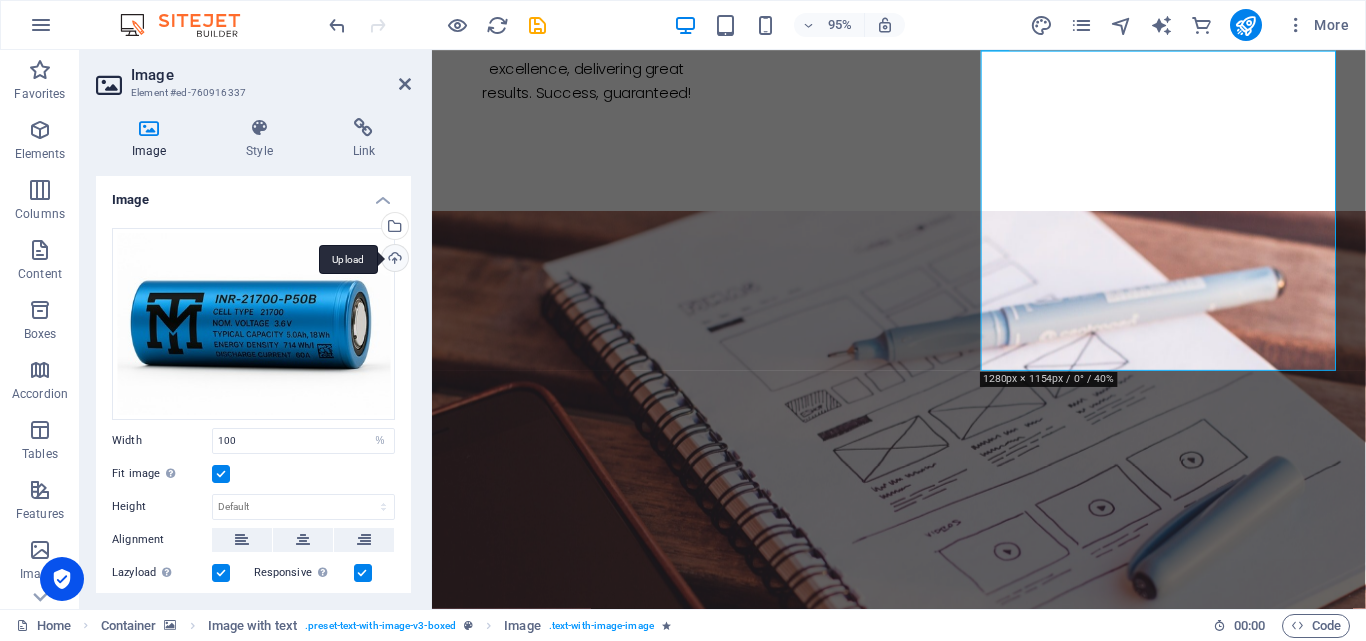 click on "Image Element #ed-760916337 Image Style Link Image Drag files here, click to choose files or select files from Files or our free stock photos & videos Select files from the file manager, stock photos, or upload file(s) Upload Width 100 Default auto px rem % em vh vw Fit image Automatically fit image to a fixed width and height Height Default auto px Alignment Lazyload Loading images after the page loads improves page speed. Responsive Automatically load retina image and smartphone optimized sizes. Lightbox Use as headline The image will be wrapped in an H1 headline tag. Useful for giving alternative text the weight of an H1 headline, e.g. for the logo. Leave unchecked if uncertain. Optimized Images are compressed to improve page speed. Position Direction Custom X offset 50 px rem % vh vw Y offset 50 px rem % vh vw Text Float No float Image left Image right Determine how text should behave around the image. Text Alternative text Image caption Paragraph Format Normal Heading 1 Heading 2 Heading 3 Heading 4 Code" at bounding box center [256, 329] 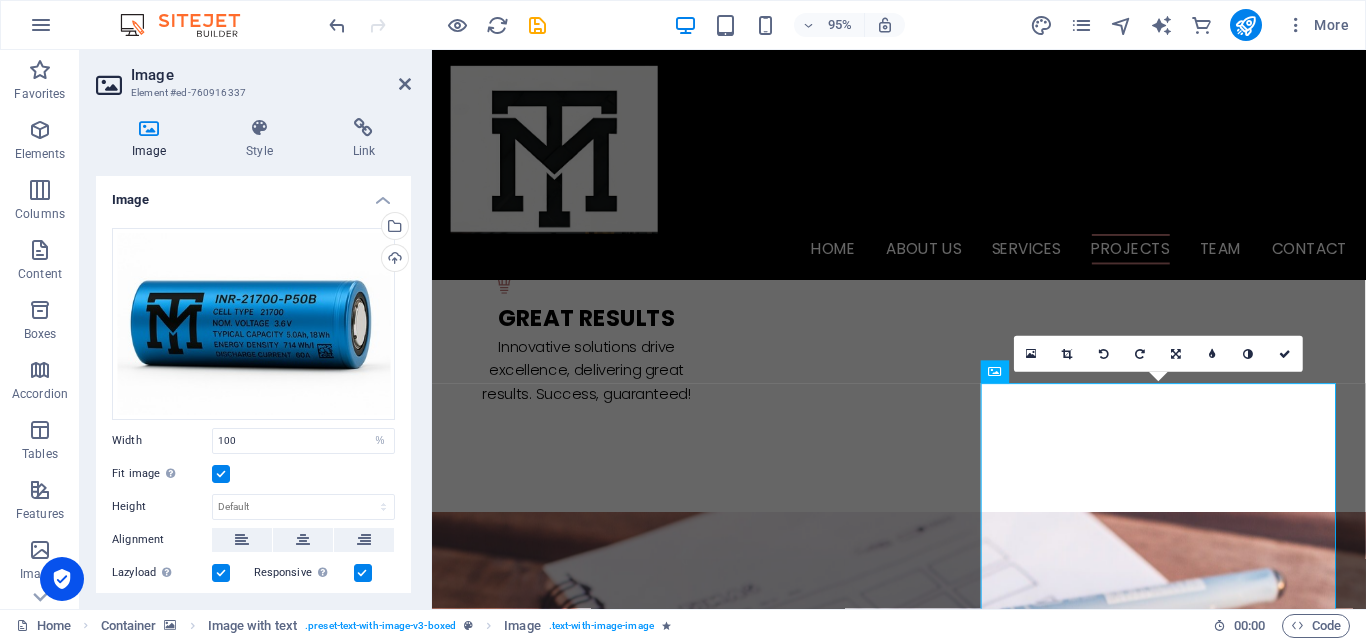 scroll, scrollTop: 3445, scrollLeft: 0, axis: vertical 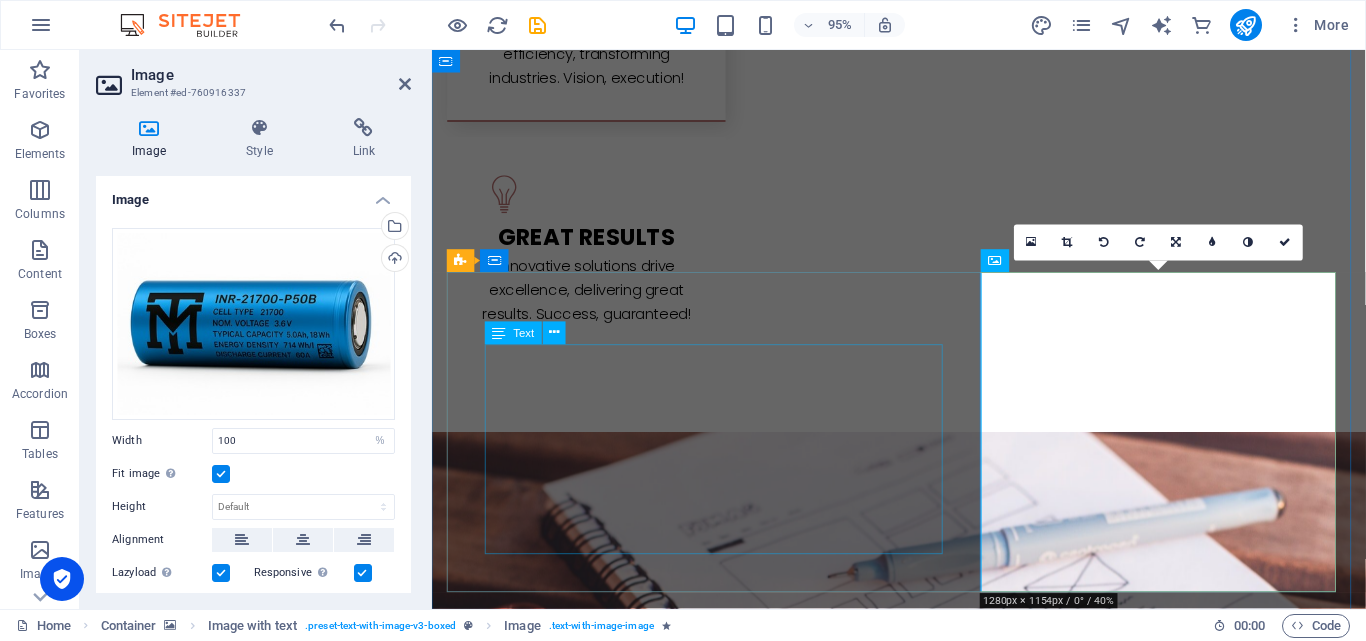 click on "Rose Disease Detection System is an AI-powered solution designed to identify plant diseases with precision and provide effective solutions. Using a Raspberry Pi with a camera and YOLO AI, we trained the model to recognize various rose diseases. When the system is shown a diseased rose, it instantly detects the issue and suggests the best remedy. This advanced approach ensures early diagnosis, healthier plants, and improved gardening efficiency, making it a perfect tool for plant enthusiasts and professional growers alike." at bounding box center [924, 6063] 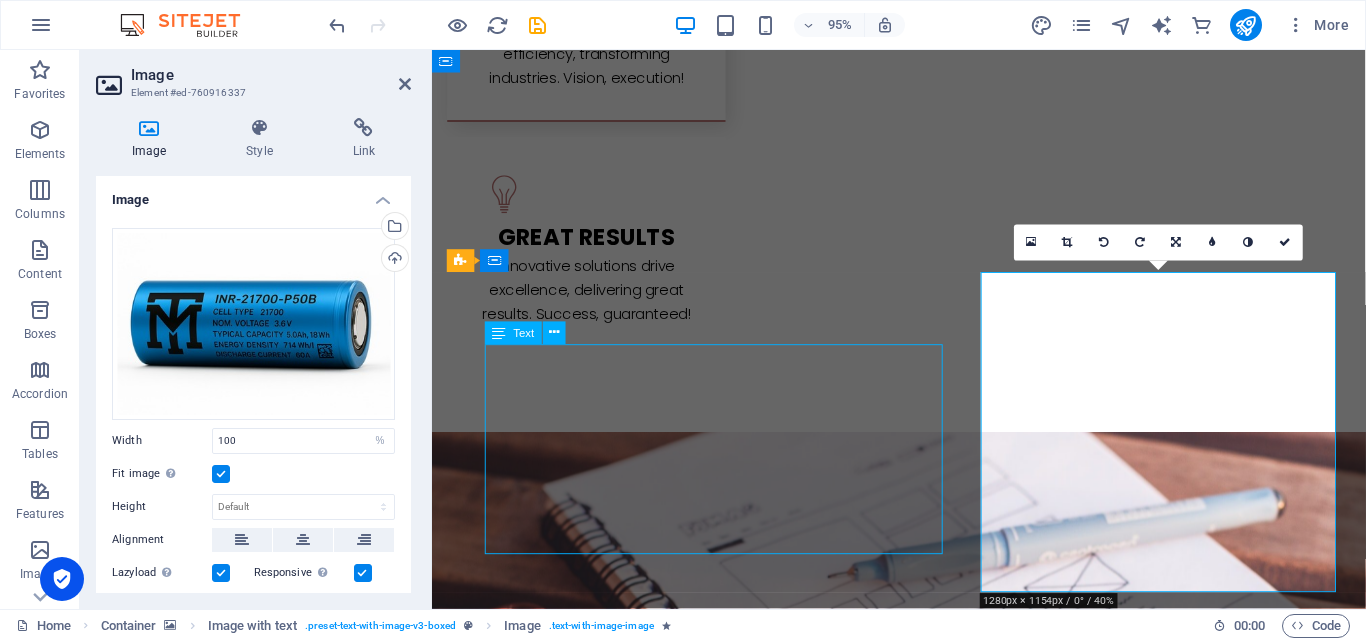 click on "Rose Disease Detection System is an AI-powered solution designed to identify plant diseases with precision and provide effective solutions. Using a Raspberry Pi with a camera and YOLO AI, we trained the model to recognize various rose diseases. When the system is shown a diseased rose, it instantly detects the issue and suggests the best remedy. This advanced approach ensures early diagnosis, healthier plants, and improved gardening efficiency, making it a perfect tool for plant enthusiasts and professional growers alike." at bounding box center [924, 6063] 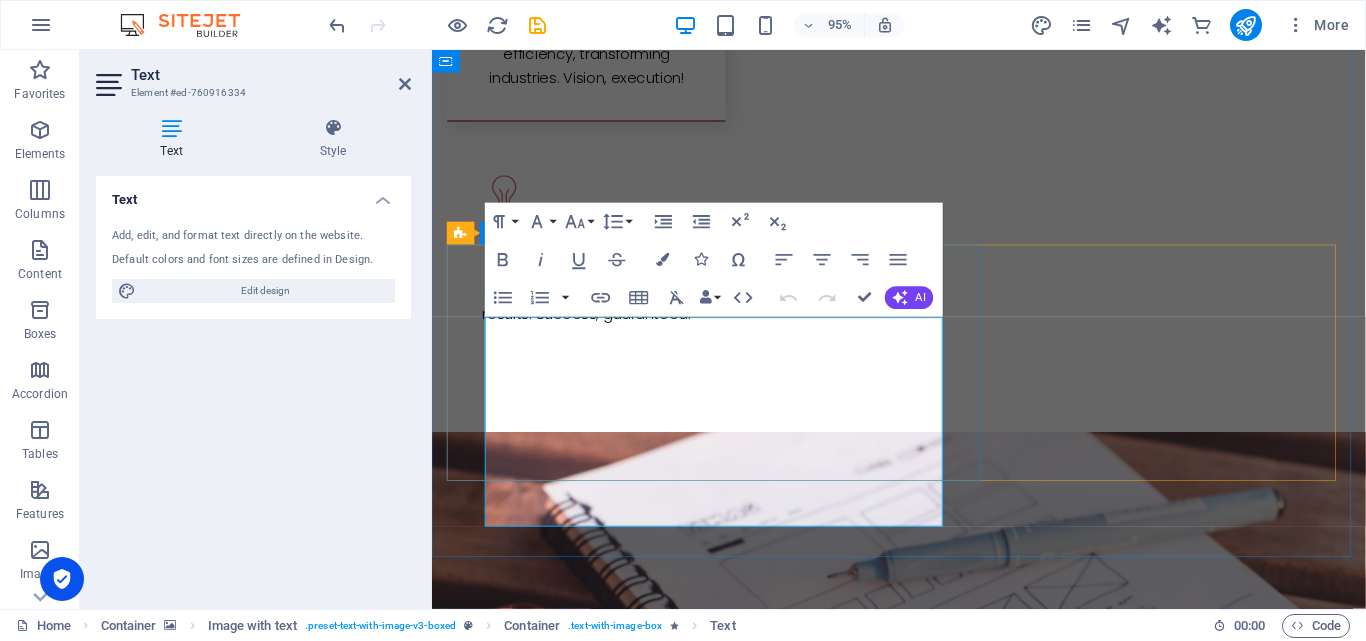 scroll, scrollTop: 3474, scrollLeft: 0, axis: vertical 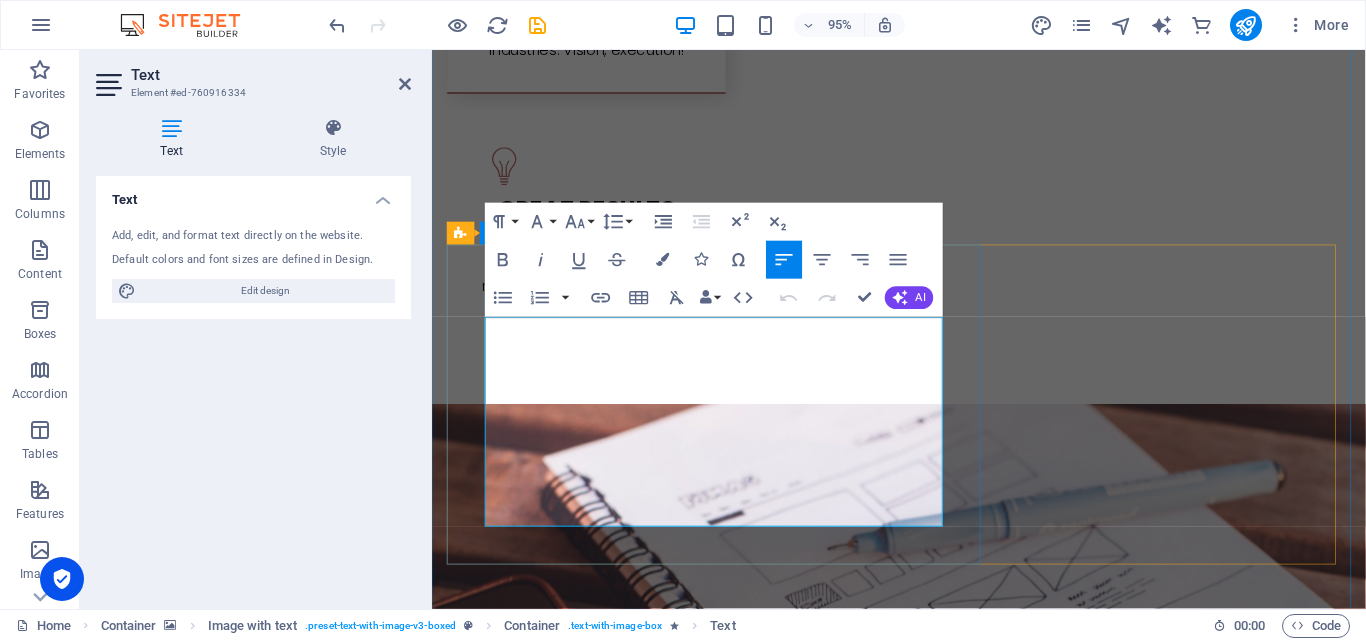 click on "Rose Disease Detection System is an AI-powered solution designed to identify plant diseases with precision and provide effective solutions. Using a Raspberry Pi with a camera and YOLO AI, we trained the model to recognize various rose diseases. When the system is shown a diseased rose, it instantly detects the issue and suggests the best remedy. This advanced approach ensures early diagnosis, healthier plants, and improved gardening efficiency, making it a perfect tool for plant enthusiasts and professional growers alike." at bounding box center (924, 5947) 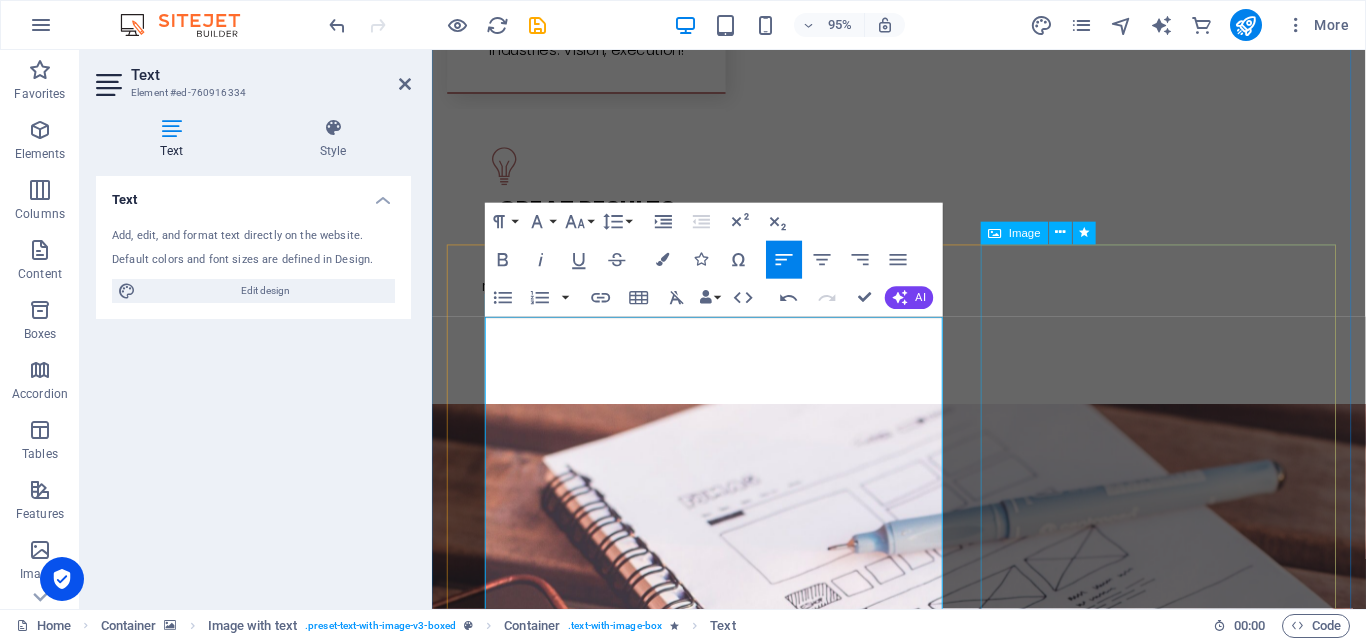 click at bounding box center (593, 6701) 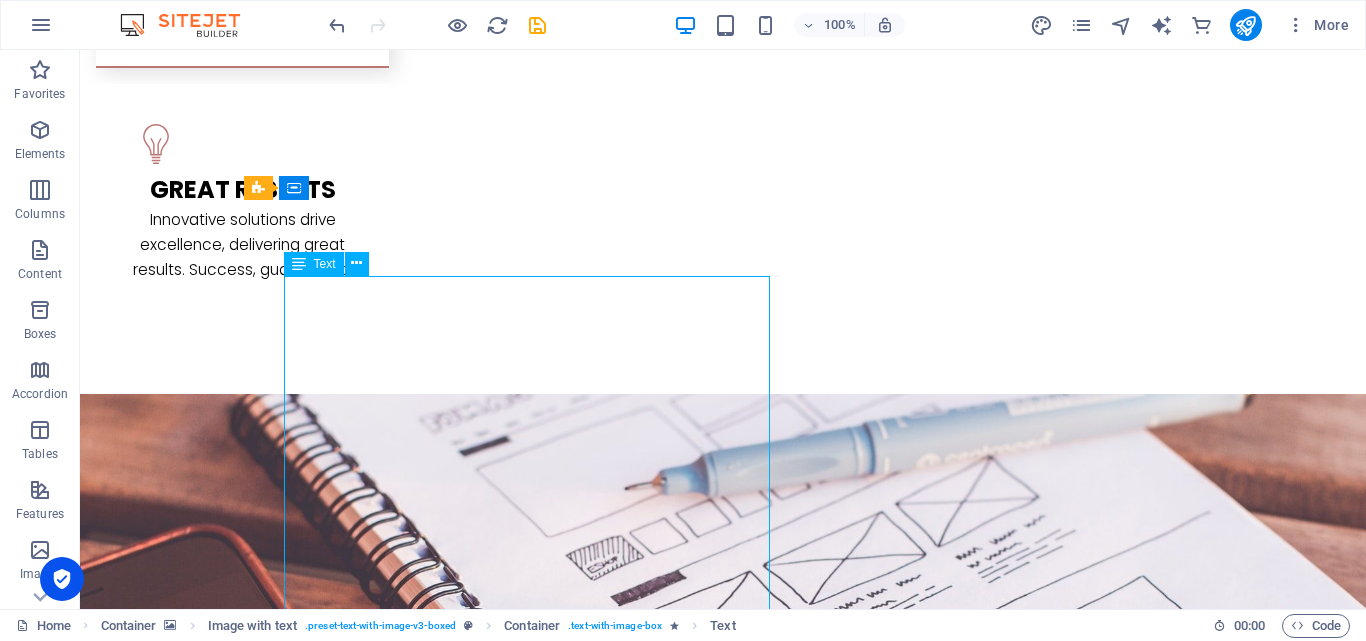 drag, startPoint x: 429, startPoint y: 334, endPoint x: 301, endPoint y: 295, distance: 133.80957 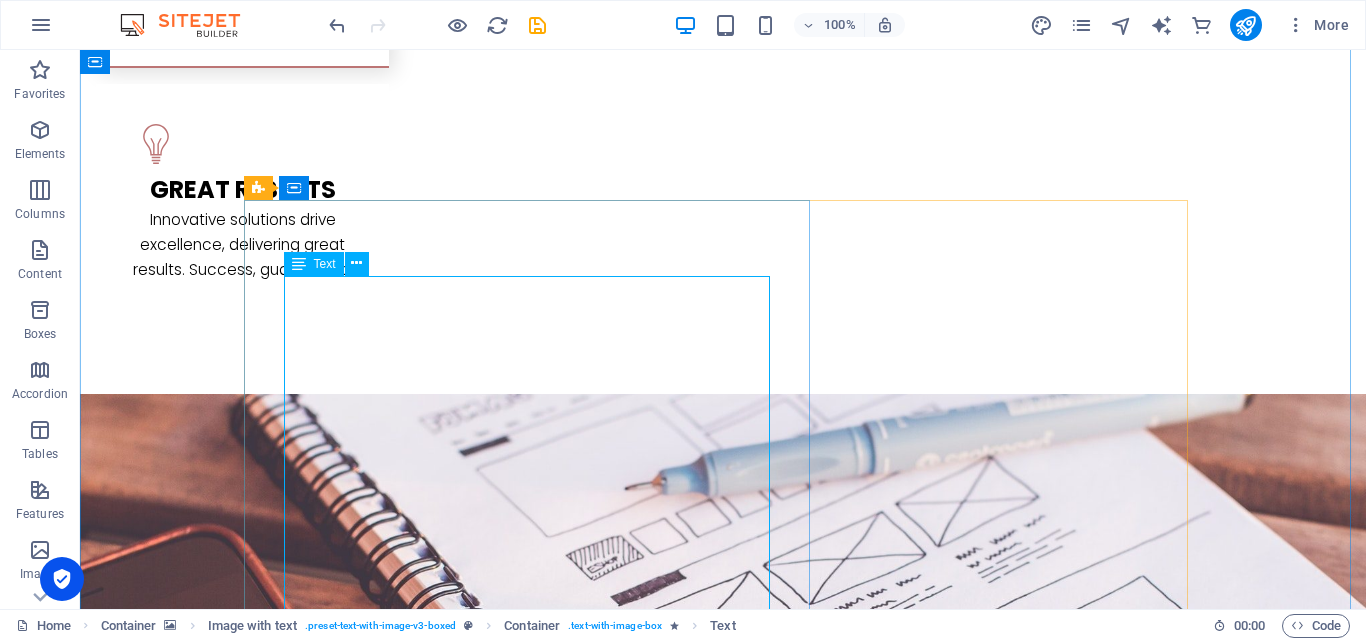 click on "🔋  ULTRA-HIGH POWER CELL – INR-21700-P50B Feature Description Cell Type 🔋 21700 Cylindrical – High-Density Format Nominal Voltage ⚡ 3.6V – Stable & Consistent Power Output Typical Capacity 🔋 5.0Ah (18Wh) – Long Runtime Support Energy Density 🔬 714 Wh/L • 265 Wh/kg – High Efficiency in Compact Size Discharge Current 🚀 60A Continuous – Ultra-High Power Output Build Quality 🛠️ Precision Engineering • Industrial Grade Customization 🧩 Custom Packs & Specs Available as per Requirements Manufacturing 🏭 Designed & Manufactured In-House • QC Verified Origin 🇮🇳 100% Made in India Verification 📎 Scan QR Code for Datasheet & Batch Info" at bounding box center [723, 6335] 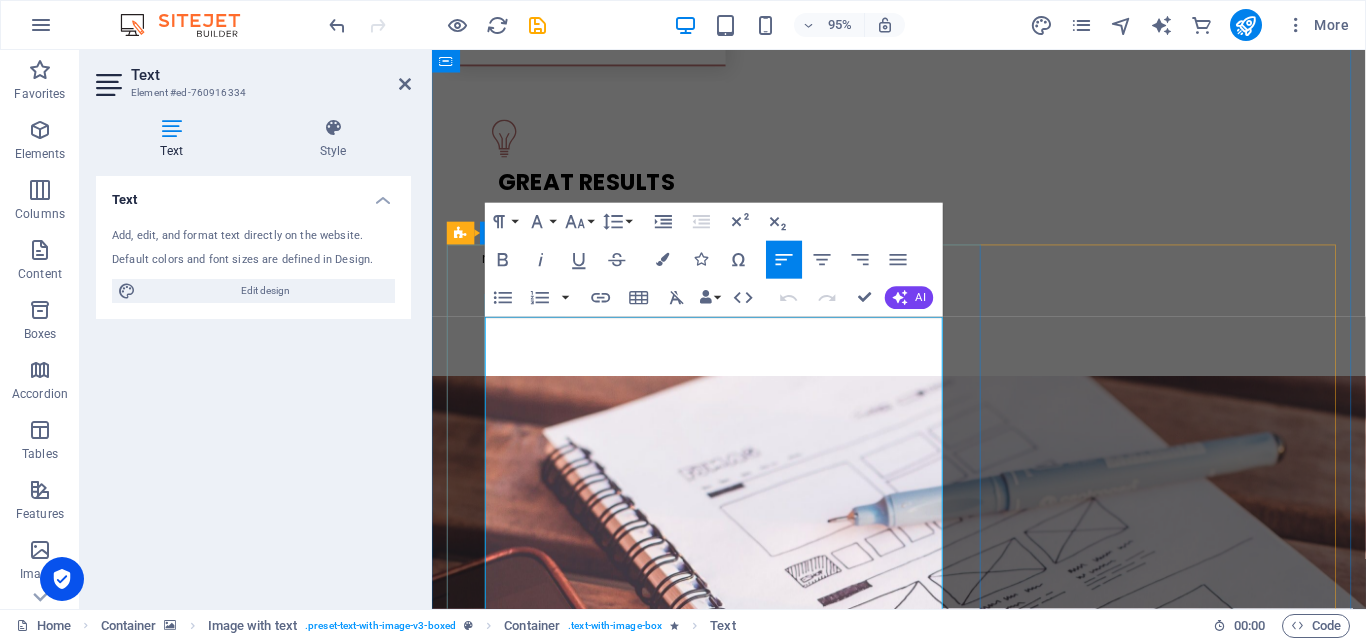 click on "🔋  ULTRA-HIGH POWER CELL – INR-21700-P50B" at bounding box center [924, 6189] 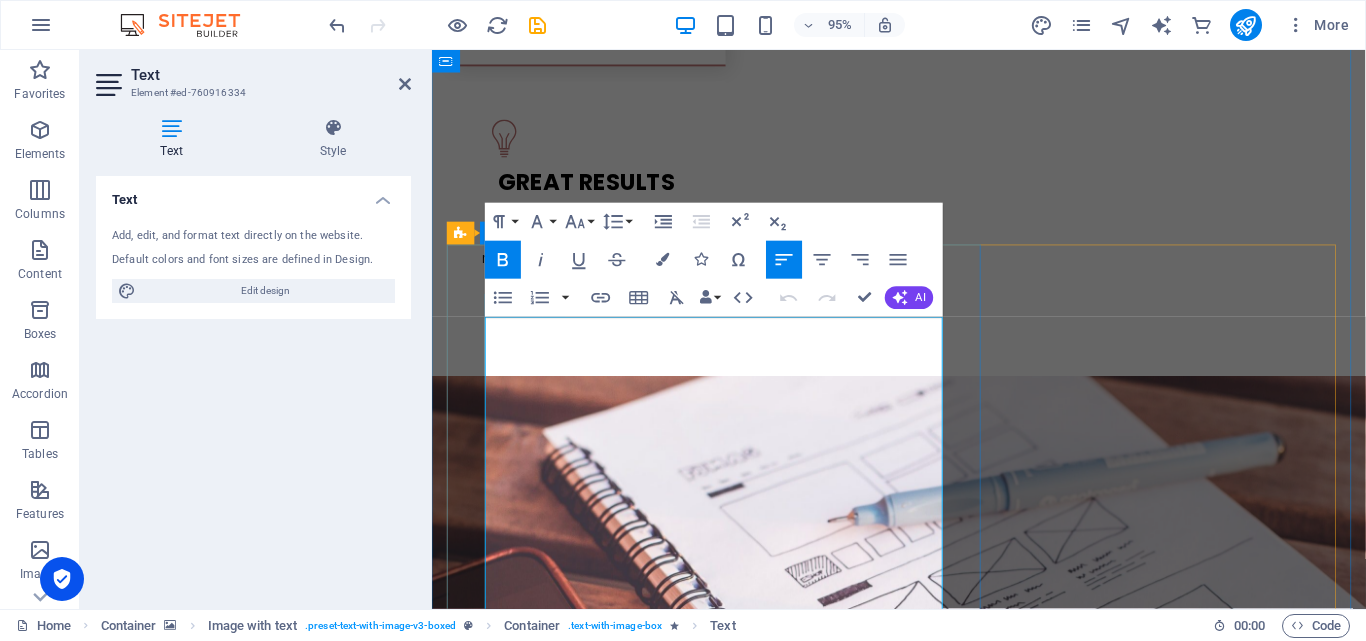 drag, startPoint x: 659, startPoint y: 392, endPoint x: 495, endPoint y: 352, distance: 168.80759 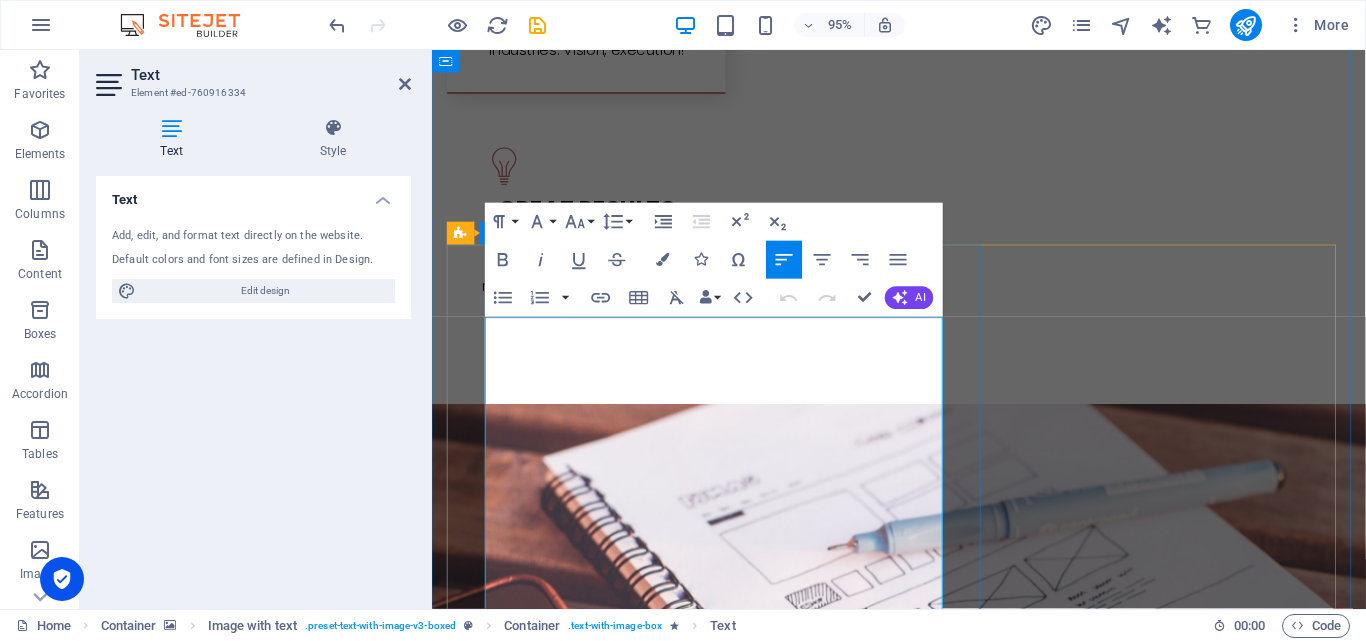 copy on "🔋  ULTRA-HIGH POWER CELL – INR-21700-P50B" 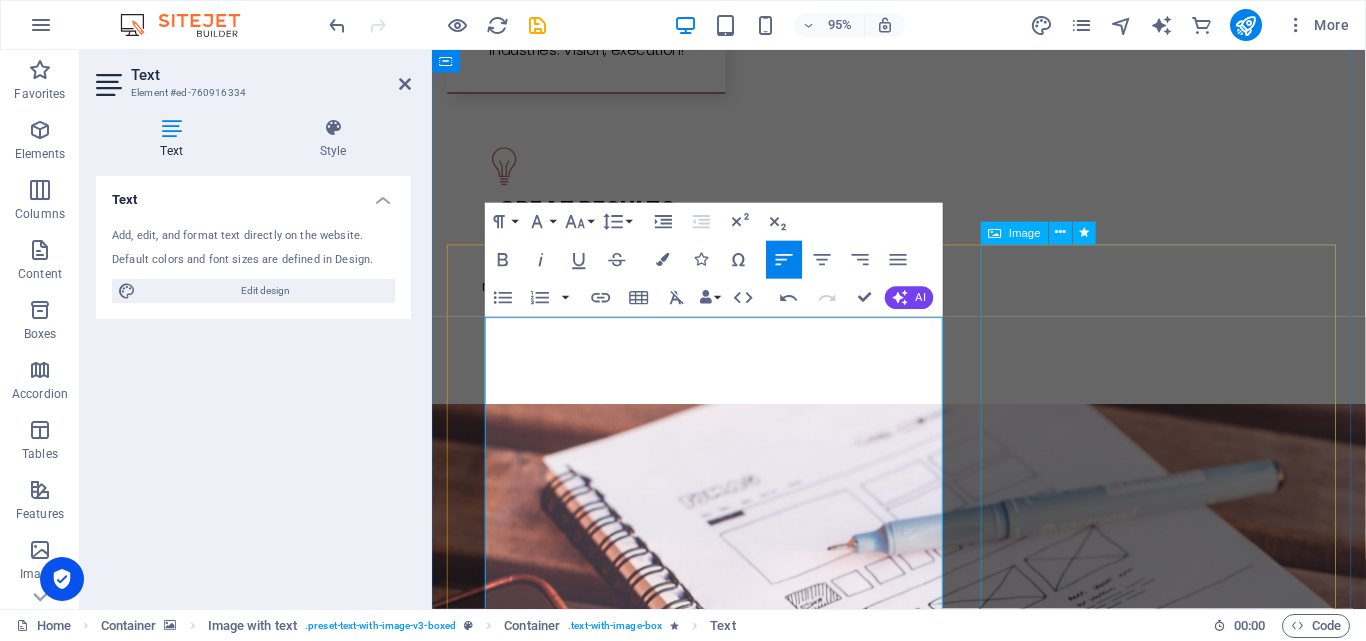 click at bounding box center (593, 6665) 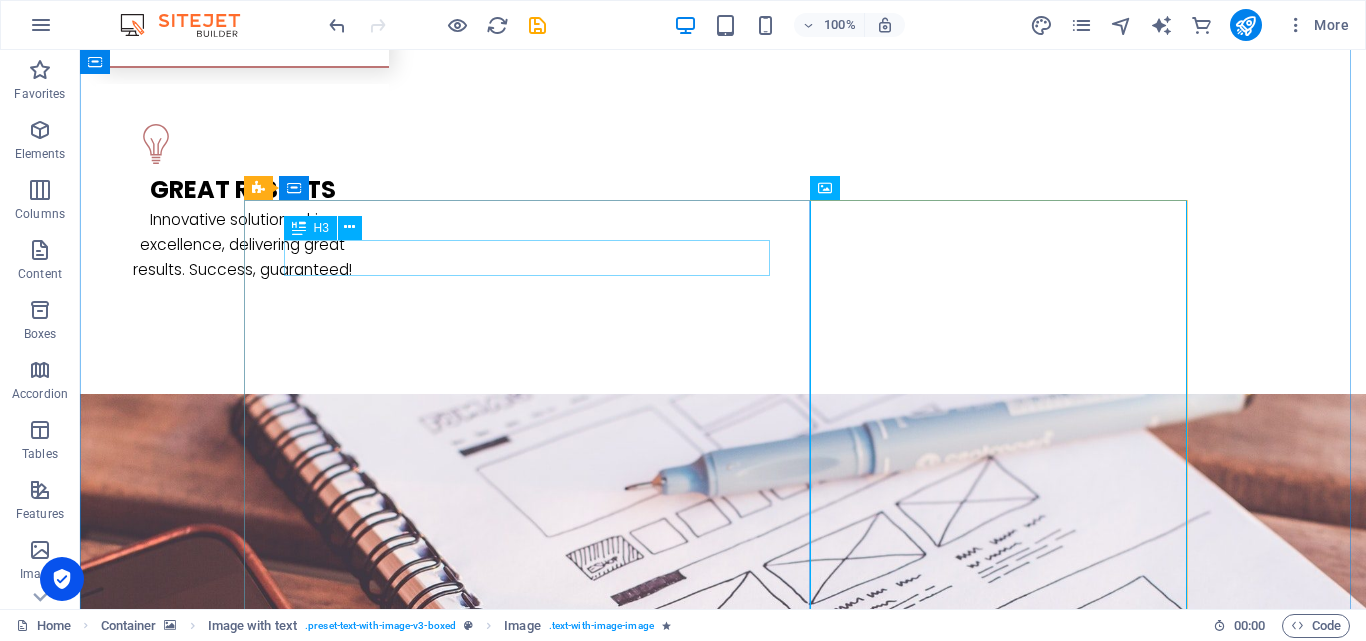 click on "R ose Disease Detection System" at bounding box center [723, 6117] 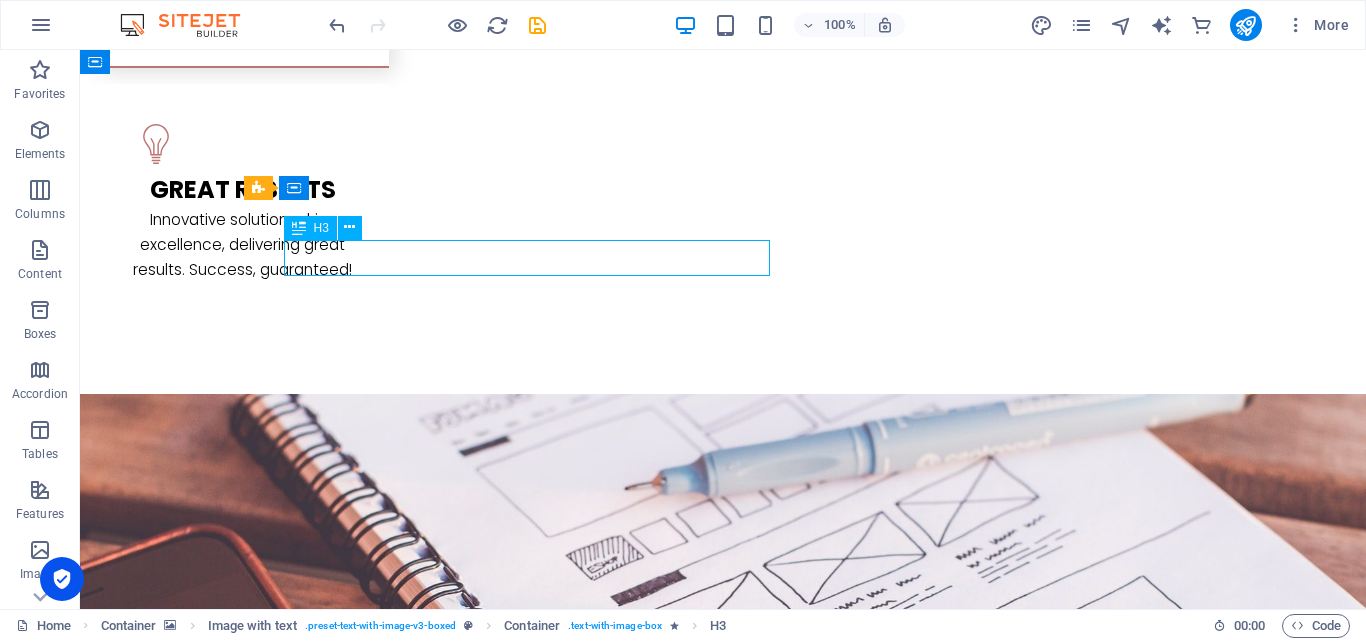 click on "R ose Disease Detection System" at bounding box center [723, 6117] 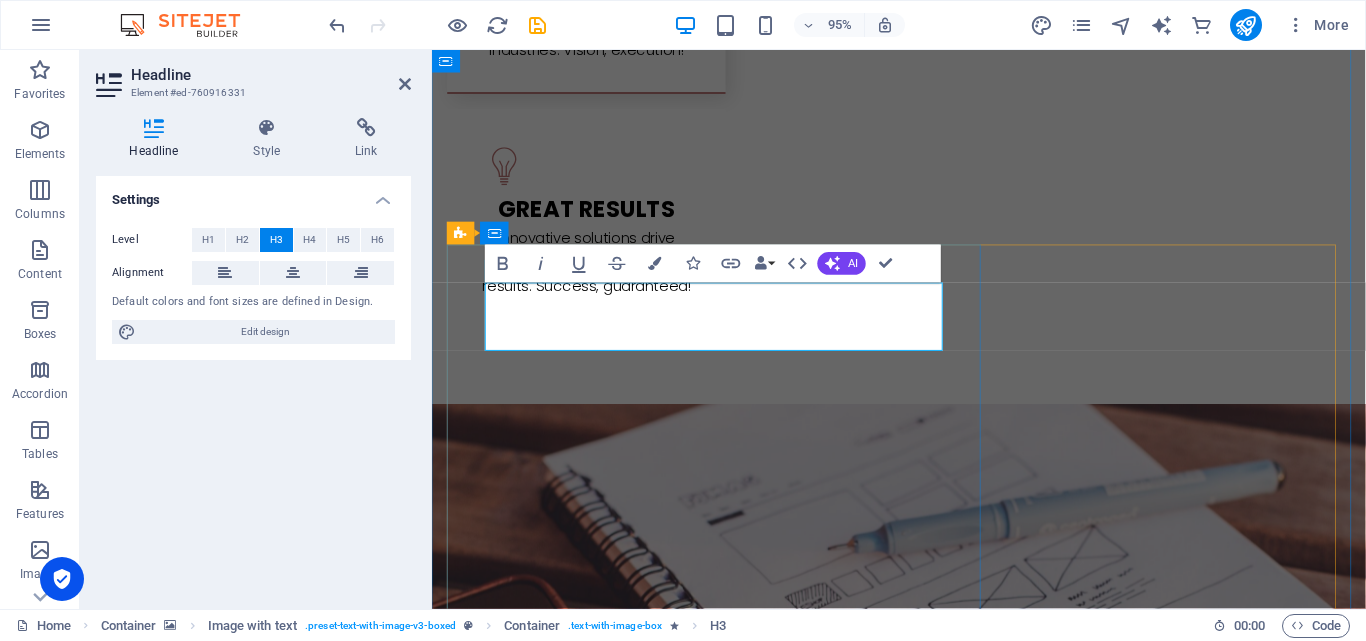 drag, startPoint x: 643, startPoint y: 346, endPoint x: 538, endPoint y: 322, distance: 107.70794 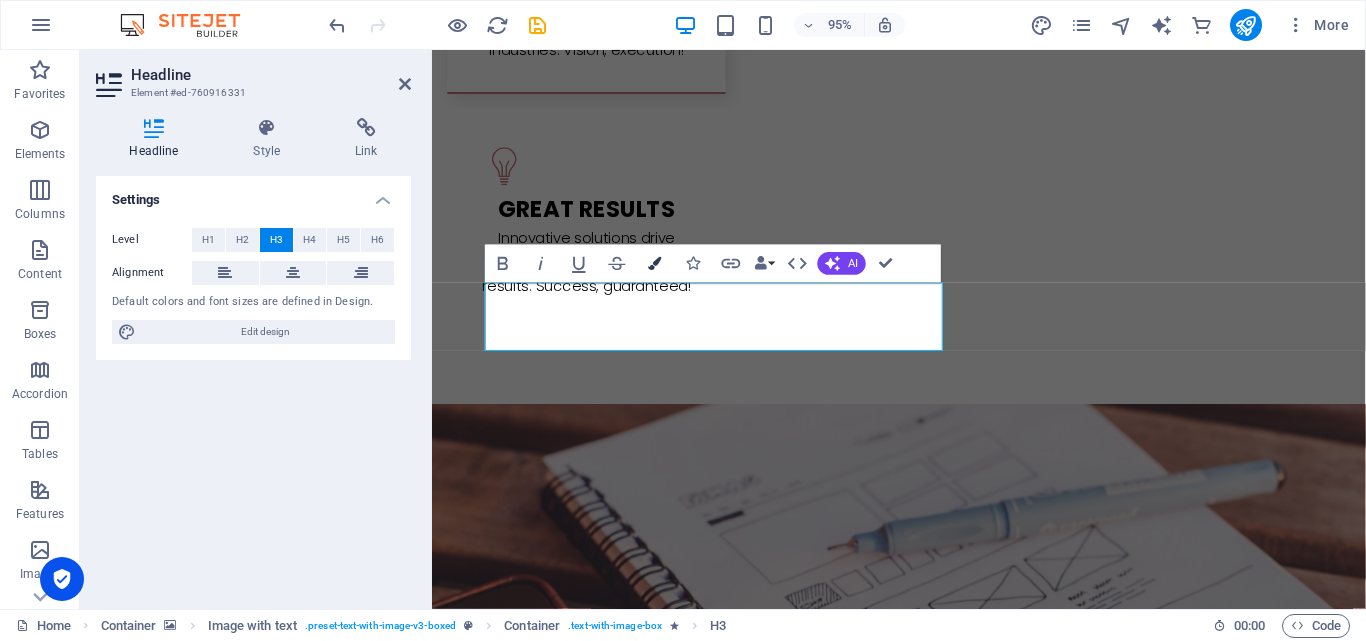 click at bounding box center (655, 263) 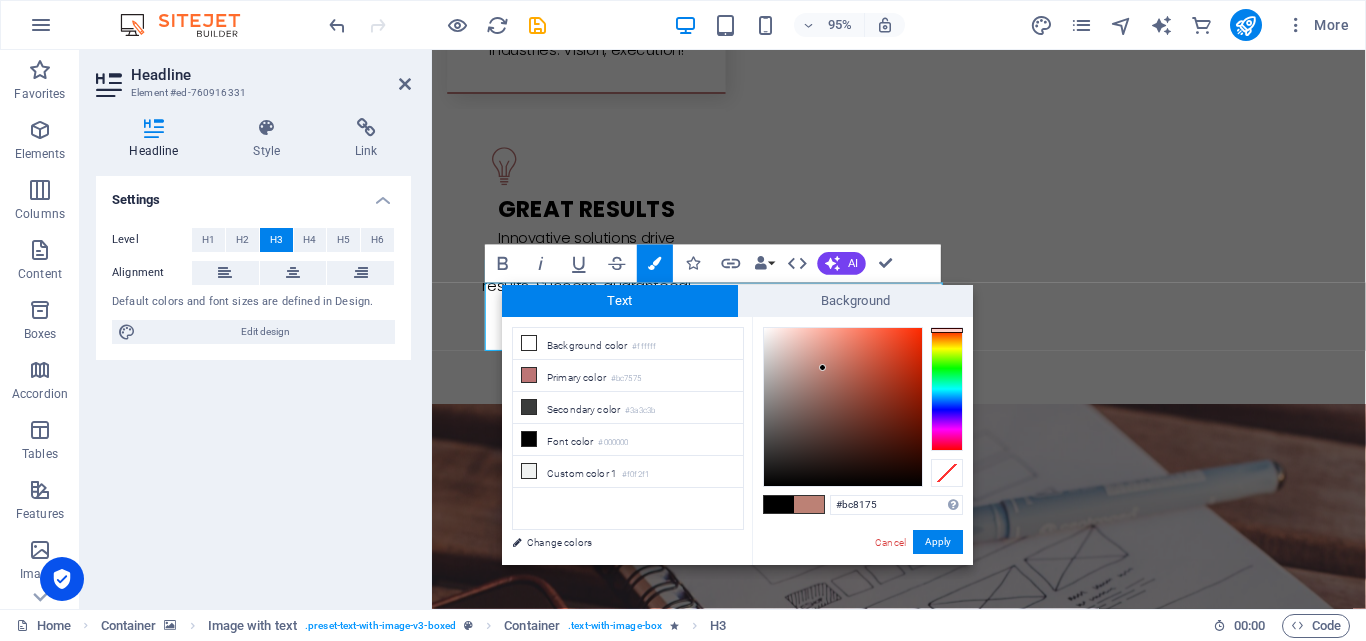click at bounding box center [947, 389] 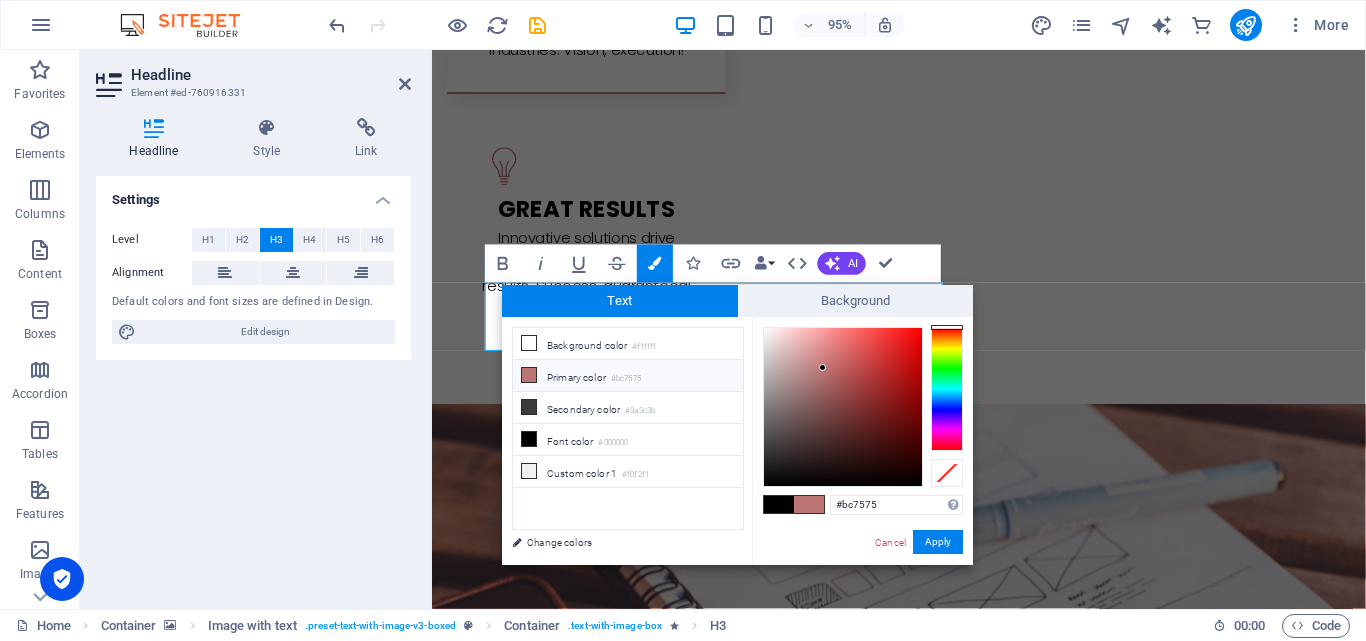 drag, startPoint x: 955, startPoint y: 330, endPoint x: 947, endPoint y: 316, distance: 16.124516 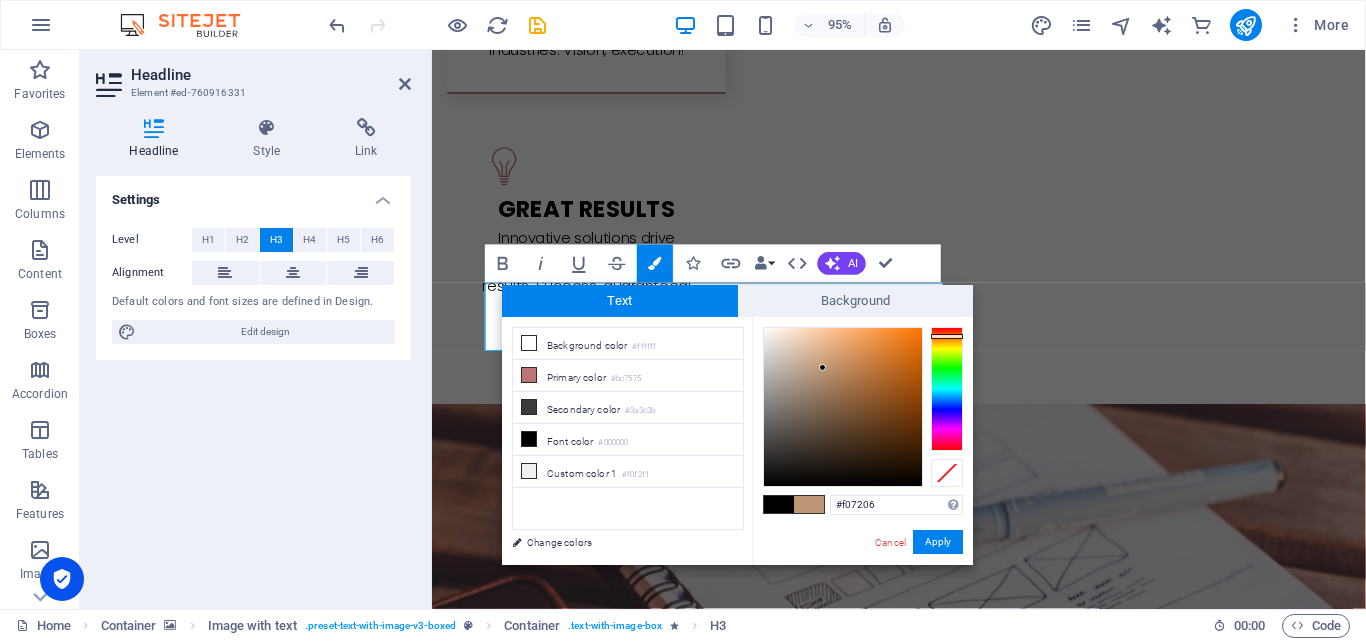 click at bounding box center [843, 407] 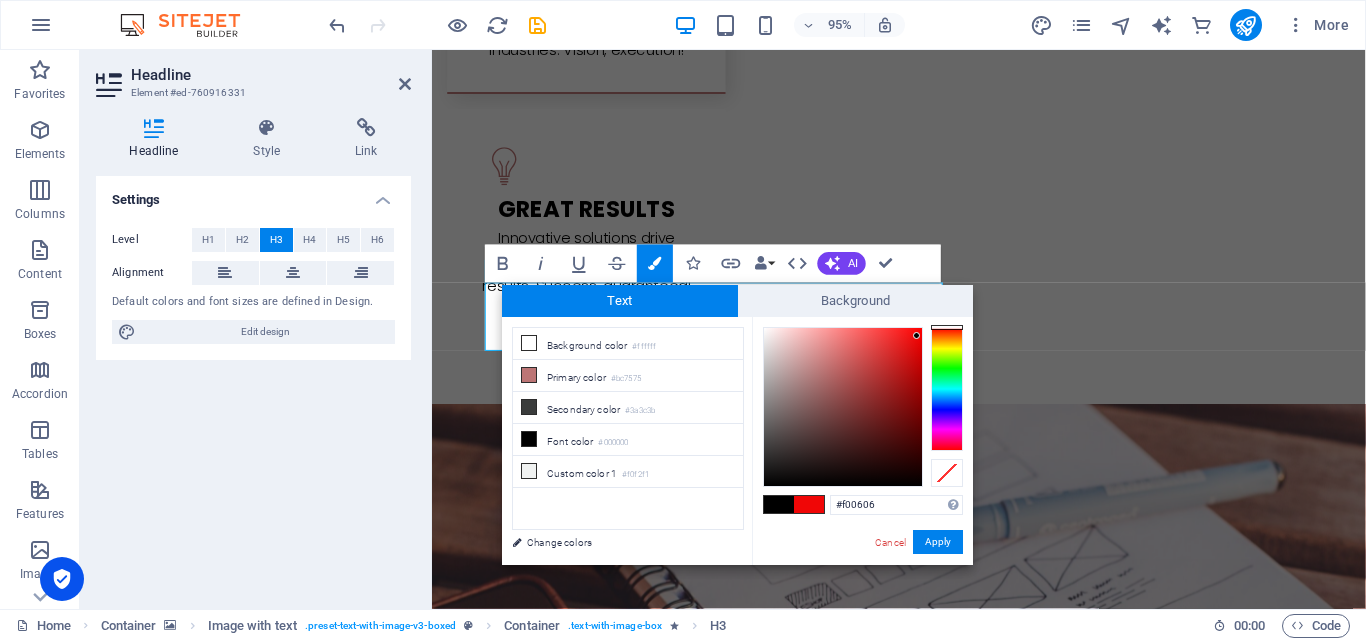 drag, startPoint x: 947, startPoint y: 332, endPoint x: 952, endPoint y: 318, distance: 14.866069 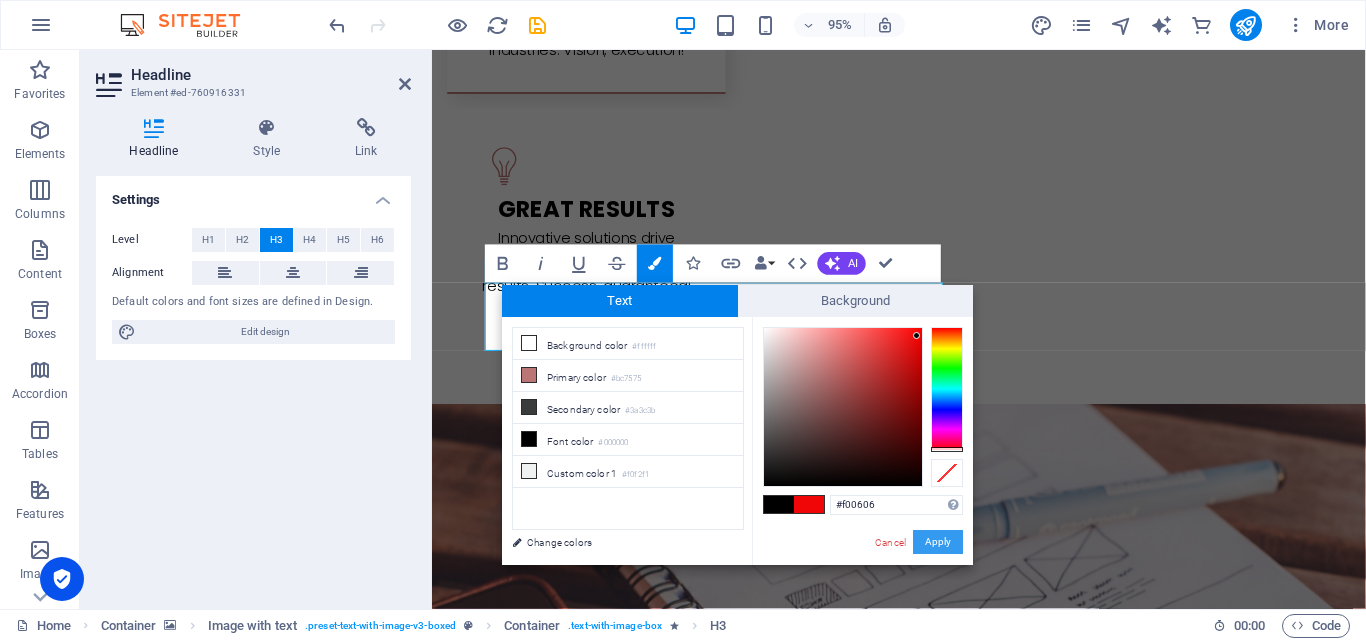 click on "Apply" at bounding box center (938, 542) 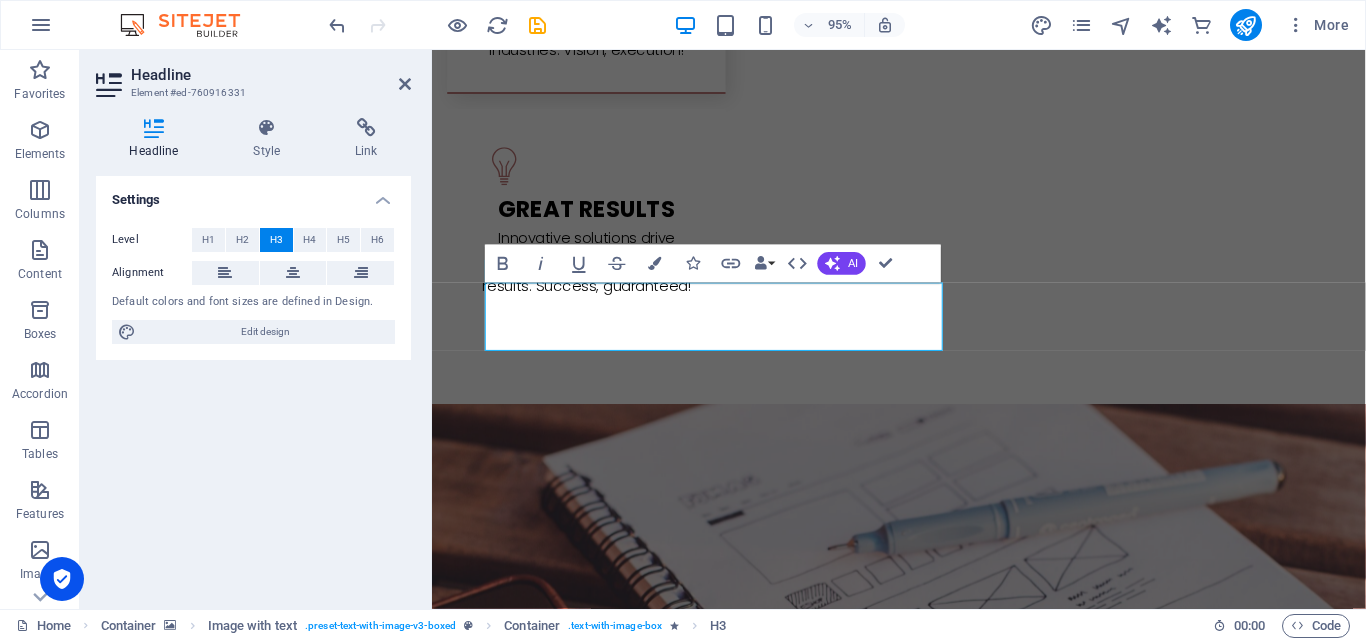 click on "H2   Banner   Container   Banner   Menu Bar   Logo   Spacer   Menu   Image   Container   Image with text   Container   Text   Text   Image with text   Container   Image with text   Image   Image with text   H3   Container   Text Bold Italic Underline Strikethrough Colors Icons Link Data Bindings Company First name Last name Street ZIP code City Email Phone Mobile Fax Custom field 1 Custom field 2 Custom field 3 Custom field 4 Custom field 5 Custom field 6 HTML AI Improve Make shorter Make longer Fix spelling & grammar Translate to English Generate text Confirm (Ctrl+⏎)" at bounding box center [899, 329] 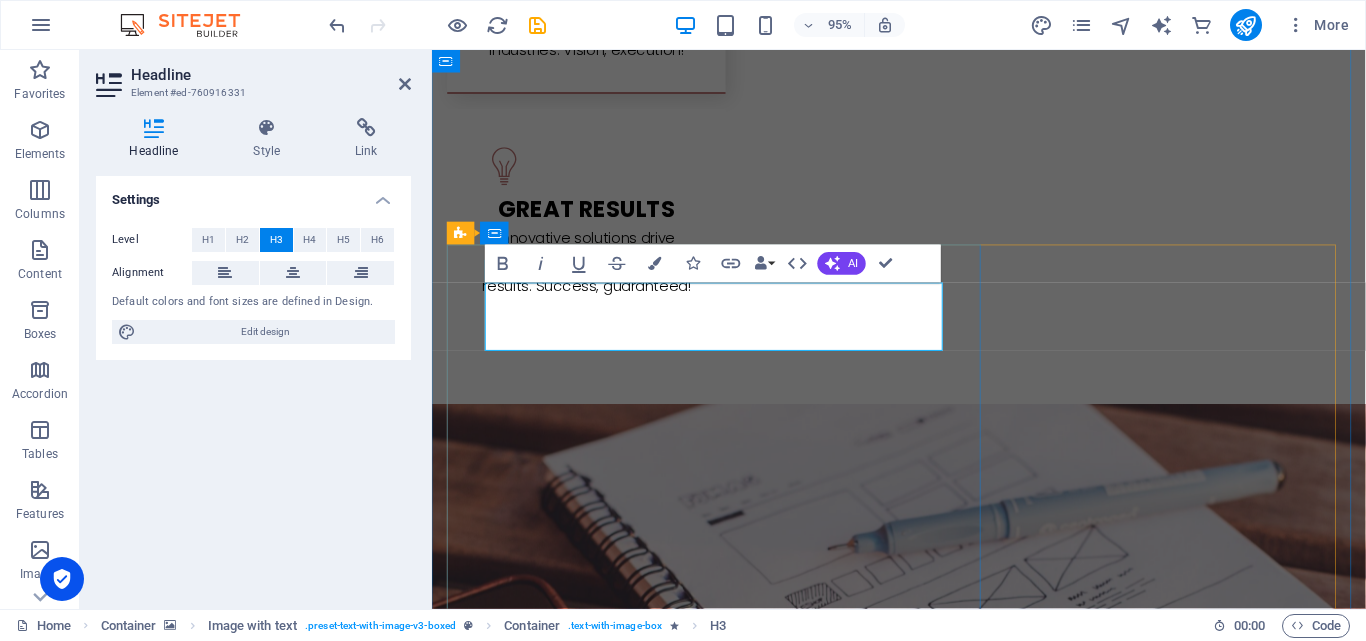 click on "LTRA-HIGH POWER CELL – INR-21700-P50B" at bounding box center (796, 6196) 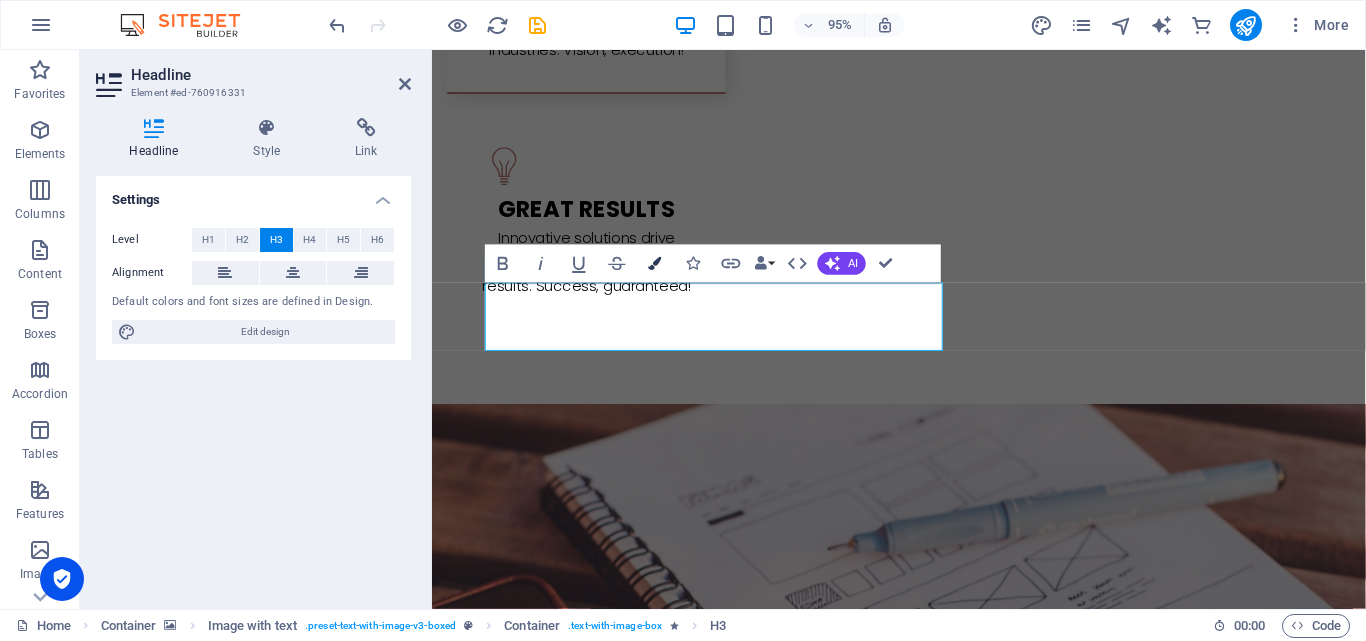 click on "Colors" at bounding box center [655, 264] 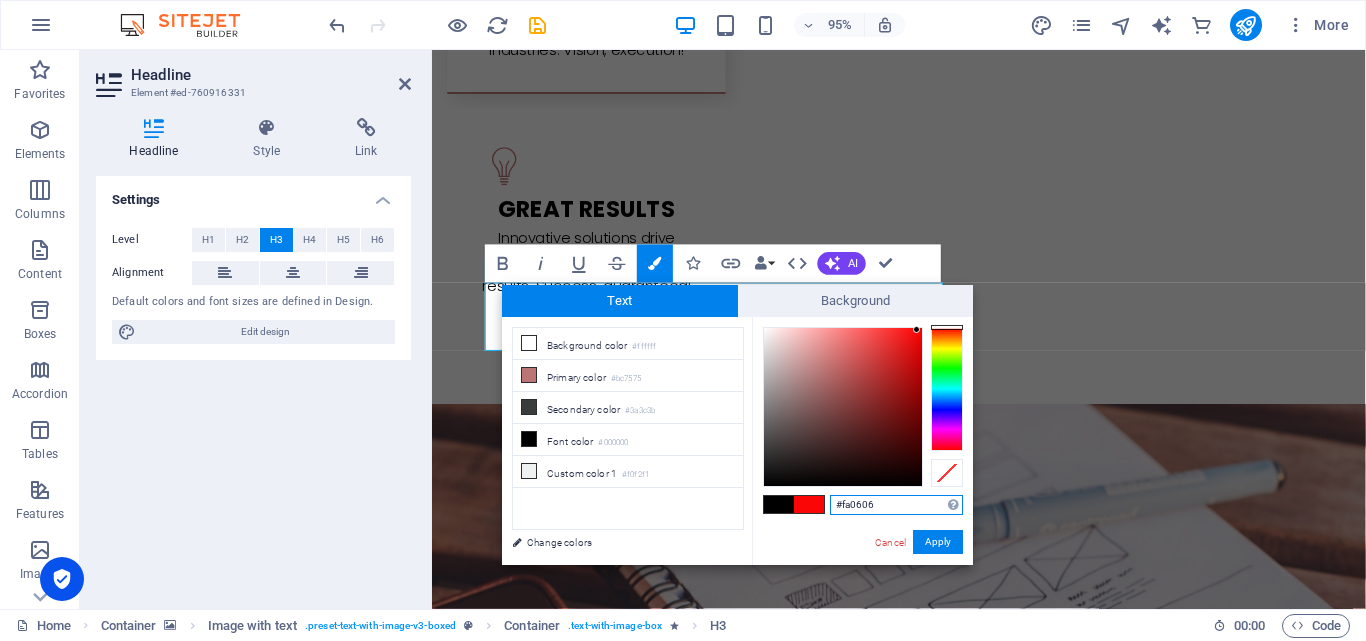 click at bounding box center (843, 407) 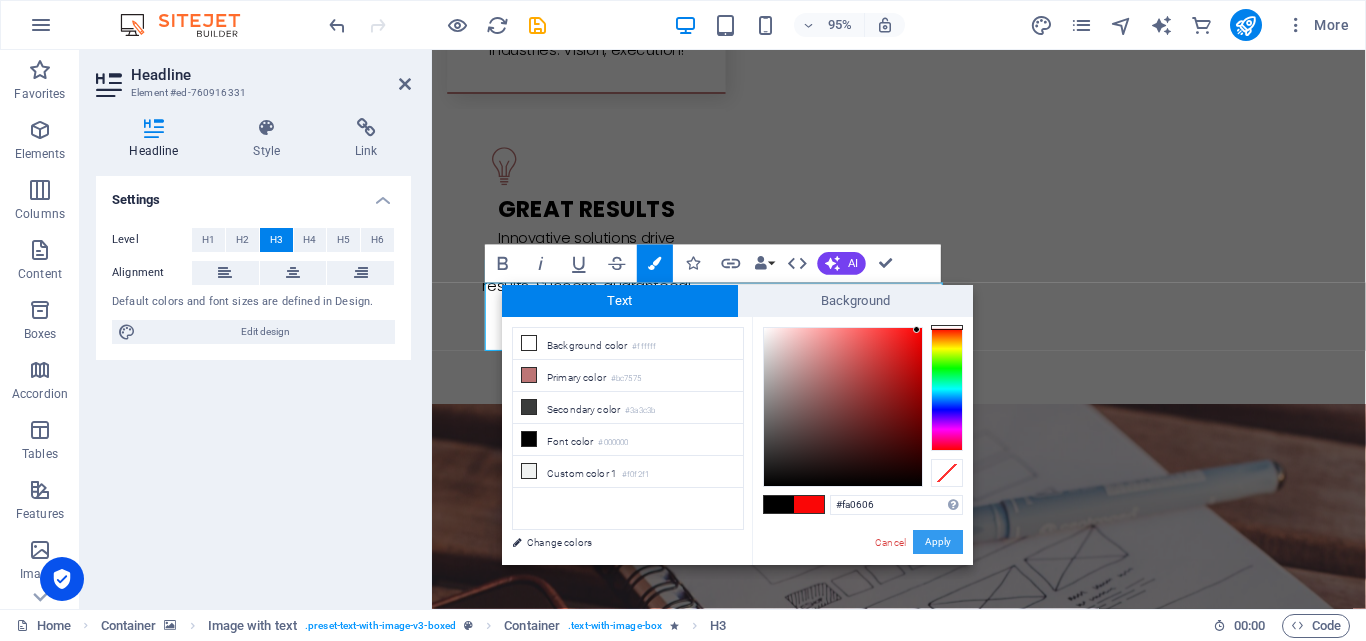 click on "Apply" at bounding box center [938, 542] 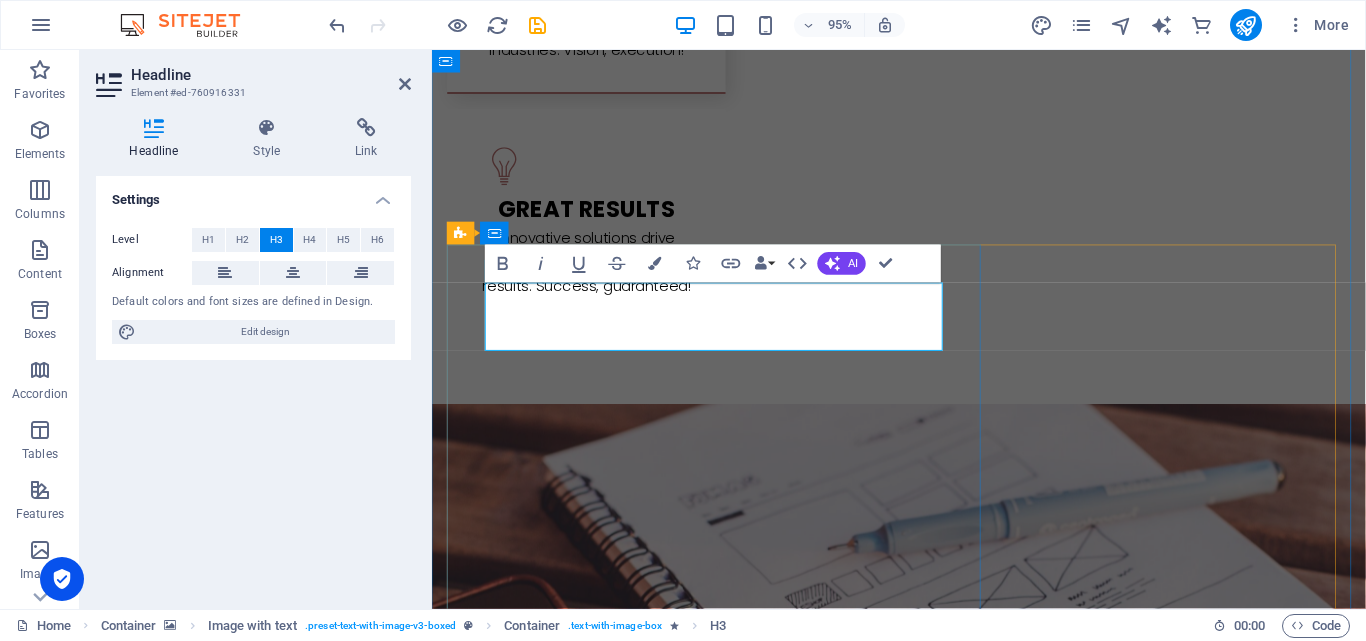 drag, startPoint x: 654, startPoint y: 346, endPoint x: 528, endPoint y: 302, distance: 133.46161 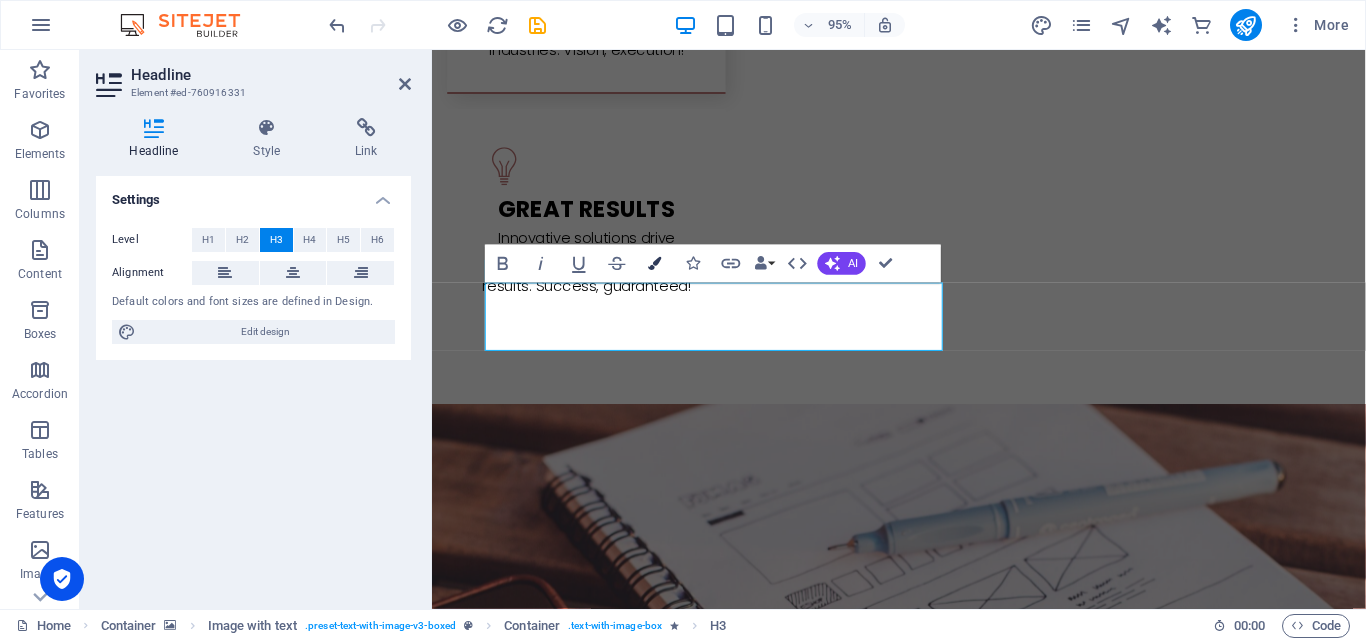 click on "Colors" at bounding box center (655, 264) 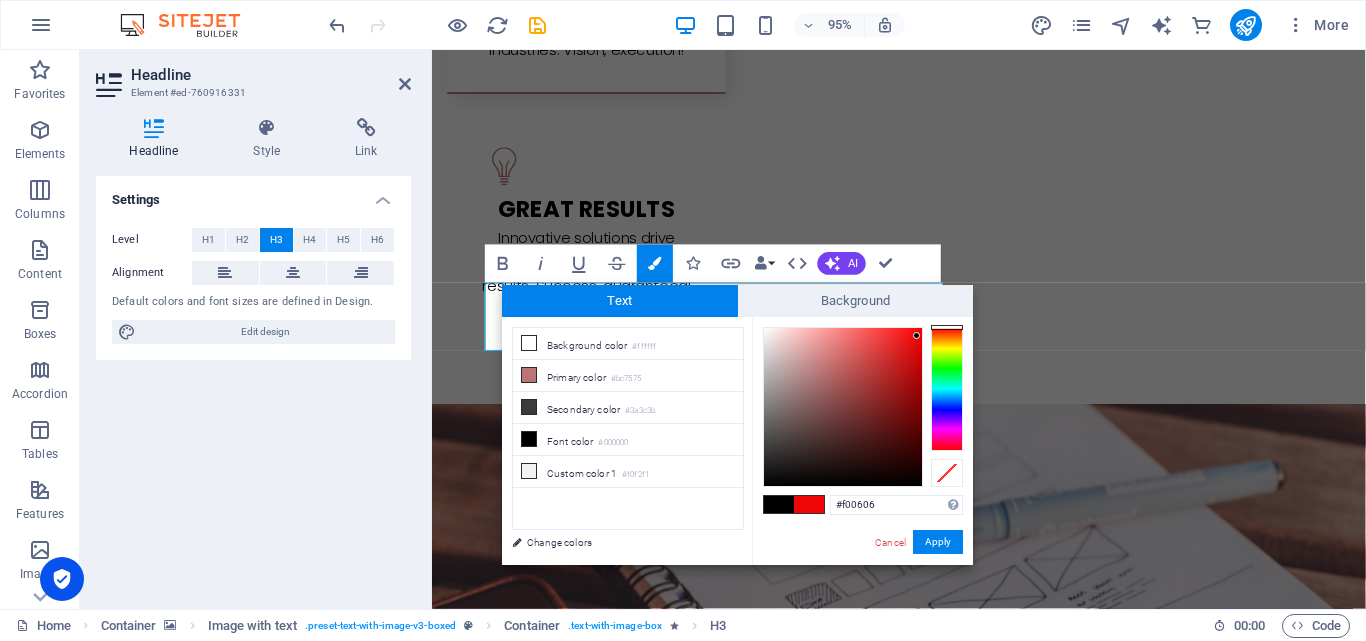 click at bounding box center (779, 504) 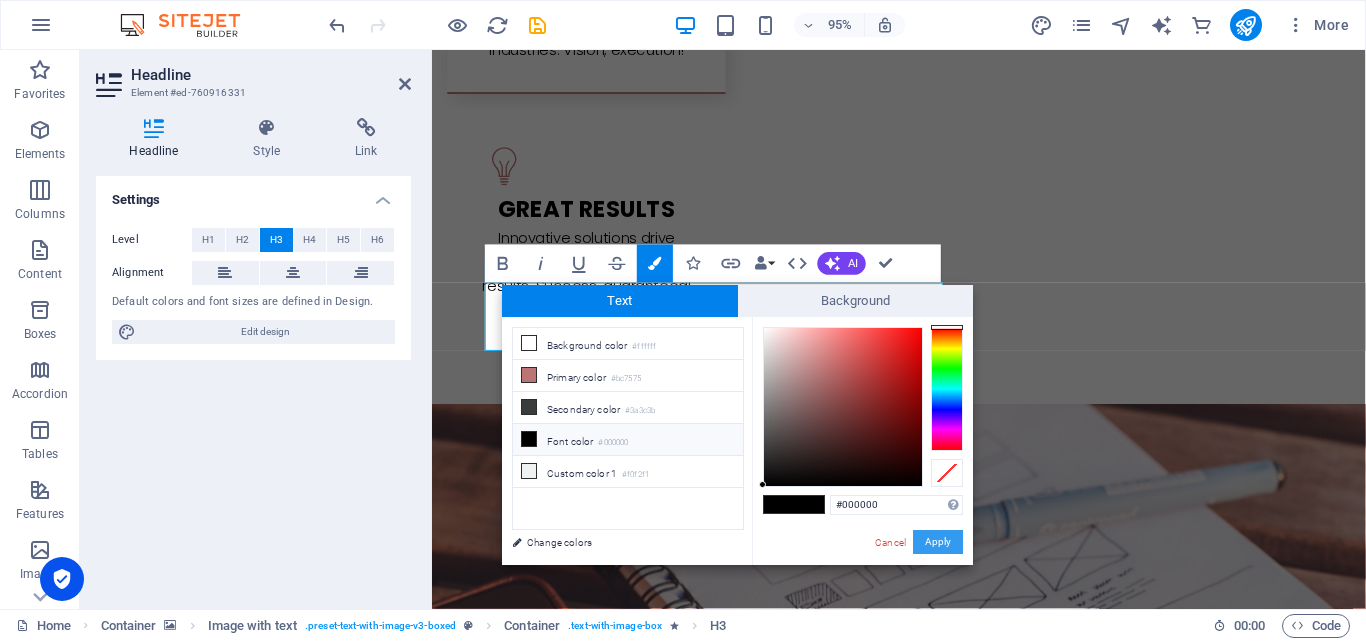 click on "Apply" at bounding box center [938, 542] 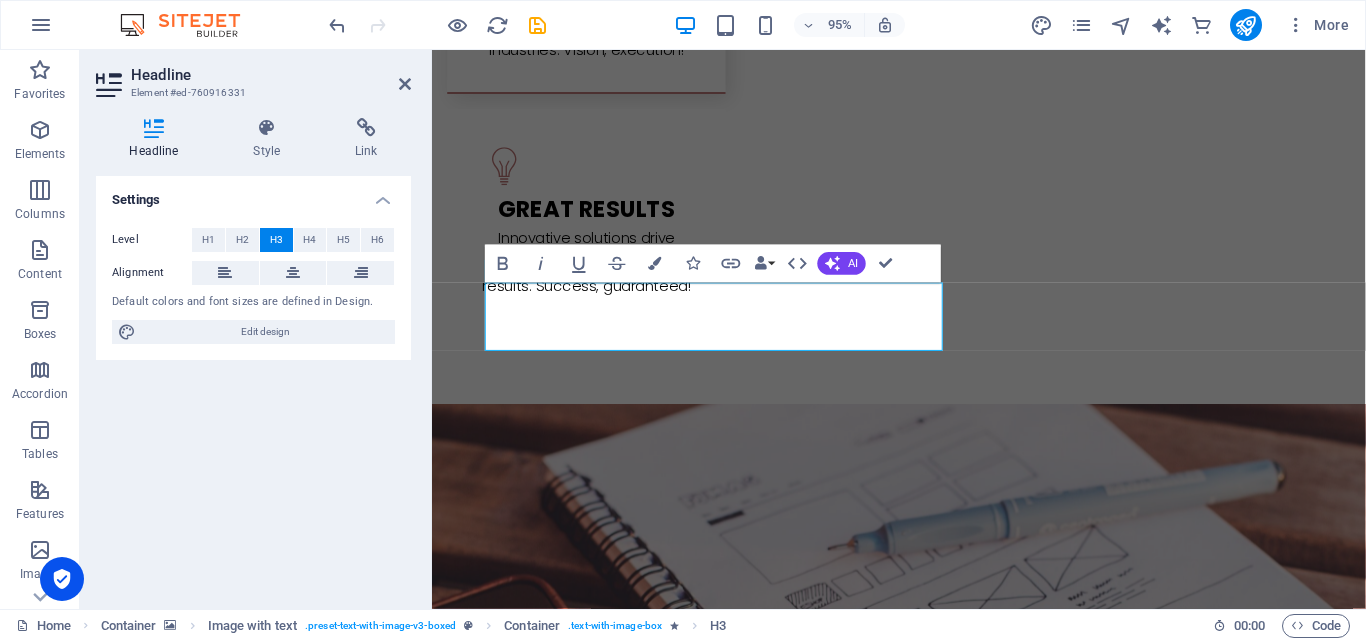 click at bounding box center (923, 2352) 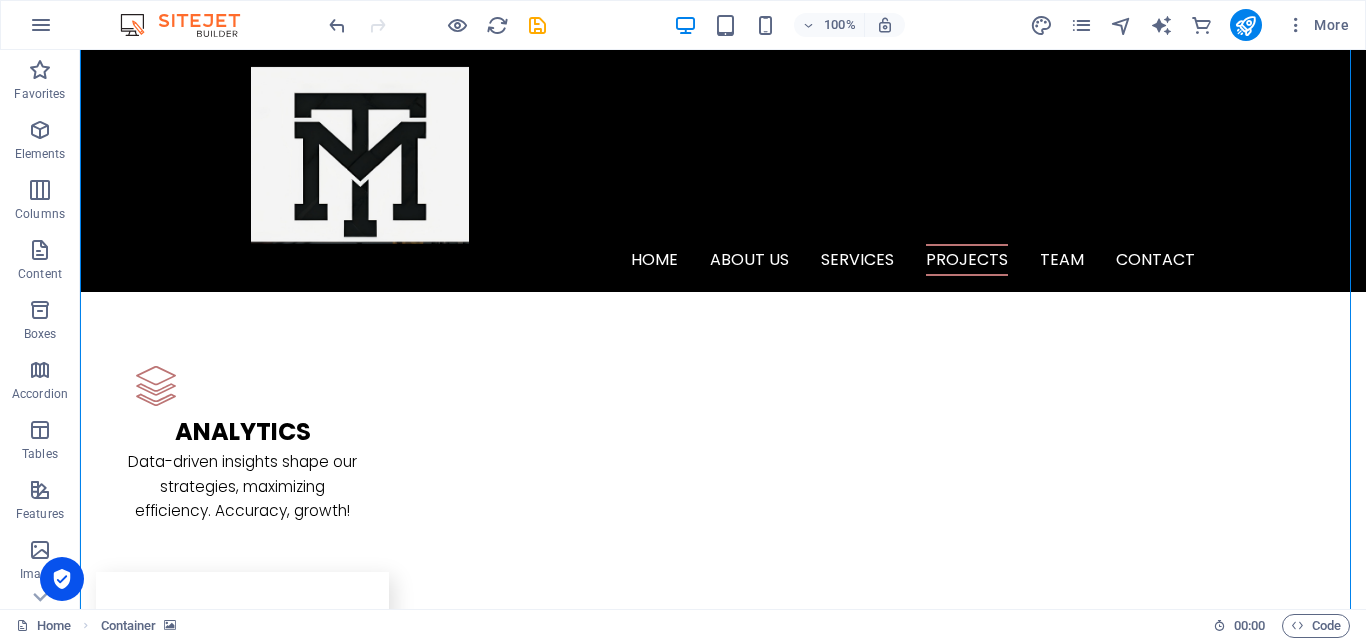 scroll, scrollTop: 2692, scrollLeft: 0, axis: vertical 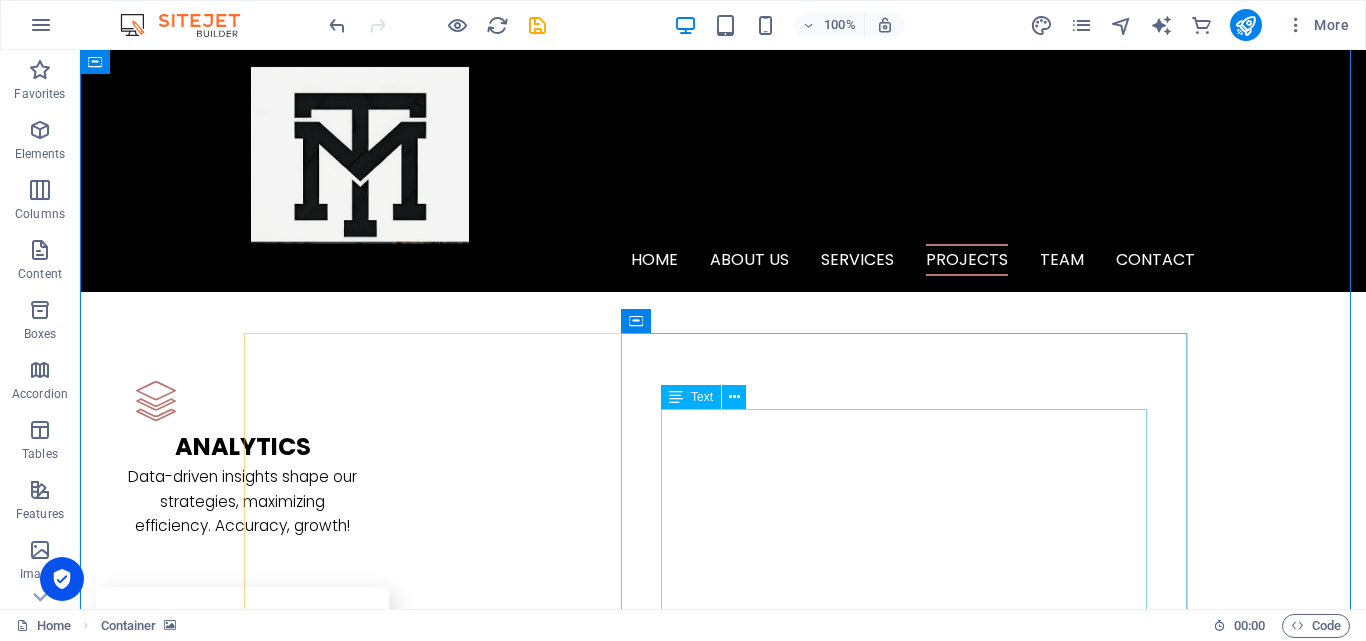 click on "🔧  Specifications: Feature Description Main Control Chip 🧠 ARM STM32F722RET6 – Fast & reliable processing Firmware 🧩 AEROFORGEF722MINI – Betaflight supported Battery Input 🔋 3–6S LiPo – Wide voltage compatibility Barometer 🌡️ BMP280 – Accurate altitude sensing Power Port 🔌 USB Type-C – Modern and fast connectivity Form Factor 📏 30mm x 30mm x 10mm – Ultra-compact design Mounting Pattern 🛠️ 20 x 20 mm (M3 holes) – Easy integration Weight ⚖️ Only 6 grams – Ideal for lightweight drones Build Quality 🧱 Vibration-resistant layout & clean solder pads Origin 🇮🇳 100% Designed & Manufactured in India" at bounding box center [723, 6597] 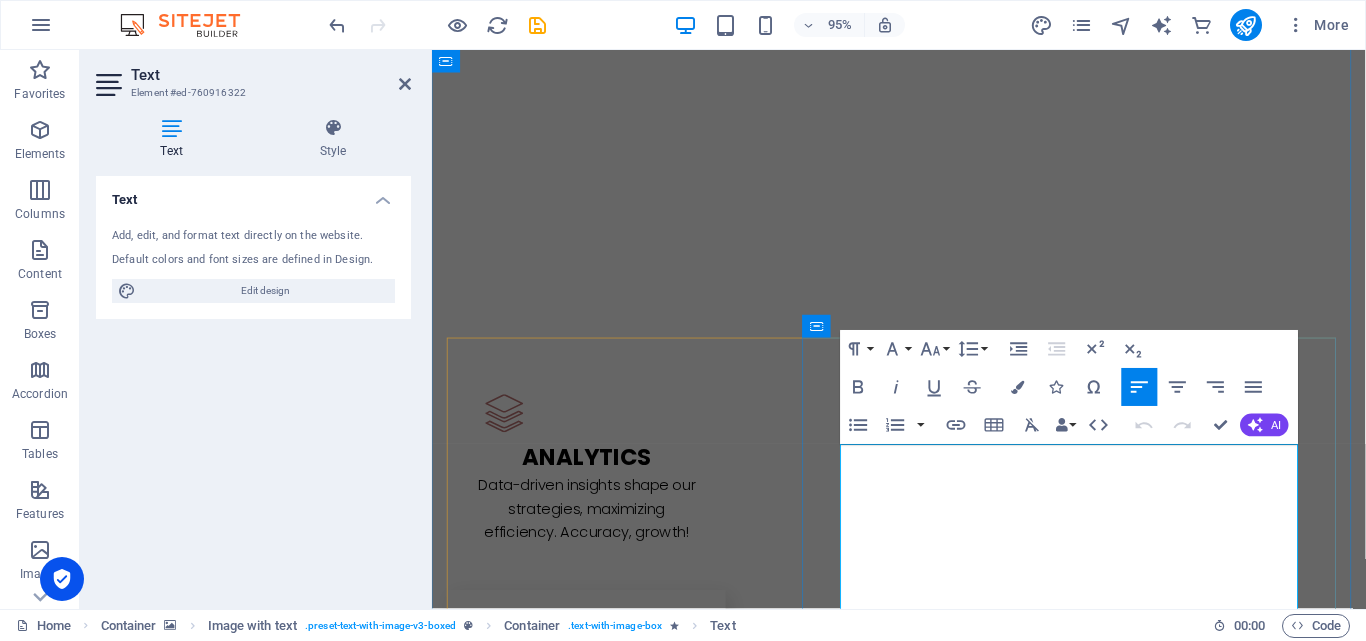 drag, startPoint x: 1108, startPoint y: 475, endPoint x: 866, endPoint y: 475, distance: 242 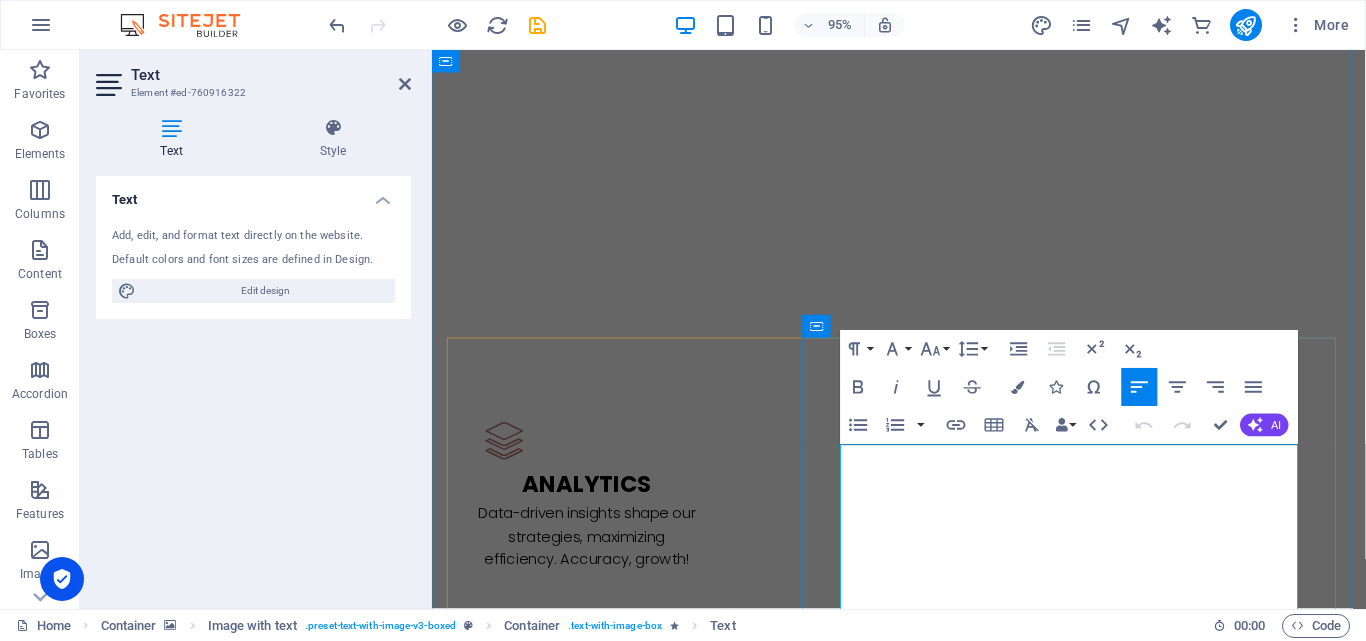 copy on "🔧  Specifications:" 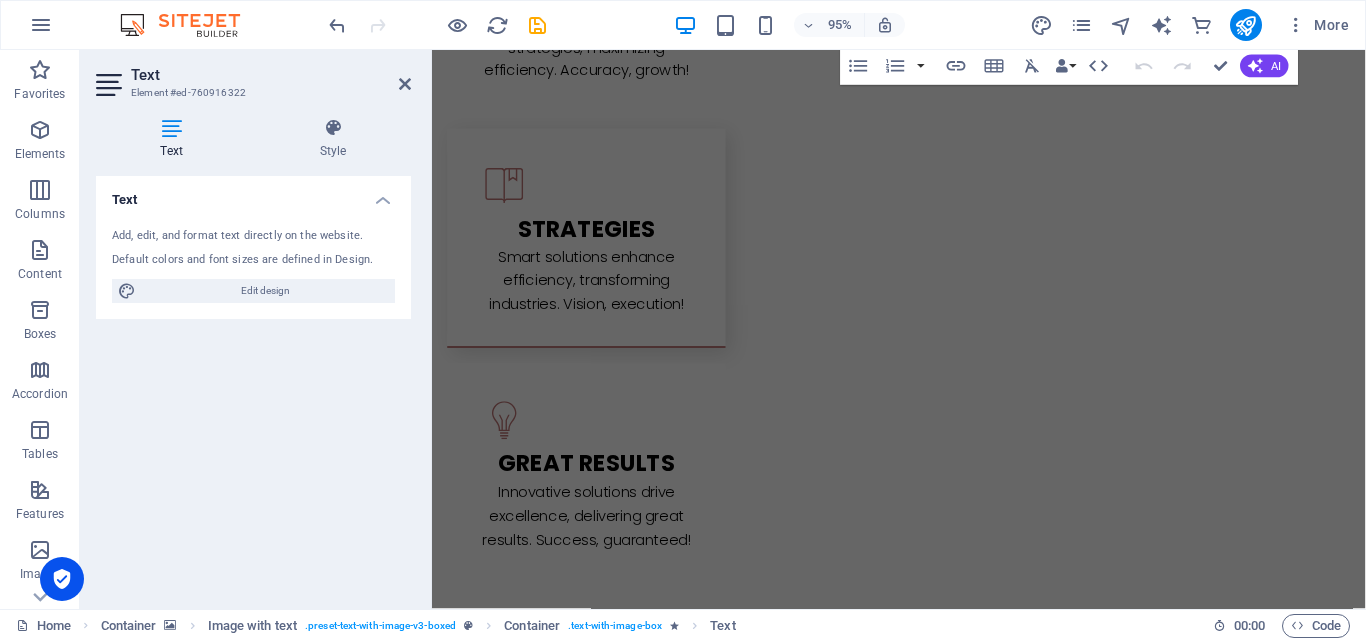 scroll, scrollTop: 3721, scrollLeft: 0, axis: vertical 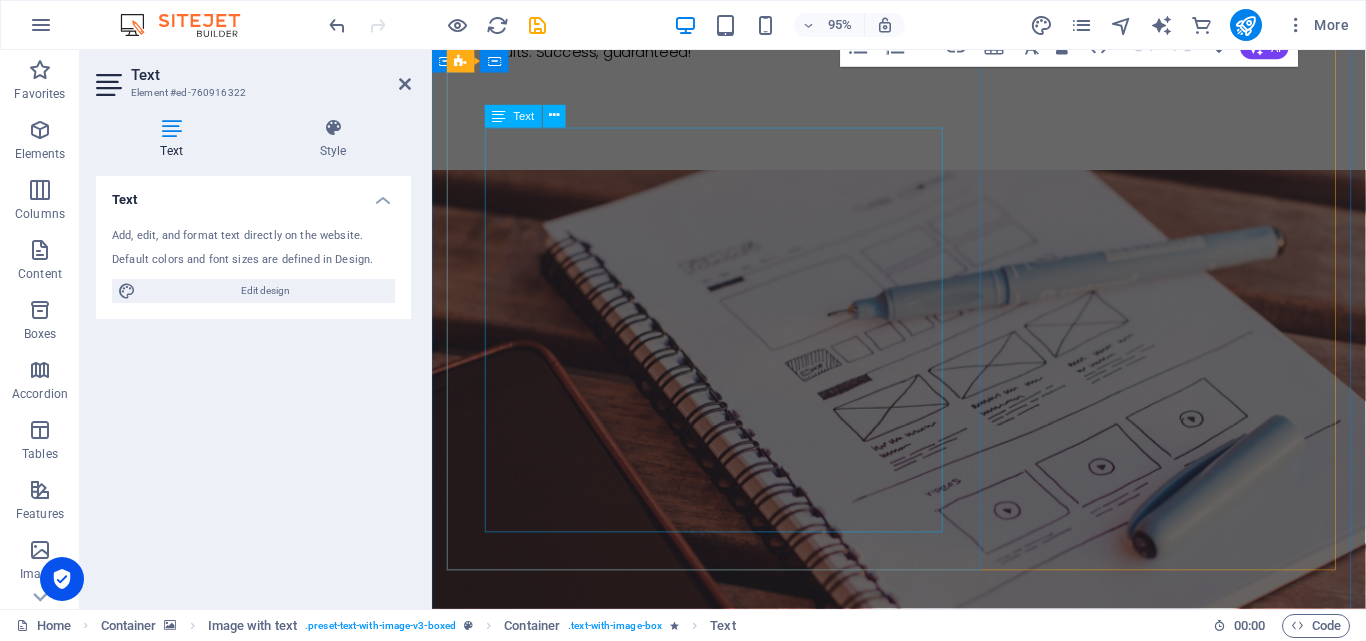 click on "Feature Description Cell Type 🔋 21700 Cylindrical – High-Density Format Nominal Voltage ⚡ 3.6V – Stable & Consistent Power Output Typical Capacity 🔋 5.0Ah (18Wh) – Long Runtime Support Energy Density 🔬 714 Wh/L • 265 Wh/kg – High Efficiency in Compact Size Discharge Current 🚀 60A Continuous – Ultra-High Power Output Build Quality 🛠️ Precision Engineering • Industrial Grade Customization 🧩 Custom Packs & Specs Available as per Requirements Manufacturing 🏭 Designed & Manufactured In-House • QC Verified Origin 🇮🇳 100% Made in India Verification 📎 Scan QR Code for Datasheet & Batch Info" at bounding box center (924, 6156) 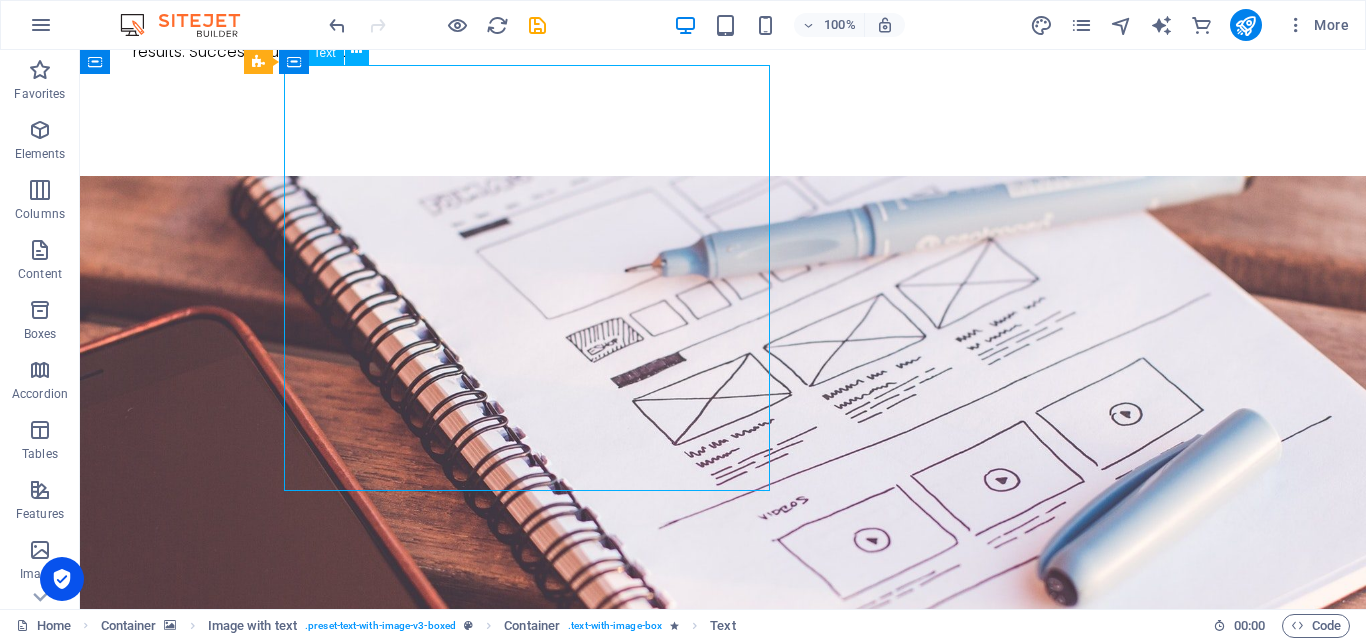 click on "Feature Description Cell Type 🔋 21700 Cylindrical – High-Density Format Nominal Voltage ⚡ 3.6V – Stable & Consistent Power Output Typical Capacity 🔋 5.0Ah (18Wh) – Long Runtime Support Energy Density 🔬 714 Wh/L • 265 Wh/kg – High Efficiency in Compact Size Discharge Current 🚀 60A Continuous – Ultra-High Power Output Build Quality 🛠️ Precision Engineering • Industrial Grade Customization 🧩 Custom Packs & Specs Available as per Requirements Manufacturing 🏭 Designed & Manufactured In-House • QC Verified Origin 🇮🇳 100% Made in India Verification 📎 Scan QR Code for Datasheet & Batch Info" at bounding box center (723, 6144) 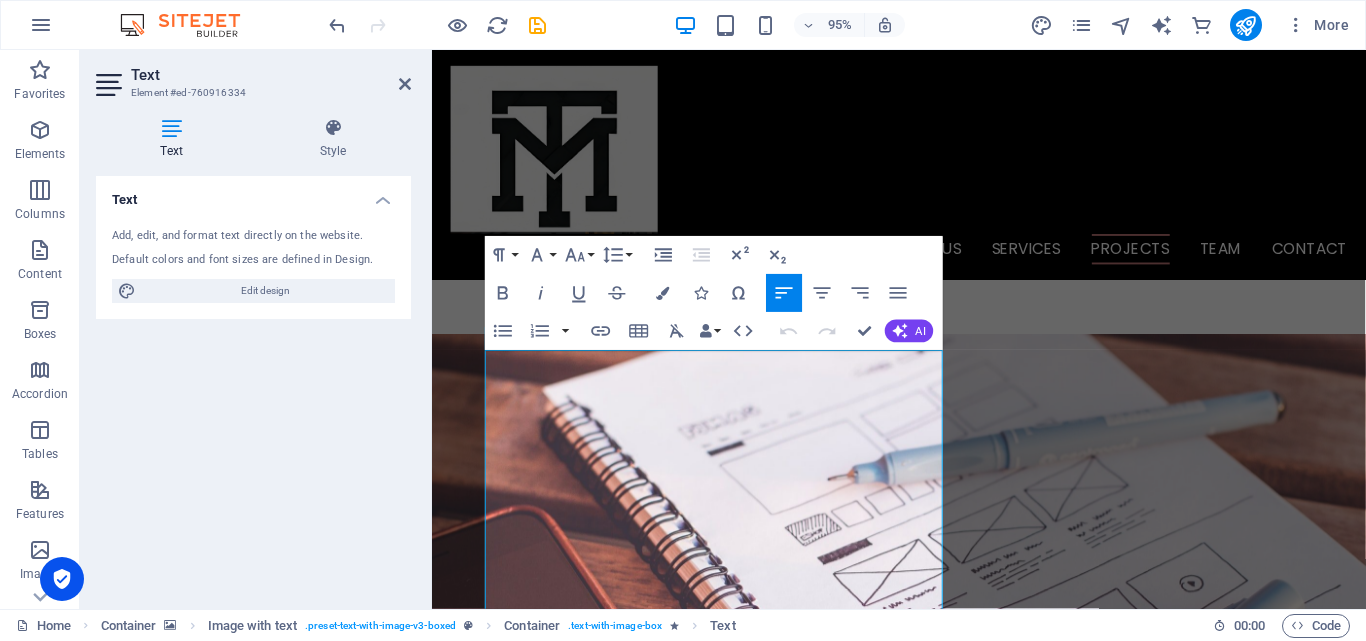 scroll, scrollTop: 3475, scrollLeft: 0, axis: vertical 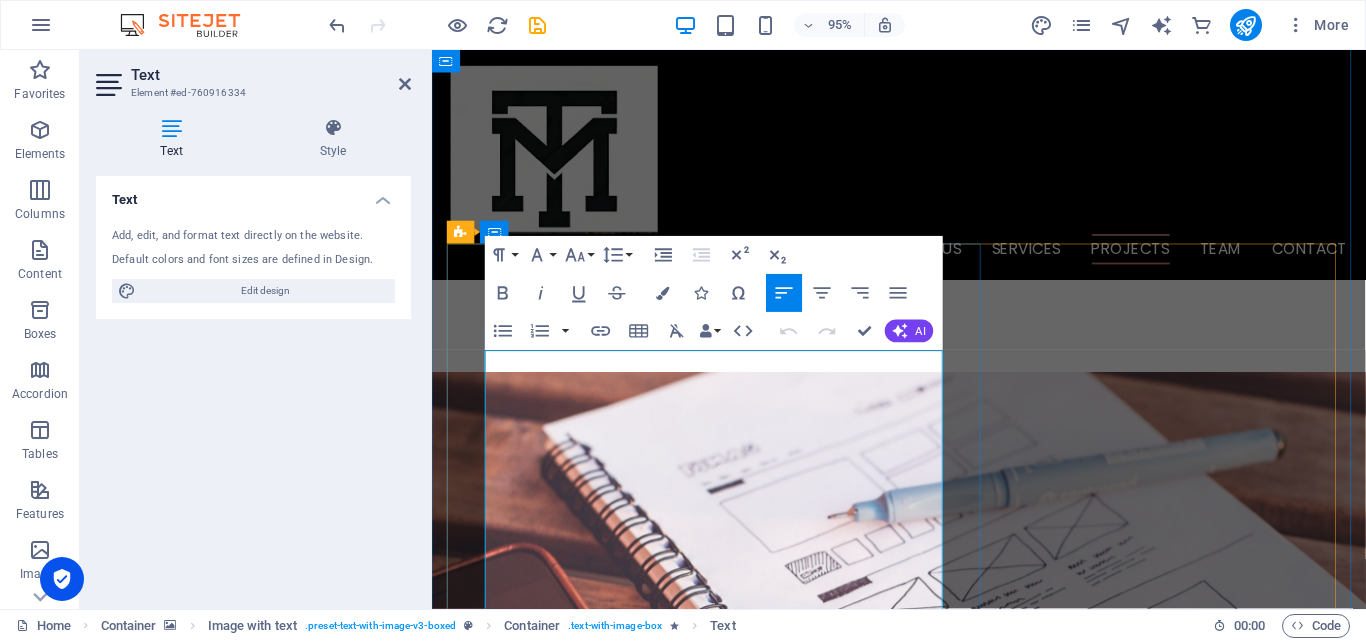 click at bounding box center [924, 6212] 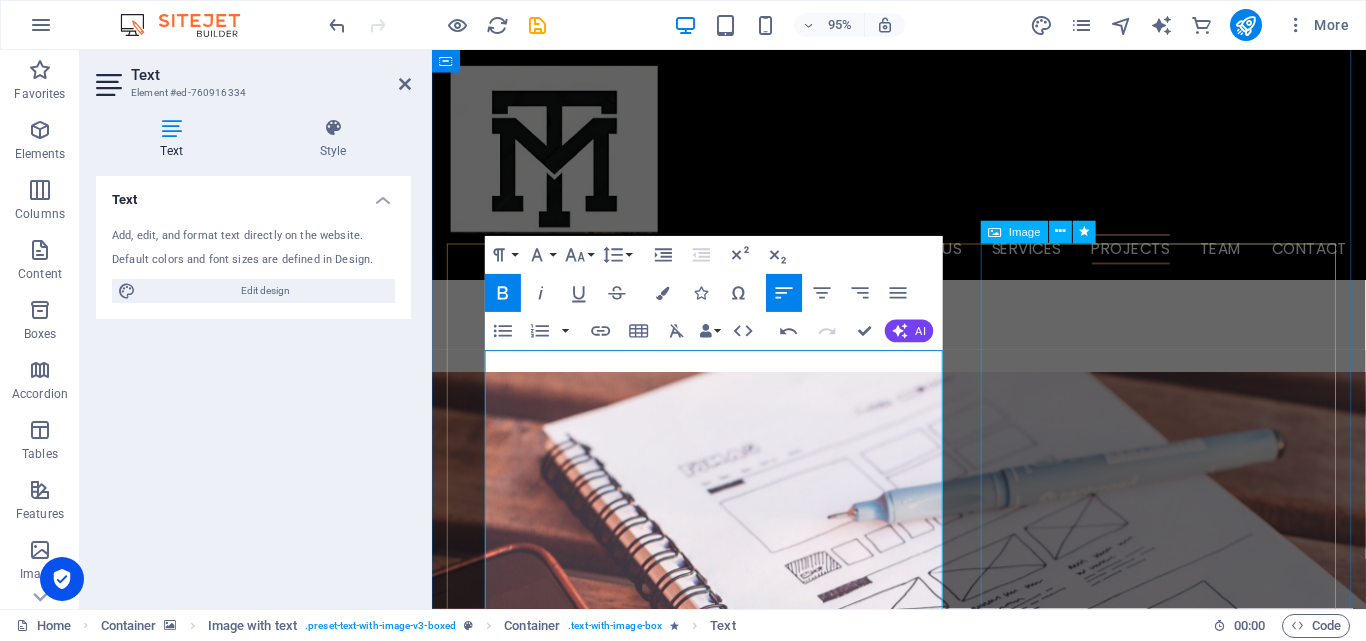 click at bounding box center [593, 6668] 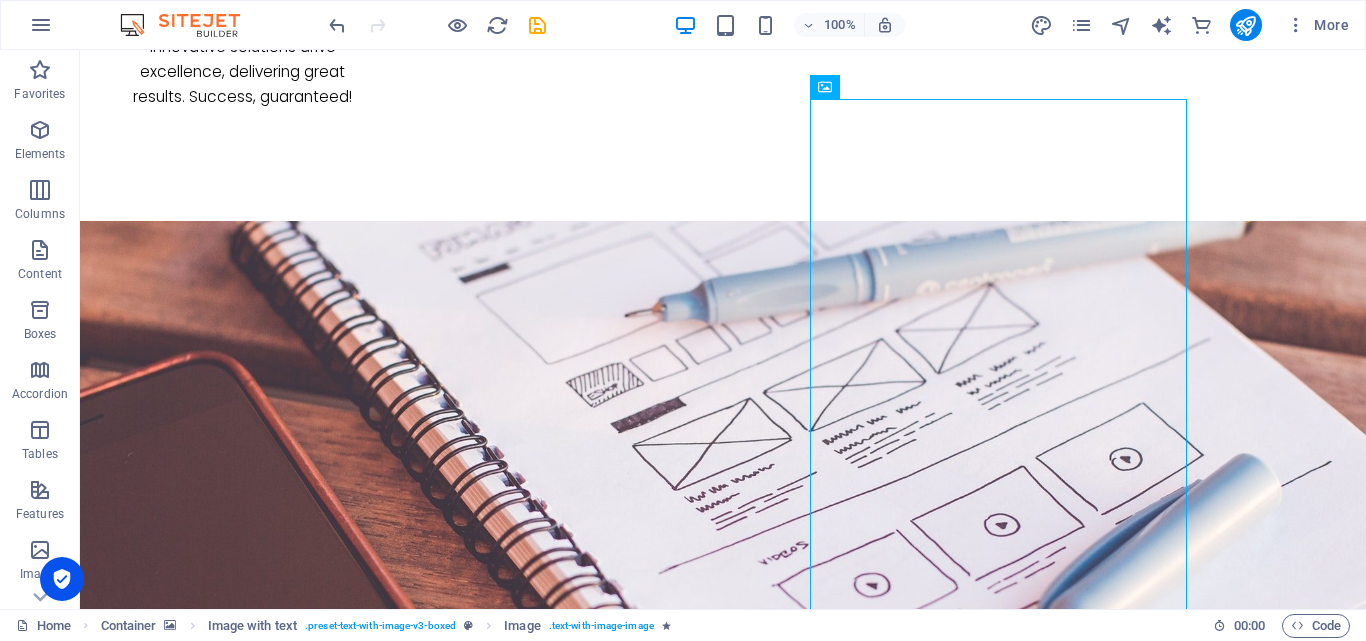 scroll, scrollTop: 3459, scrollLeft: 0, axis: vertical 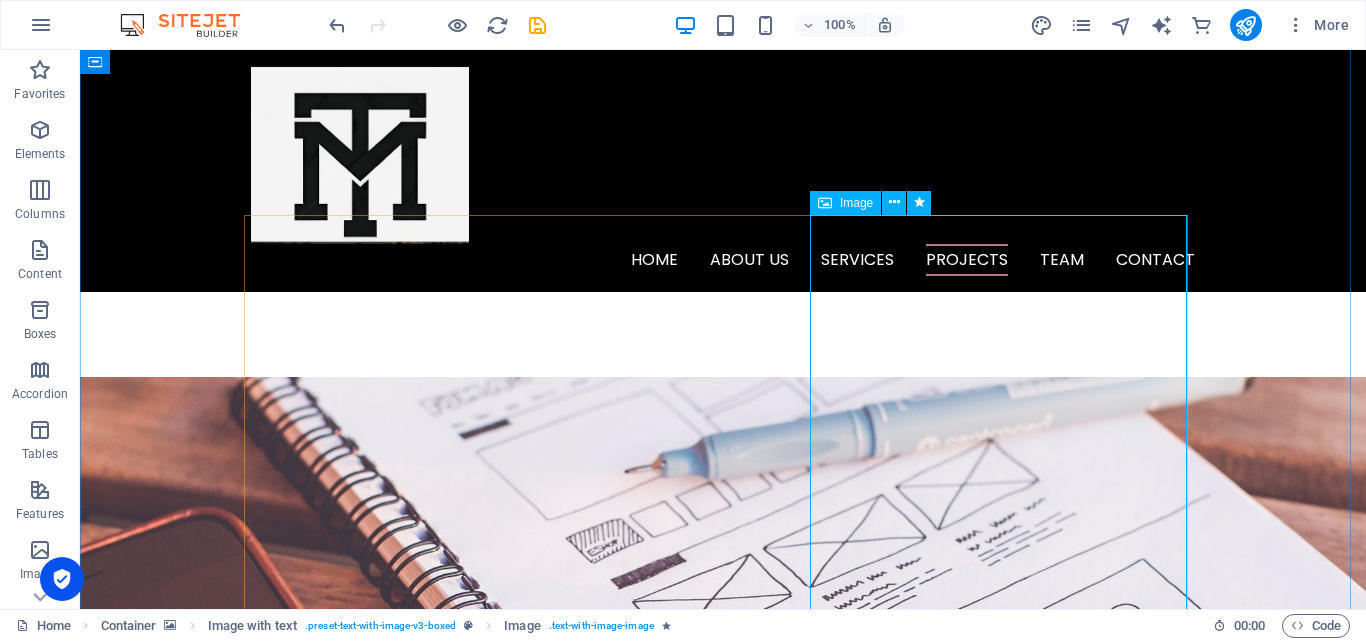 click at bounding box center (392, 6604) 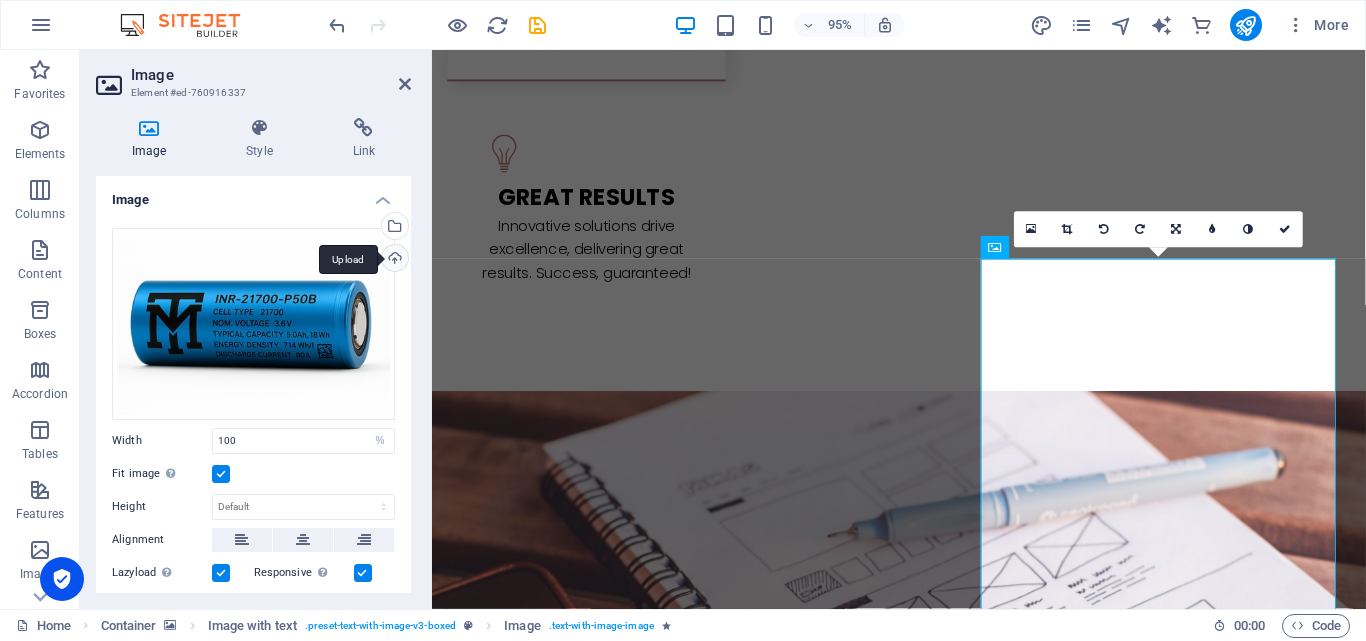 click on "Upload" at bounding box center (393, 260) 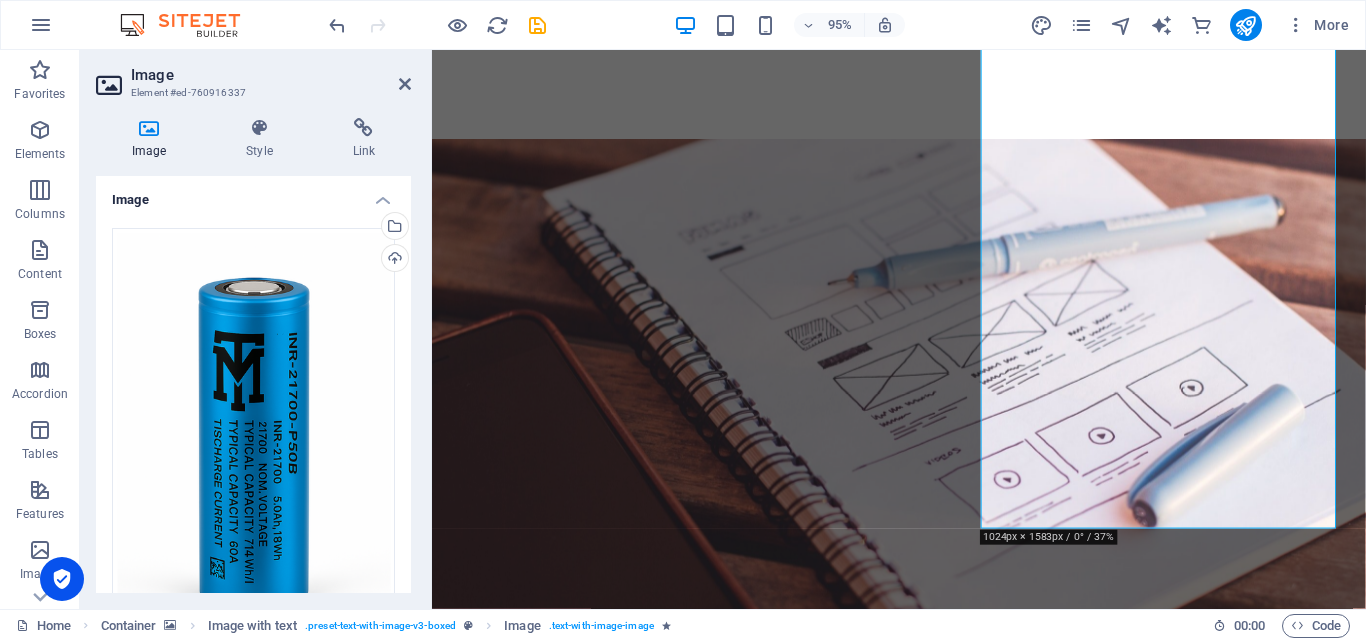 scroll, scrollTop: 3780, scrollLeft: 0, axis: vertical 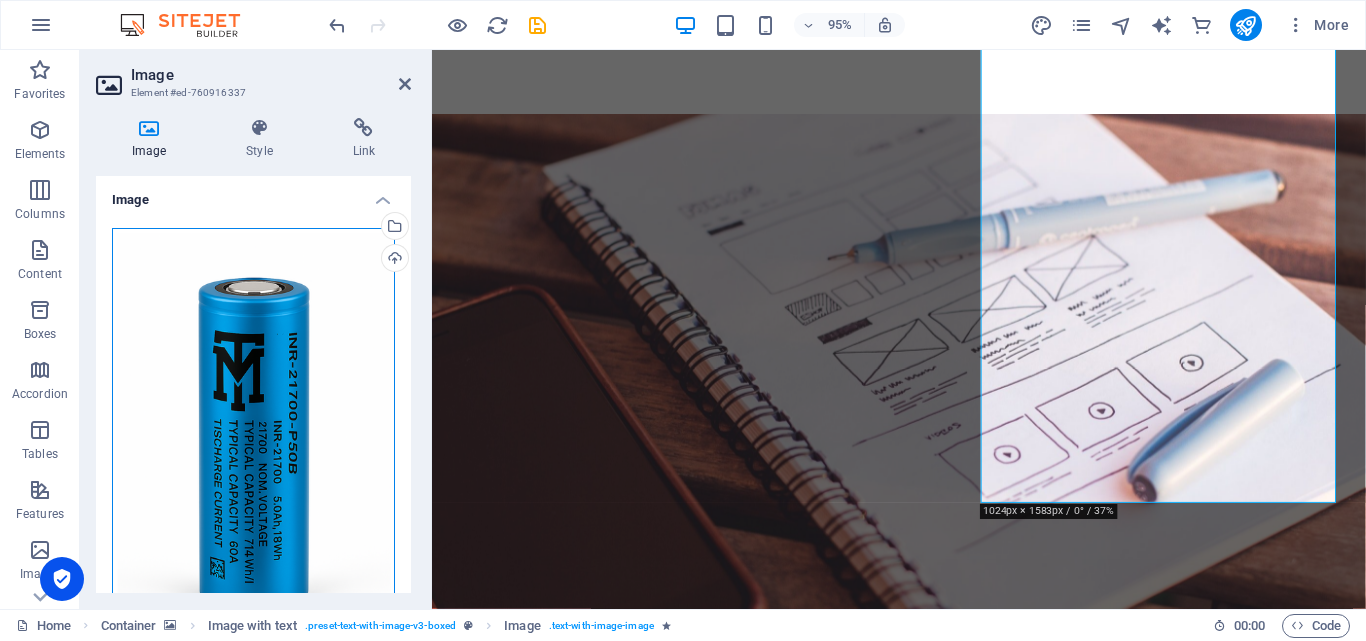 click on "Drag files here, click to choose files or select files from Files or our free stock photos & videos" at bounding box center [253, 438] 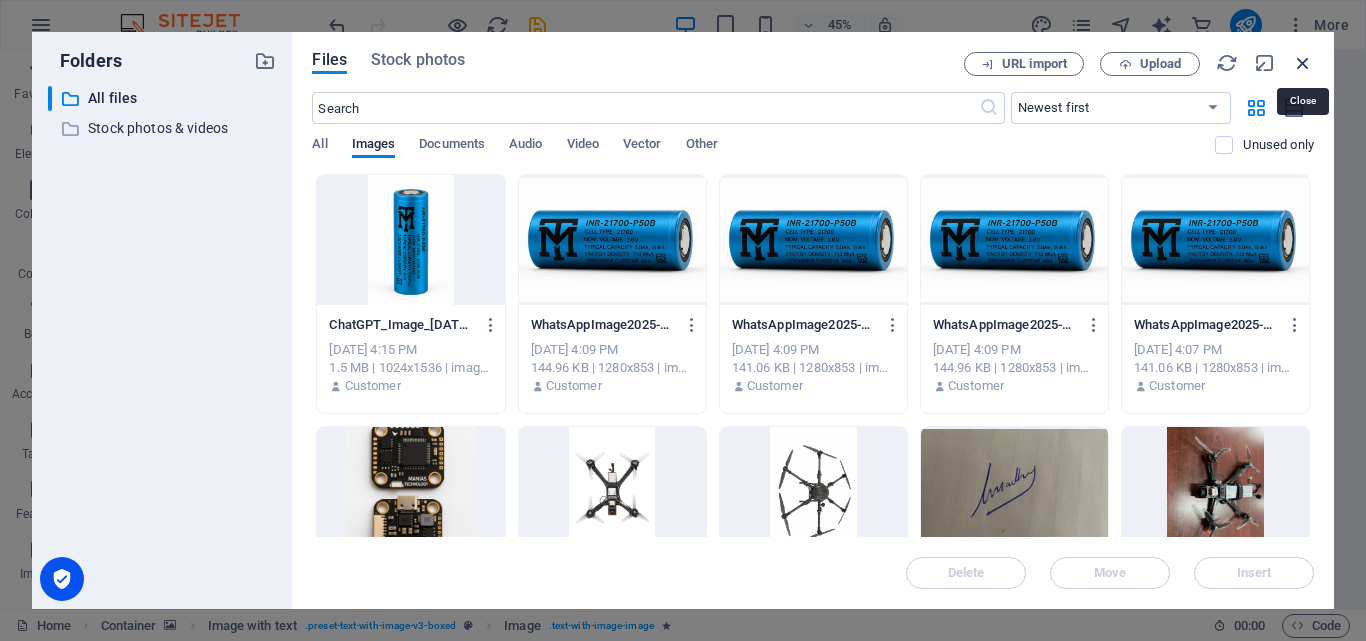 click at bounding box center [1303, 63] 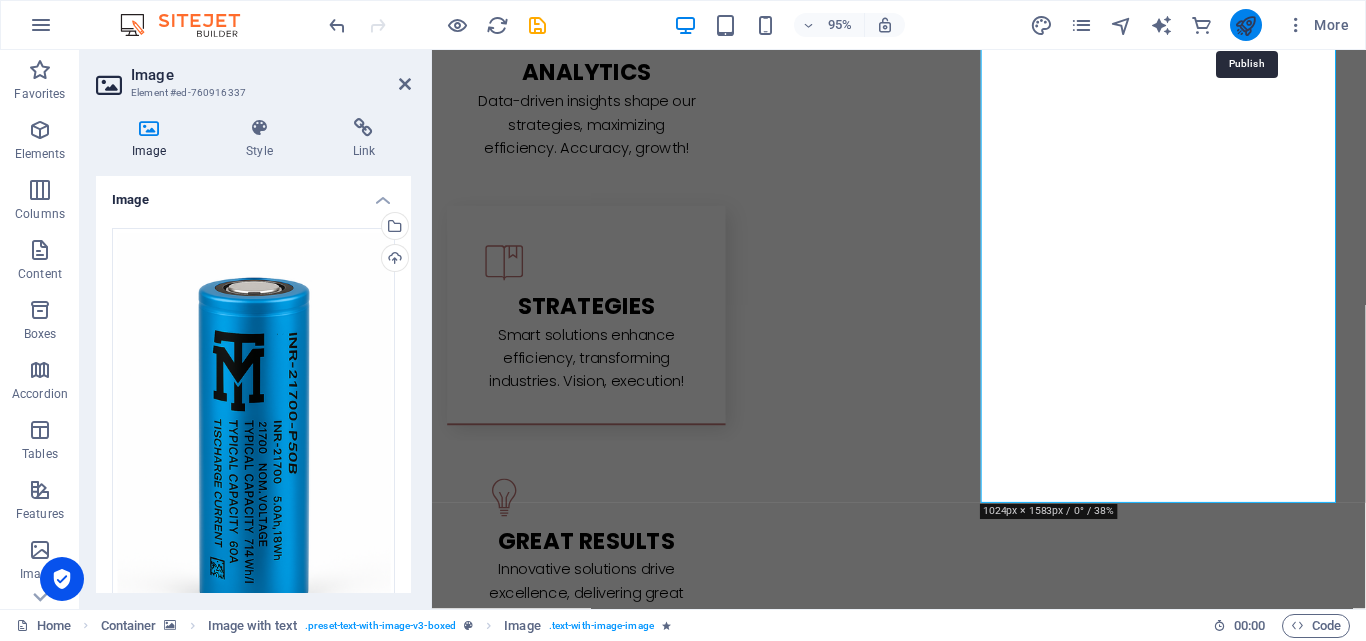 click at bounding box center (1245, 25) 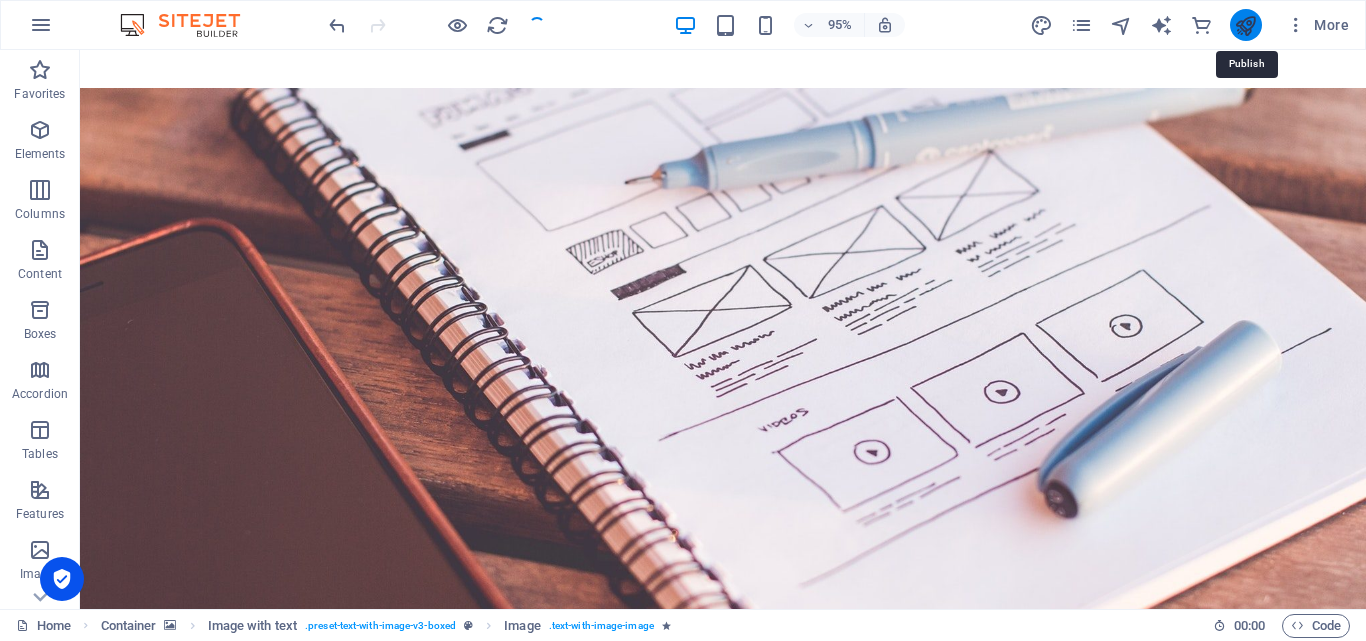 scroll, scrollTop: 3751, scrollLeft: 0, axis: vertical 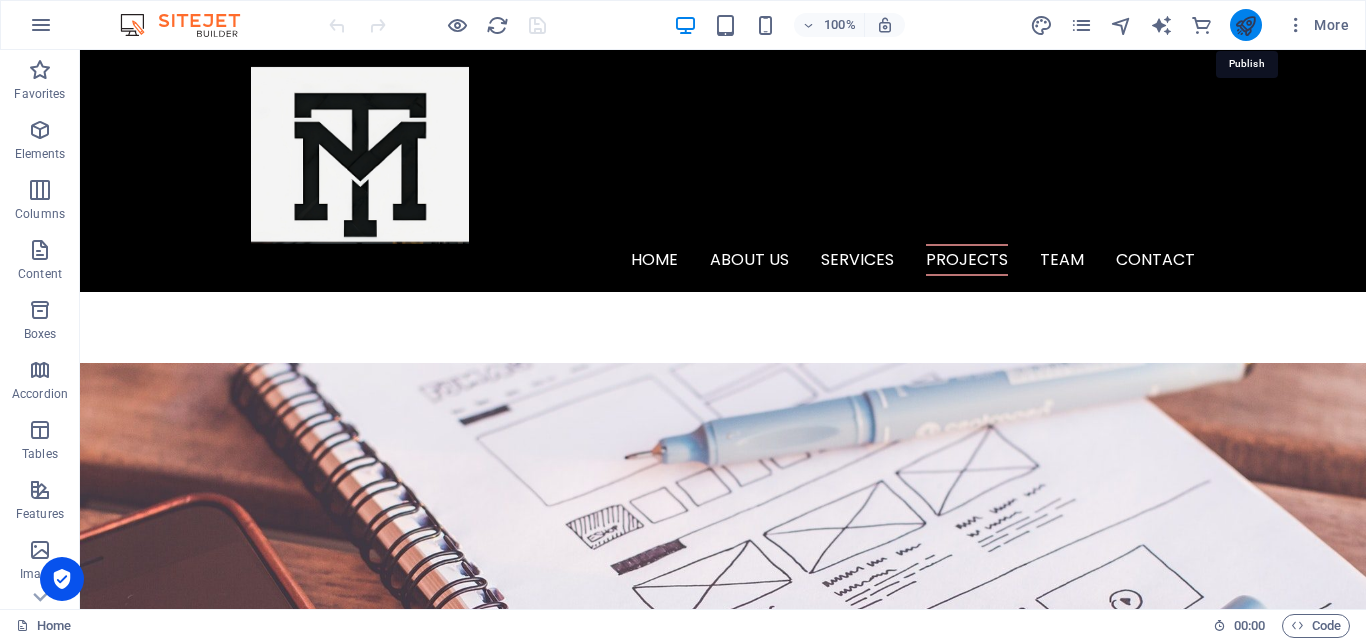 click at bounding box center [1245, 25] 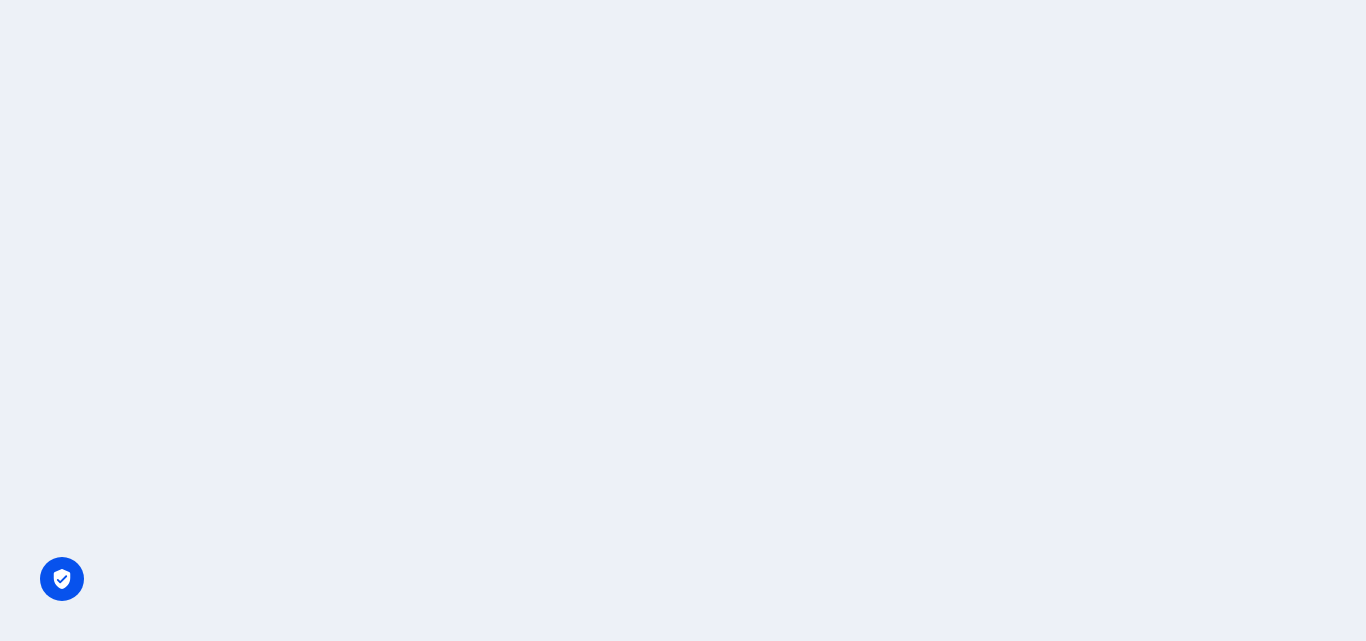 scroll, scrollTop: 0, scrollLeft: 0, axis: both 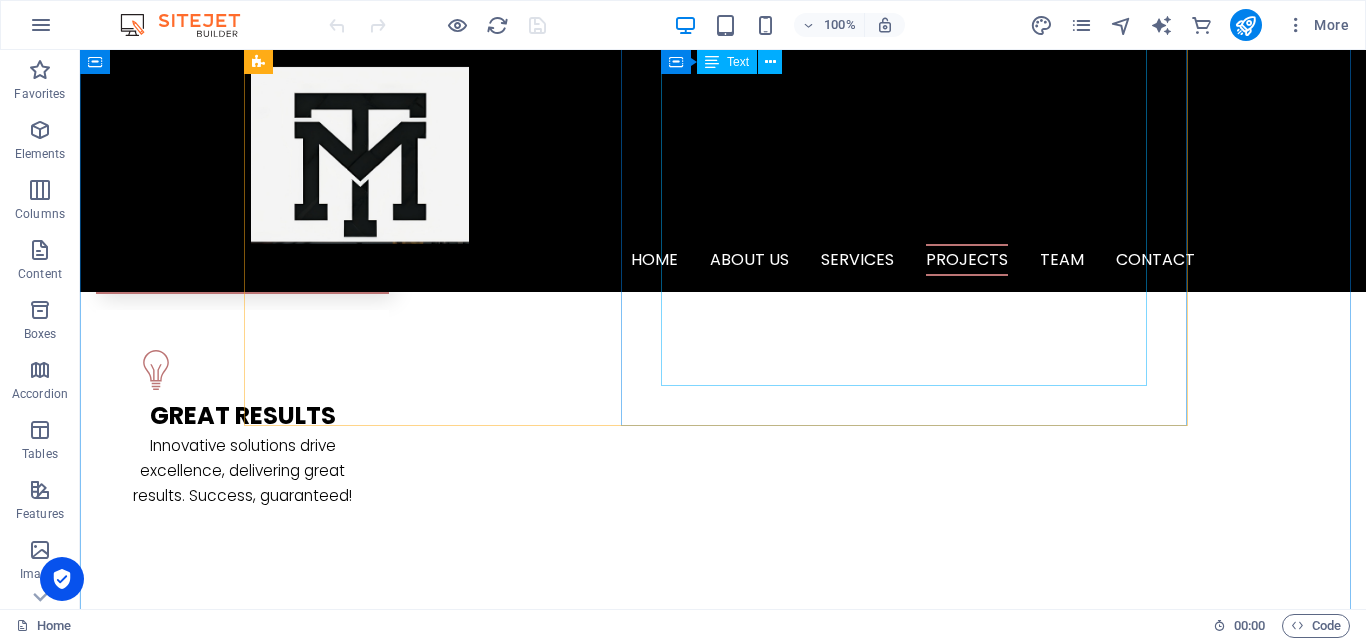 click on "🔧  Specifications: Feature Description Main Control Chip 🧠 ARM STM32F722RET6 – Fast & reliable processing Firmware 🧩 AEROFORGEF722MINI – Betaflight supported Battery Input 🔋 3–6S LiPo – Wide voltage compatibility Barometer 🌡️ BMP280 – Accurate altitude sensing Power Port 🔌 USB Type-C – Modern and fast connectivity Form Factor 📏 30mm x 30mm x 10mm – Ultra-compact design Mounting Pattern 🛠️ 20 x 20 mm (M3 holes) – Easy integration Weight ⚖️ Only 6 grams – Ideal for lightweight drones Build Quality 🧱 Vibration-resistant layout & clean solder pads Origin 🇮🇳 100% Designed & Manufactured in India" at bounding box center (723, 6073) 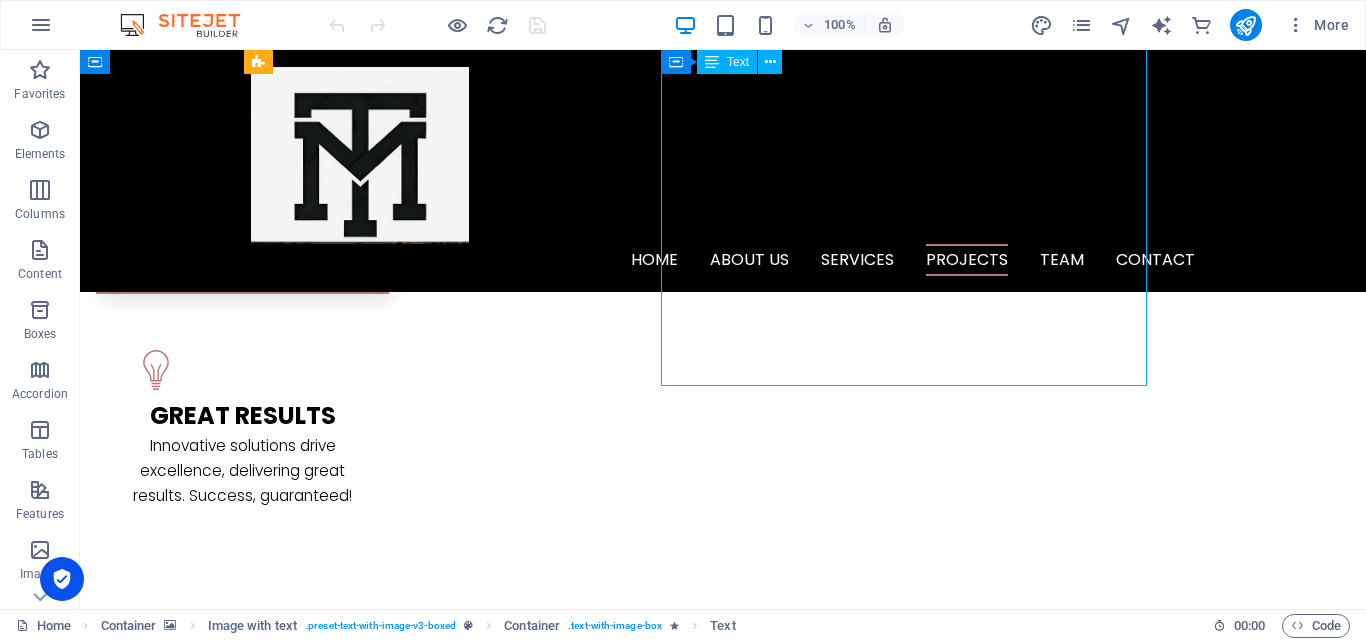 click on "🔧  Specifications: Feature Description Main Control Chip 🧠 ARM STM32F722RET6 – Fast & reliable processing Firmware 🧩 AEROFORGEF722MINI – Betaflight supported Battery Input 🔋 3–6S LiPo – Wide voltage compatibility Barometer 🌡️ BMP280 – Accurate altitude sensing Power Port 🔌 USB Type-C – Modern and fast connectivity Form Factor 📏 30mm x 30mm x 10mm – Ultra-compact design Mounting Pattern 🛠️ 20 x 20 mm (M3 holes) – Easy integration Weight ⚖️ Only 6 grams – Ideal for lightweight drones Build Quality 🧱 Vibration-resistant layout & clean solder pads Origin 🇮🇳 100% Designed & Manufactured in India" at bounding box center (723, 6073) 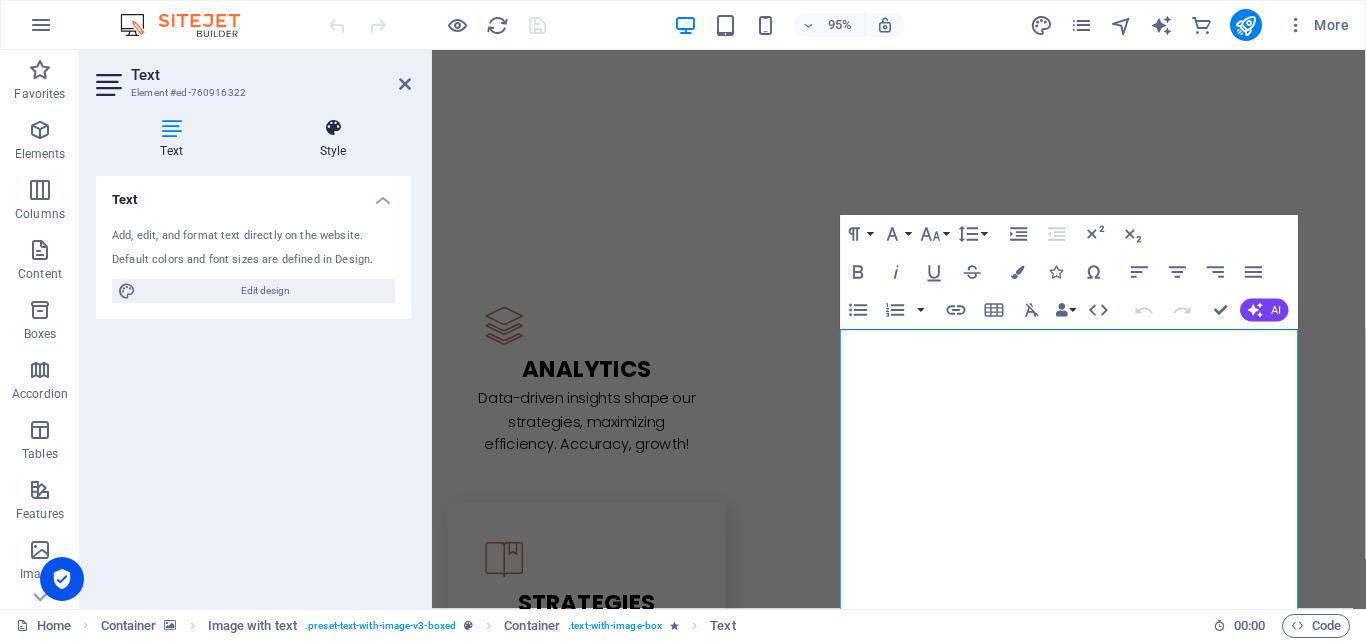 click on "Style" at bounding box center (333, 139) 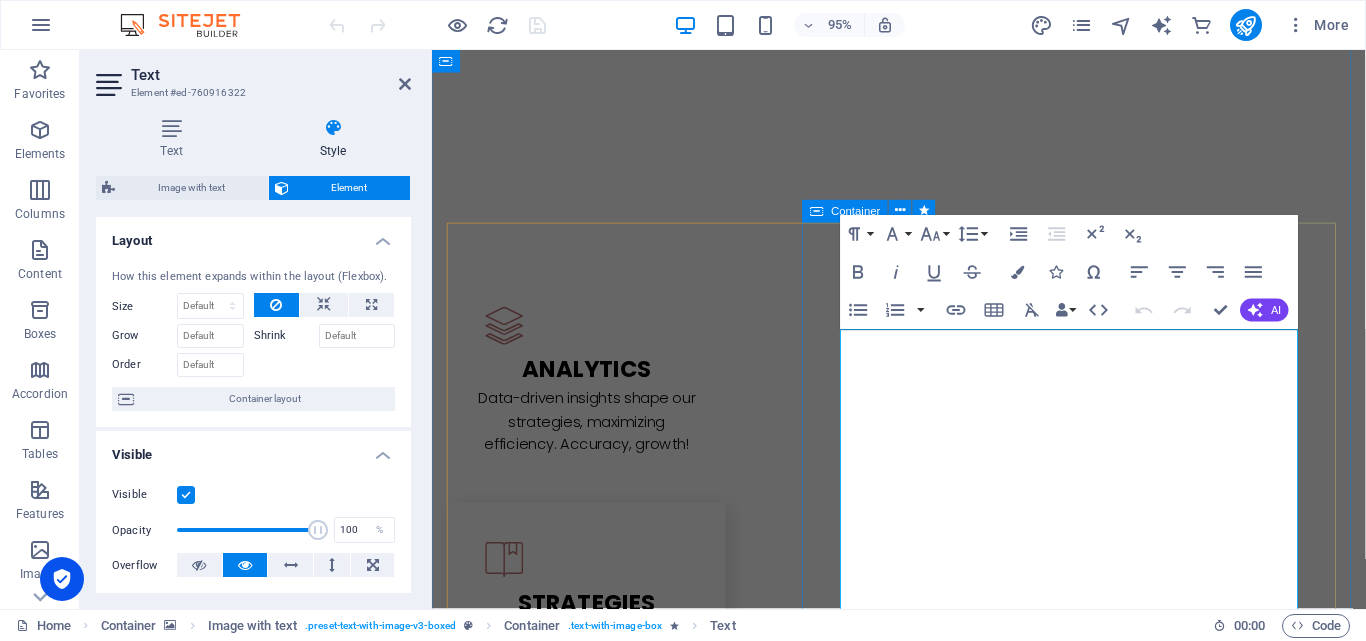 click on "🛸A EROFORGE FLIGHT CONTROLLER UNIT 🔧  Specifications: Feature Description Main Control Chip 🧠 ARM STM32F722RET6 – Fast & reliable processing Firmware 🧩 AEROFORGEF722MINI – Betaflight supported Battery Input 🔋 3–6S LiPo – Wide voltage compatibility Barometer 🌡️ BMP280 – Accurate altitude sensing Power Port 🔌 USB Type-C – Modern and fast connectivity Form Factor 📏 30mm x 30mm x 10mm – Ultra-compact design Mounting Pattern 🛠️ 20 x 20 mm (M3 holes) – Easy integration Weight ⚖️ Only 6 grams – Ideal for lightweight drones Build Quality 🧱 Vibration-resistant layout & clean solder pads Origin 🇮🇳 100% Designed & Manufactured in India" at bounding box center [924, 6274] 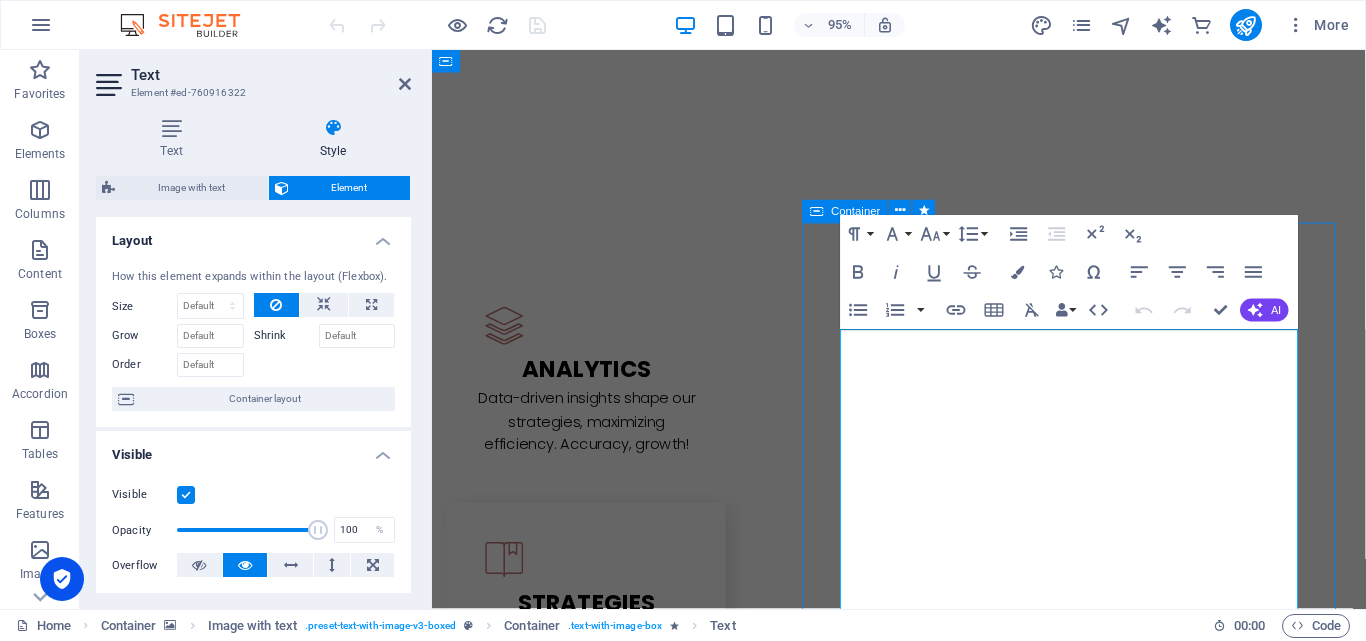 click on "🛸A EROFORGE FLIGHT CONTROLLER UNIT 🔧  Specifications: Feature Description Main Control Chip 🧠 ARM STM32F722RET6 – Fast & reliable processing Firmware 🧩 AEROFORGEF722MINI – Betaflight supported Battery Input 🔋 3–6S LiPo – Wide voltage compatibility Barometer 🌡️ BMP280 – Accurate altitude sensing Power Port 🔌 USB Type-C – Modern and fast connectivity Form Factor 📏 30mm x 30mm x 10mm – Ultra-compact design Mounting Pattern 🛠️ 20 x 20 mm (M3 holes) – Easy integration Weight ⚖️ Only 6 grams – Ideal for lightweight drones Build Quality 🧱 Vibration-resistant layout & clean solder pads Origin 🇮🇳 100% Designed & Manufactured in India" at bounding box center (924, 6274) 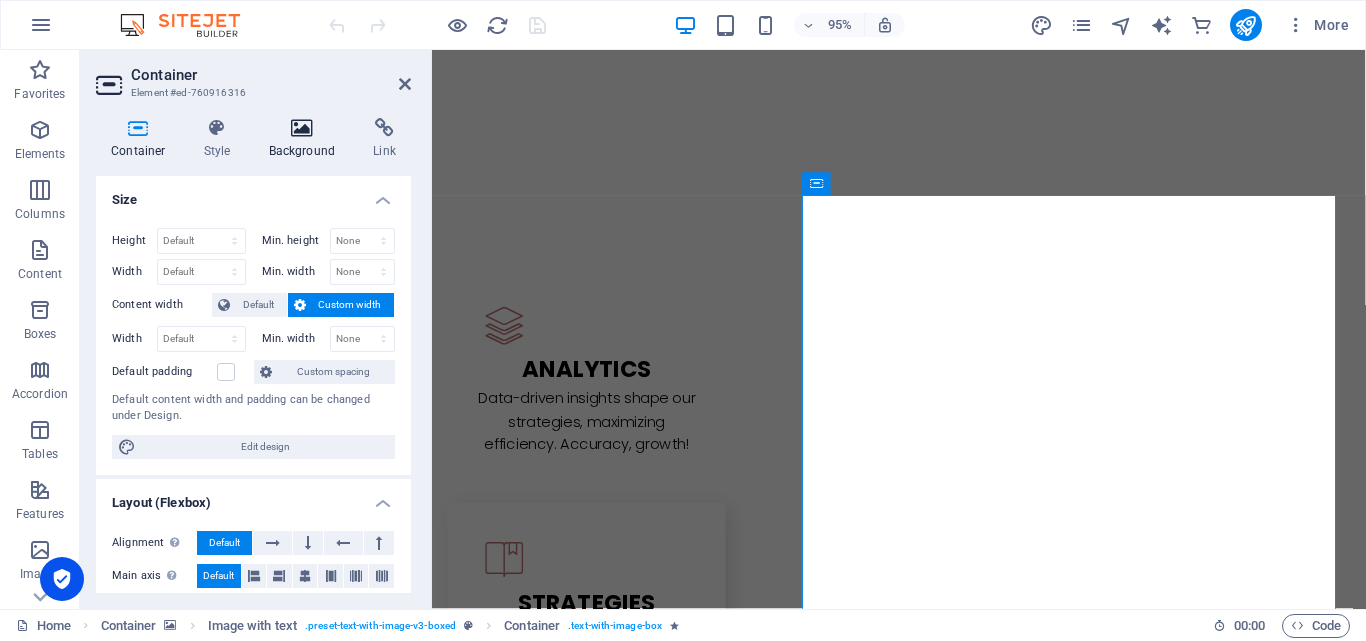 scroll, scrollTop: 2842, scrollLeft: 0, axis: vertical 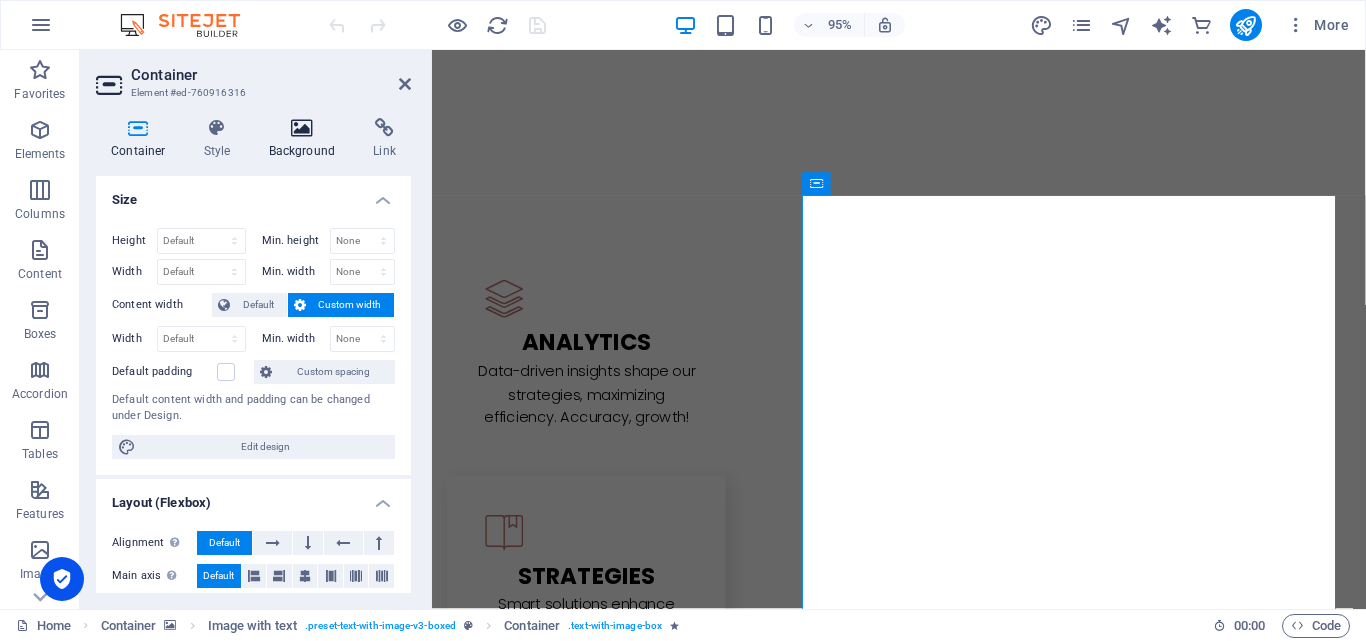 click at bounding box center (302, 128) 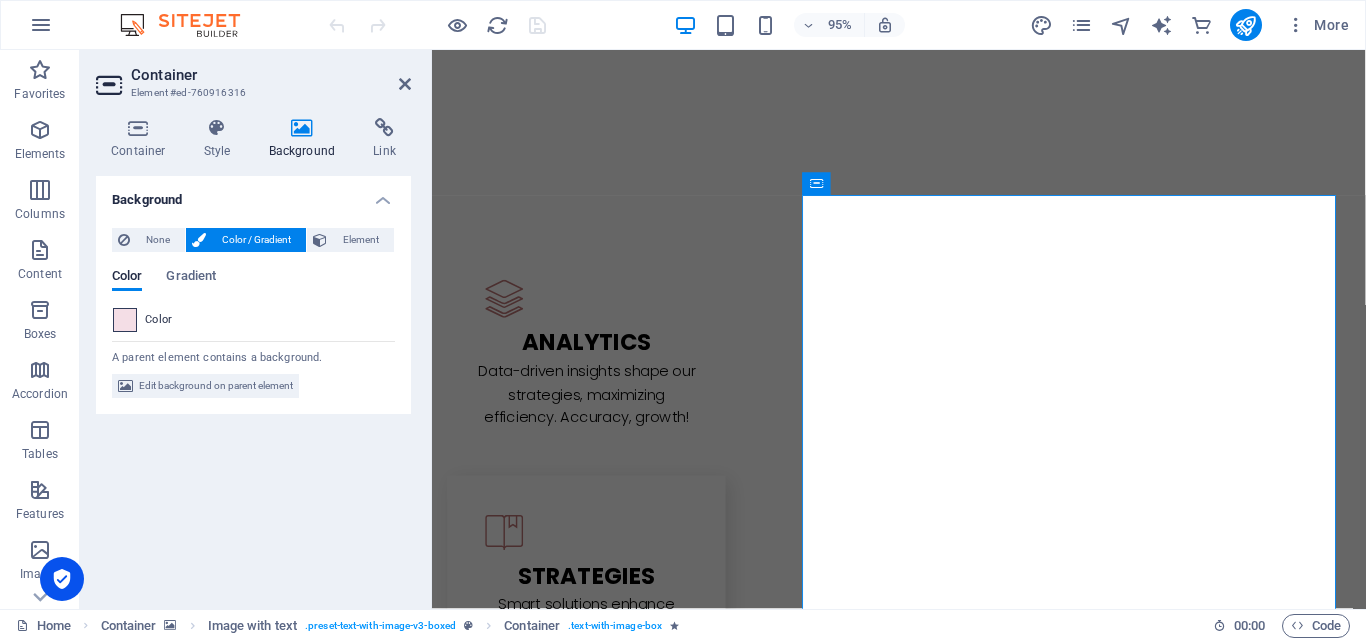 click at bounding box center [125, 320] 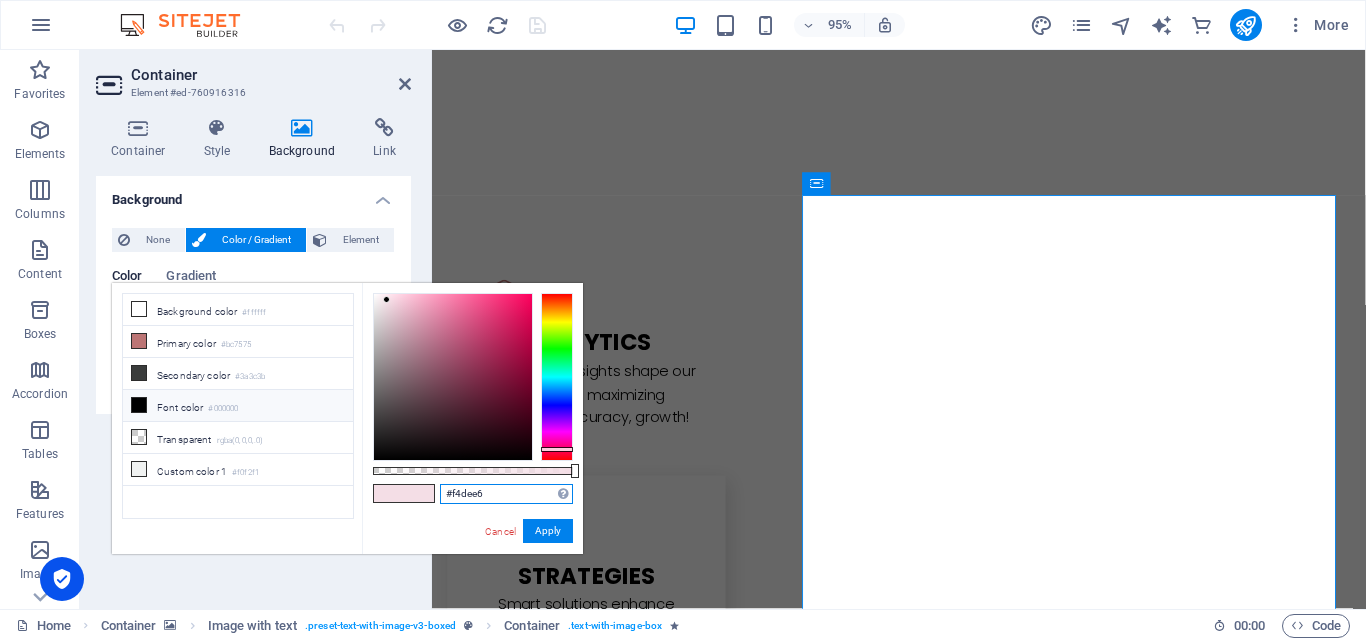 click on "#f4dee6" at bounding box center (506, 494) 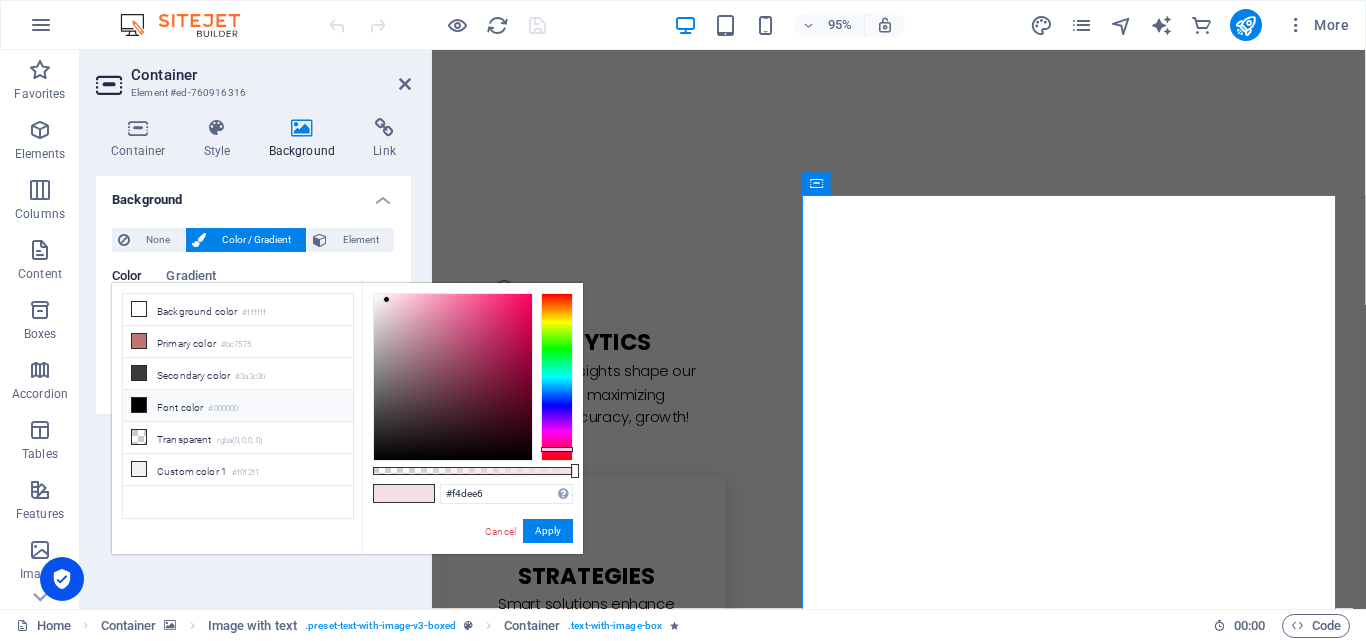 click at bounding box center (923, 2984) 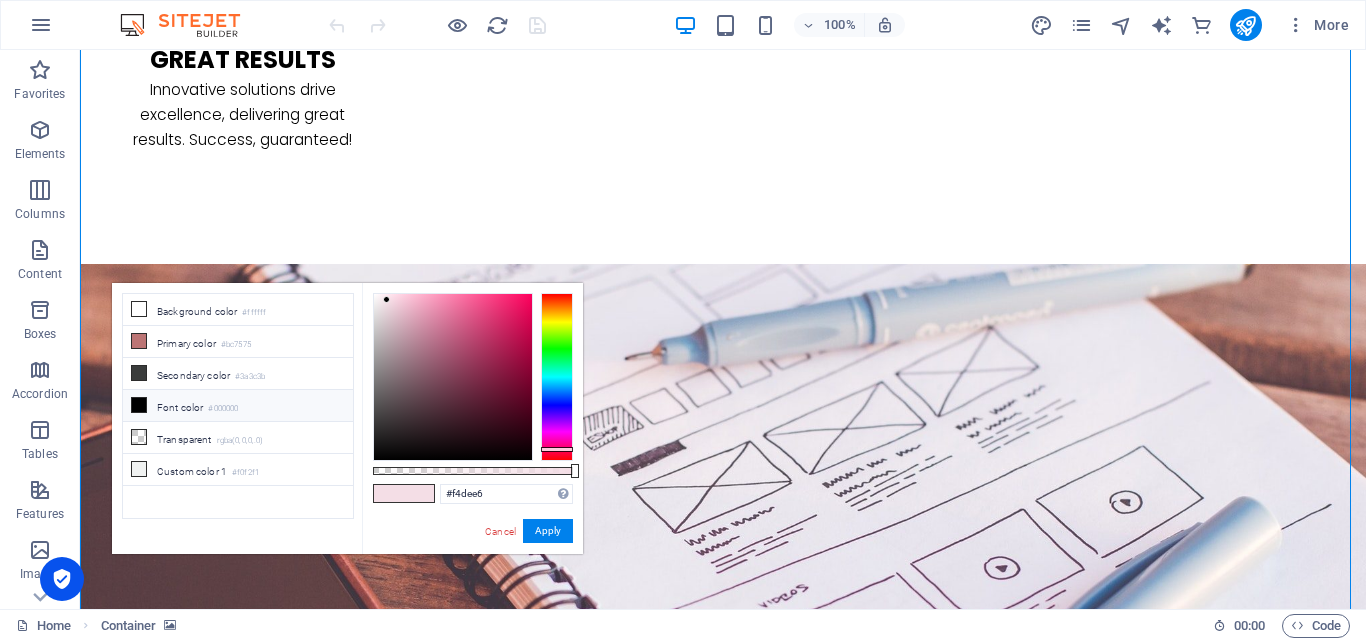 scroll, scrollTop: 3792, scrollLeft: 0, axis: vertical 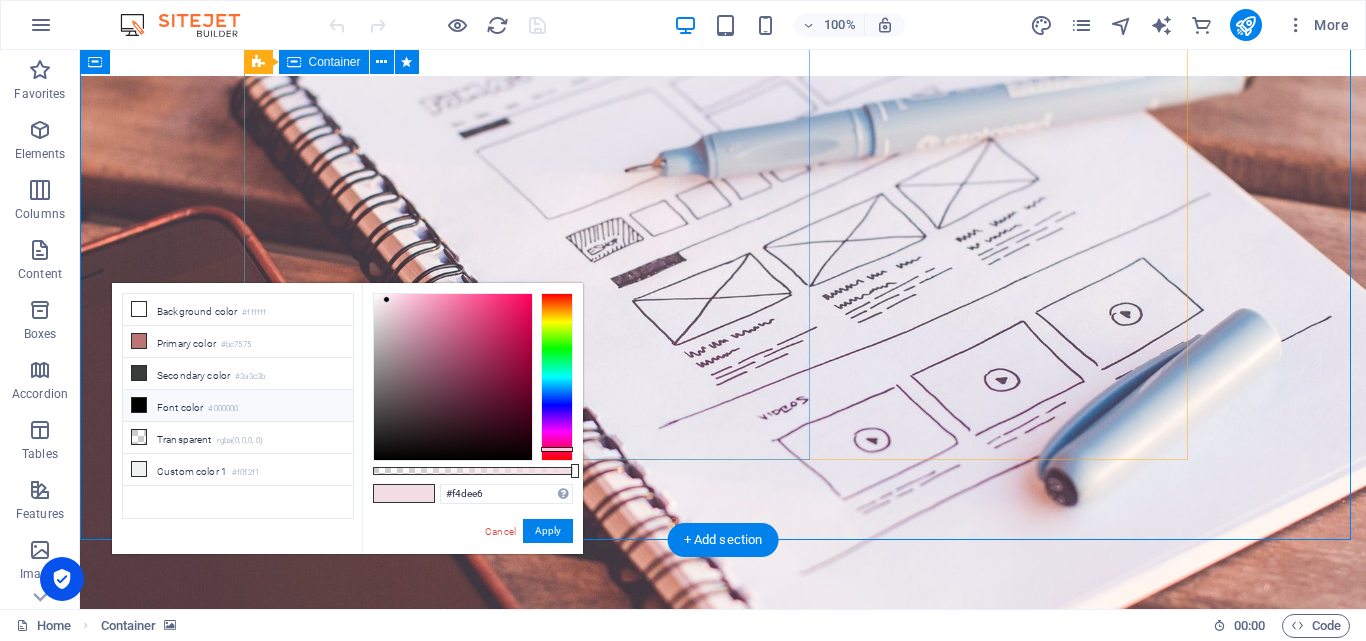 click on "🔋  U LTRA-HIGH POWER CELL – INR-21700-P50B 🔧  Specifications: Feature Description Cell Type 🔋 21700 Cylindrical – High-Density Format Nominal Voltage ⚡ 3.6V – Stable & Consistent Power Output Typical Capacity 🔋 5.0Ah (18Wh) – Long Runtime Support Energy Density 🔬 714 Wh/L • 265 Wh/kg – High Efficiency in Compact Size Discharge Current 🚀 60A Continuous – Ultra-High Power Output Build Quality 🛠️ Precision Engineering • Industrial Grade Customization 🧩 Custom Packs & Specs Available as per Requirements Manufacturing 🏭 Designed & Manufactured In-House • QC Verified Origin 🇮🇳 100% Made in India Verification 📎 Scan QR Code for Datasheet & Batch Info" at bounding box center [723, 5987] 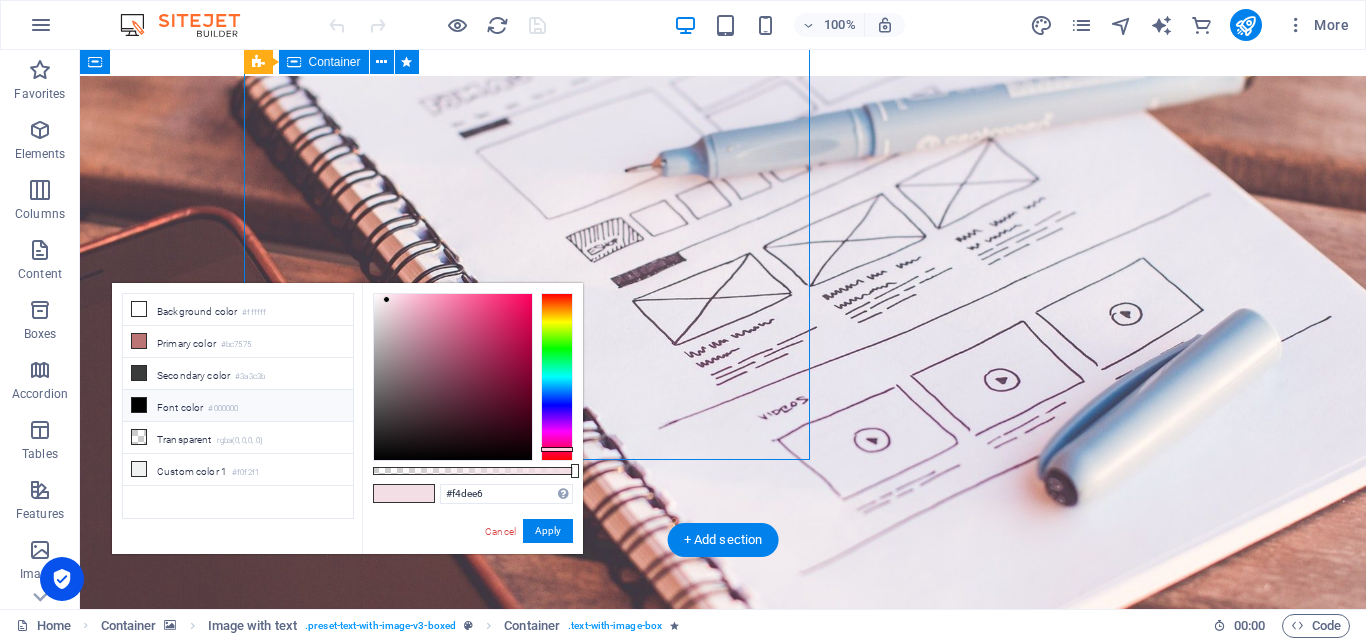 drag, startPoint x: 274, startPoint y: 127, endPoint x: 471, endPoint y: 456, distance: 383.47098 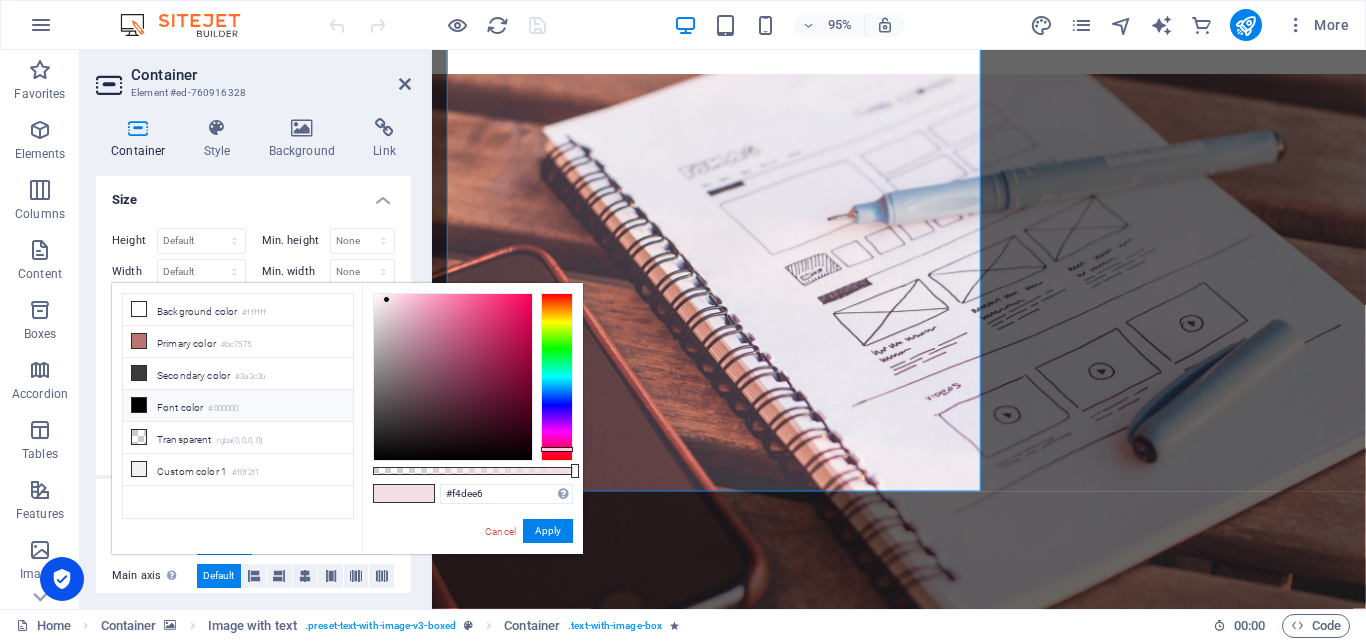 click on "Cancel Apply" at bounding box center (528, 531) 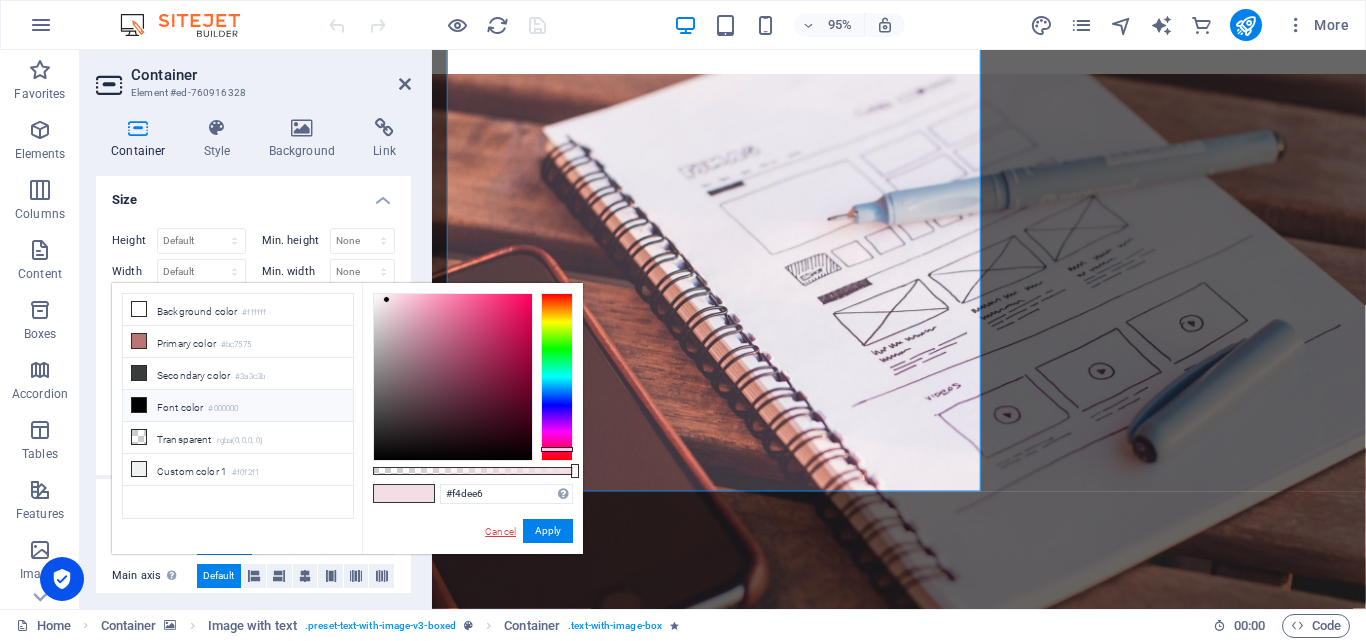 click on "Cancel" at bounding box center [500, 531] 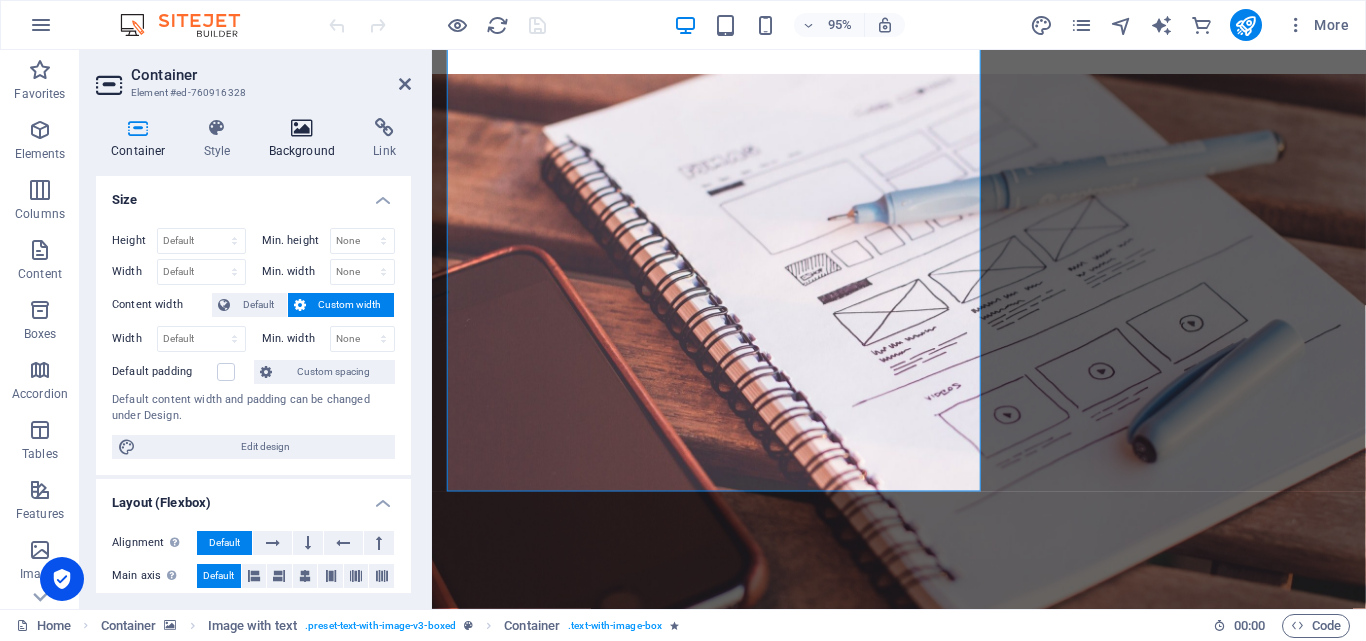 click on "Background" at bounding box center [306, 139] 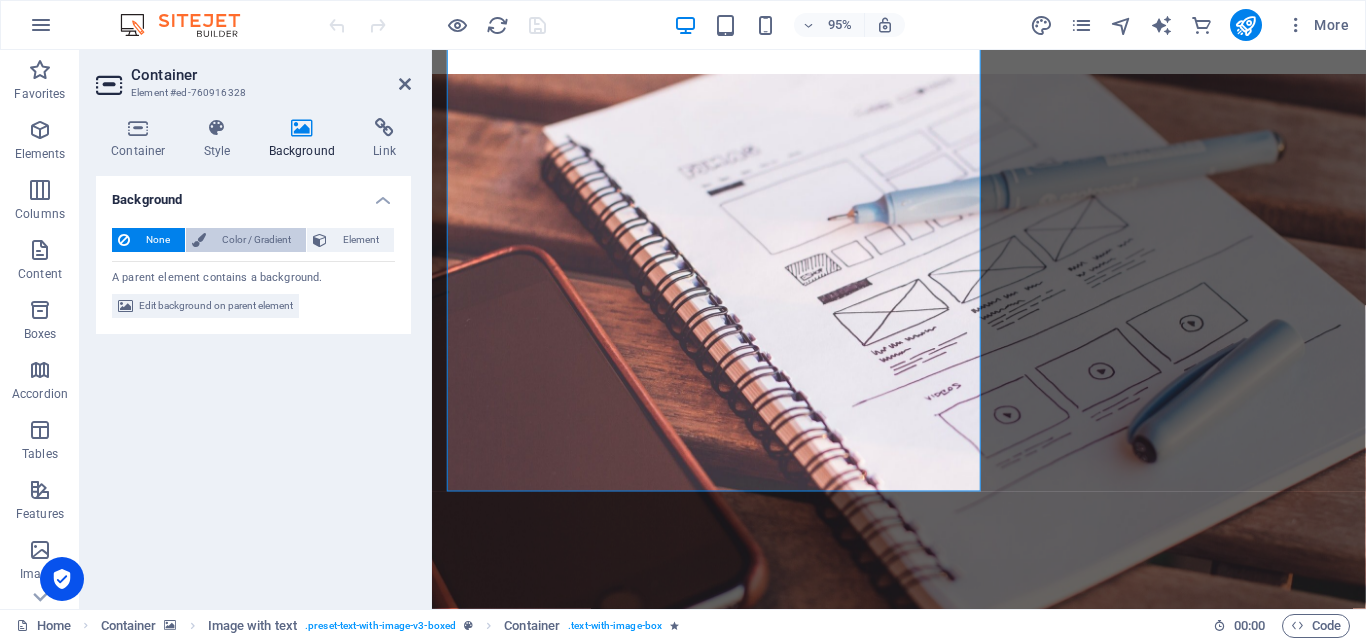 click on "Color / Gradient" at bounding box center [256, 240] 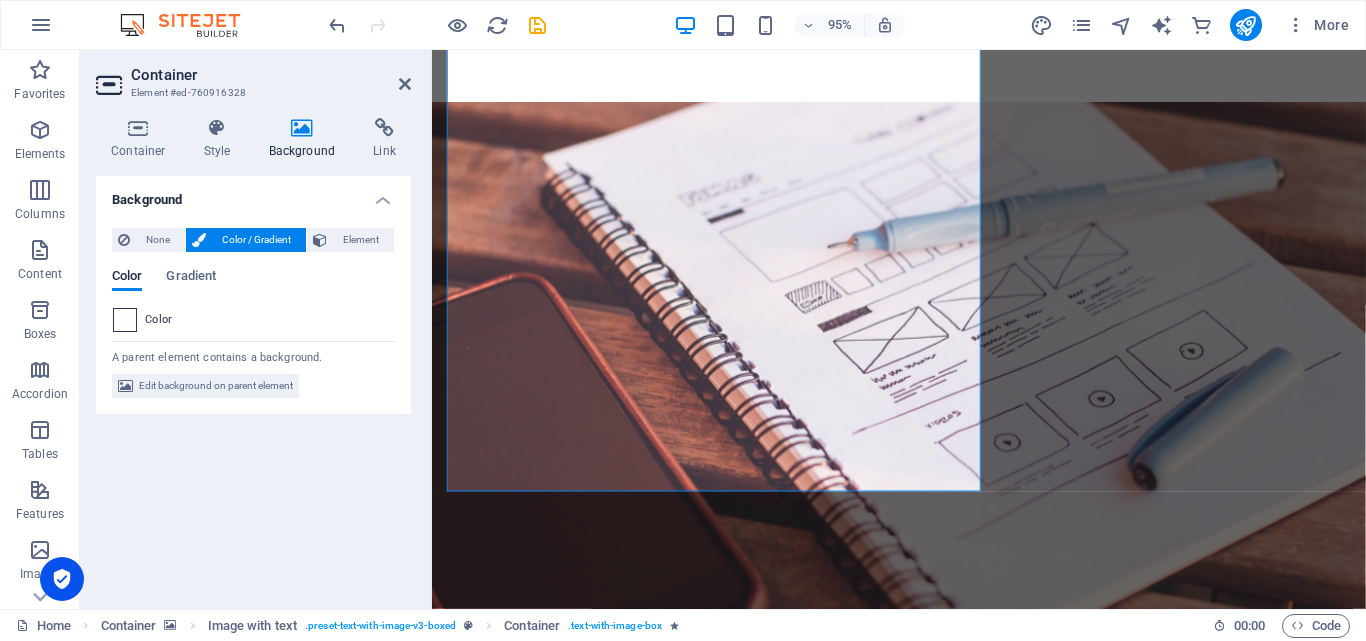 click at bounding box center (125, 320) 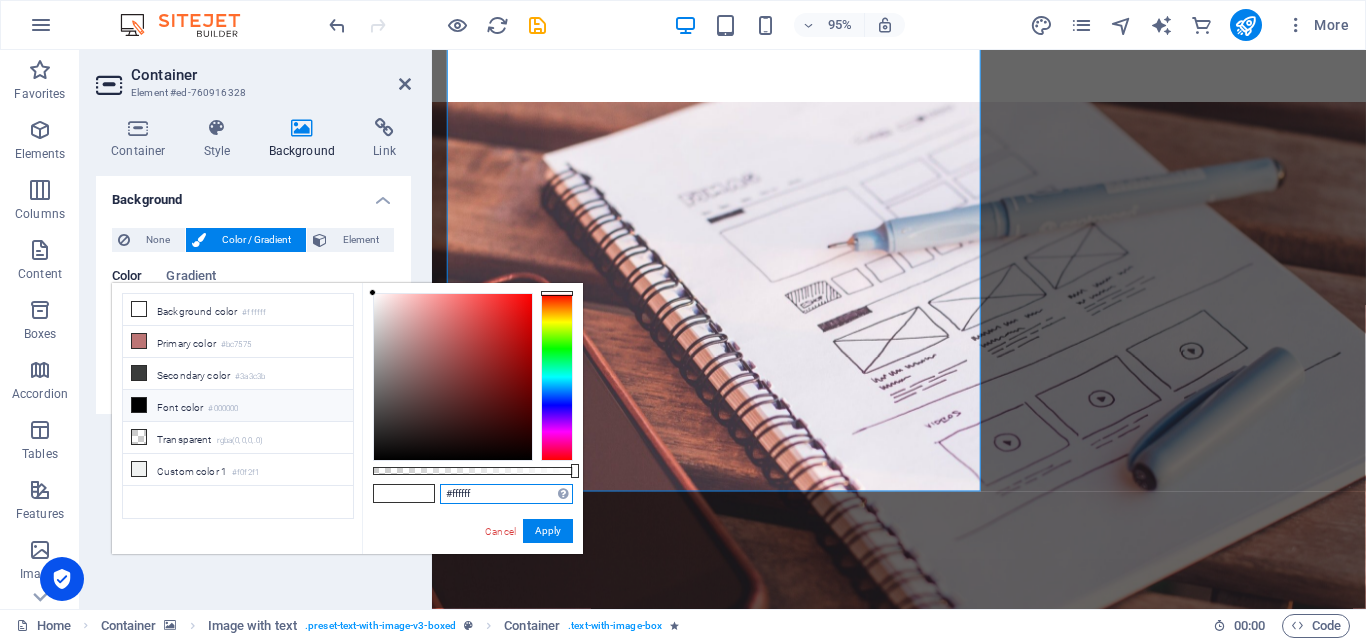 click on "#ffffff" at bounding box center [506, 494] 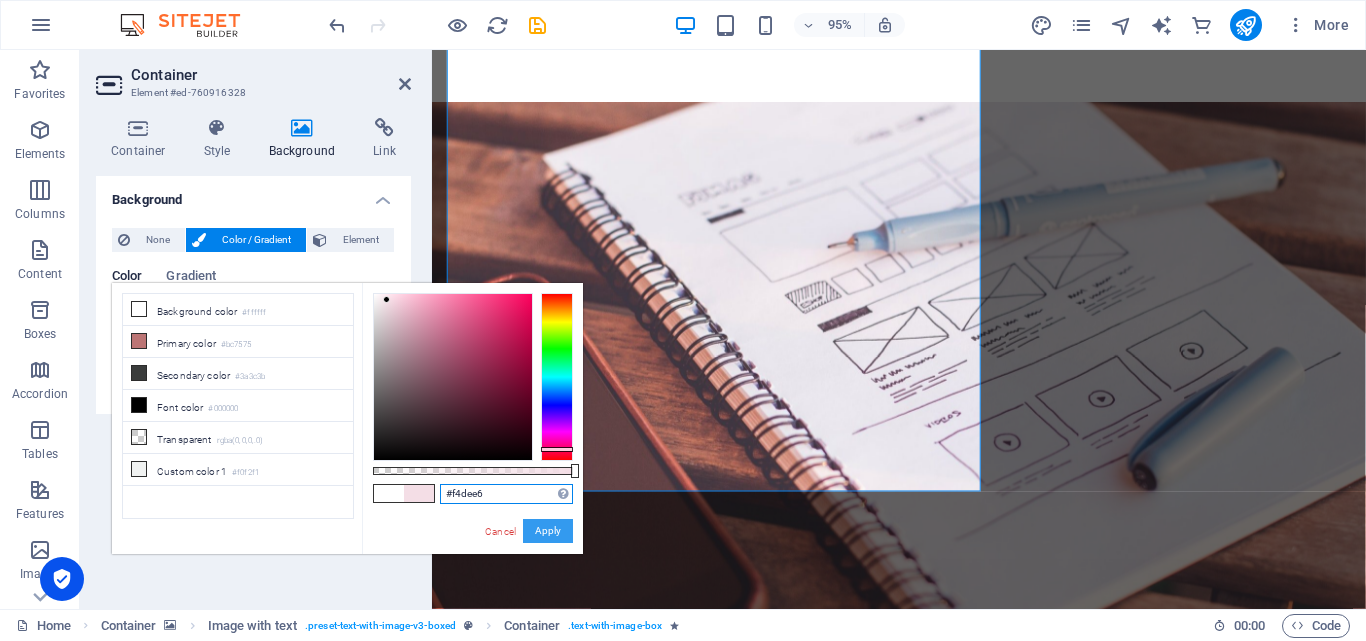 type on "#f4dee6" 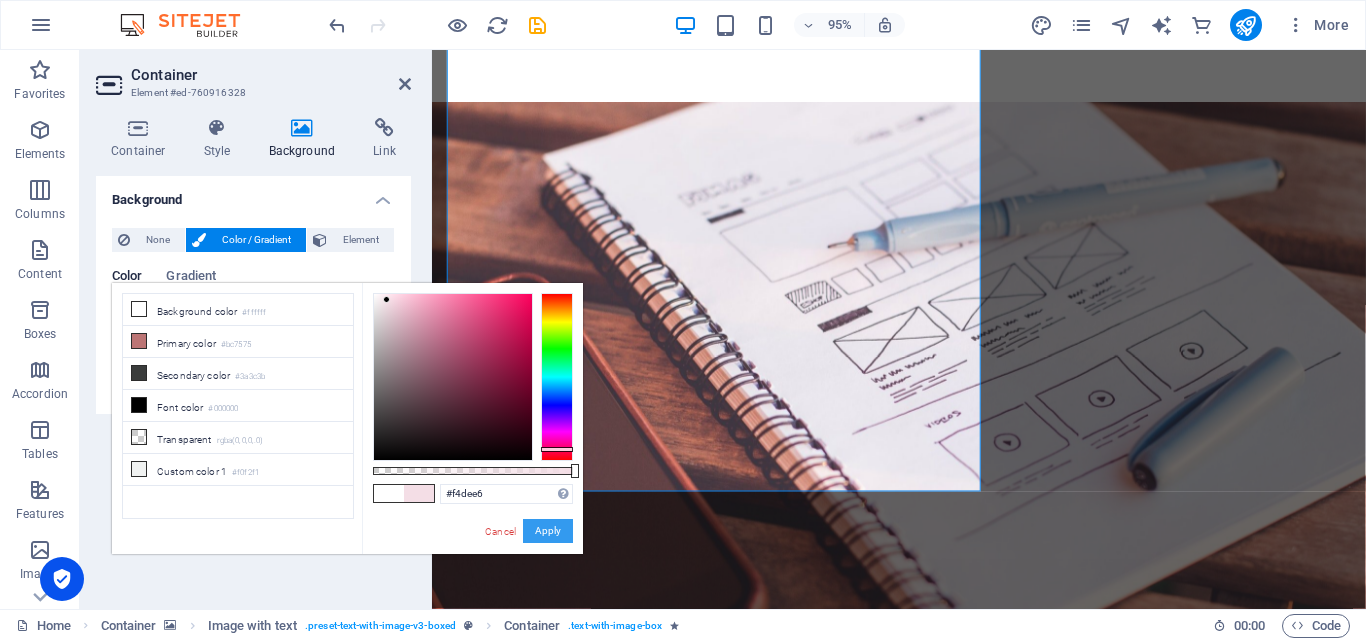 click on "Apply" at bounding box center (548, 531) 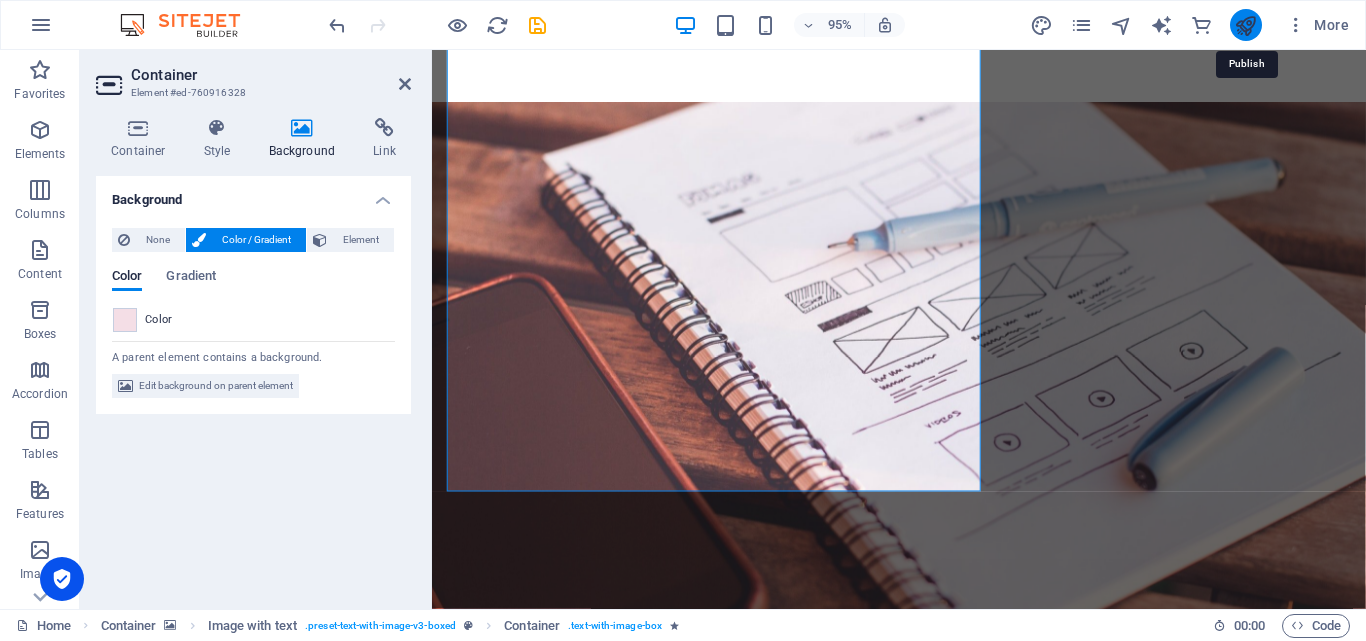 click at bounding box center [1245, 25] 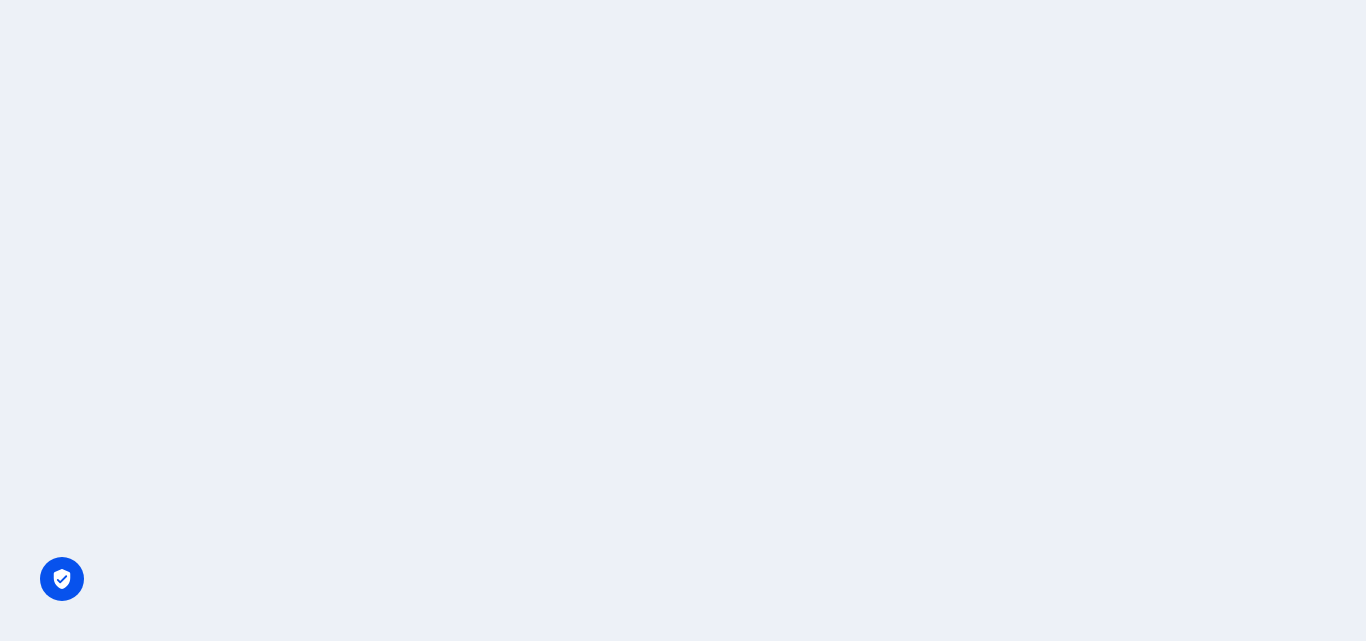scroll, scrollTop: 0, scrollLeft: 0, axis: both 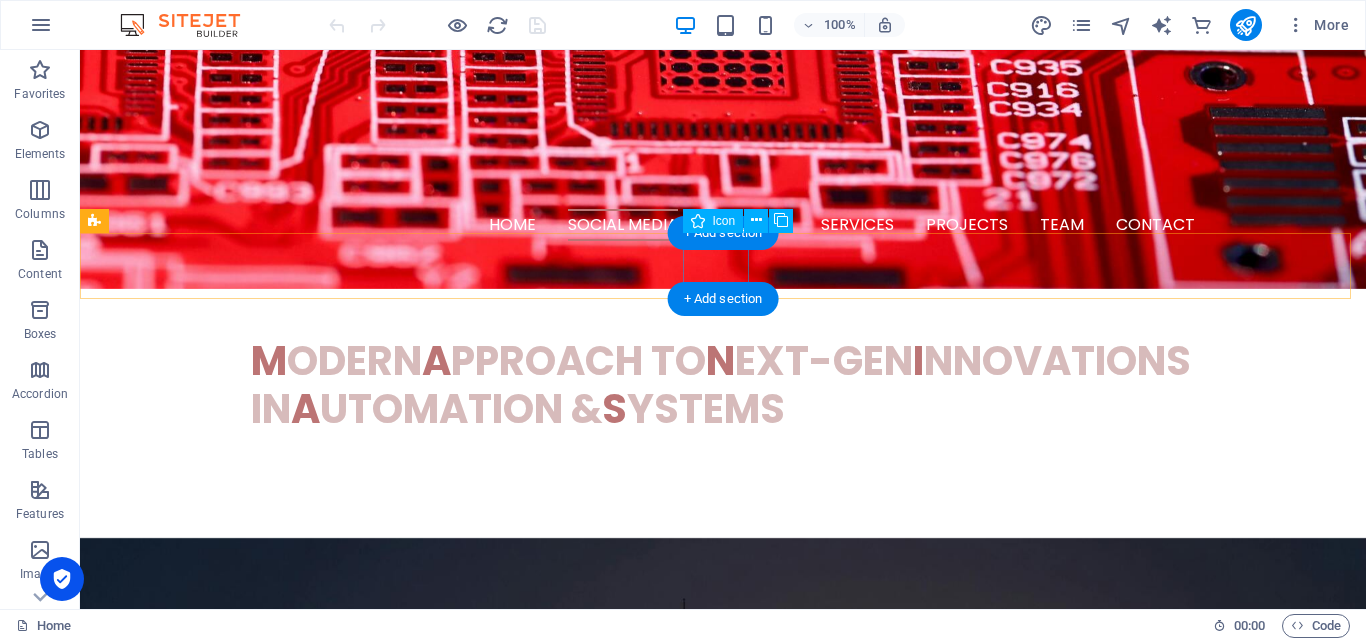 click at bounding box center [723, 1073] 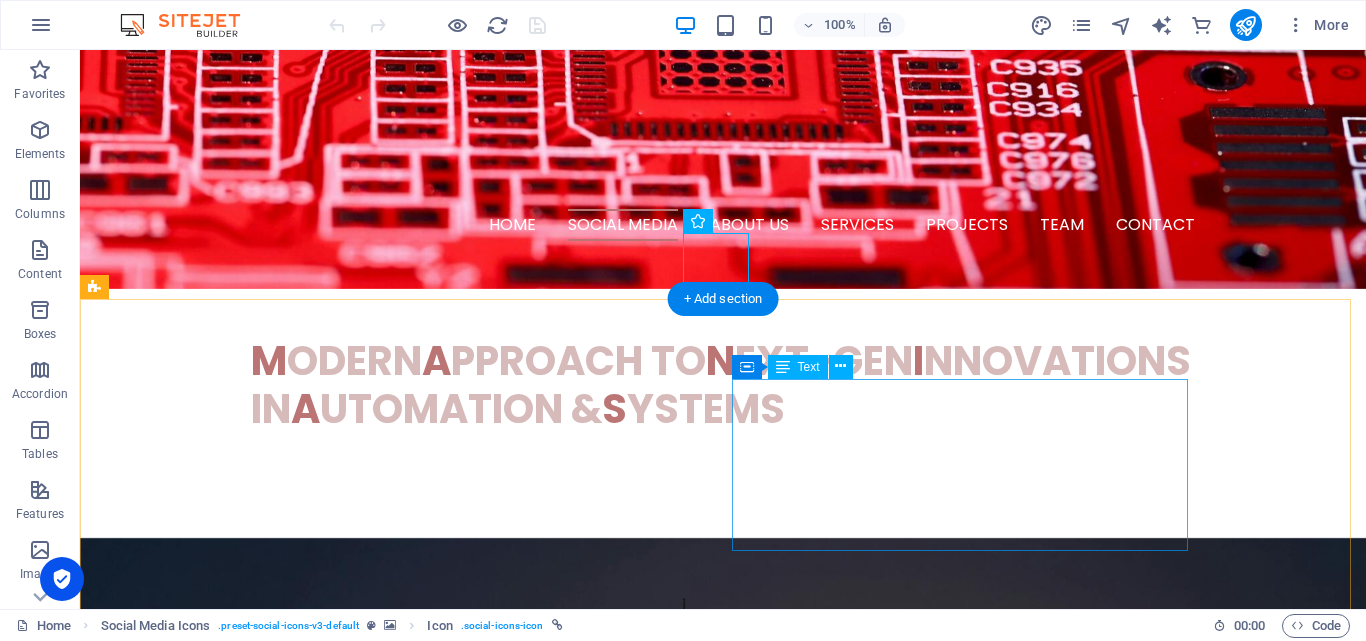 click on "We are a dynamic team of creative people, marketing experts, and technology innovators. At [GEOGRAPHIC_DATA], we specialize in [GEOGRAPHIC_DATA], Raspberry Pi, software, website development, online marketing, social media marketing, and review & statistics. We also manufacture our own drones, including FPV drones, and are committed to pushing the boundaries of technology." at bounding box center (324, 1752) 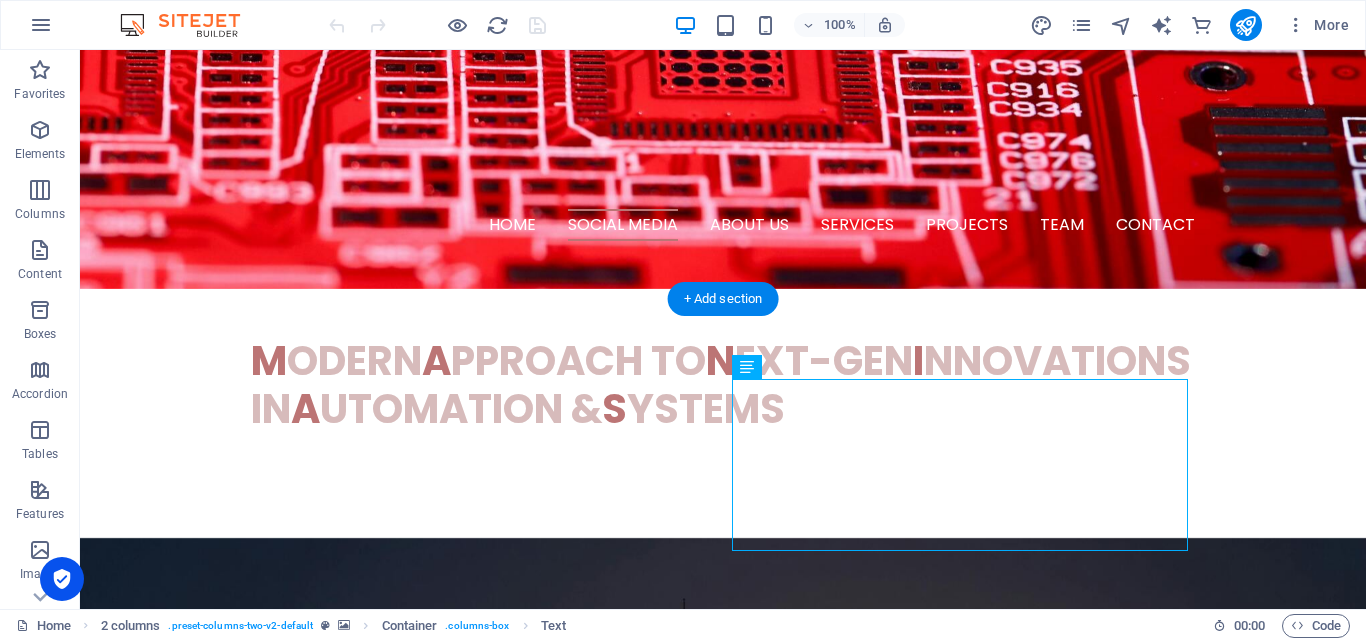 click at bounding box center (723, 1272) 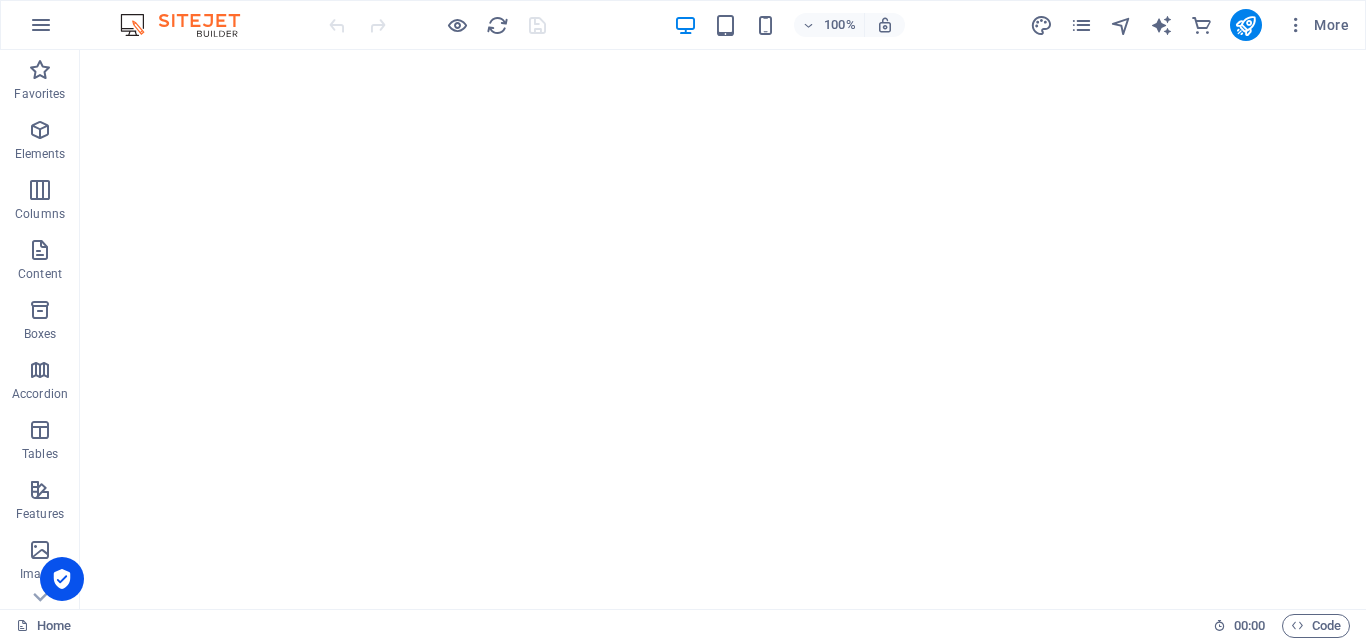 scroll, scrollTop: 7303, scrollLeft: 0, axis: vertical 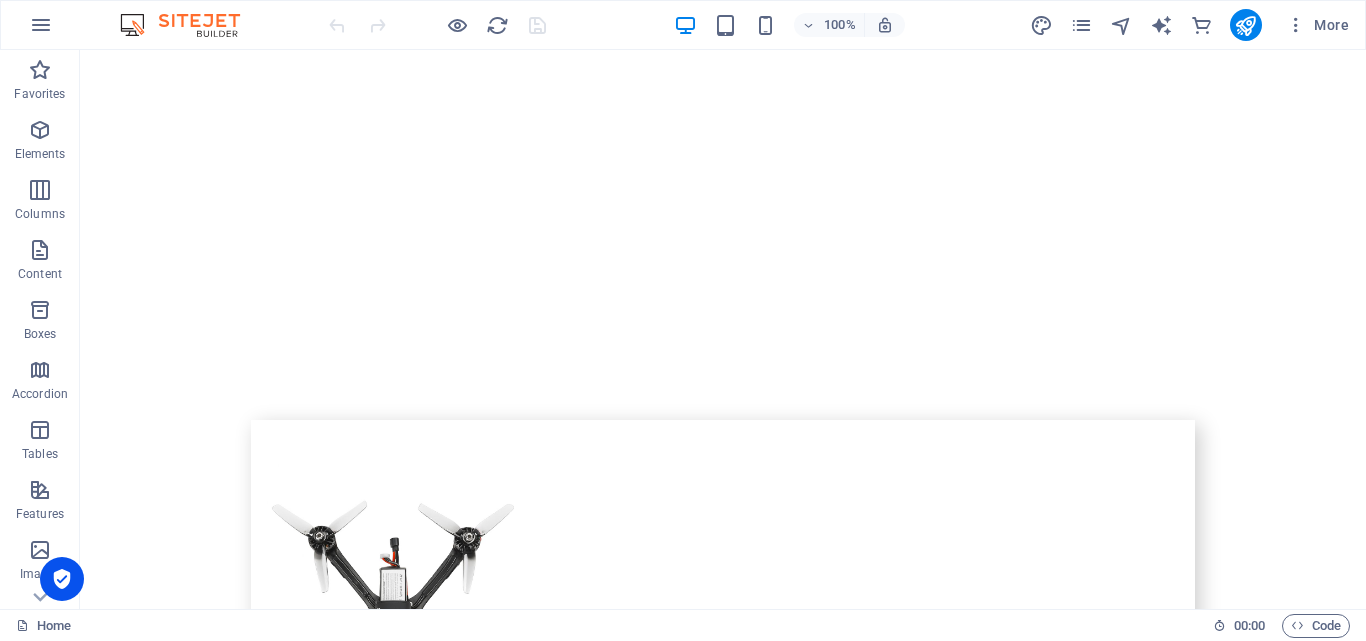 drag, startPoint x: 1365, startPoint y: 572, endPoint x: 1445, endPoint y: 662, distance: 120.41595 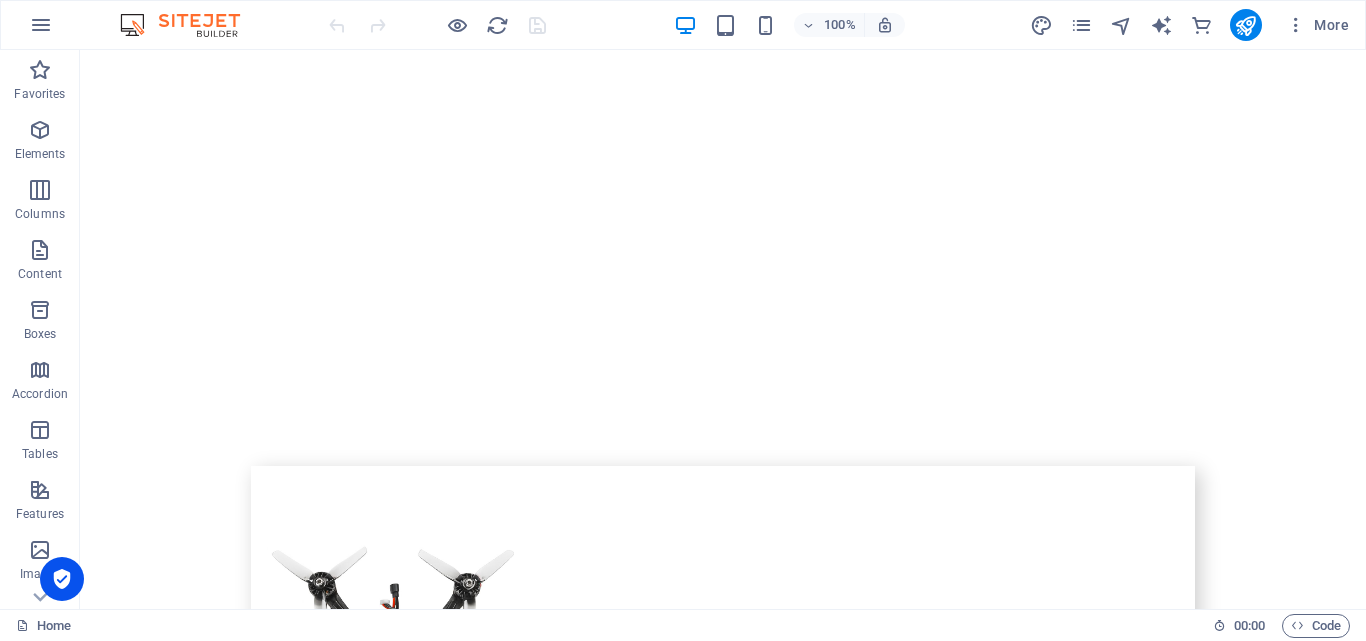 scroll, scrollTop: 7303, scrollLeft: 0, axis: vertical 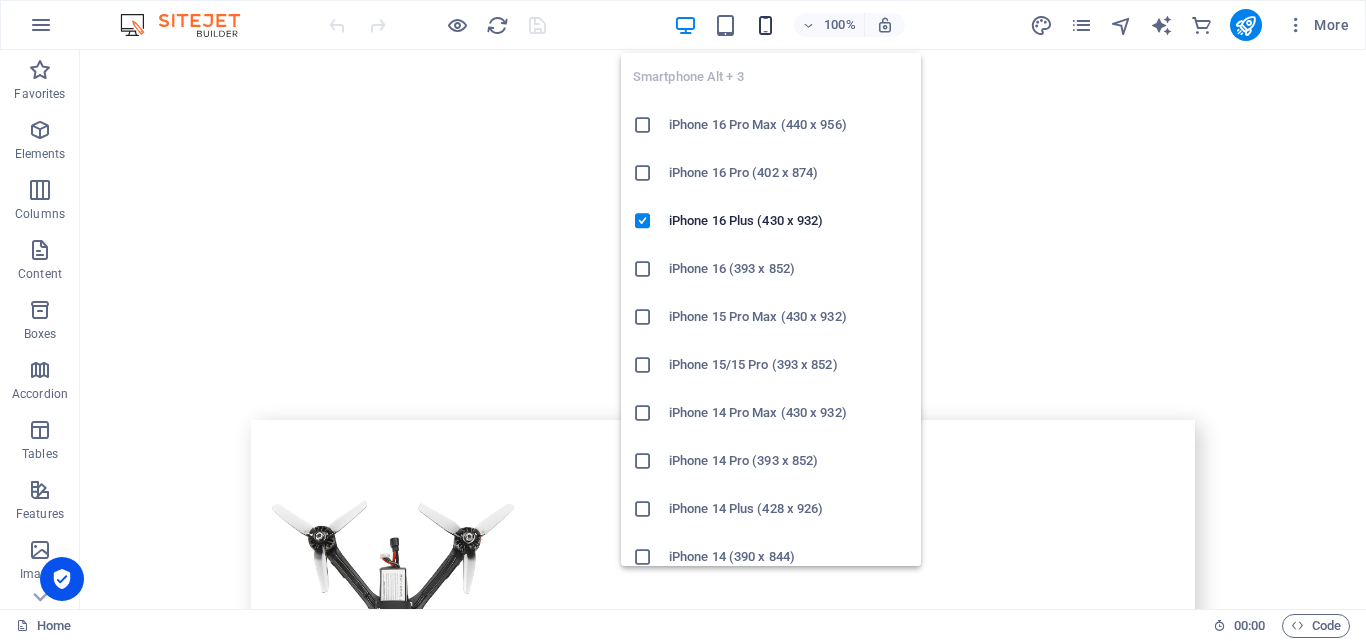 click at bounding box center [765, 25] 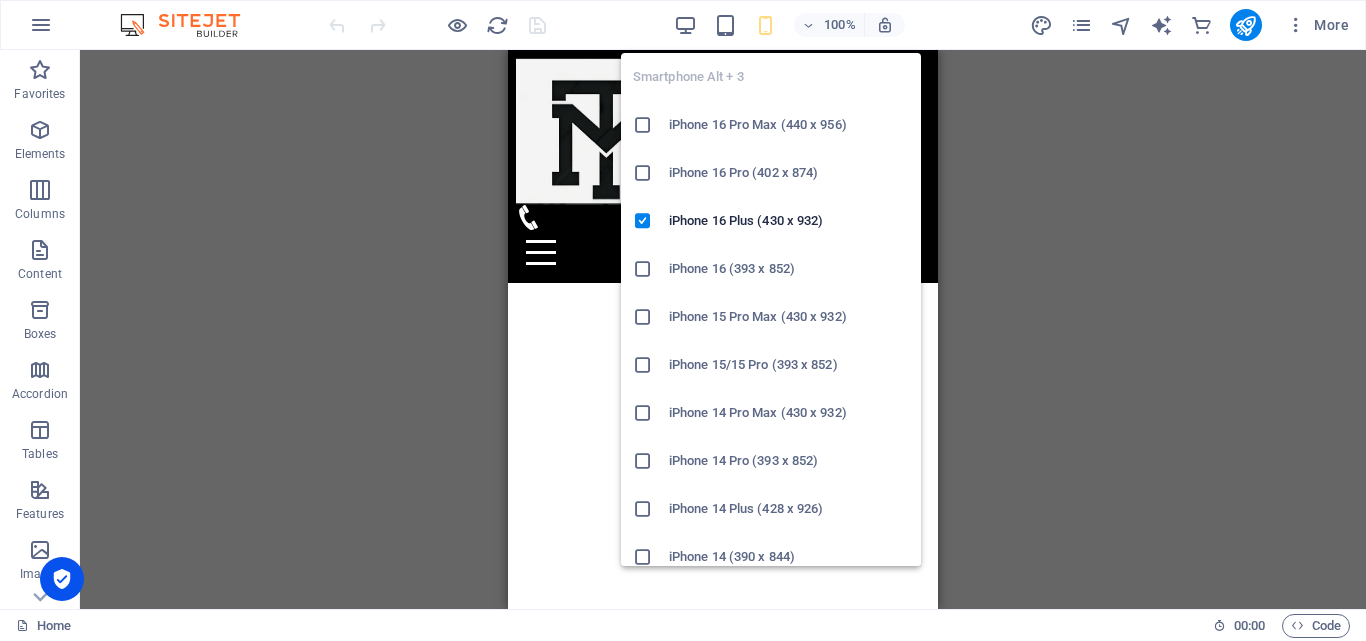 scroll, scrollTop: 7287, scrollLeft: 0, axis: vertical 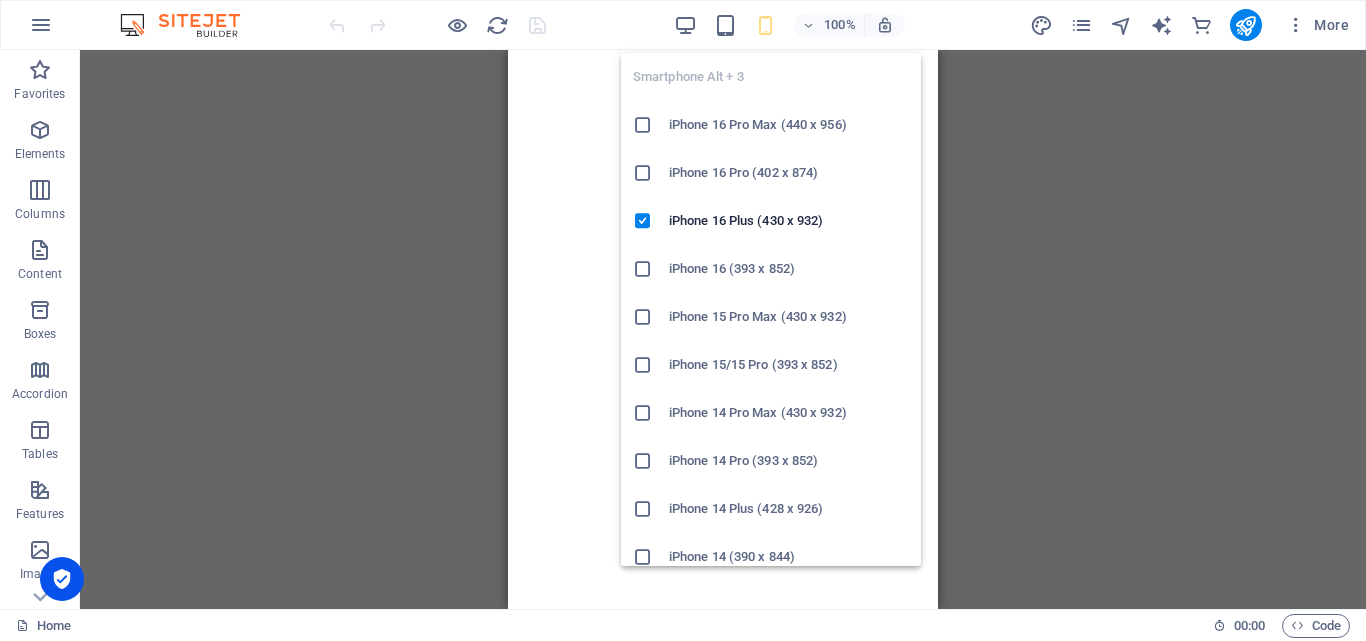 click on "iPhone 16 Pro Max (440 x 956)" at bounding box center (771, 125) 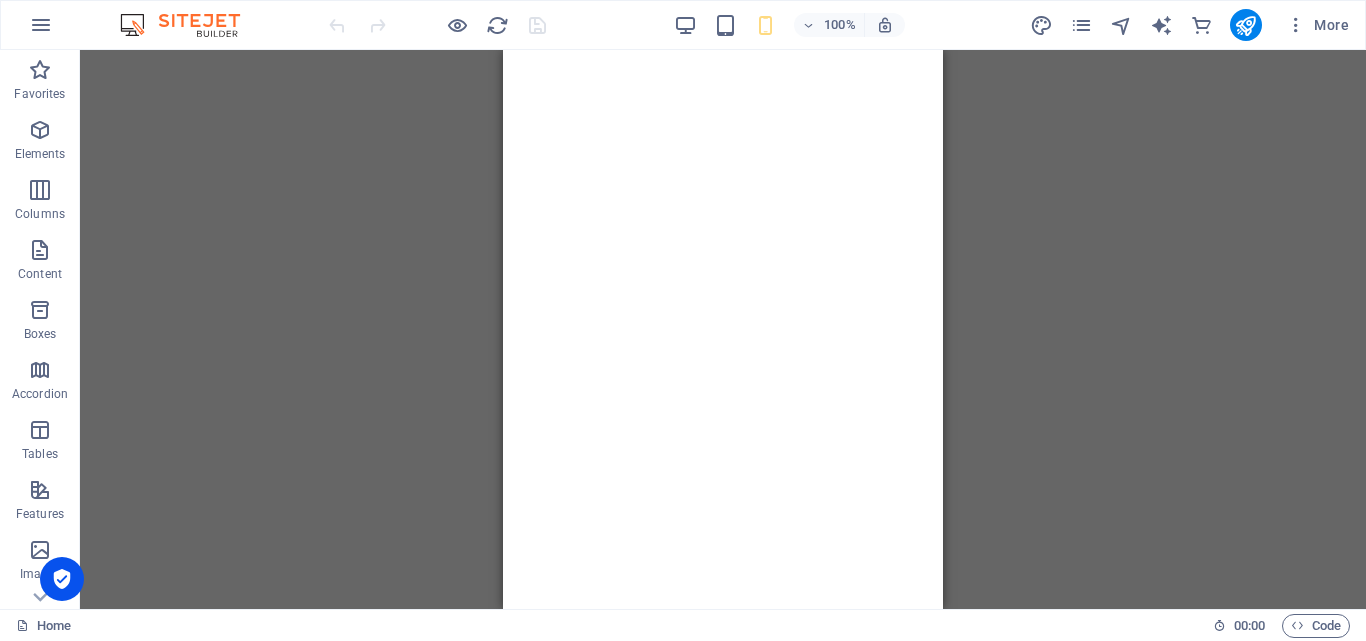 click on "Drag here to replace the existing content. Press “Ctrl” if you want to create a new element.
H2   Banner   Container   Text   Container   Icon   Social Media Icons   Container   Text   2 columns   Container   Placeholder   2 columns   Container   Video" at bounding box center [723, 329] 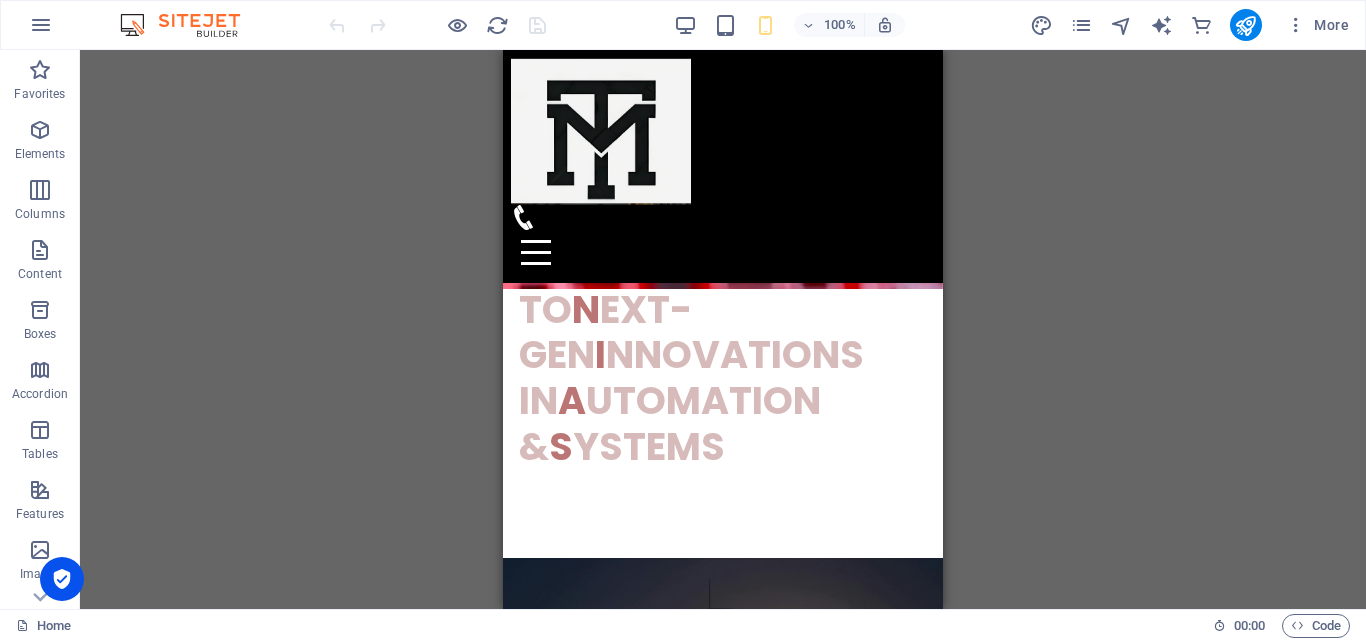 scroll, scrollTop: 550, scrollLeft: 0, axis: vertical 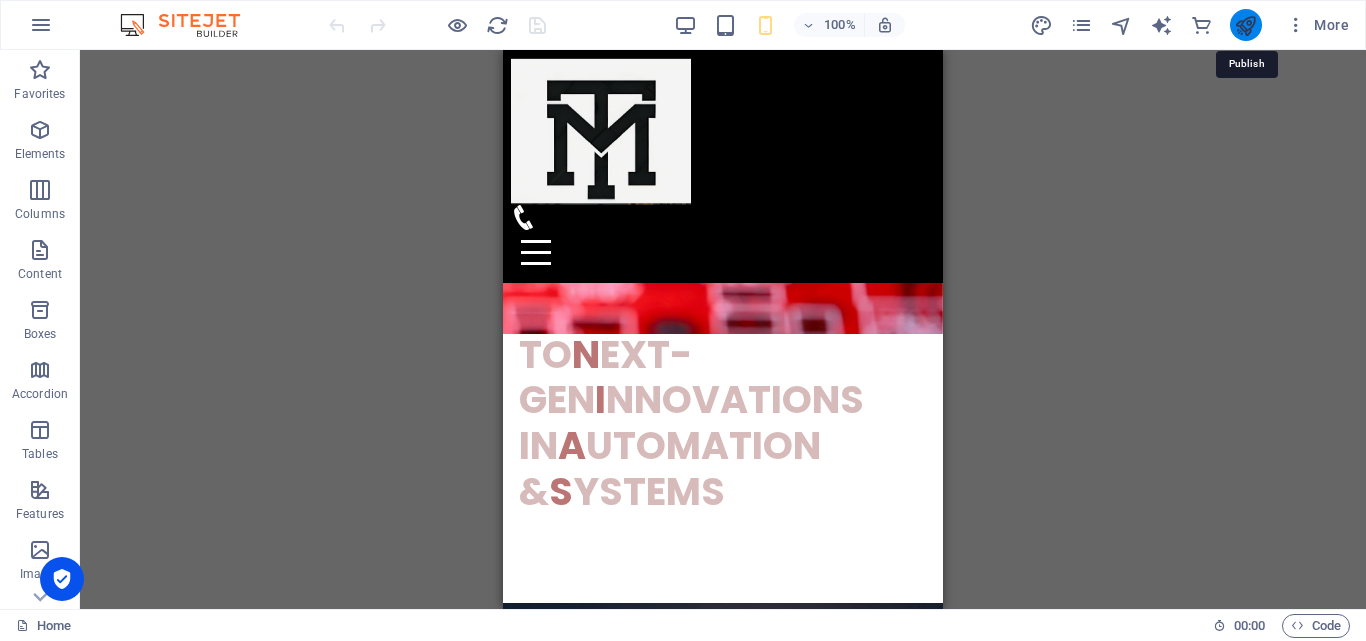 click at bounding box center [1245, 25] 